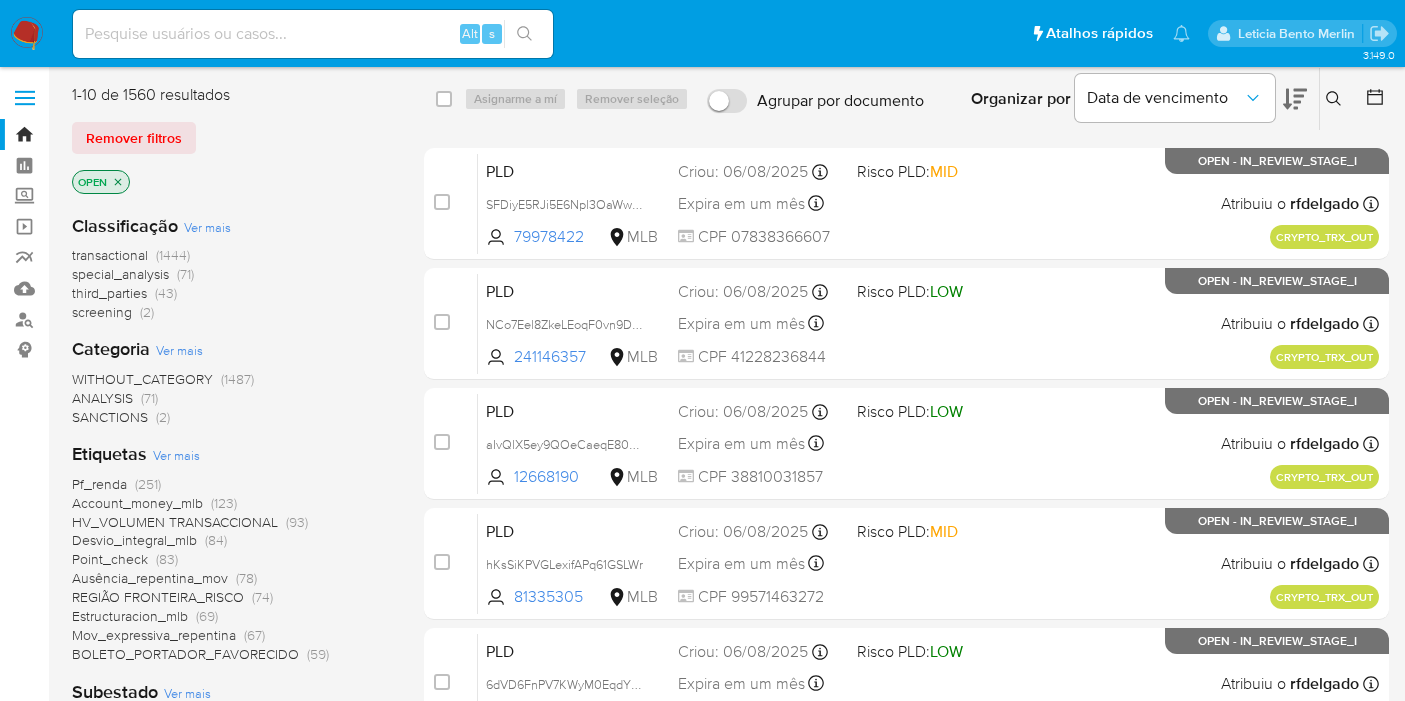 scroll, scrollTop: 0, scrollLeft: 0, axis: both 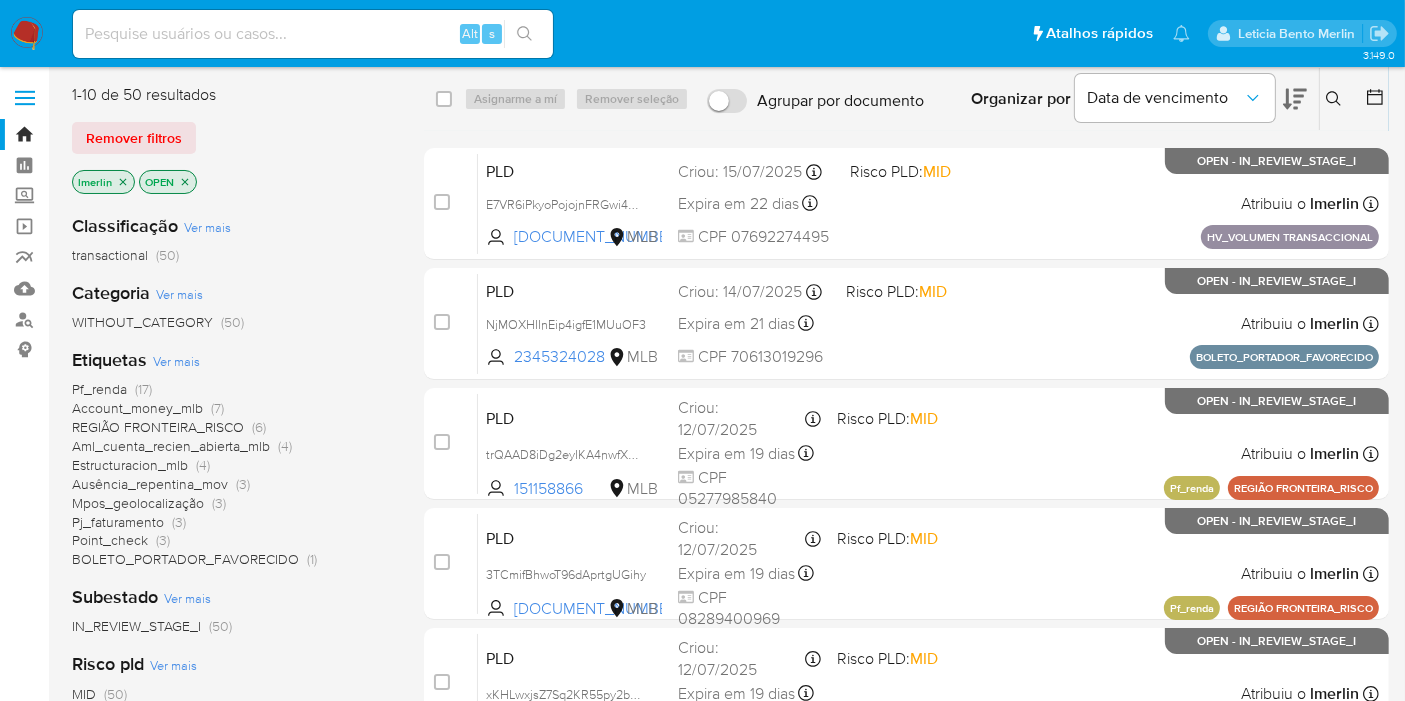 click 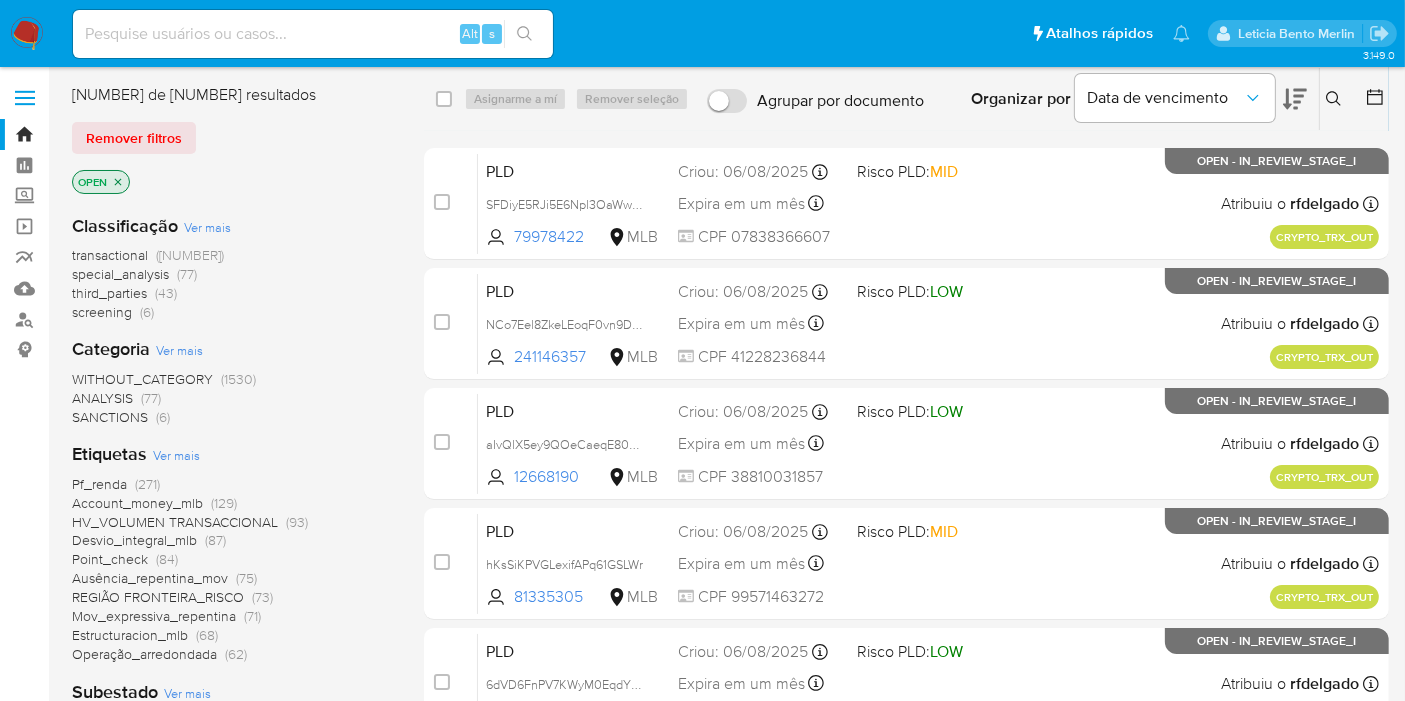 click on "screening (6)" at bounding box center (113, 312) 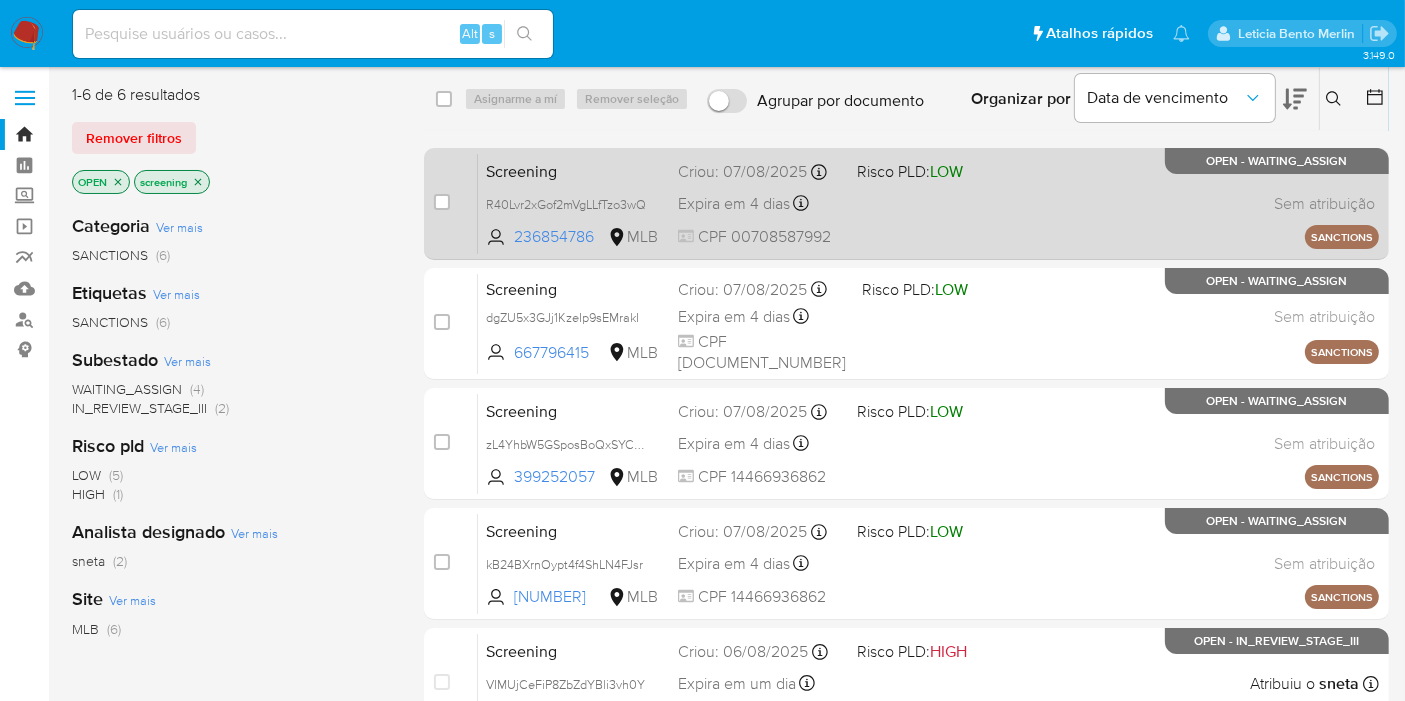 click on "Screening" at bounding box center [574, 170] 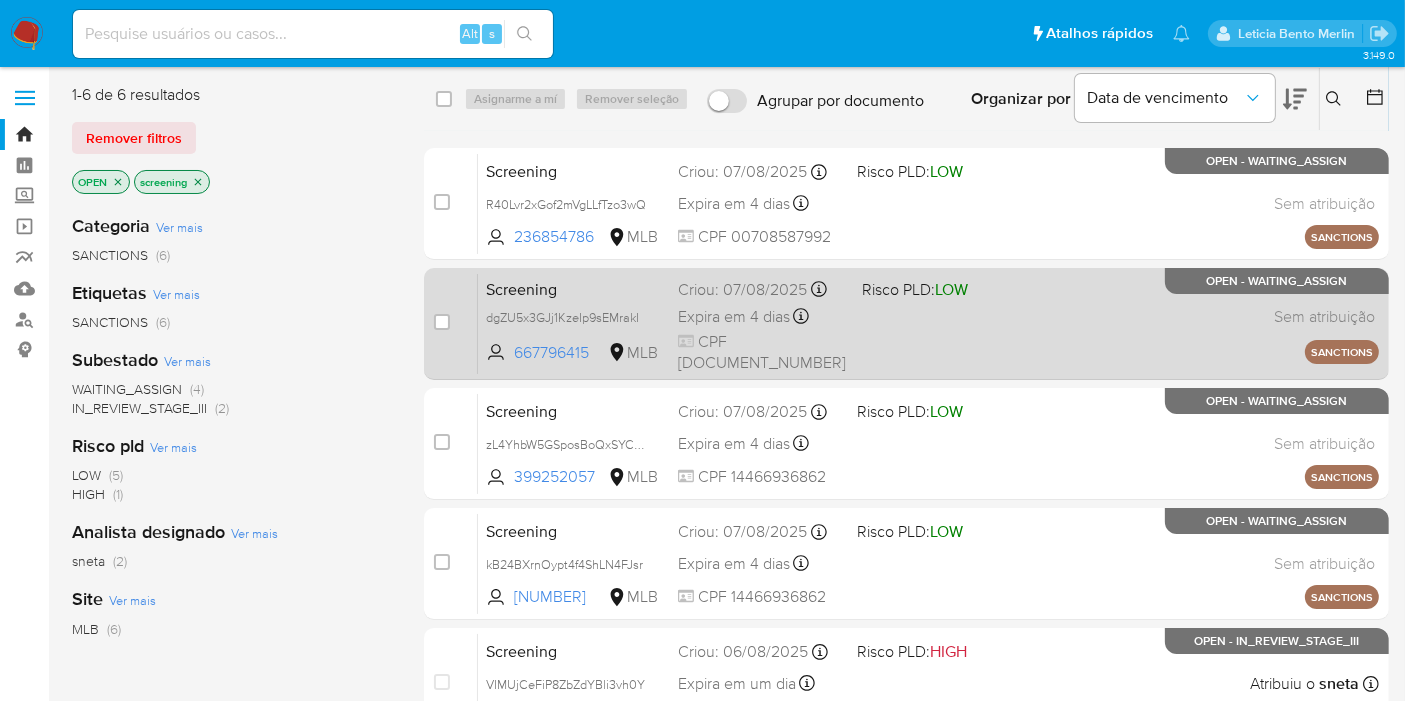 click on "Screening" at bounding box center (574, 288) 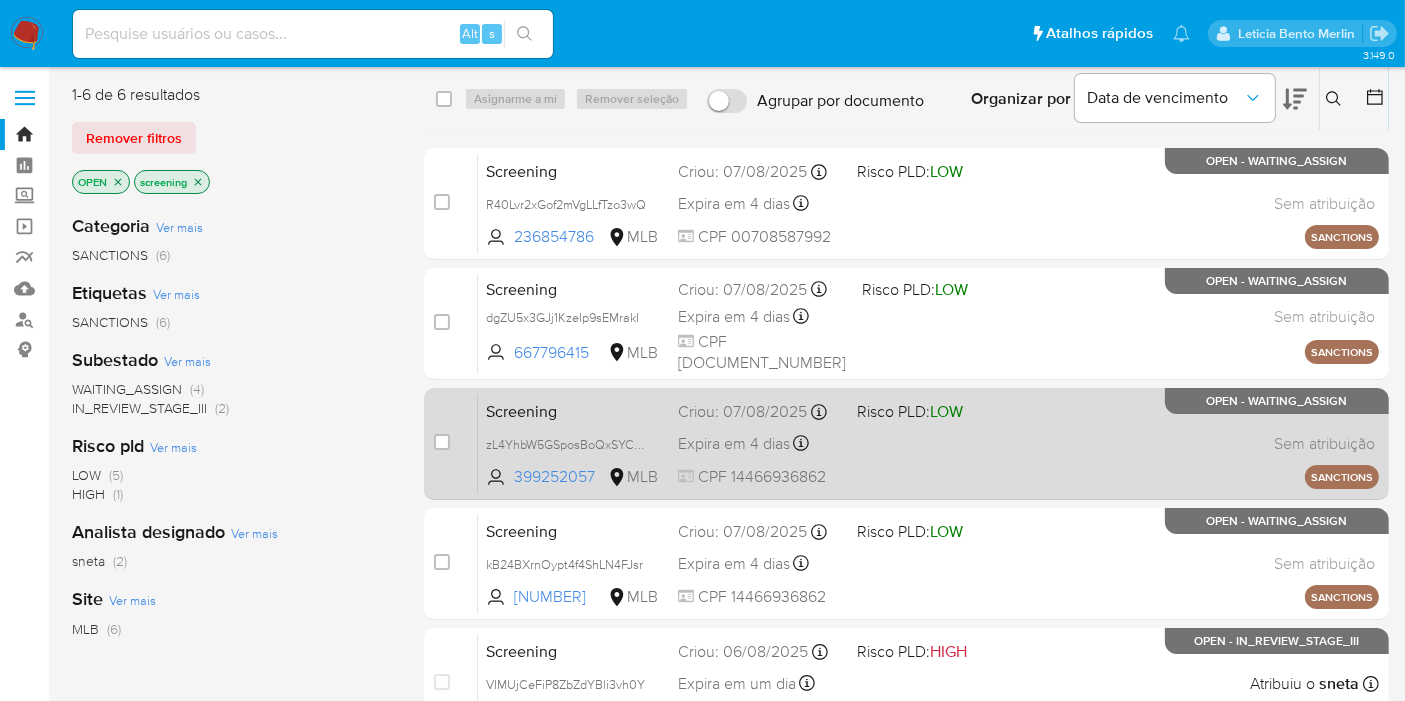 click on "Screening" at bounding box center (574, 410) 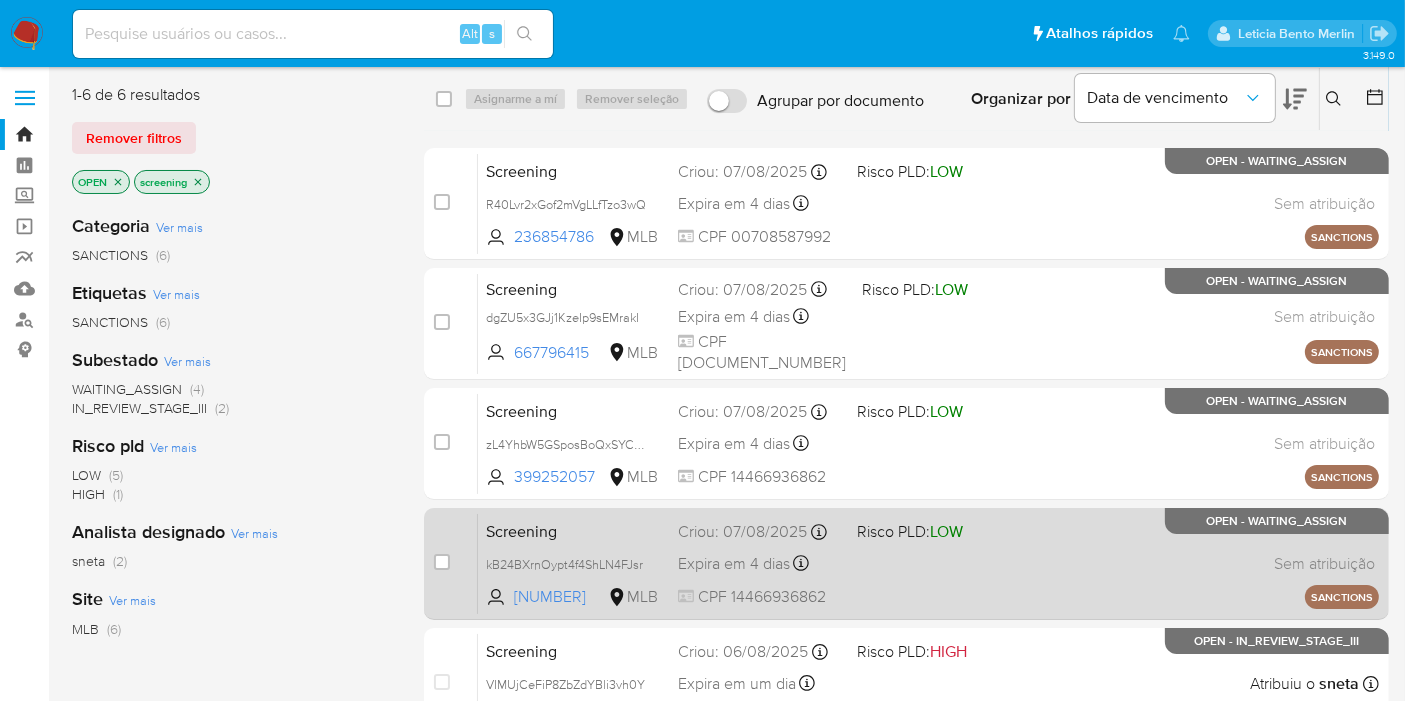 click on "Screening" at bounding box center [574, 530] 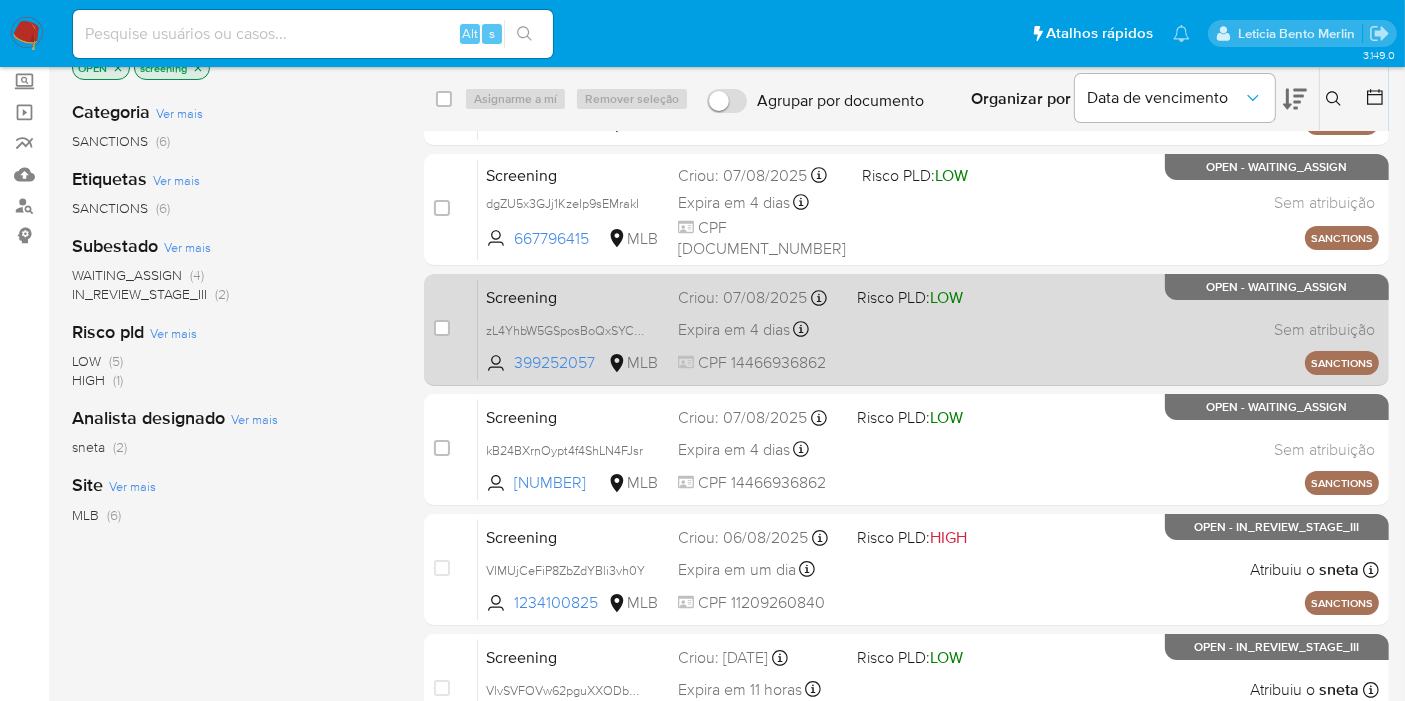 scroll, scrollTop: 222, scrollLeft: 0, axis: vertical 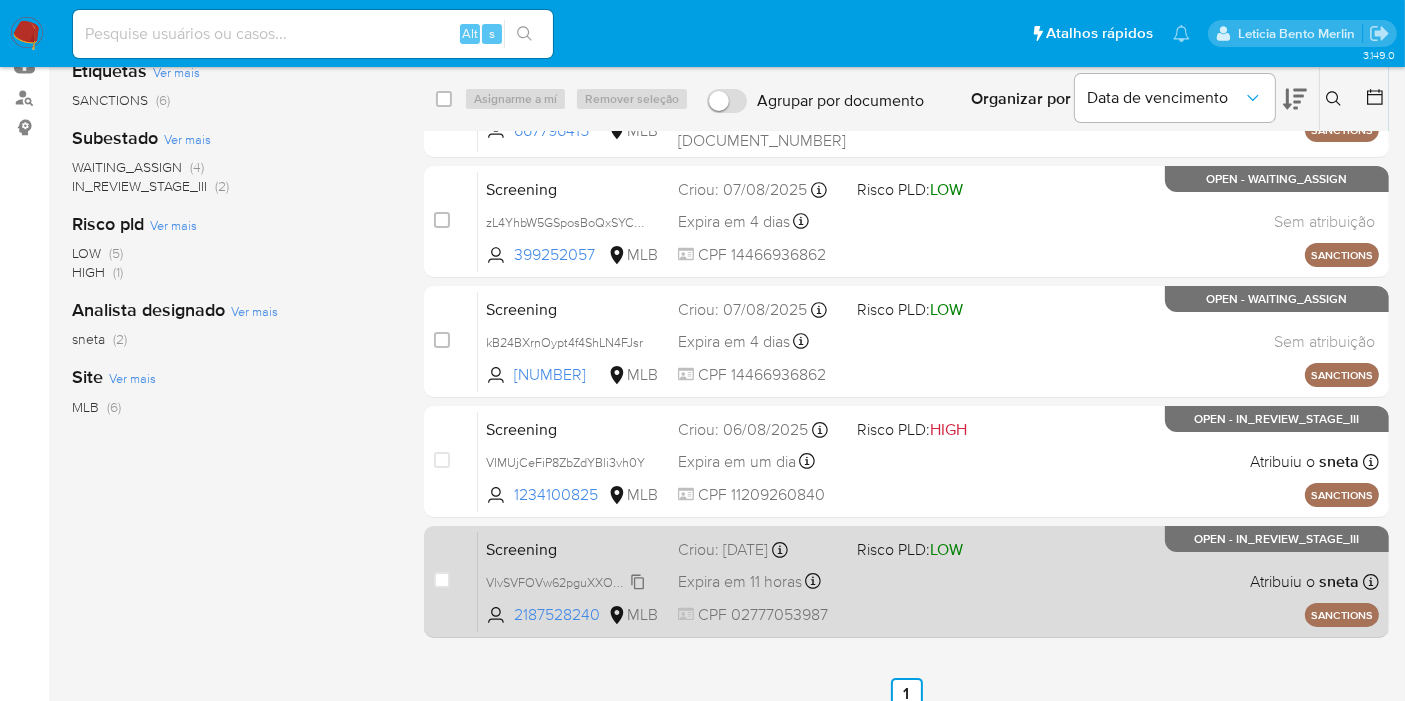 click on "VlvSVFOVw62pguXXODba461A" at bounding box center (574, 581) 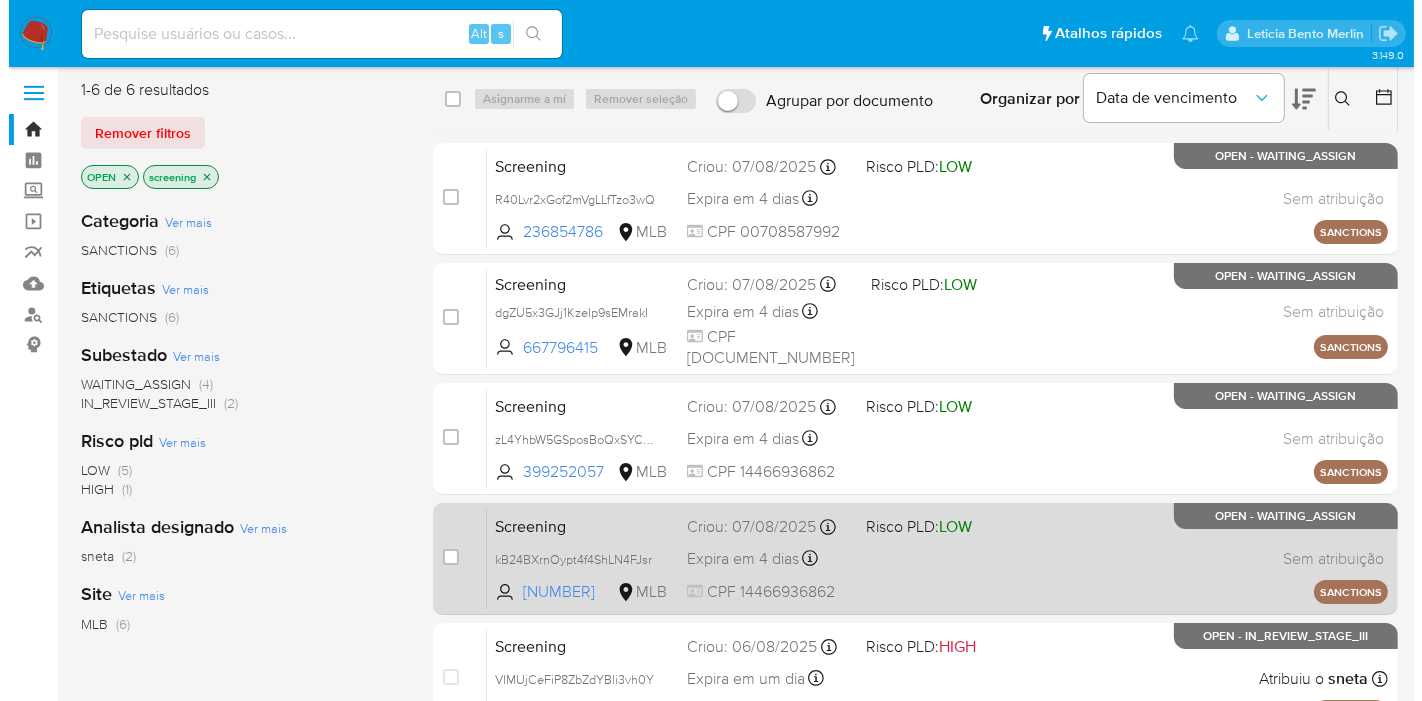 scroll, scrollTop: 0, scrollLeft: 0, axis: both 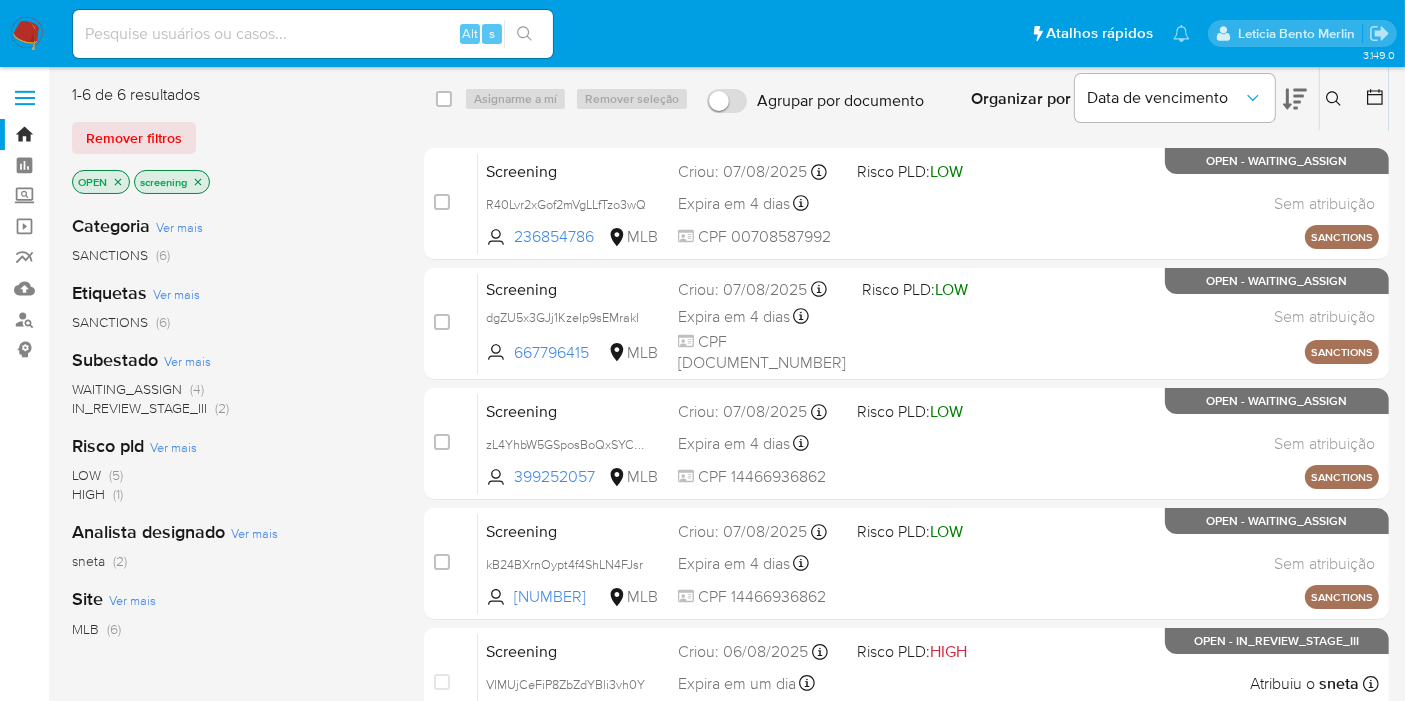 click on "WAITING_ASSIGN" at bounding box center (127, 389) 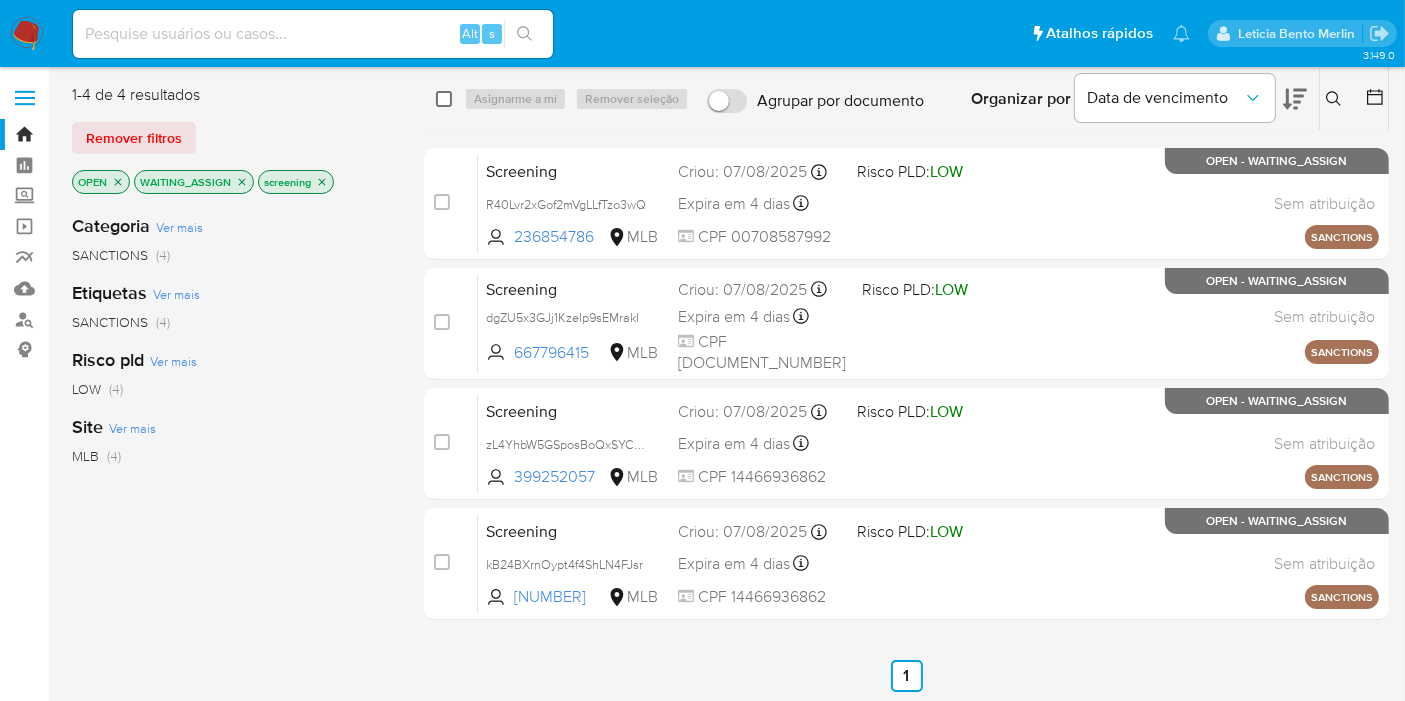 click at bounding box center [444, 99] 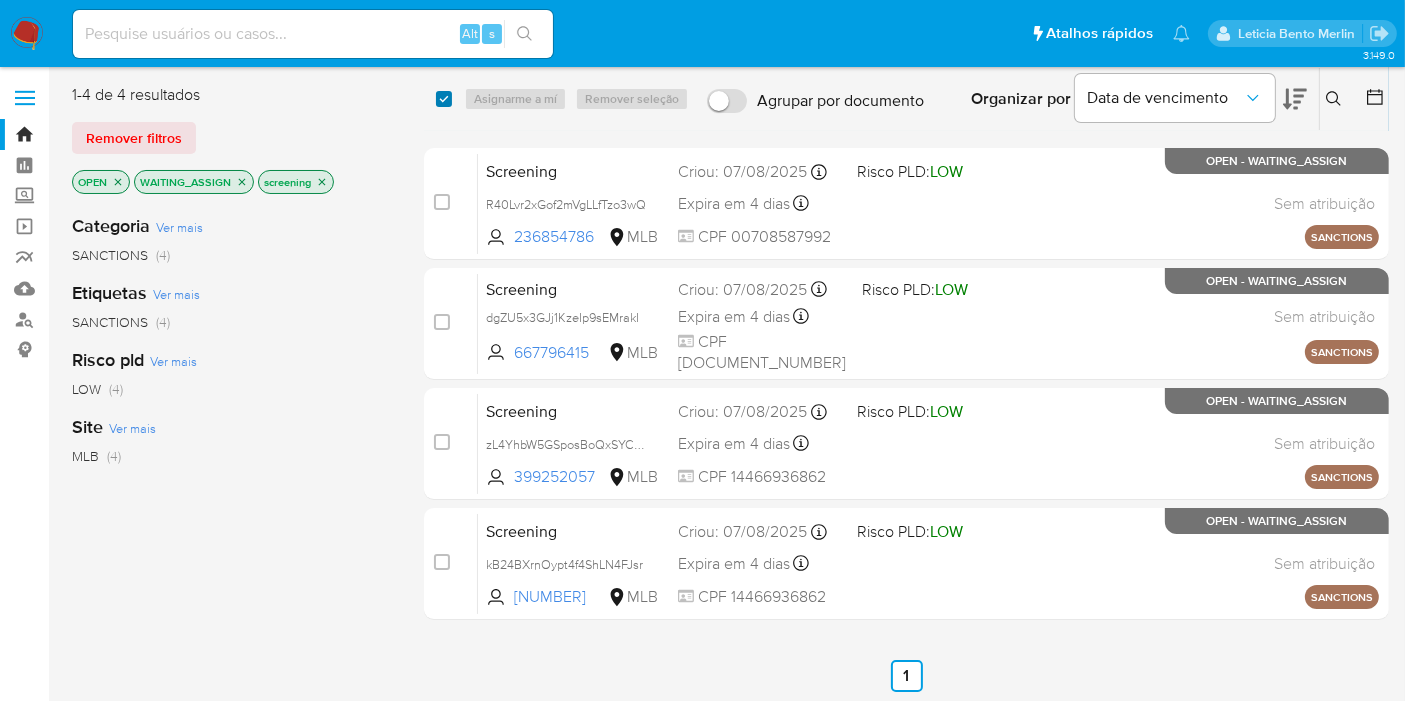 checkbox on "true" 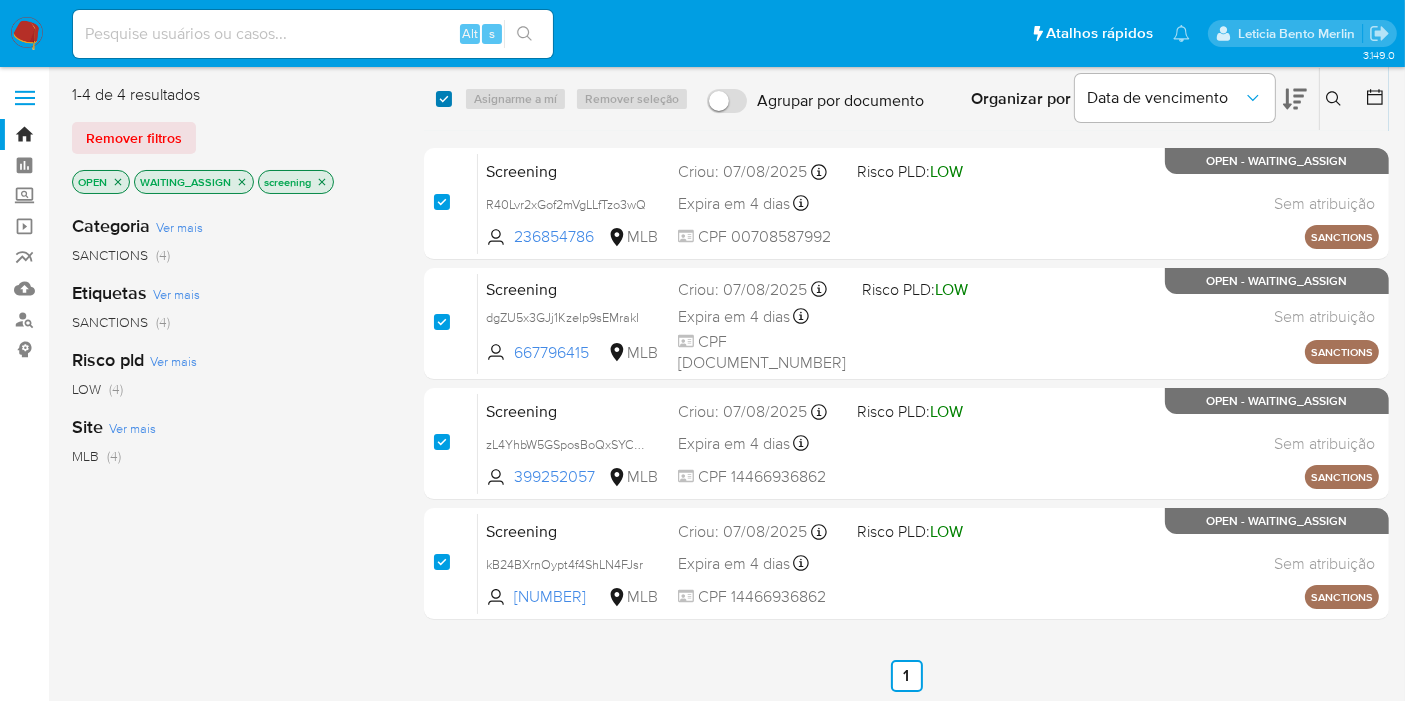 checkbox on "true" 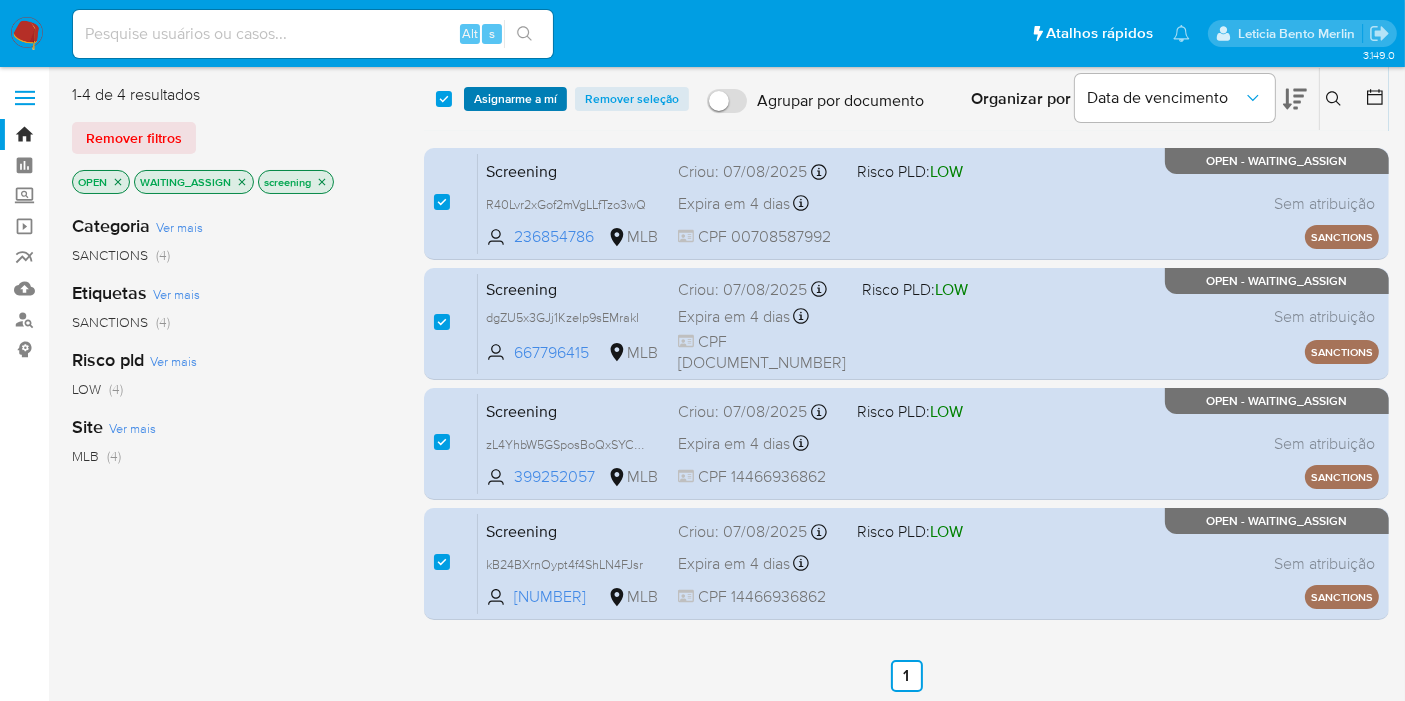click on "Asignarme a mí" at bounding box center [515, 99] 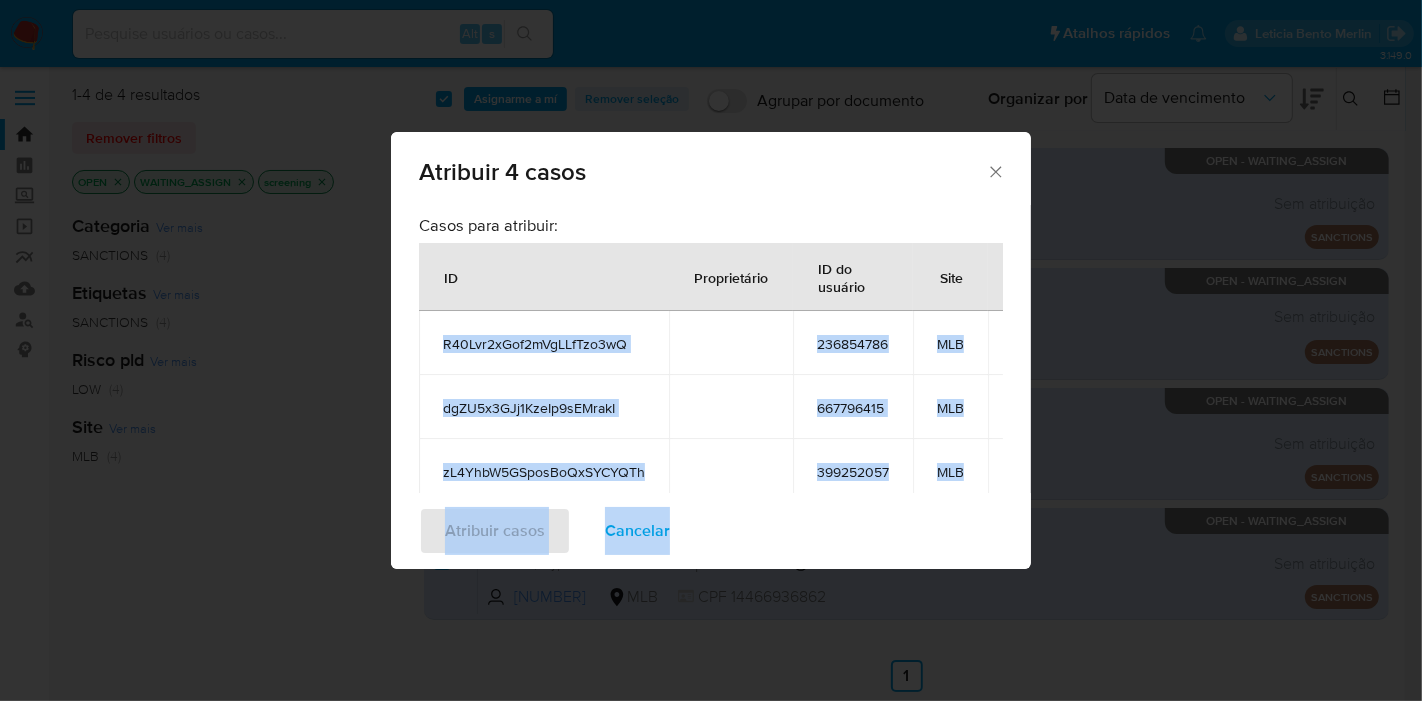 scroll, scrollTop: 0, scrollLeft: 75, axis: horizontal 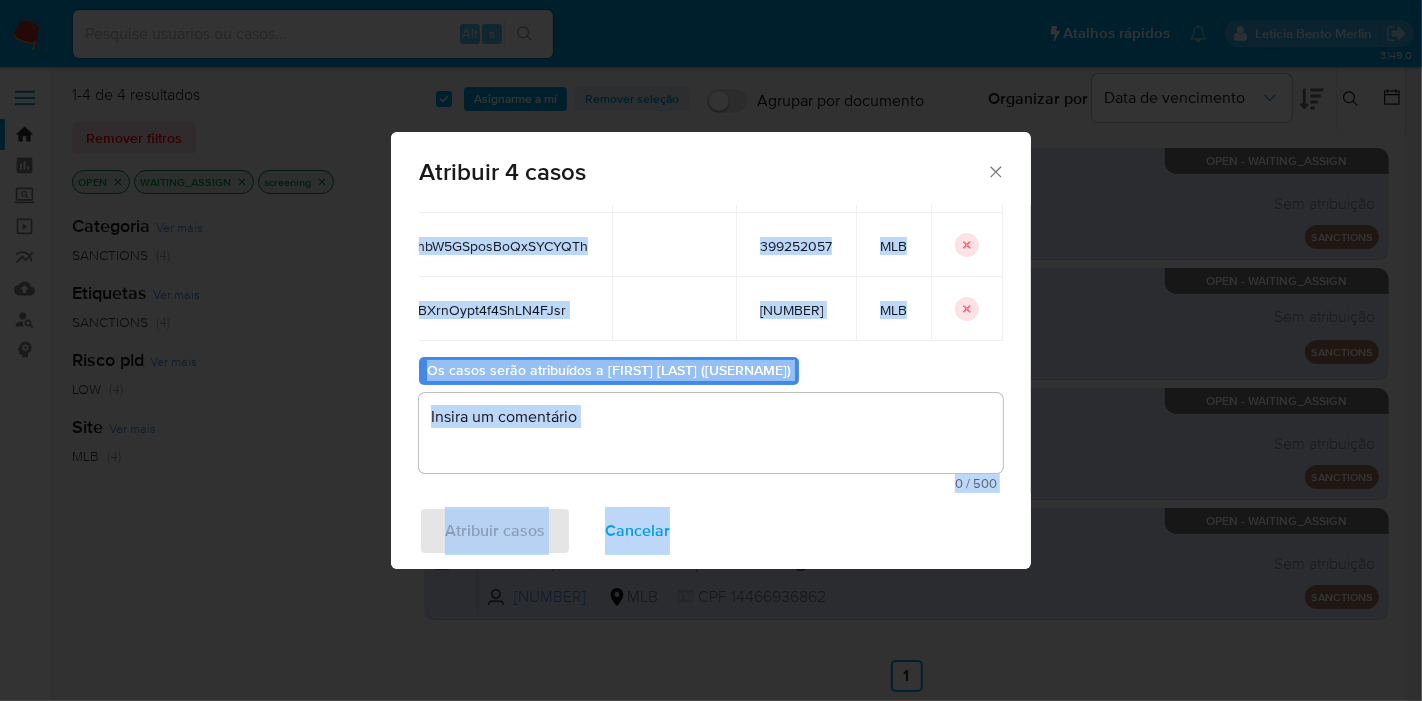 drag, startPoint x: 500, startPoint y: 337, endPoint x: 974, endPoint y: 350, distance: 474.17822 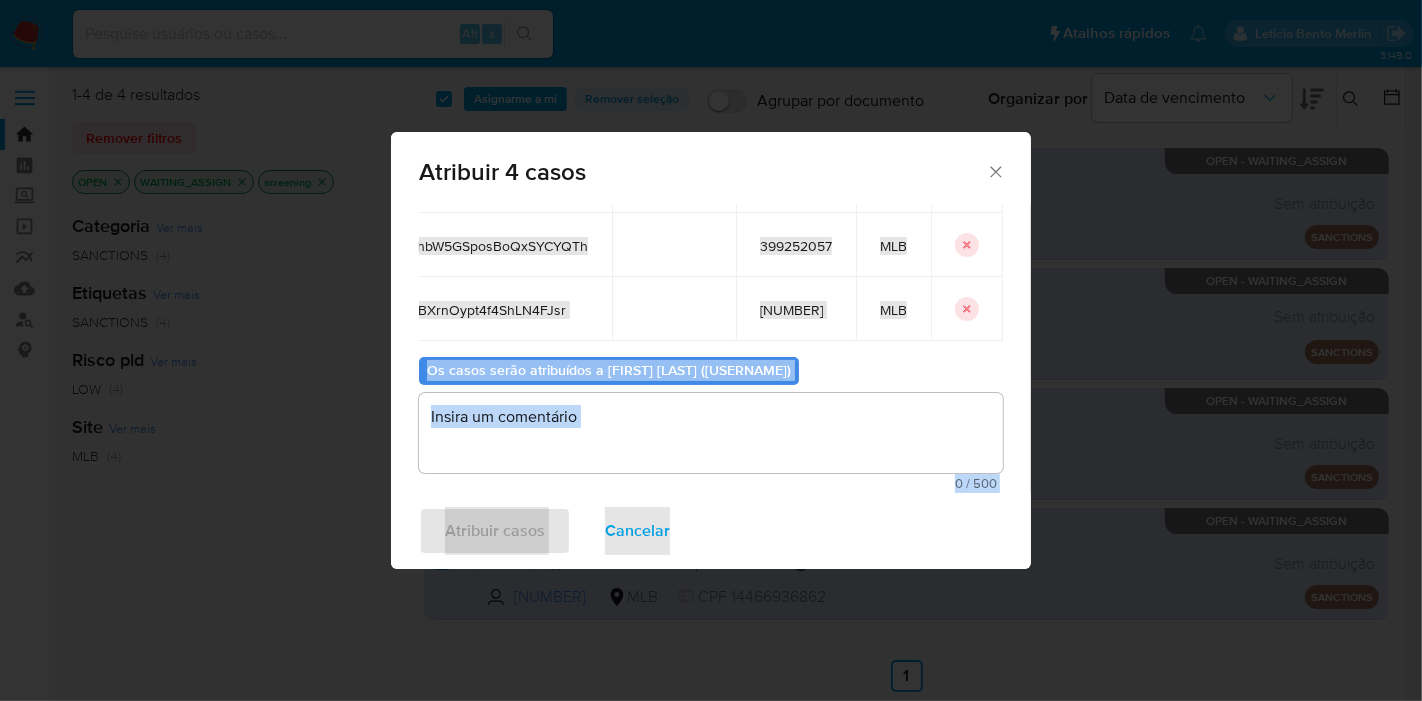 click at bounding box center (711, 433) 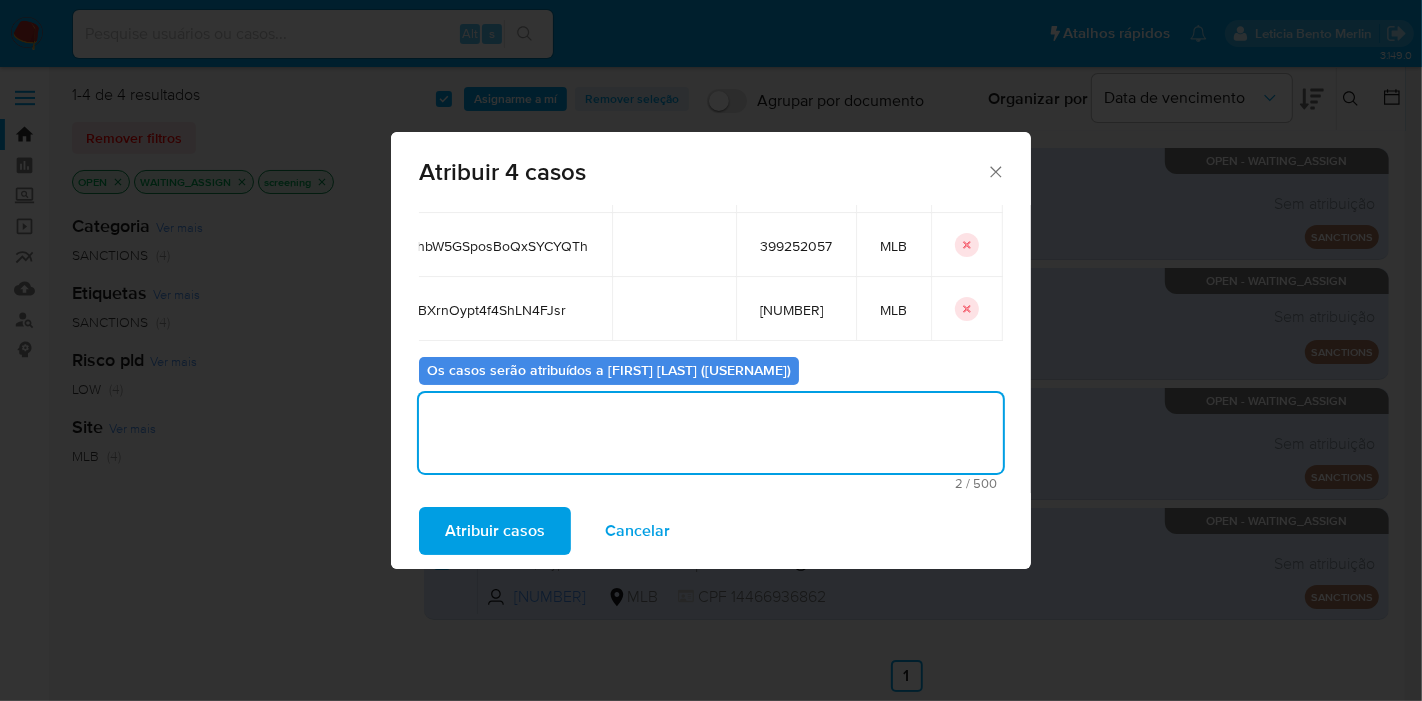 click on "Atribuir casos" at bounding box center [495, 531] 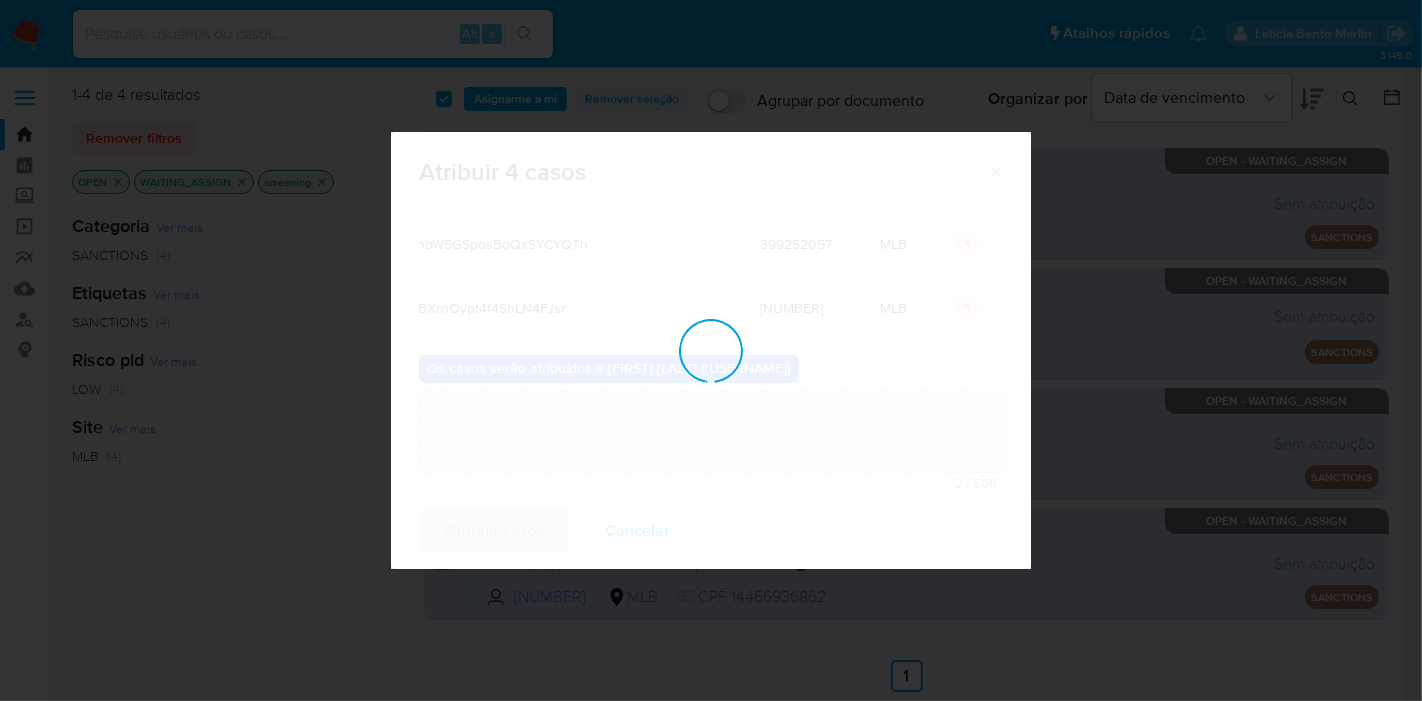 type 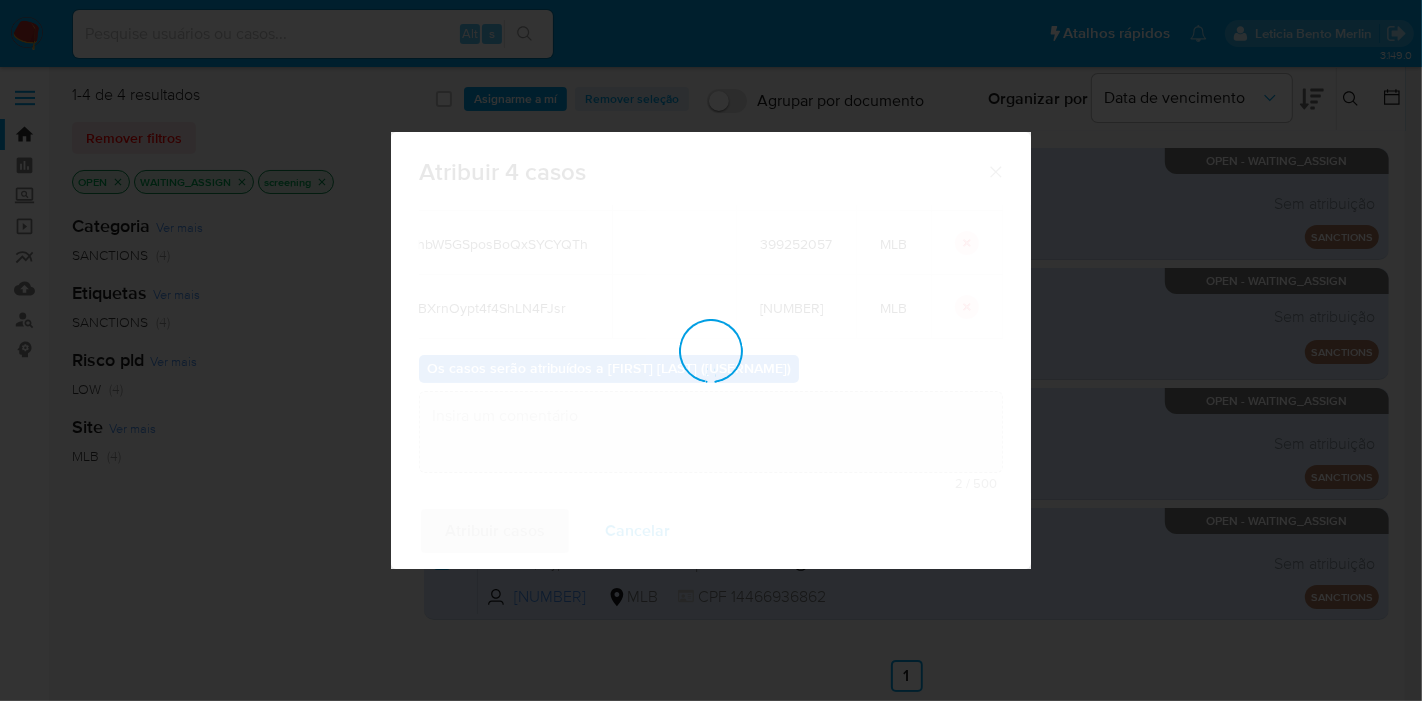 checkbox on "false" 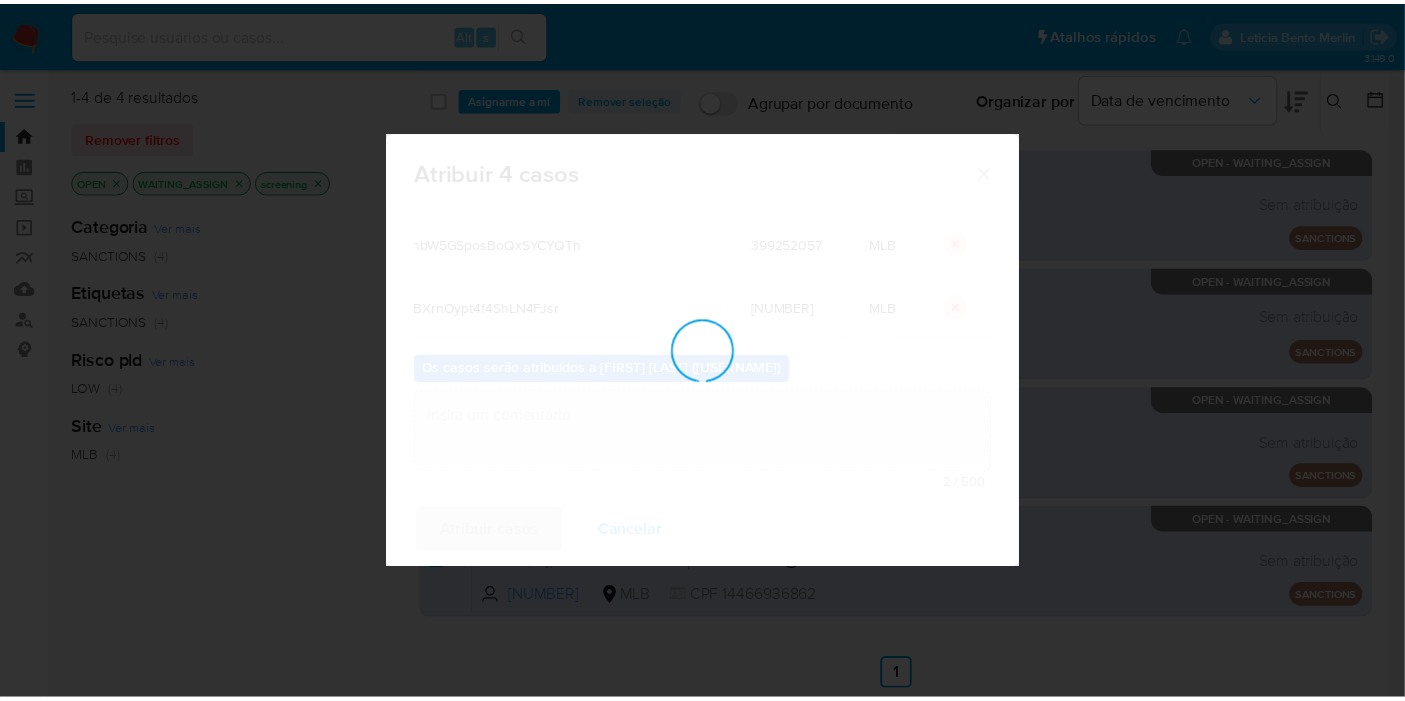 scroll, scrollTop: 120, scrollLeft: 0, axis: vertical 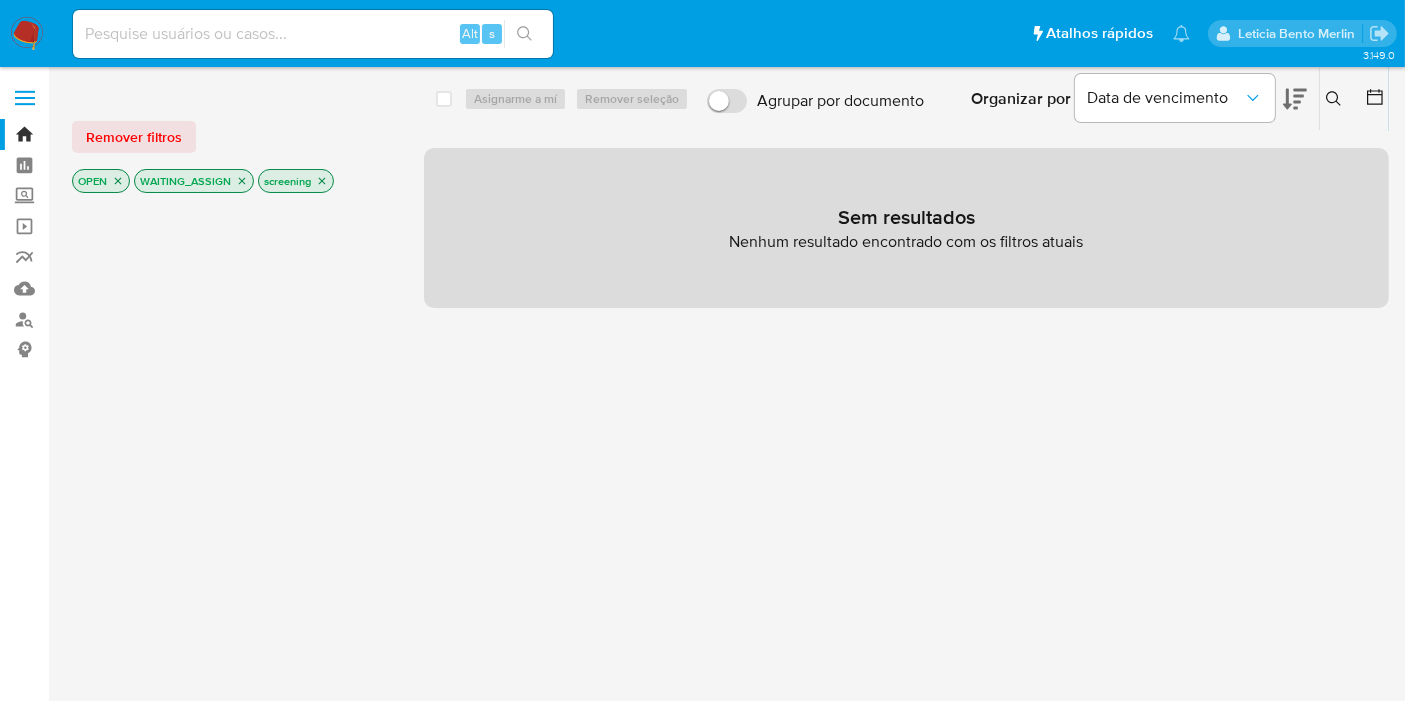 click at bounding box center (313, 34) 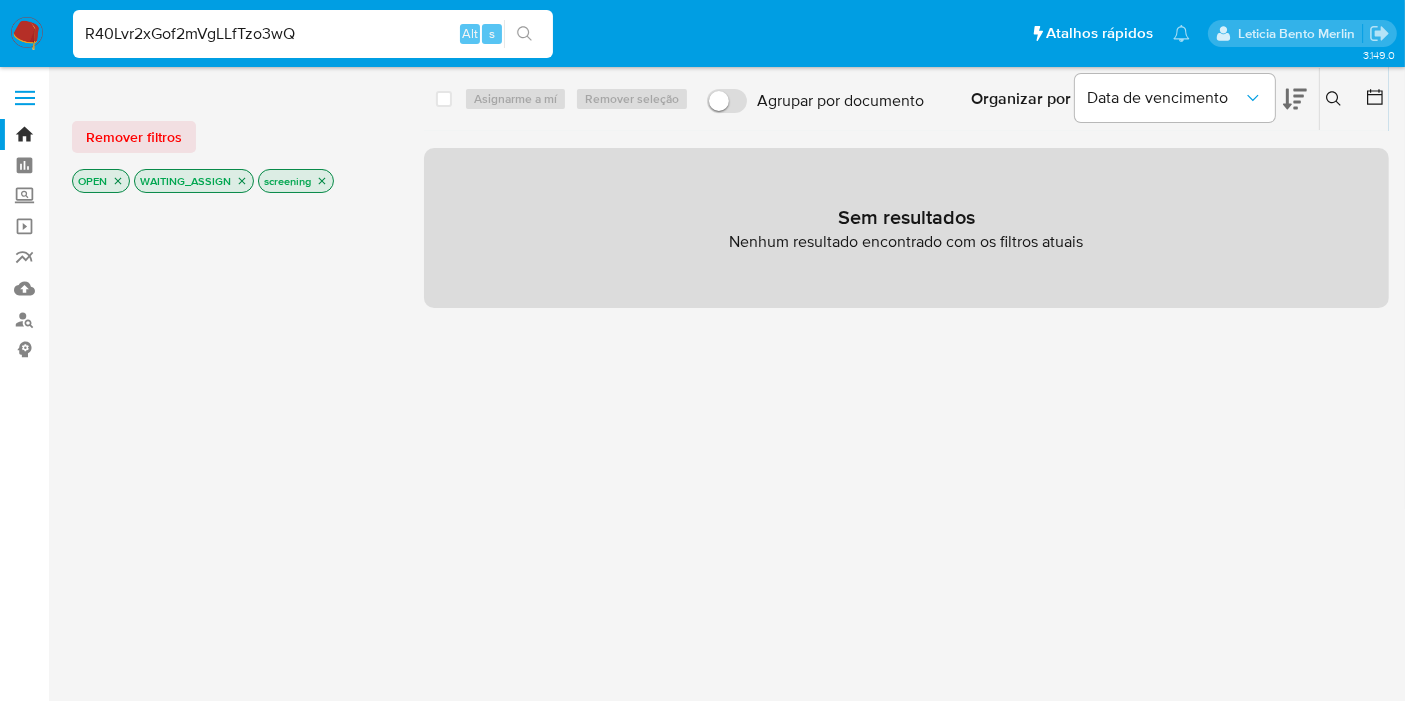 type on "R40Lvr2xGof2mVgLLfTzo3wQ" 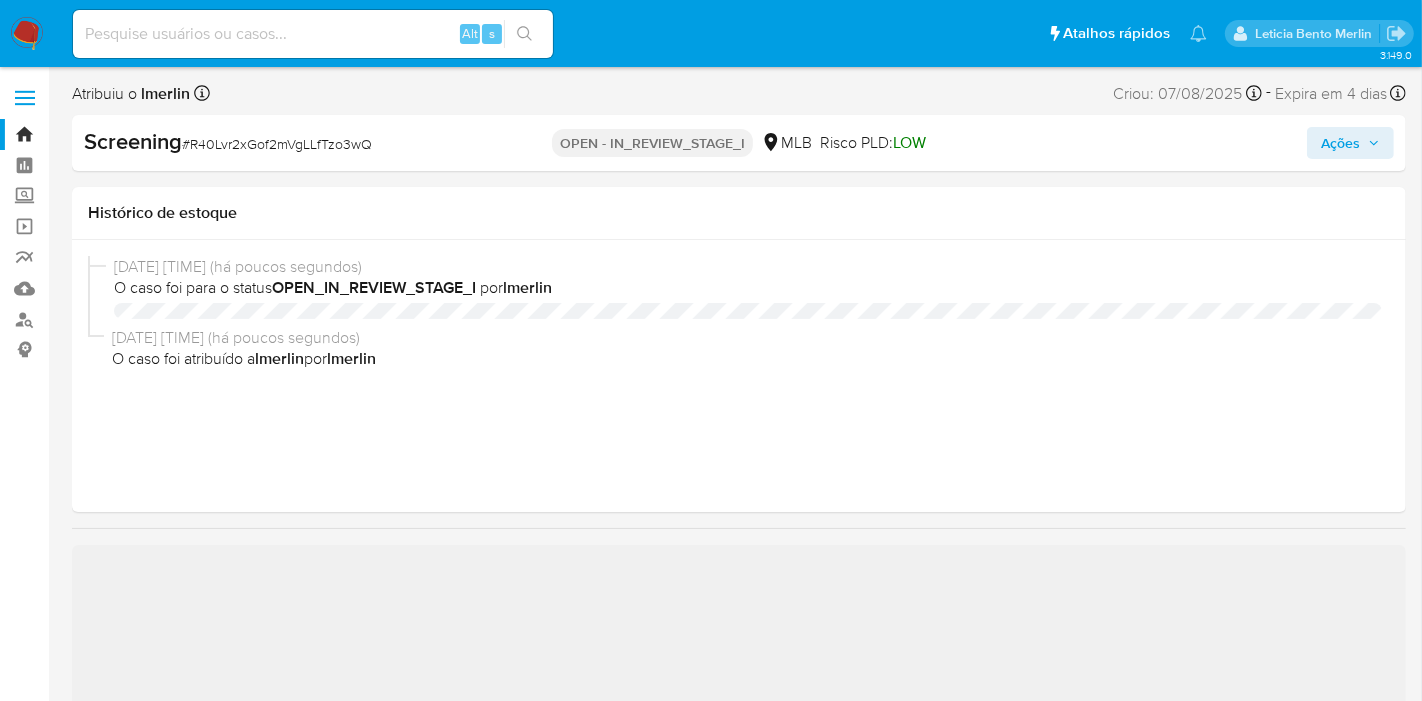 select on "10" 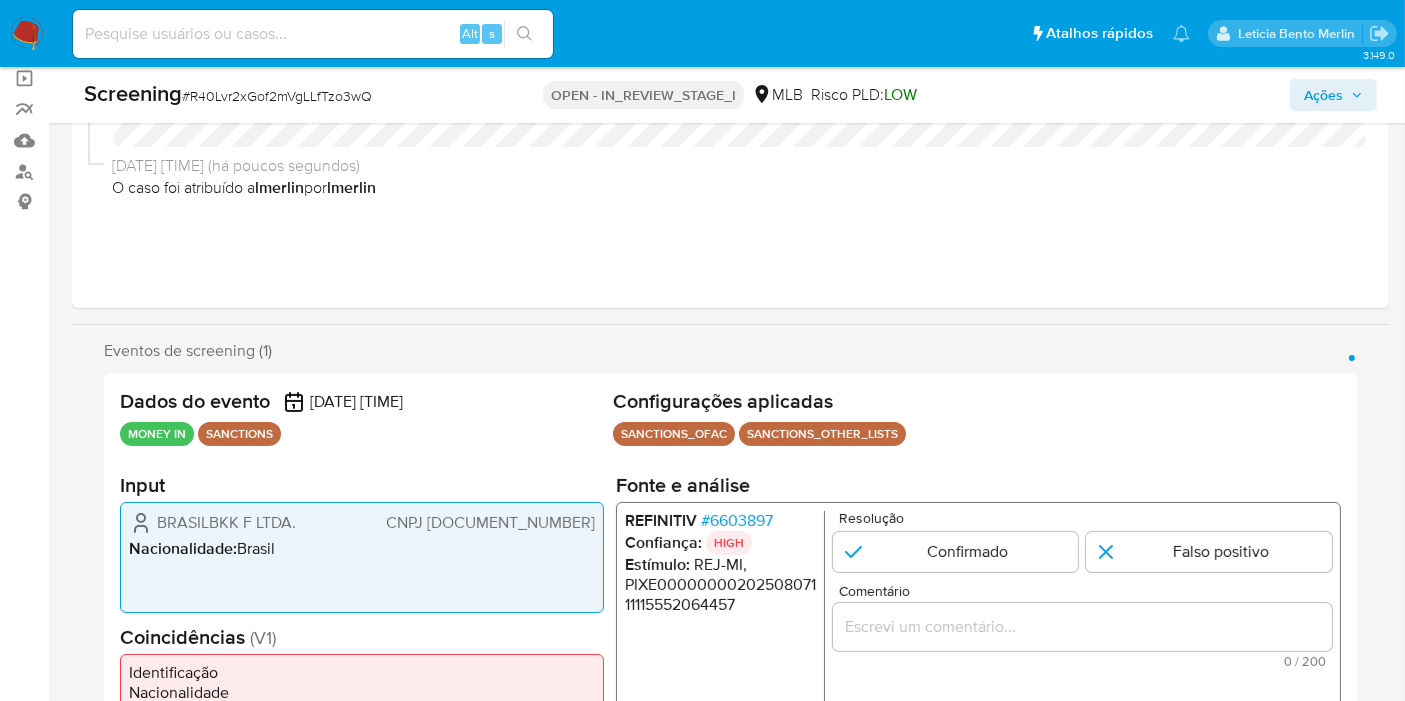scroll, scrollTop: 222, scrollLeft: 0, axis: vertical 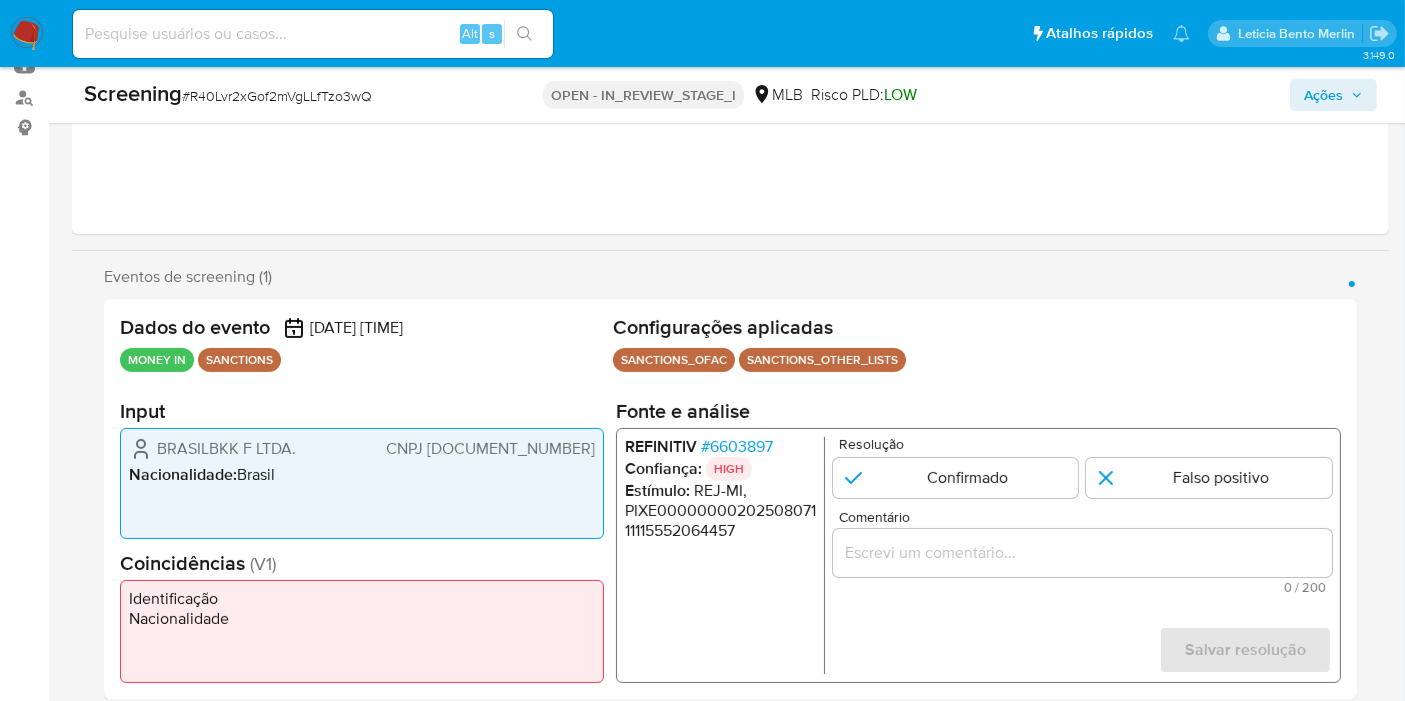 click on "CNPJ
22368469000110" at bounding box center [490, 449] 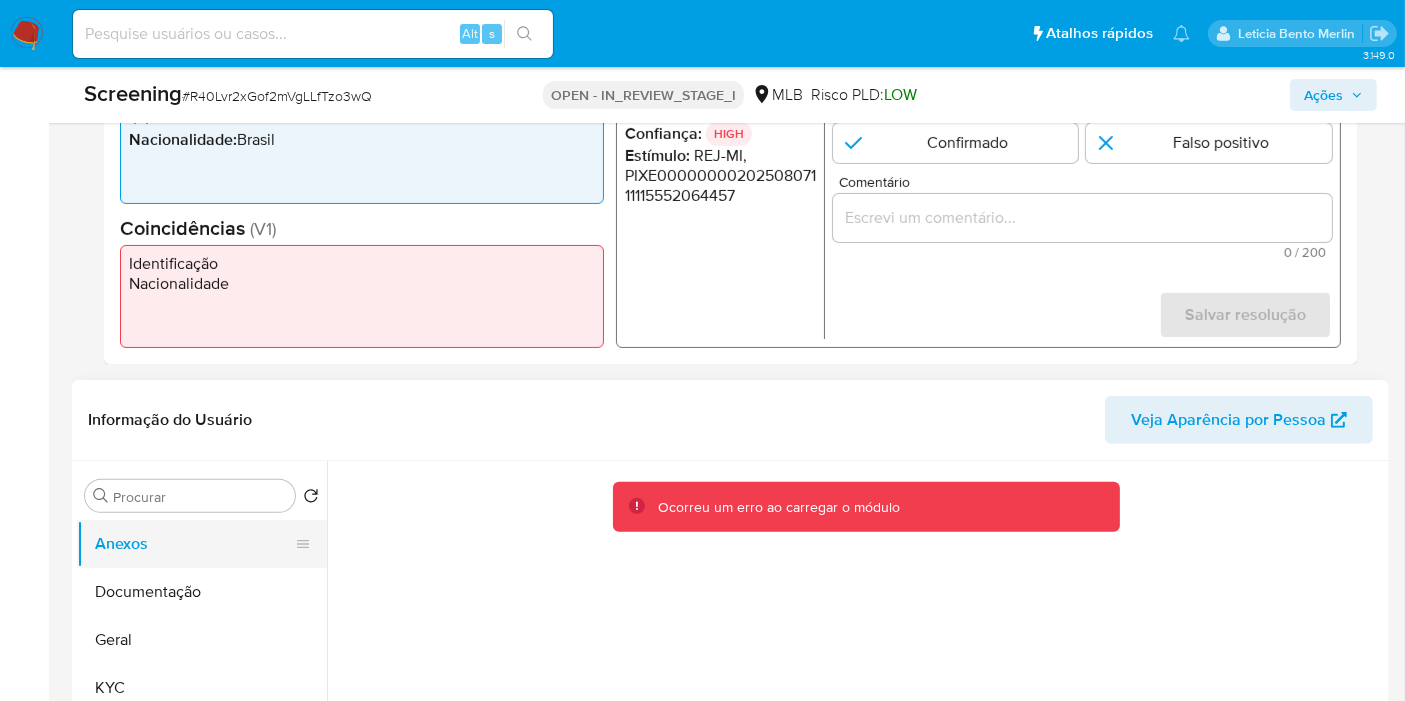 scroll, scrollTop: 666, scrollLeft: 0, axis: vertical 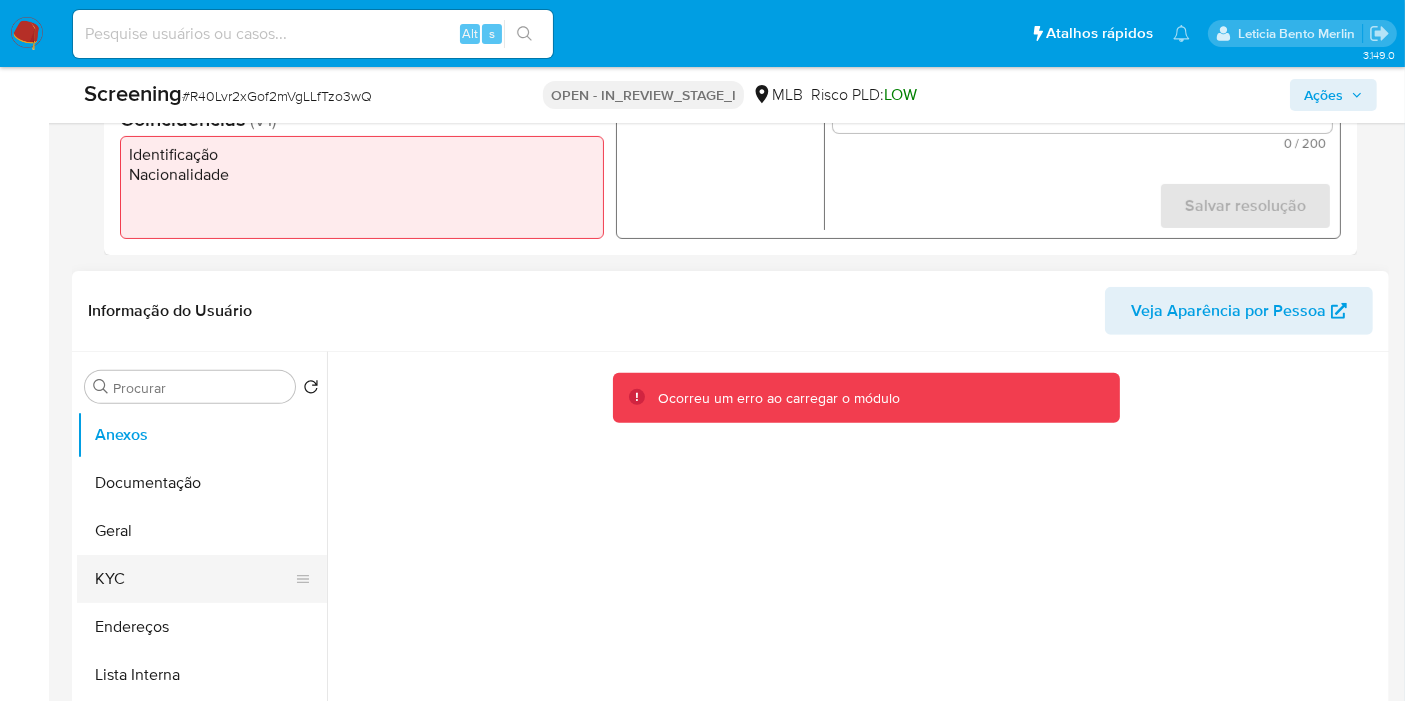 click on "KYC" at bounding box center (194, 579) 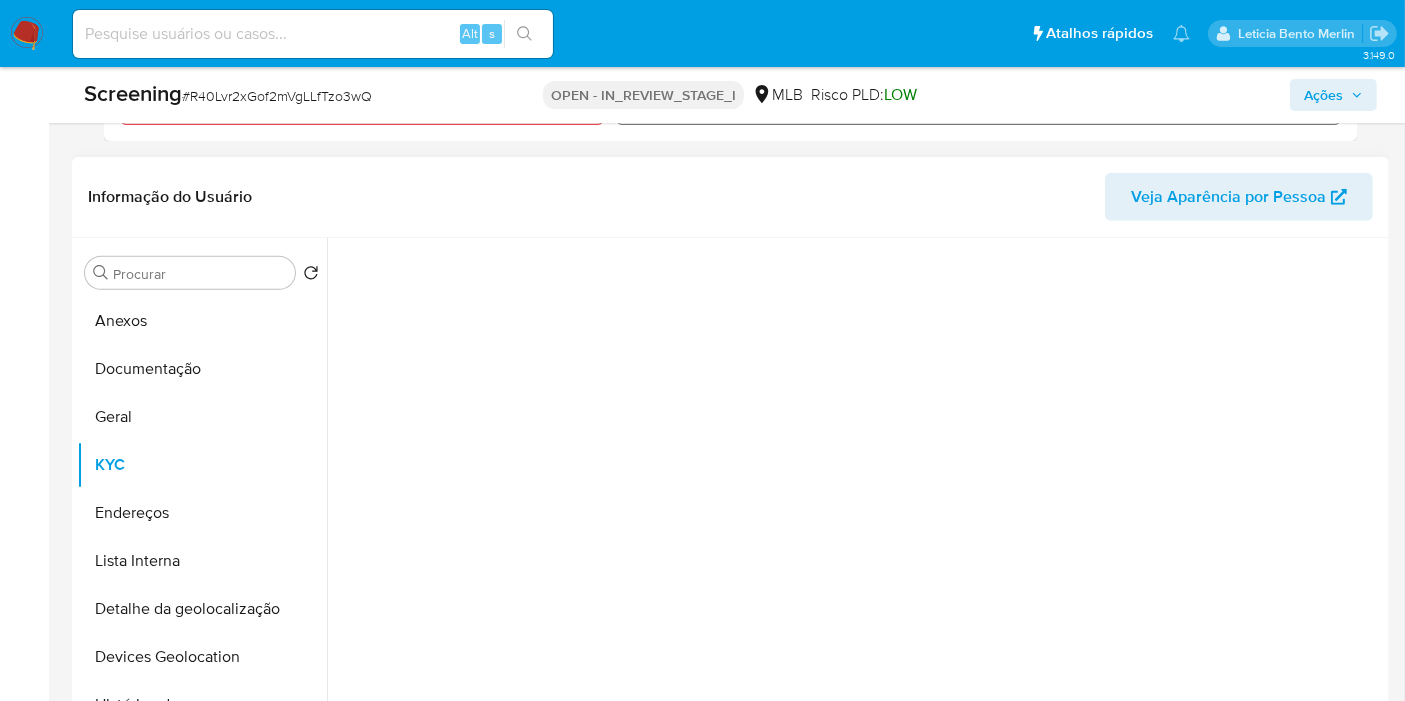 scroll, scrollTop: 888, scrollLeft: 0, axis: vertical 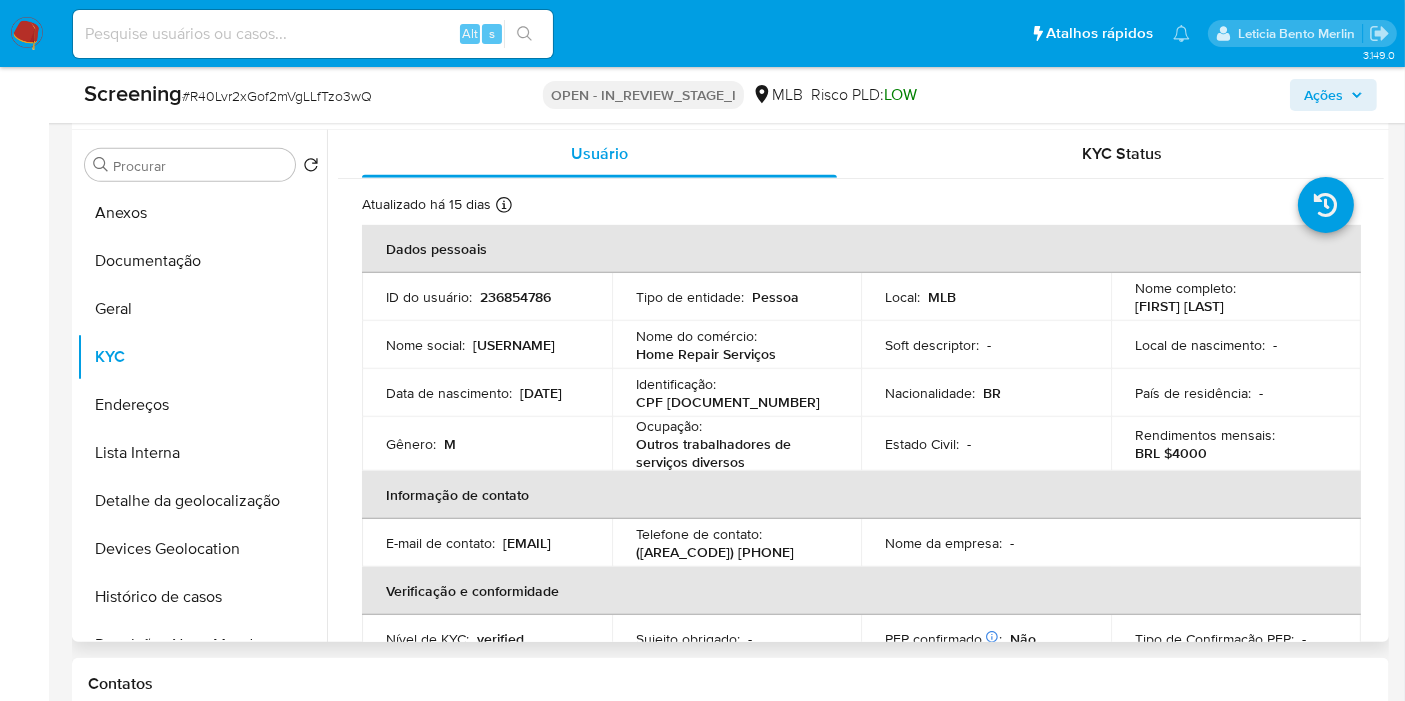 click on "CPF 00708587992" at bounding box center [728, 402] 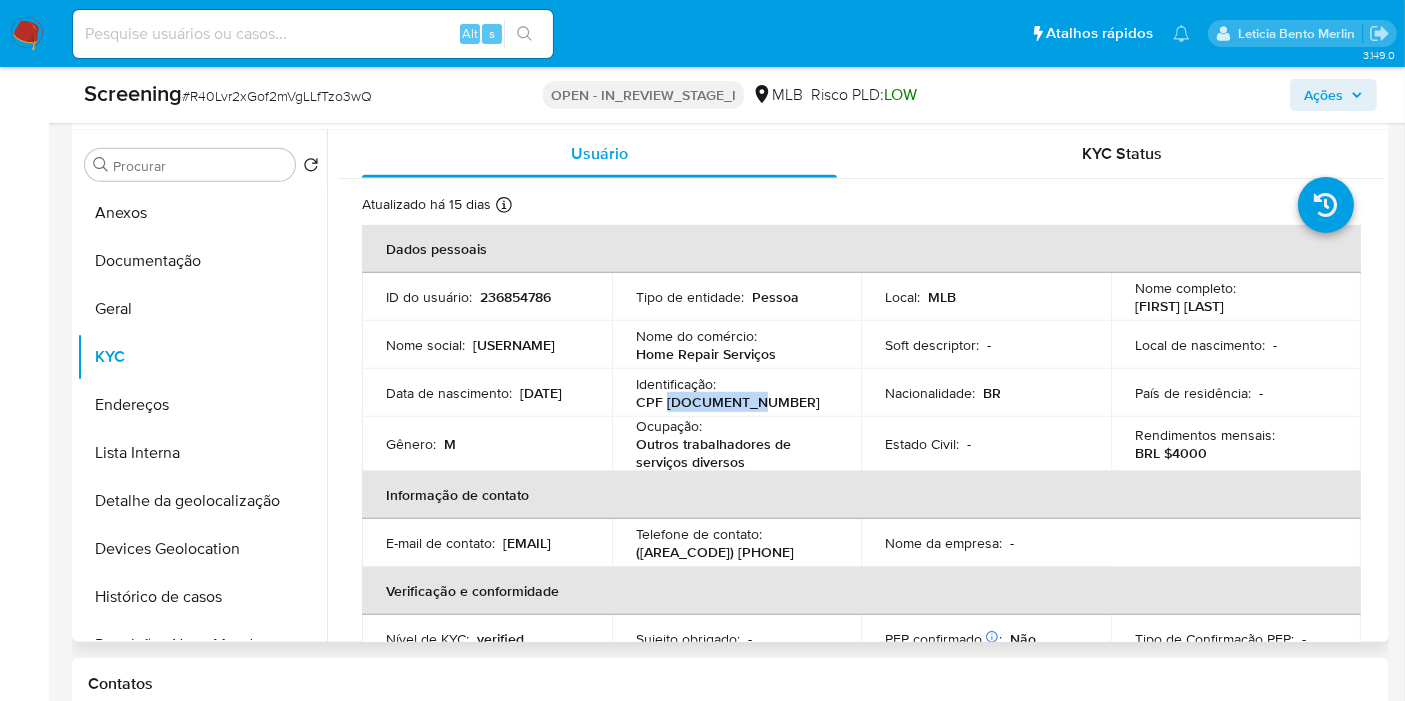 click on "CPF 00708587992" at bounding box center [728, 402] 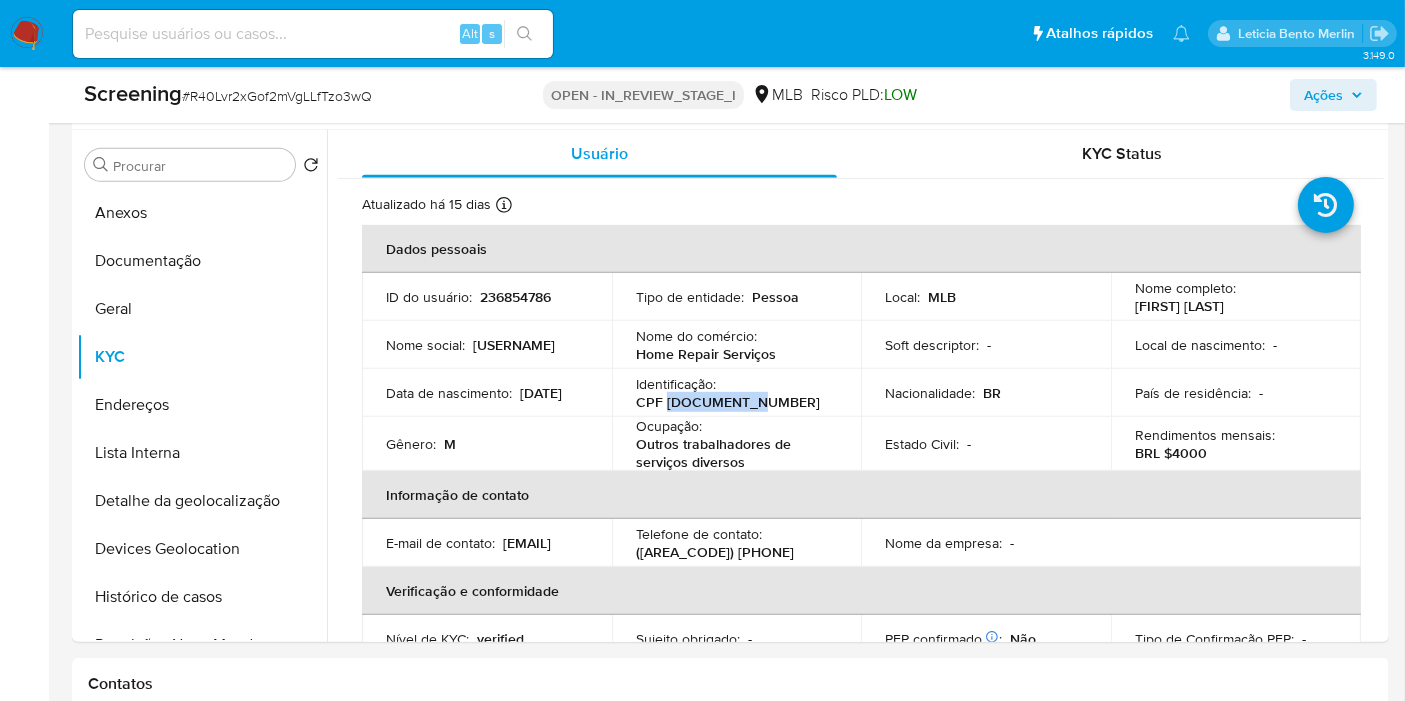 copy on "00708587992" 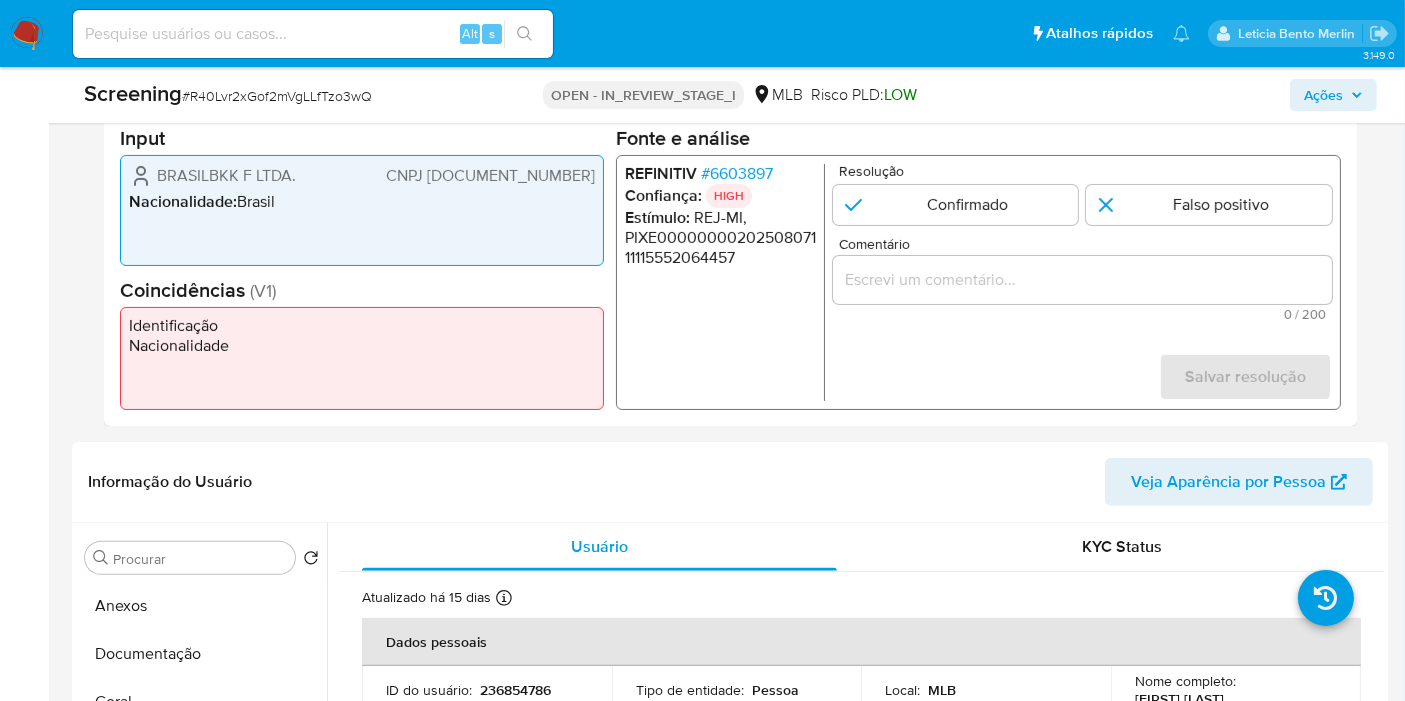 scroll, scrollTop: 444, scrollLeft: 0, axis: vertical 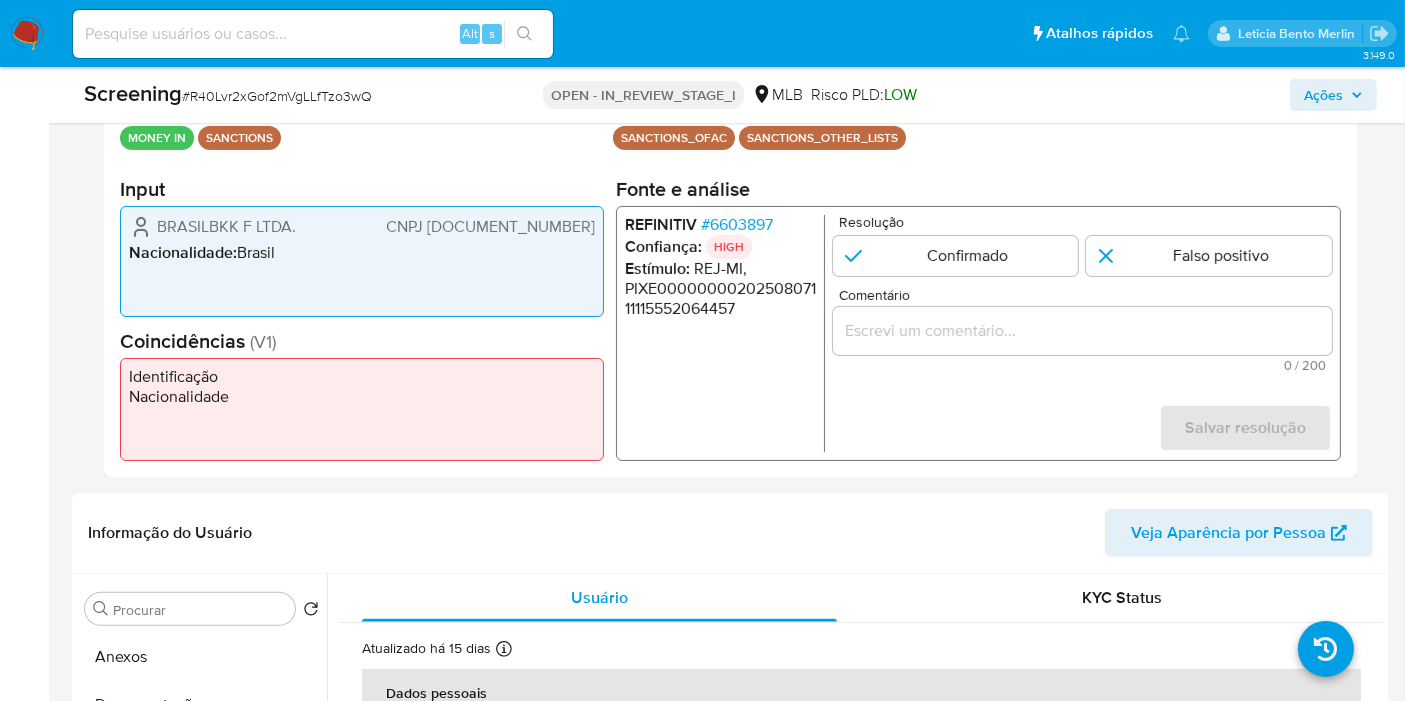 click on "CNPJ
22368469000110" at bounding box center [490, 227] 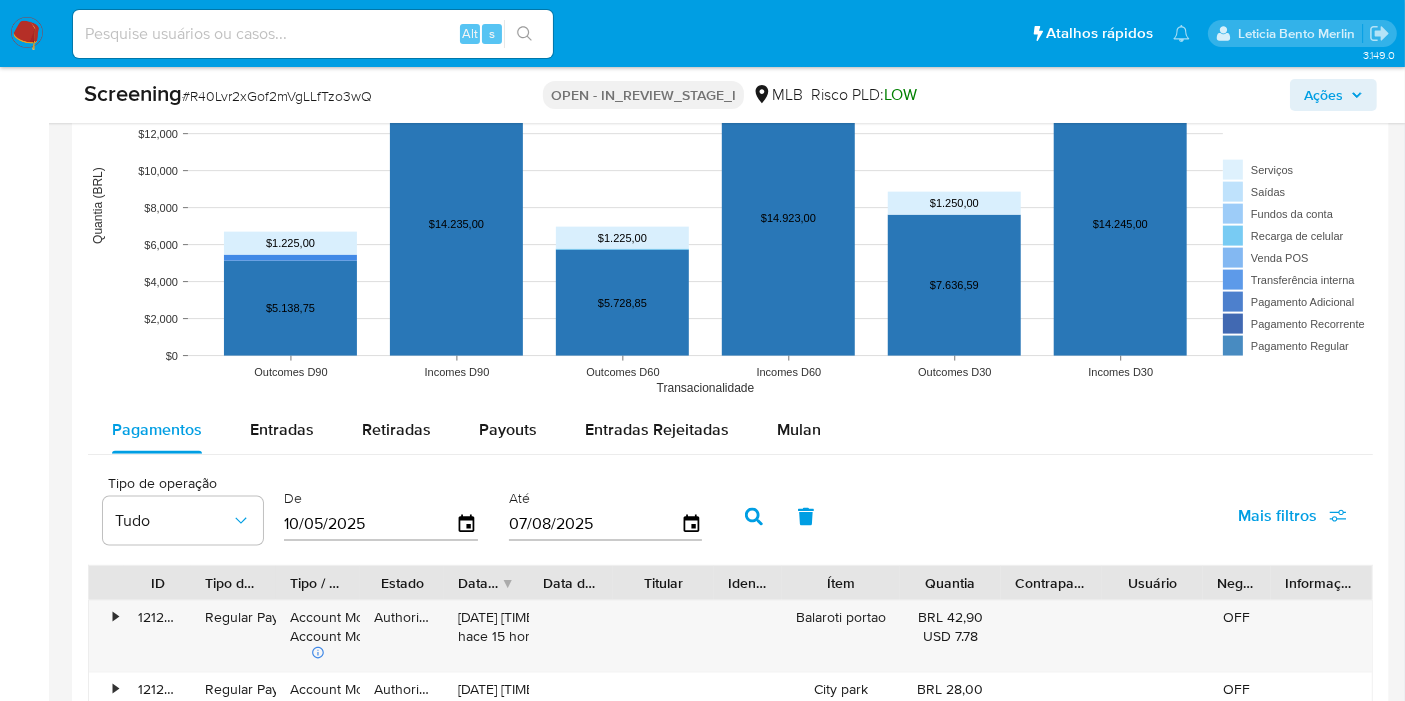 scroll, scrollTop: 2555, scrollLeft: 0, axis: vertical 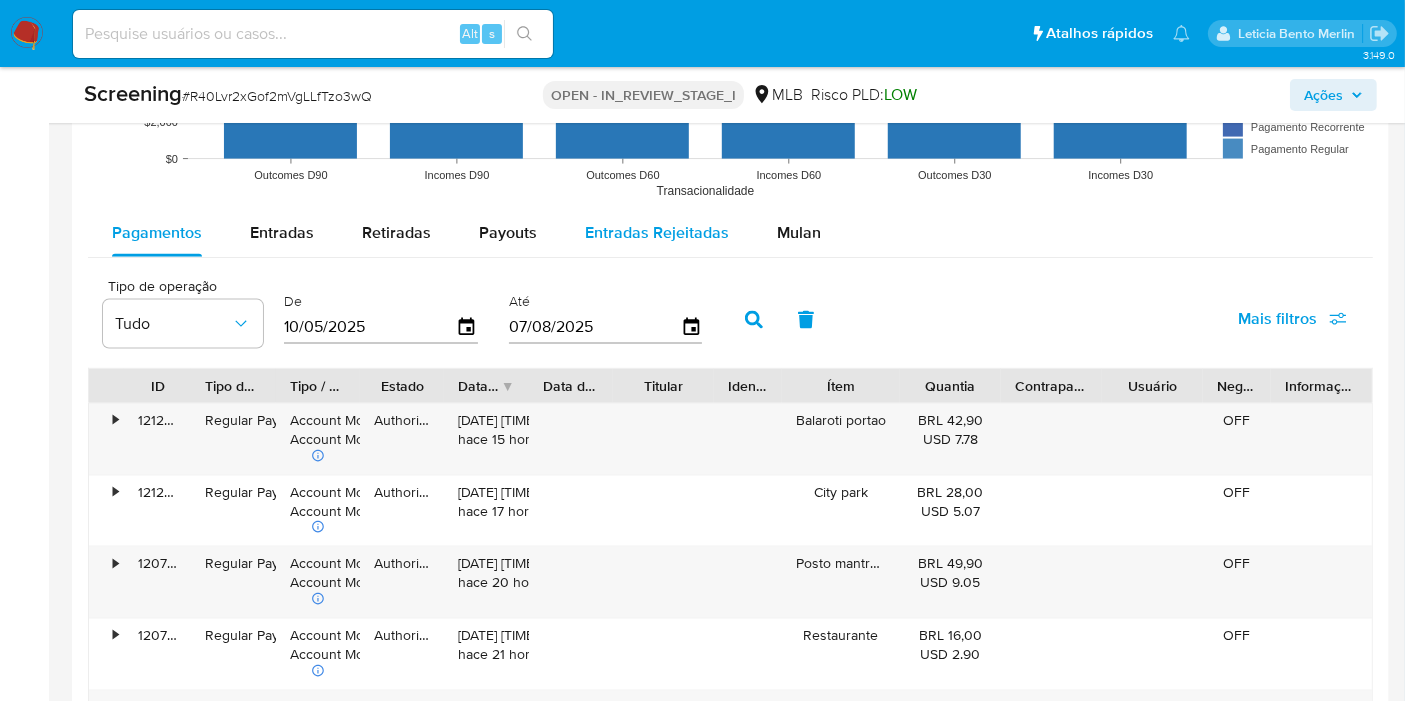 click on "Entradas Rejeitadas" at bounding box center (657, 233) 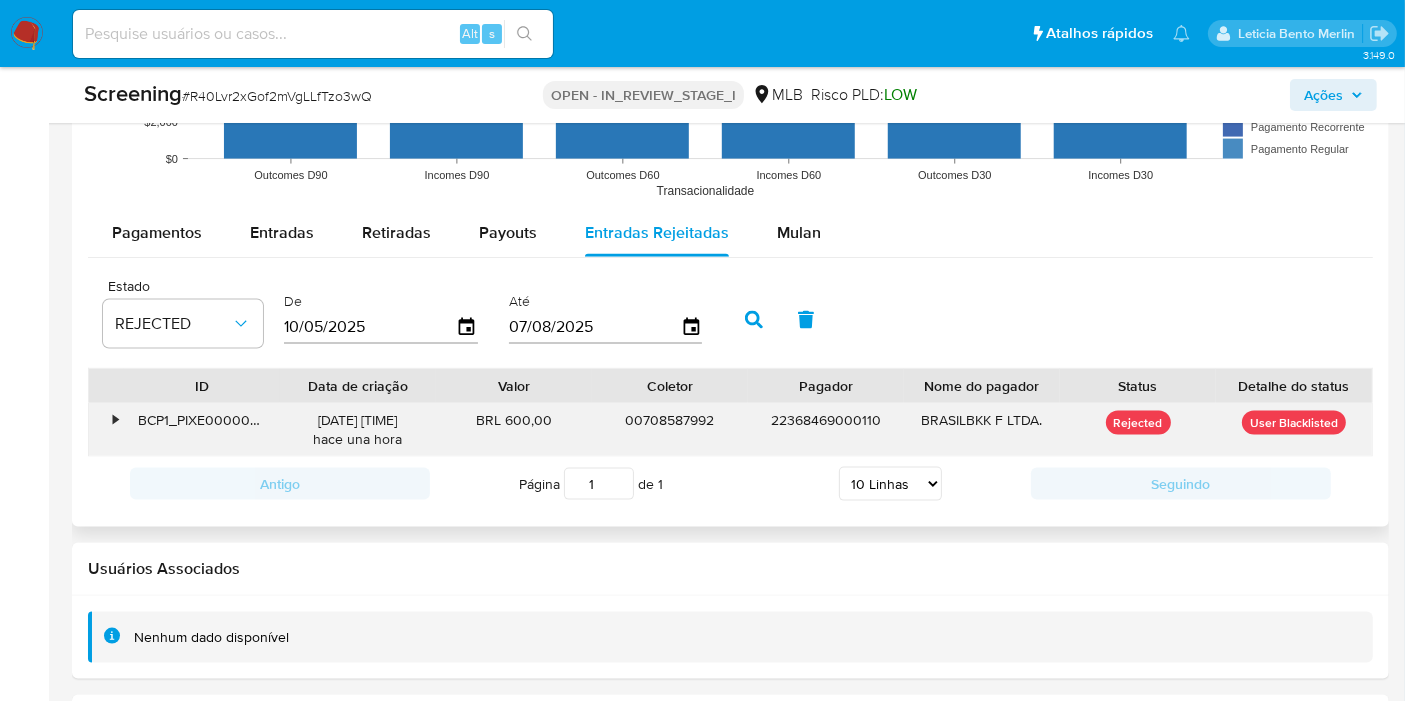 click on "•" at bounding box center (106, 430) 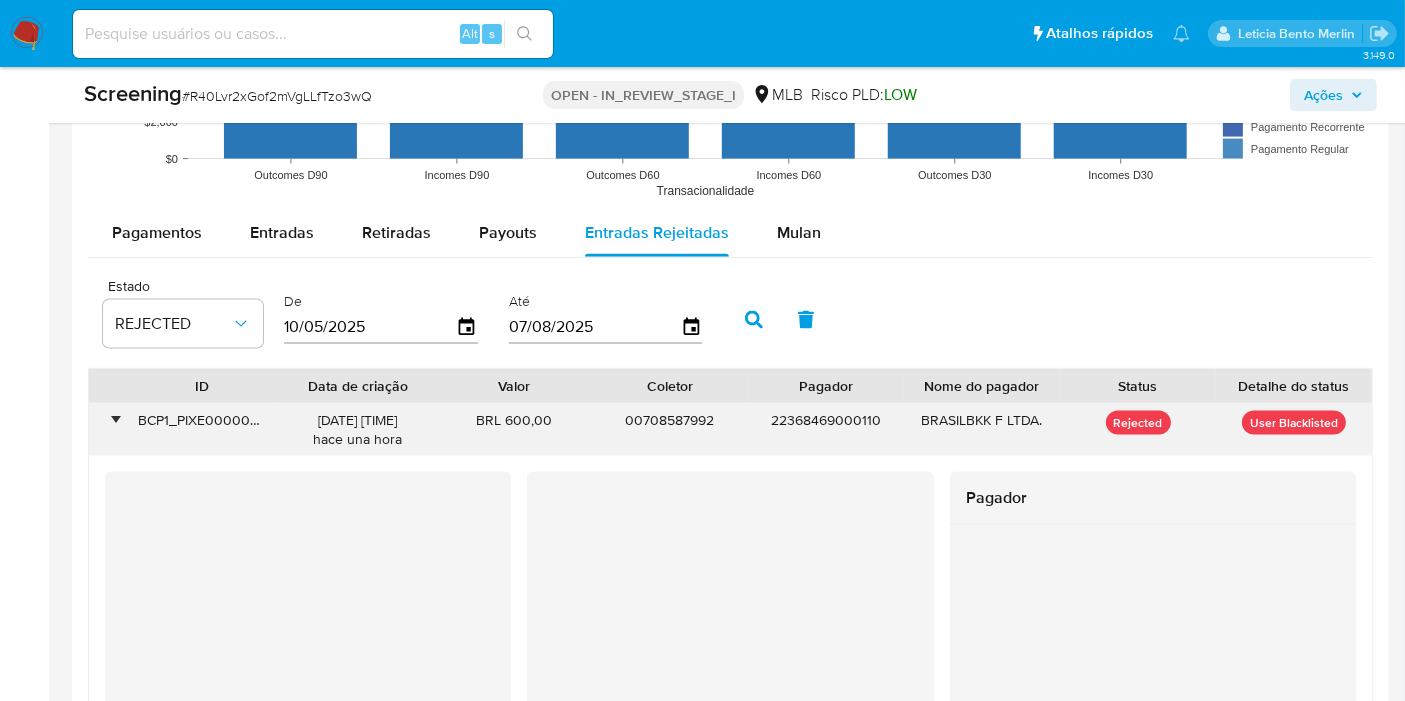 drag, startPoint x: 505, startPoint y: 415, endPoint x: 564, endPoint y: 416, distance: 59.008472 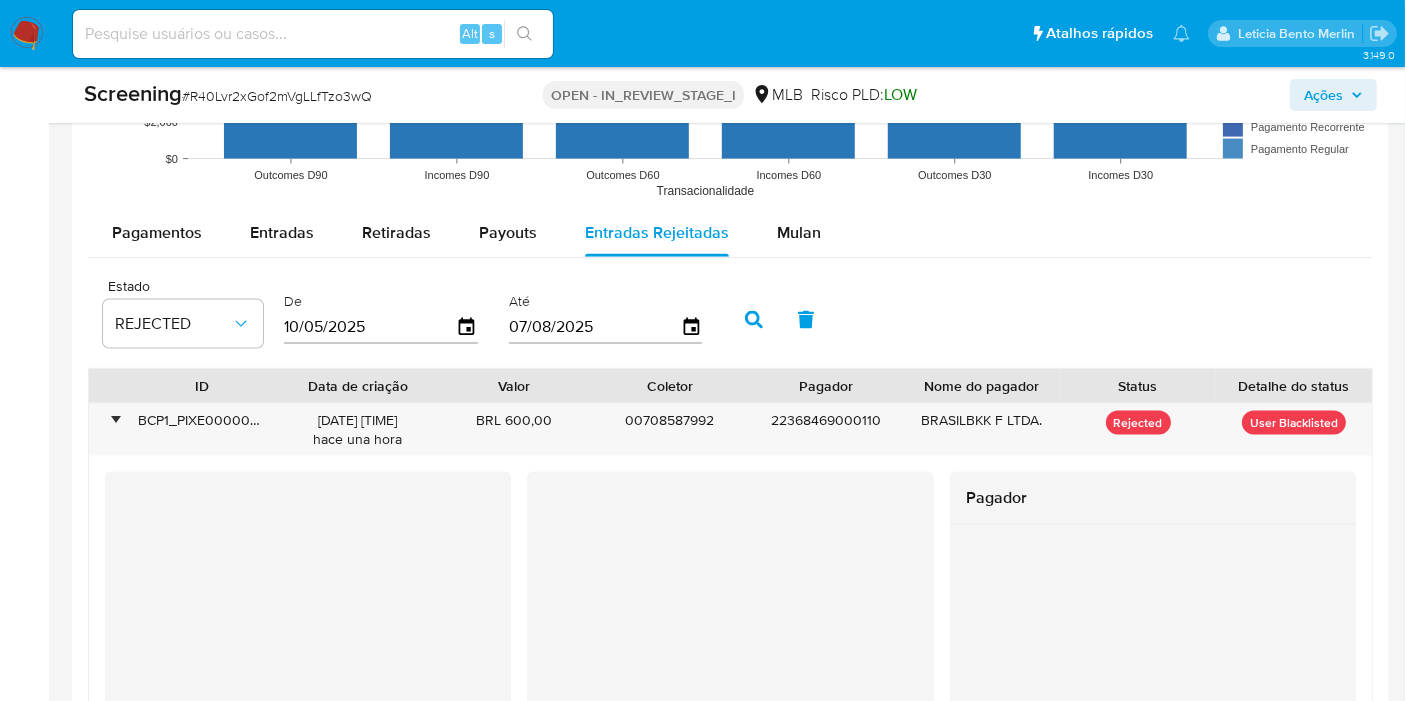 scroll, scrollTop: 2888, scrollLeft: 0, axis: vertical 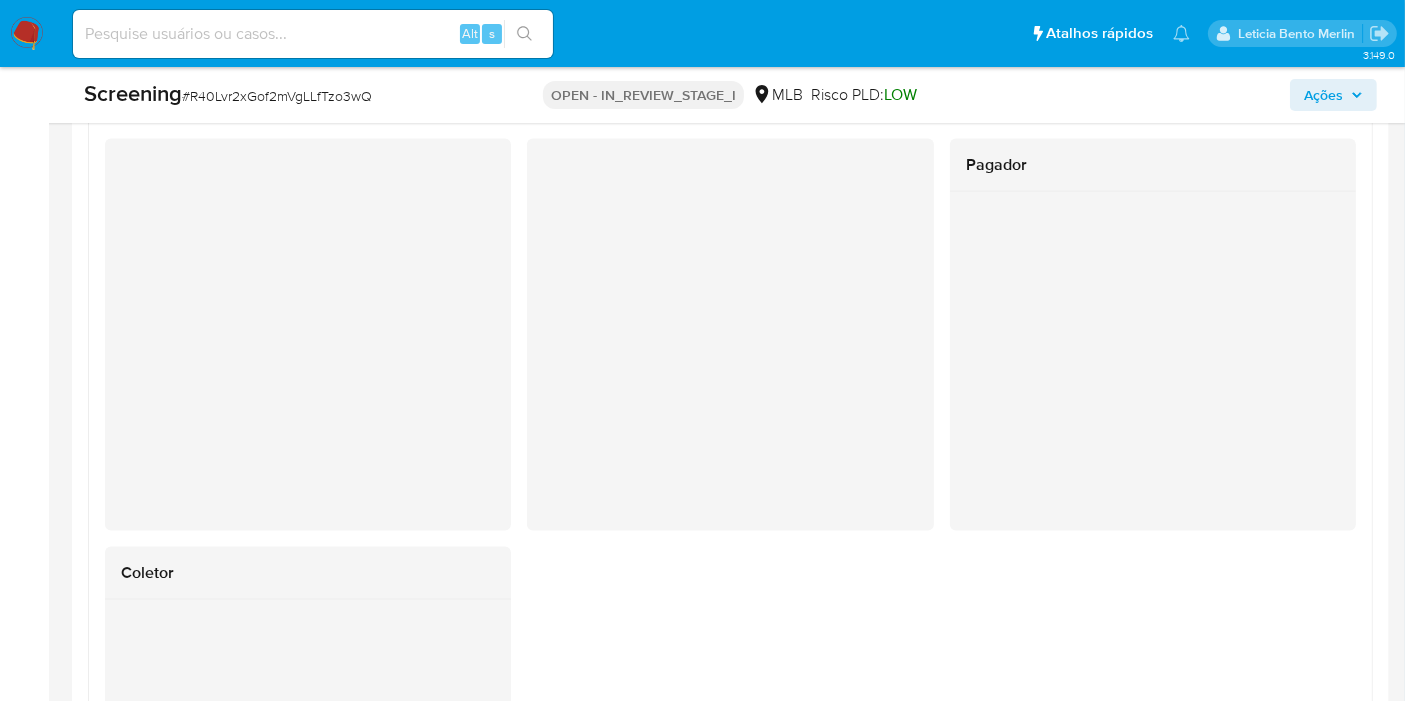 click at bounding box center [1153, 361] 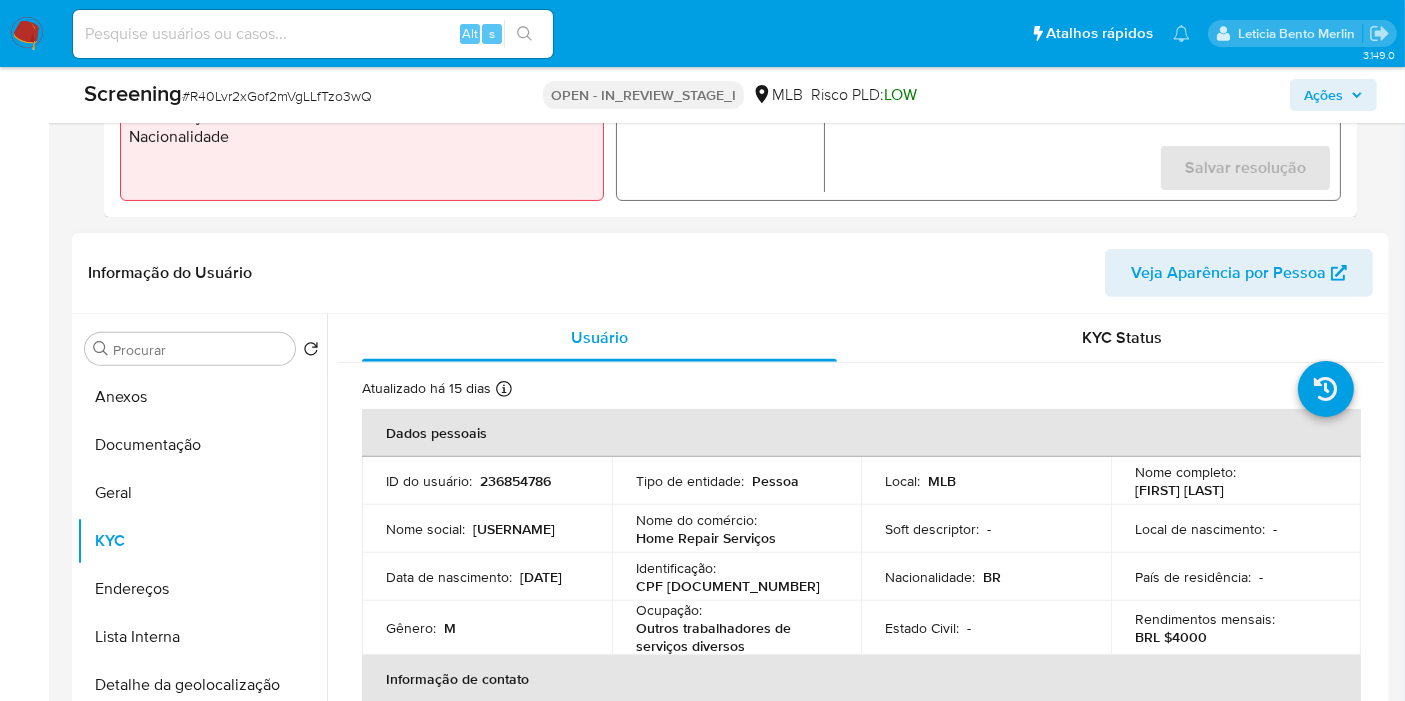 scroll, scrollTop: 444, scrollLeft: 0, axis: vertical 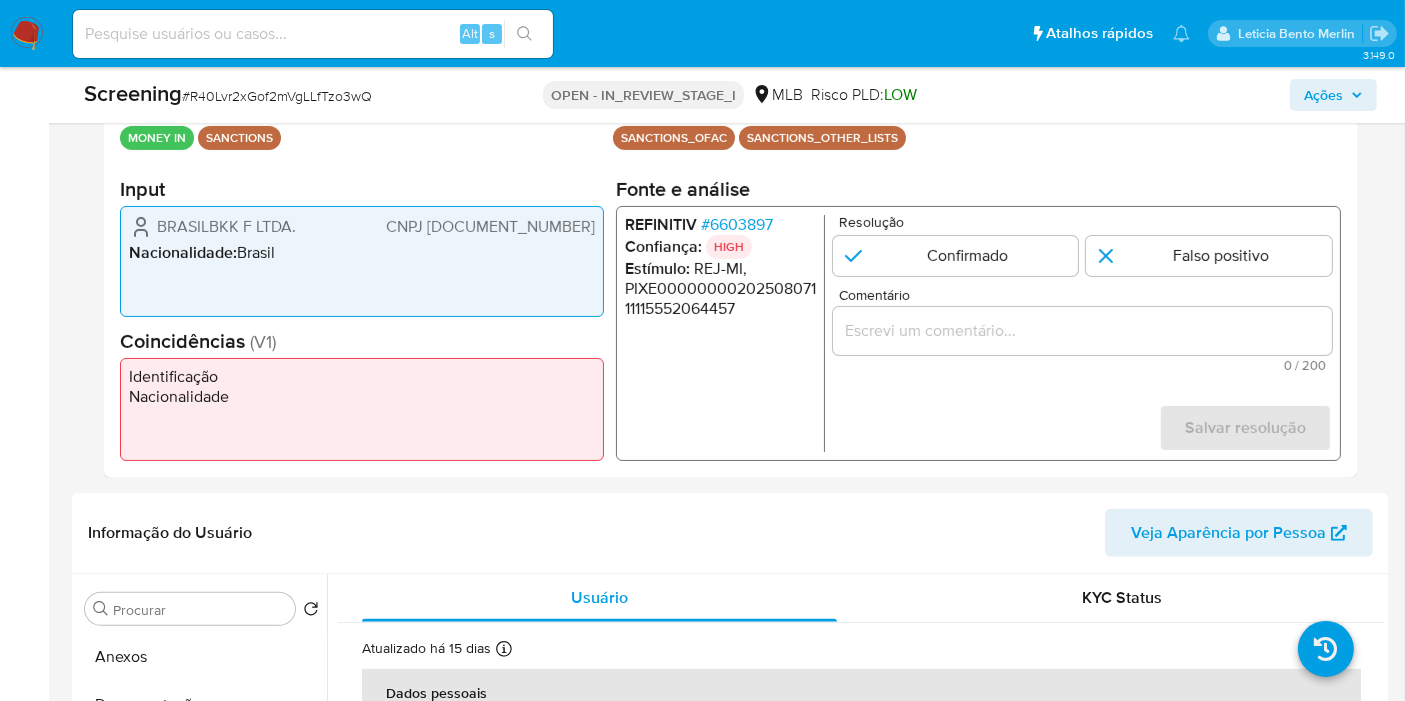 click at bounding box center (1082, 331) 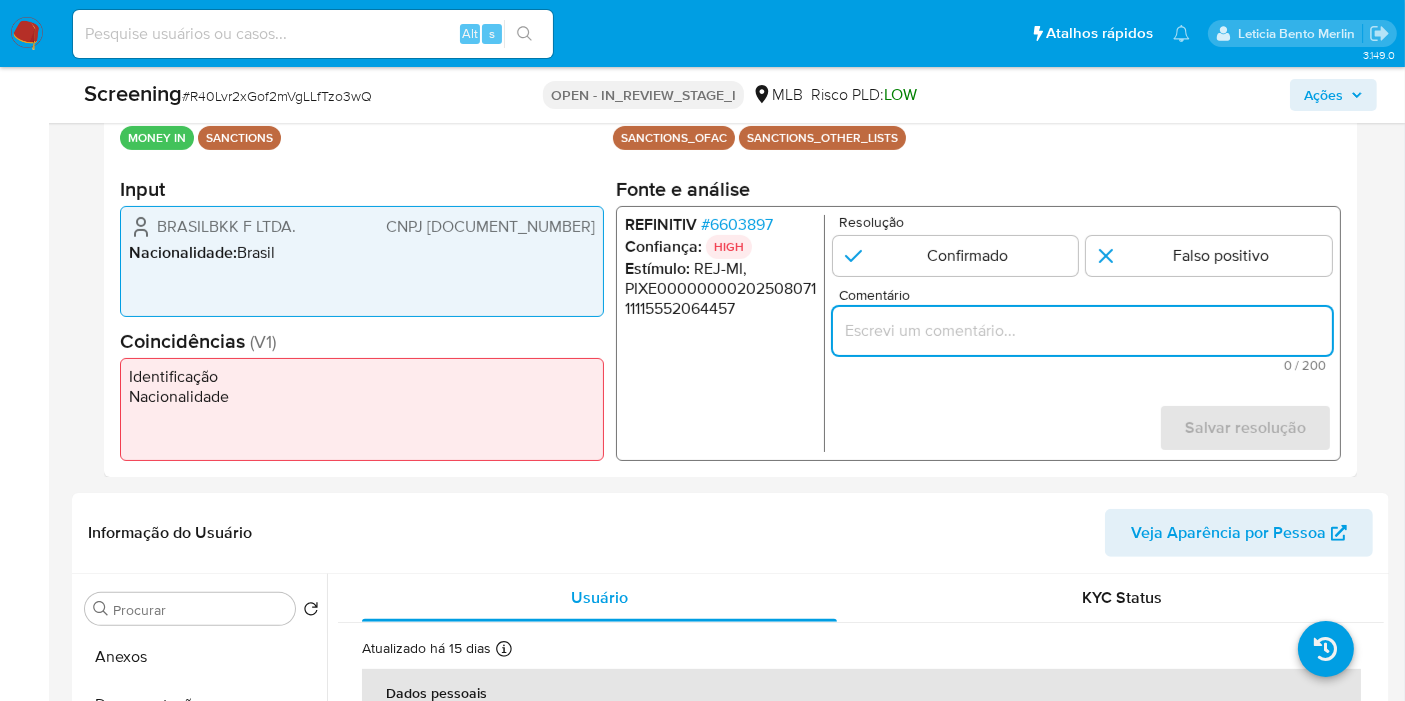 click at bounding box center [1082, 331] 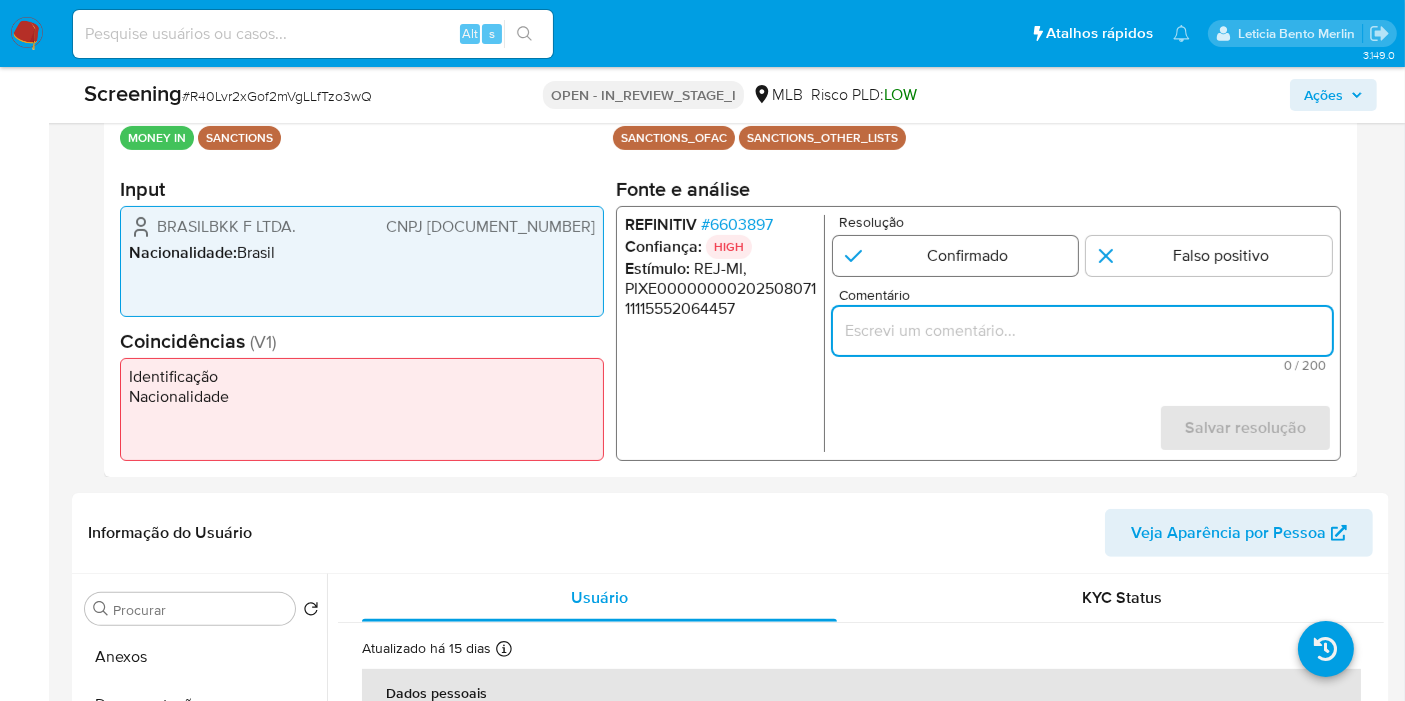 paste on "O alerta foi gerado por conta da Contraparte nome BRASILBKK FERTILIZANTES LTDA., CNPJ 22368469000110, que gerou match com sancionado na lista OFAC, e possui coincidência confirmada de nome e documento" 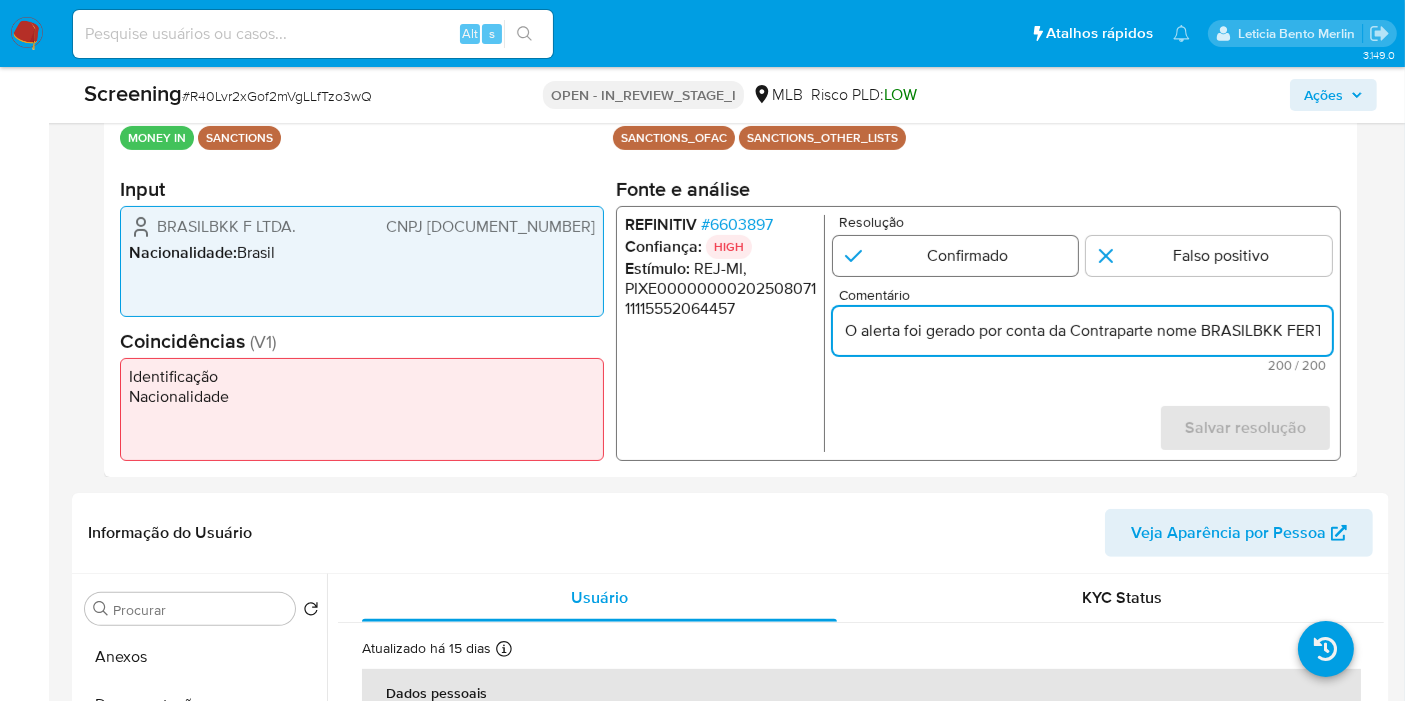 scroll, scrollTop: 0, scrollLeft: 1046, axis: horizontal 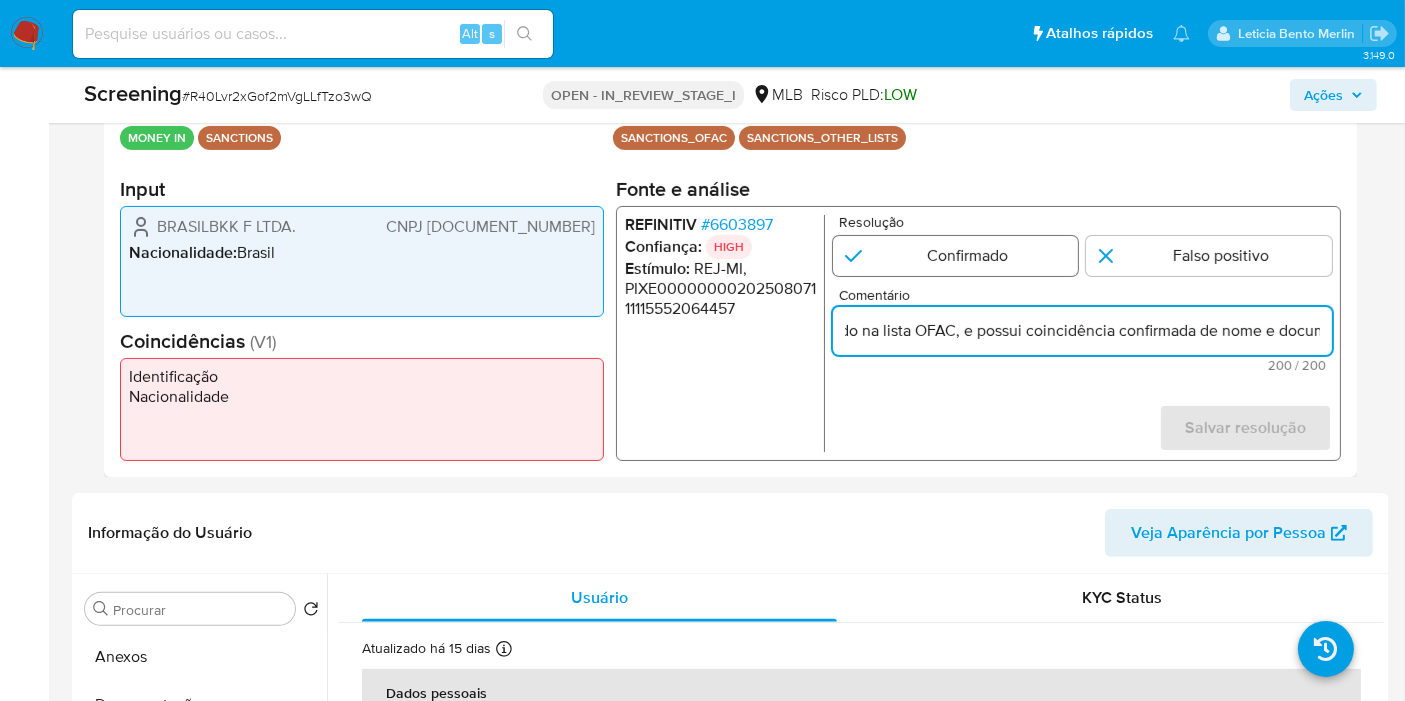 type on "O alerta foi gerado por conta da Contraparte nome BRASILBKK FERTILIZANTES LTDA., CNPJ 22368469000110, que gerou match com sancionado na lista OFAC, e possui coincidência confirmada de nome e documento" 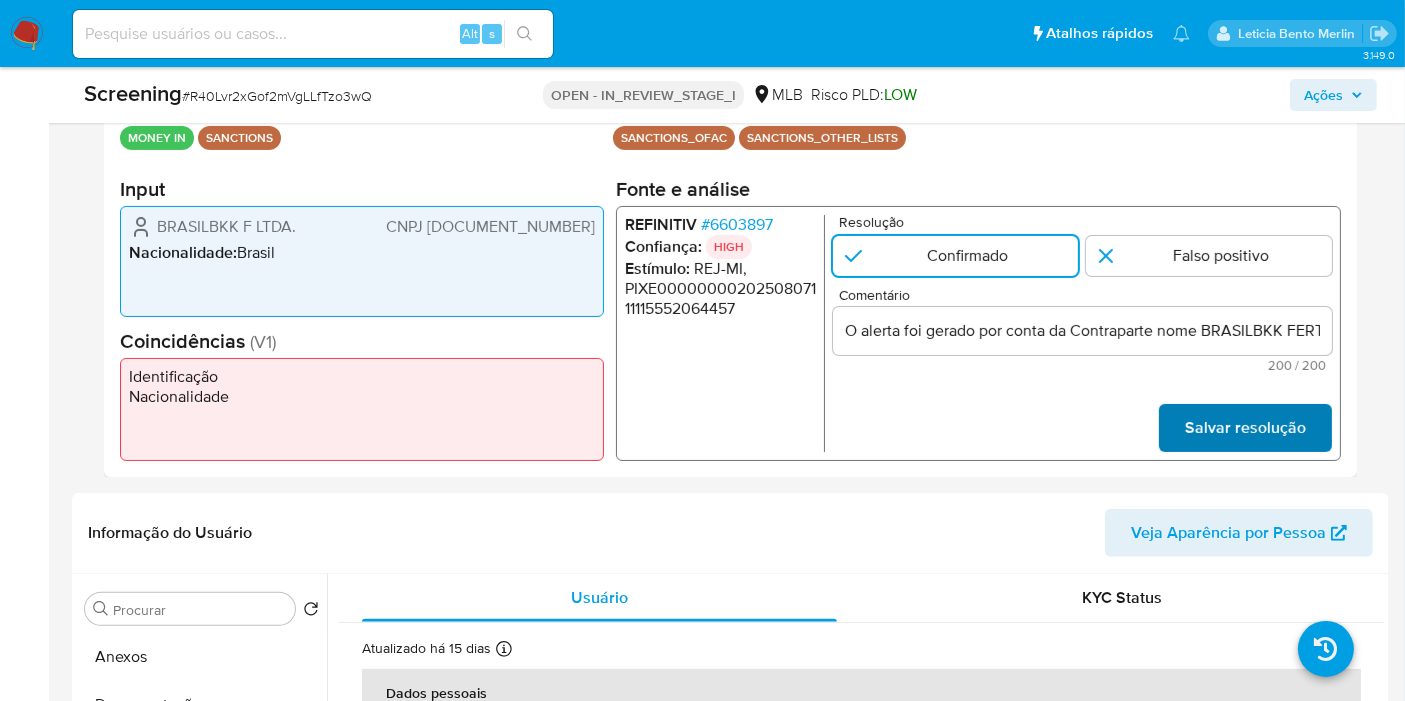 click on "Salvar resolução" at bounding box center [1245, 428] 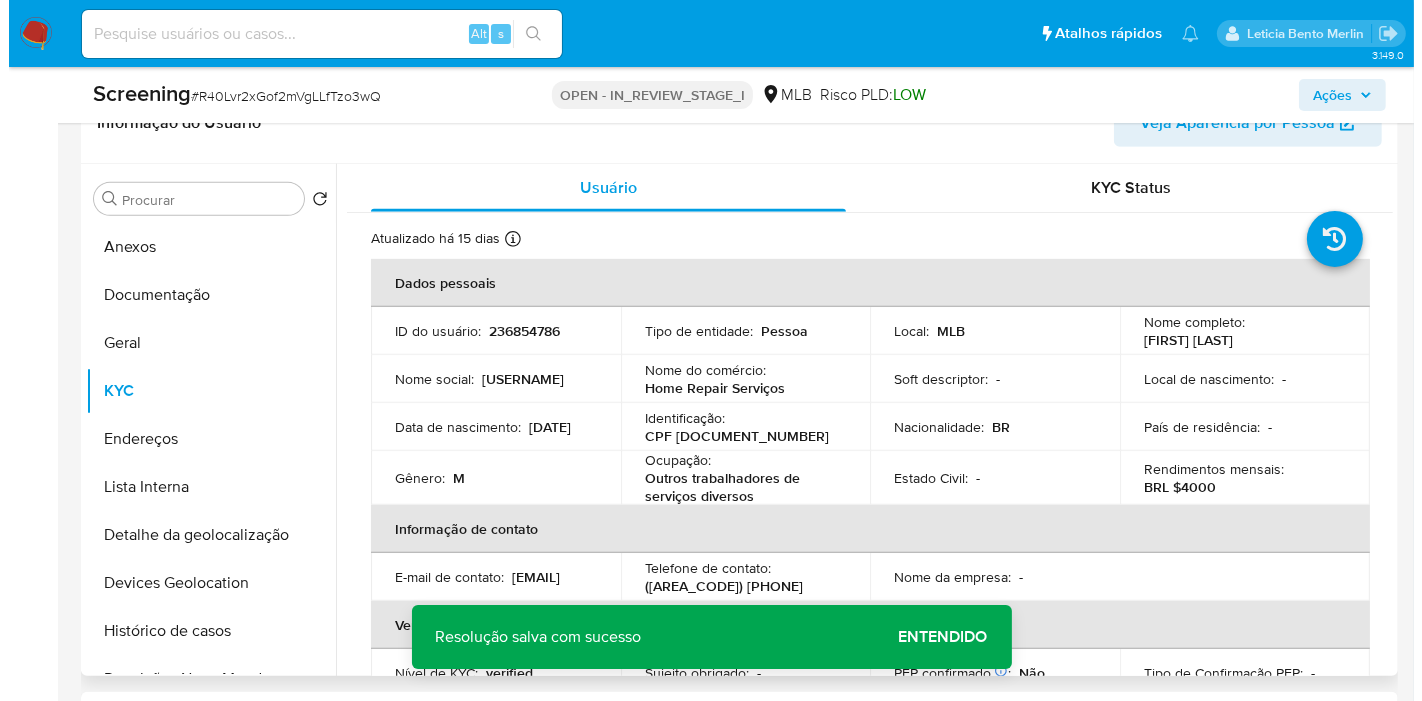 scroll, scrollTop: 888, scrollLeft: 0, axis: vertical 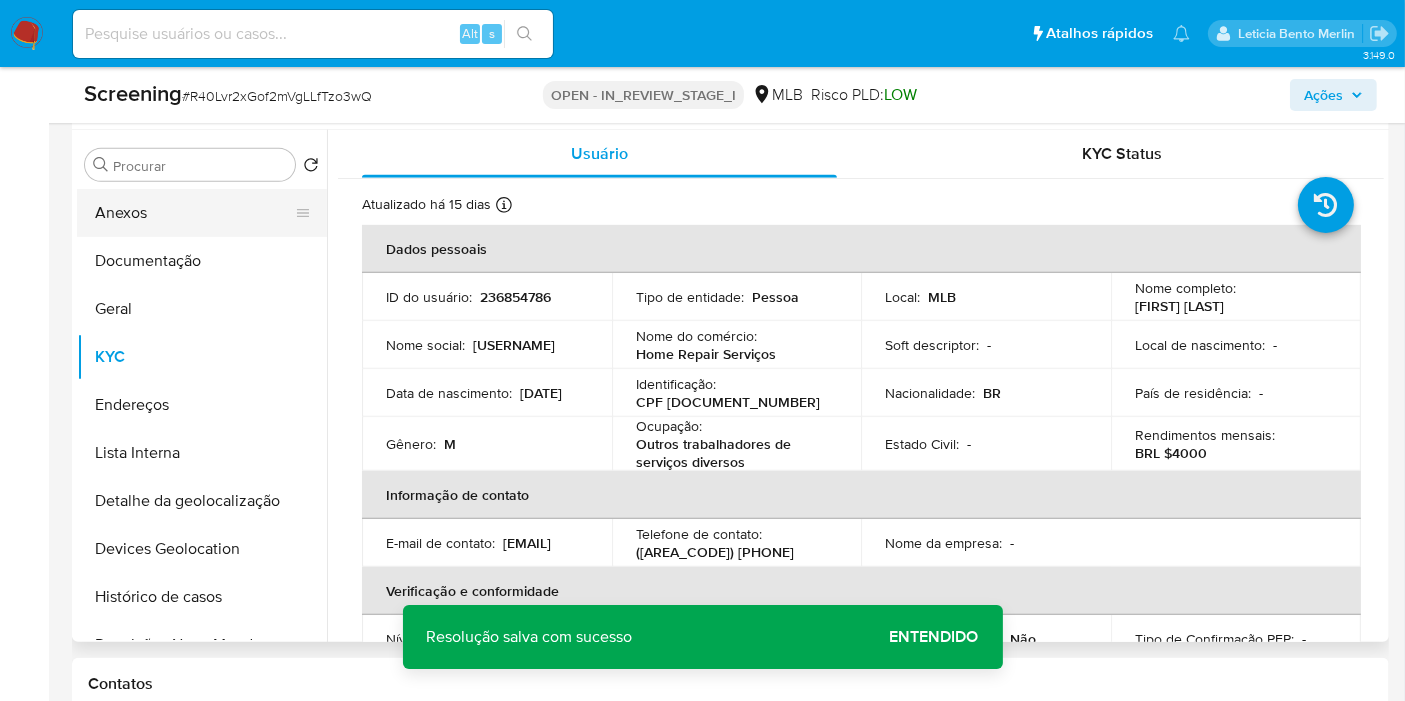 click on "Anexos" at bounding box center [194, 213] 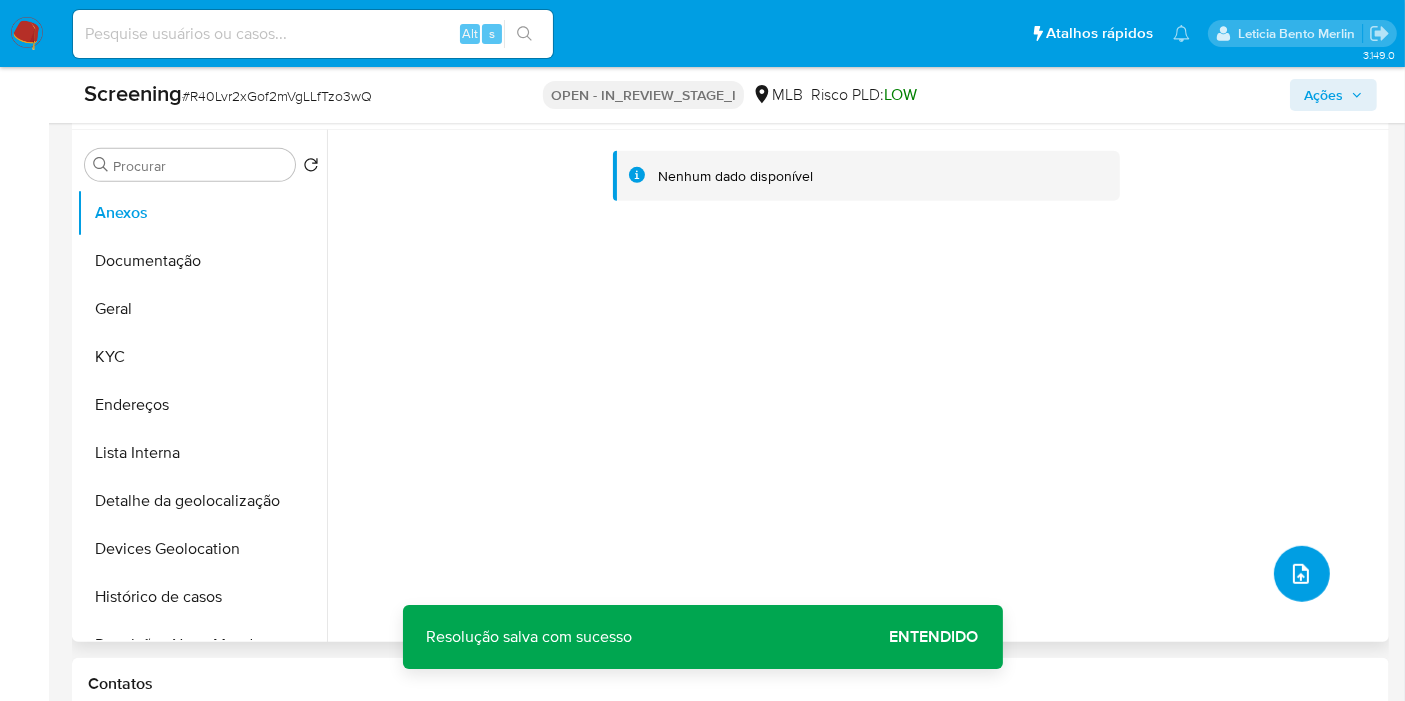click 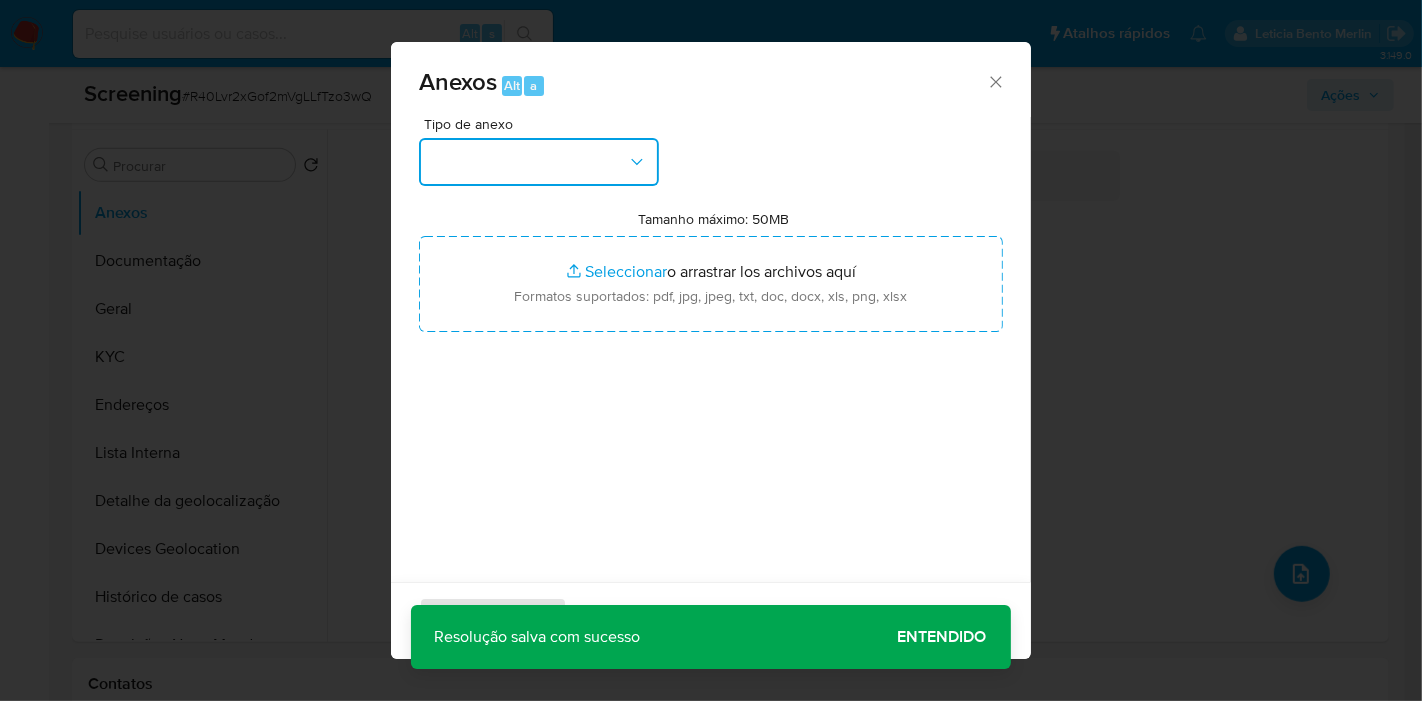 click at bounding box center (539, 162) 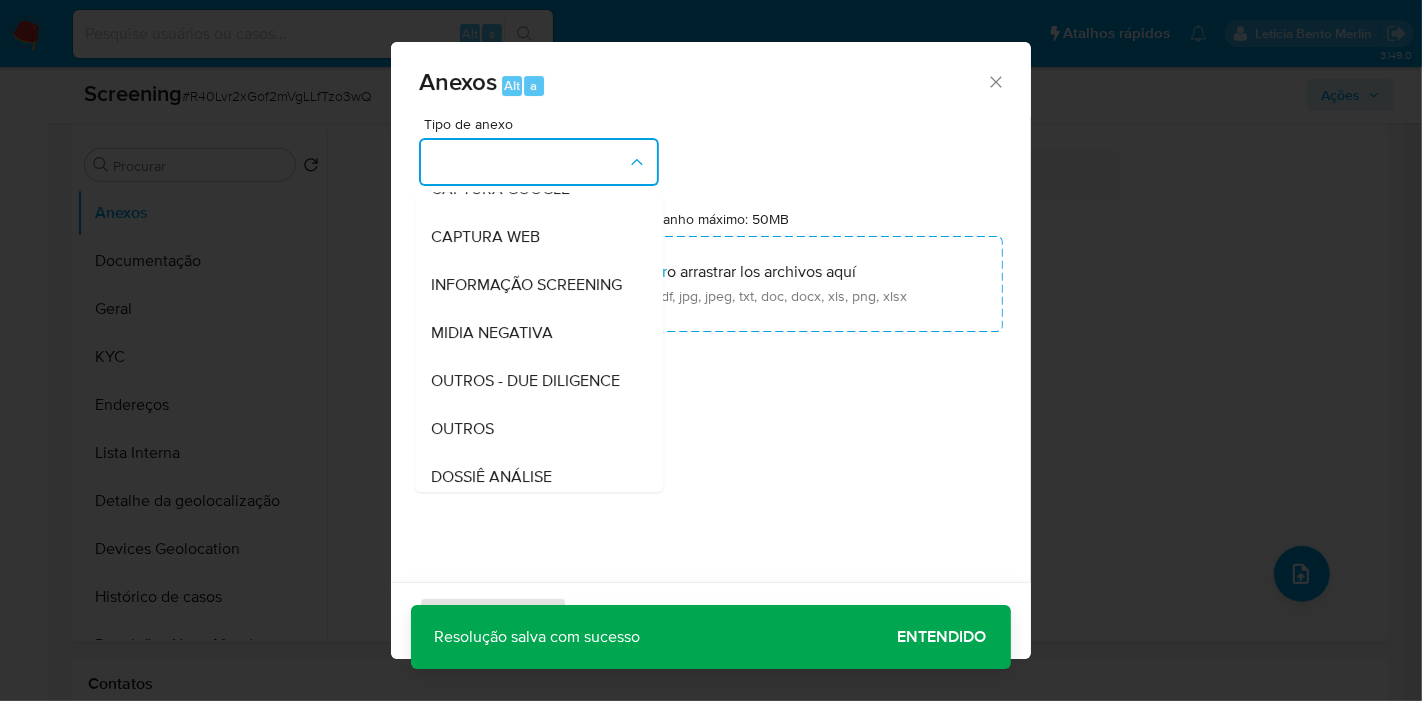 scroll, scrollTop: 222, scrollLeft: 0, axis: vertical 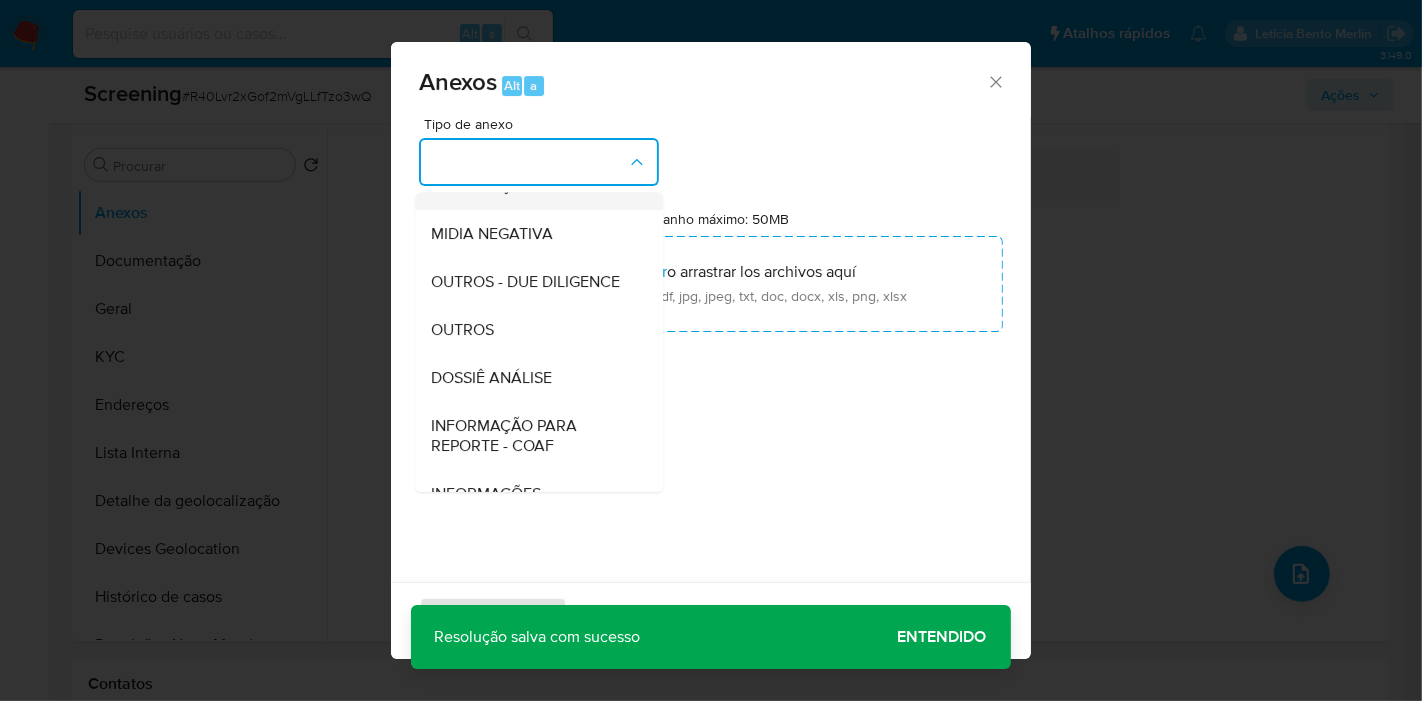 click on "INFORMAÇÃO SCREENING" at bounding box center (526, 186) 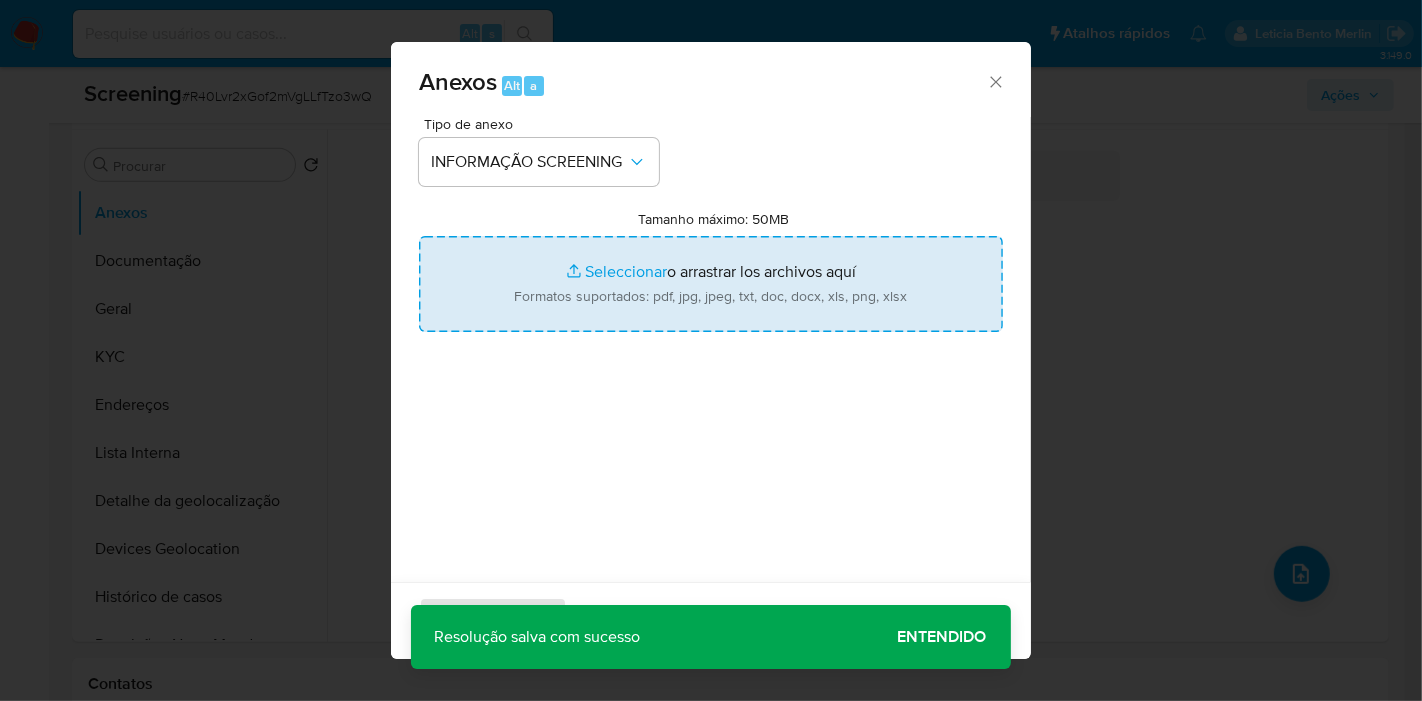 click on "Tamanho máximo: 50MB Seleccionar archivos" at bounding box center [711, 284] 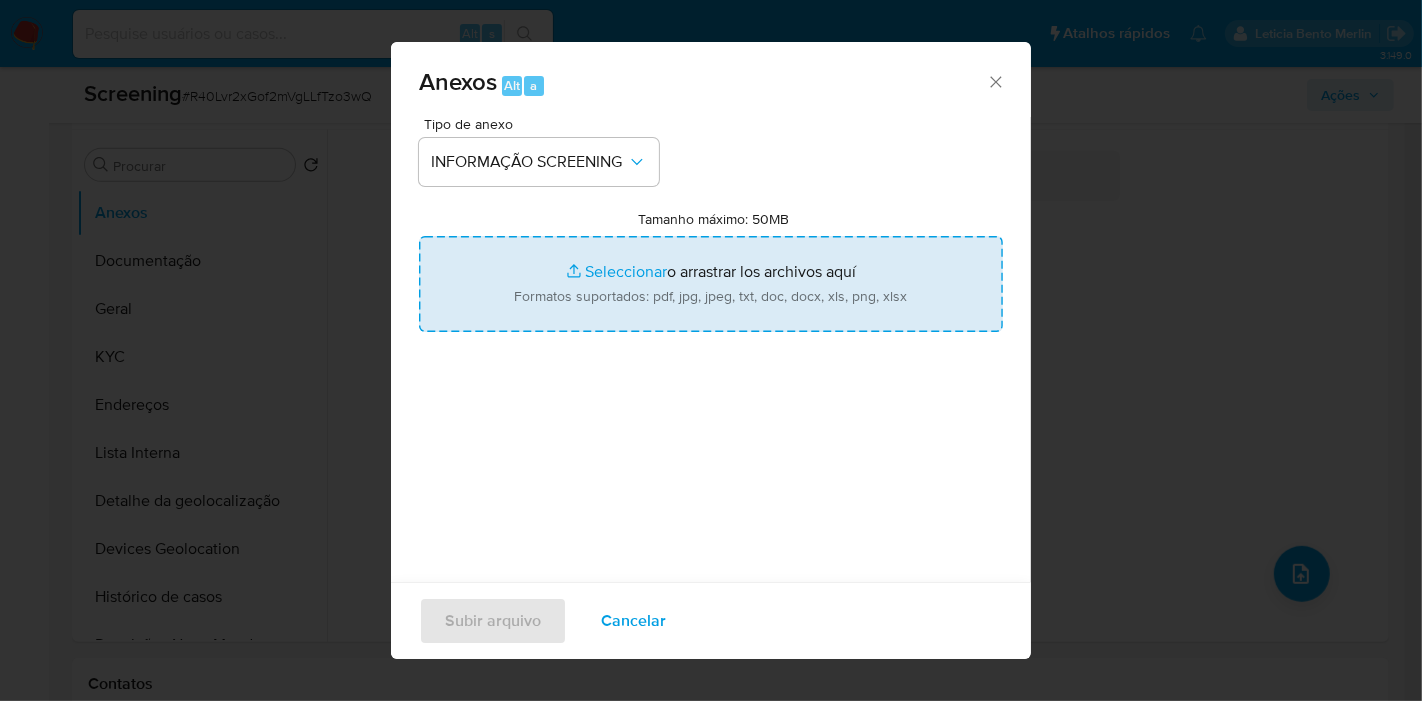 type on "C:\fakepath\Evidências.pdf" 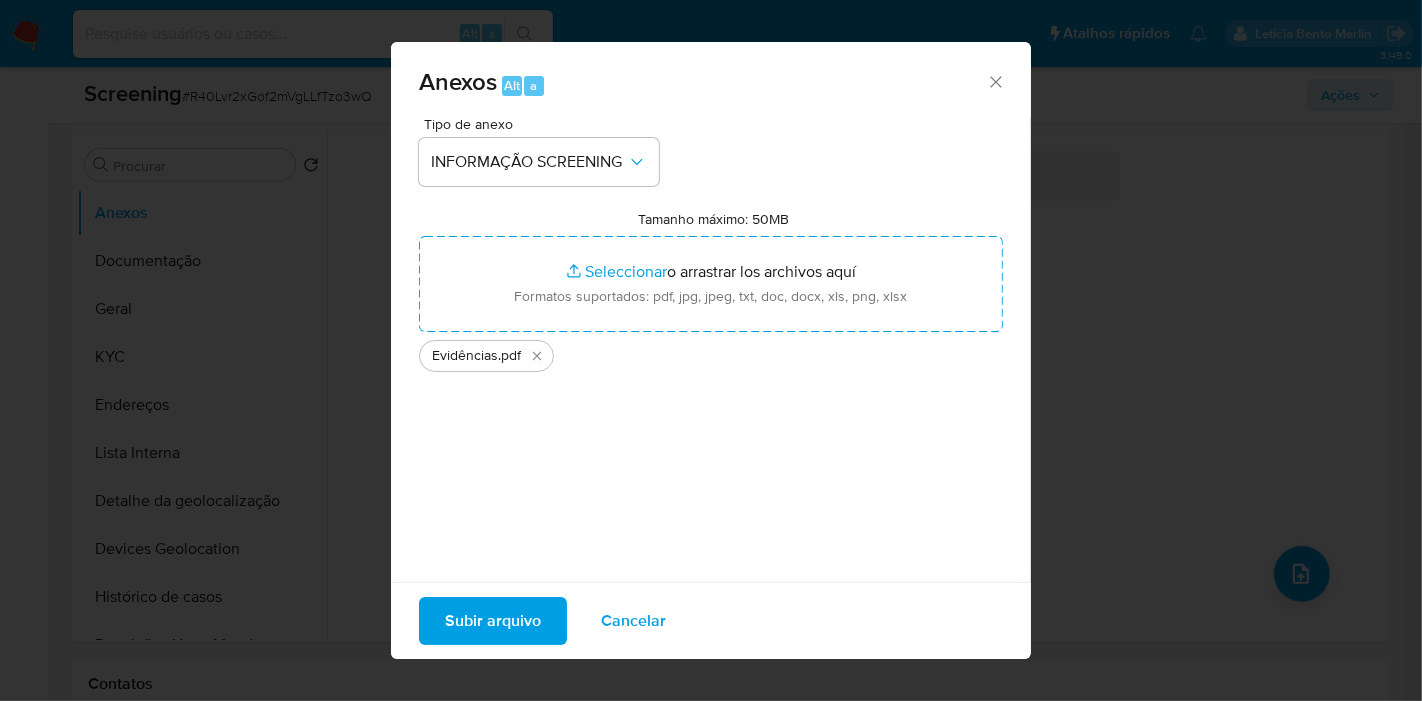 click on "Subir arquivo" at bounding box center [493, 621] 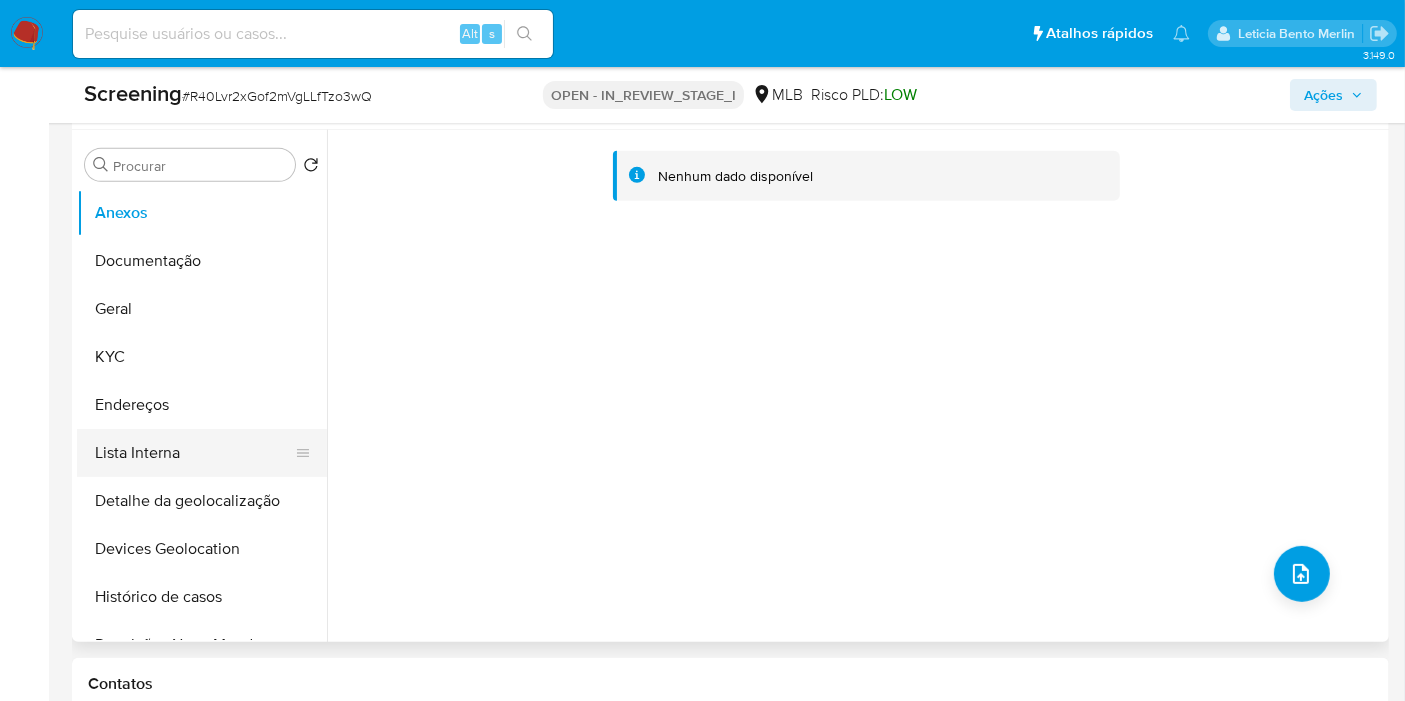 click on "Lista Interna" at bounding box center [194, 453] 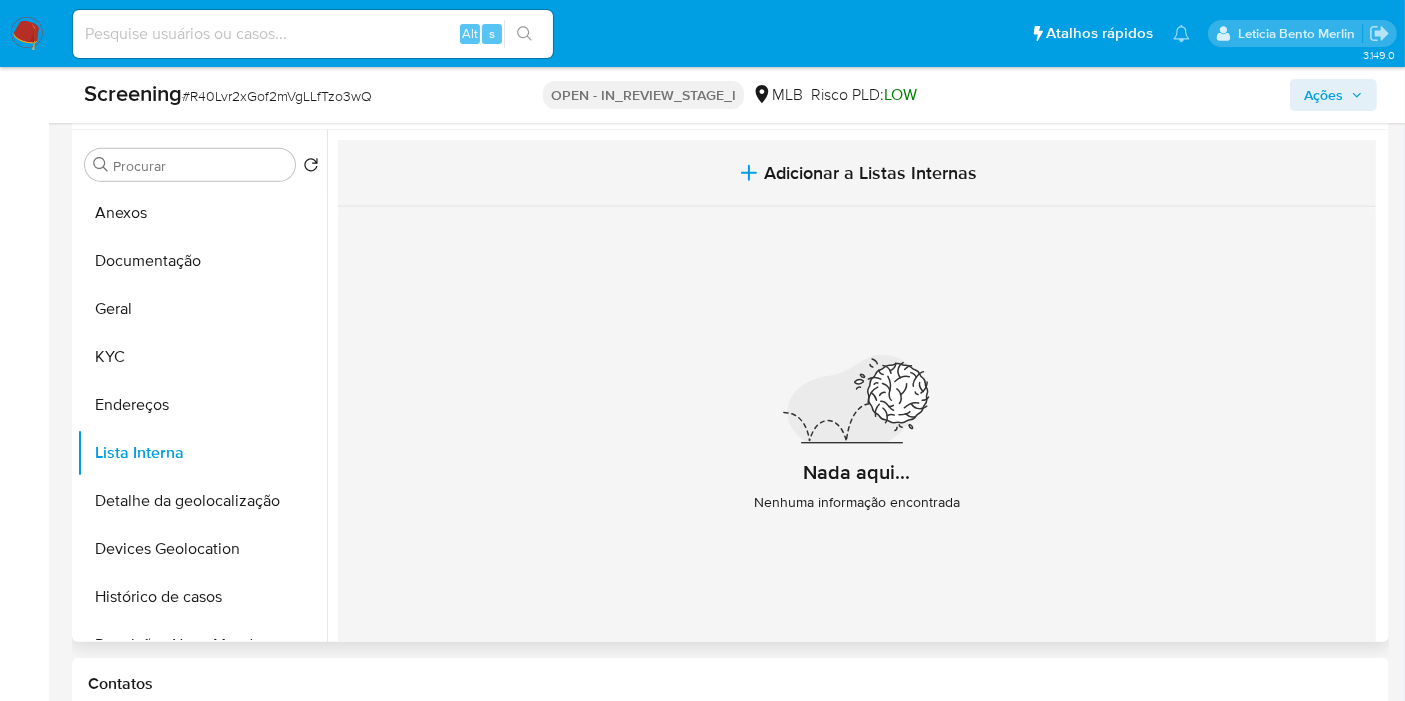 click on "Adicionar a Listas Internas" at bounding box center [871, 173] 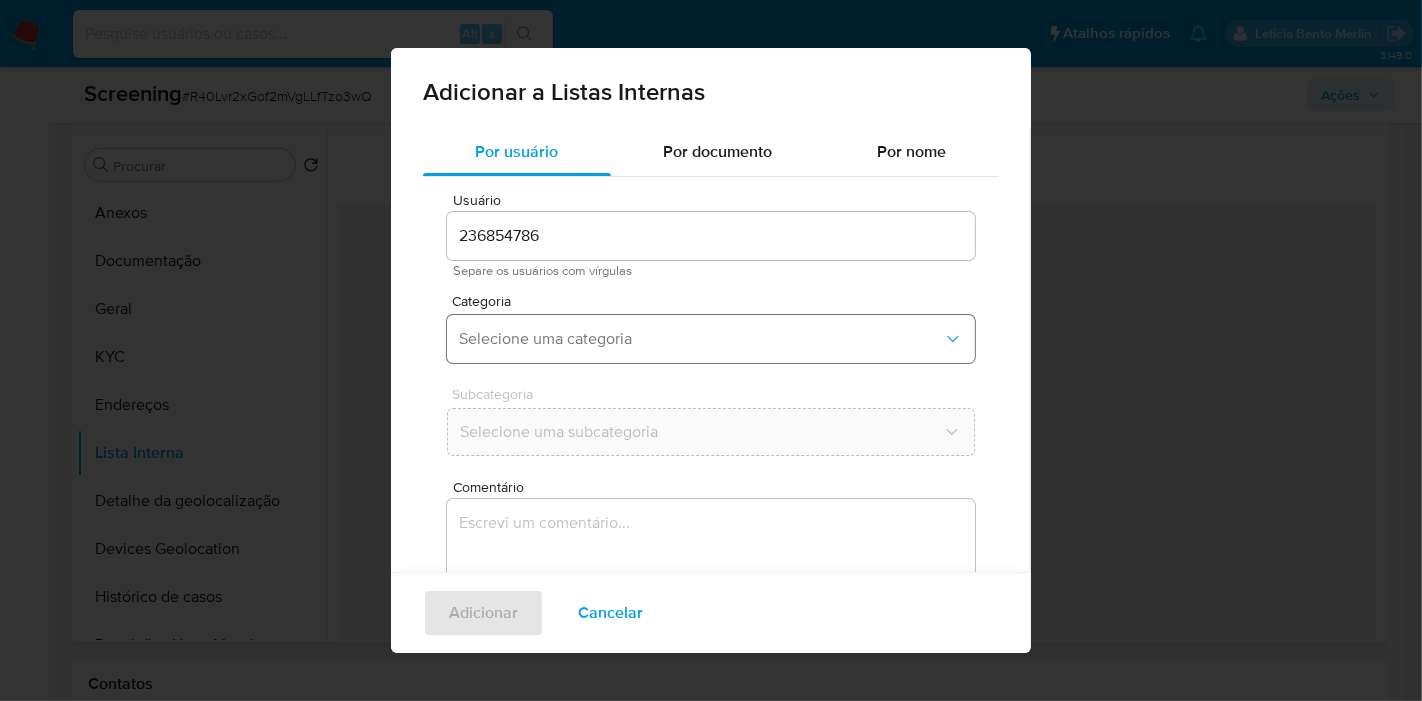 click on "Selecione uma categoria" at bounding box center (701, 339) 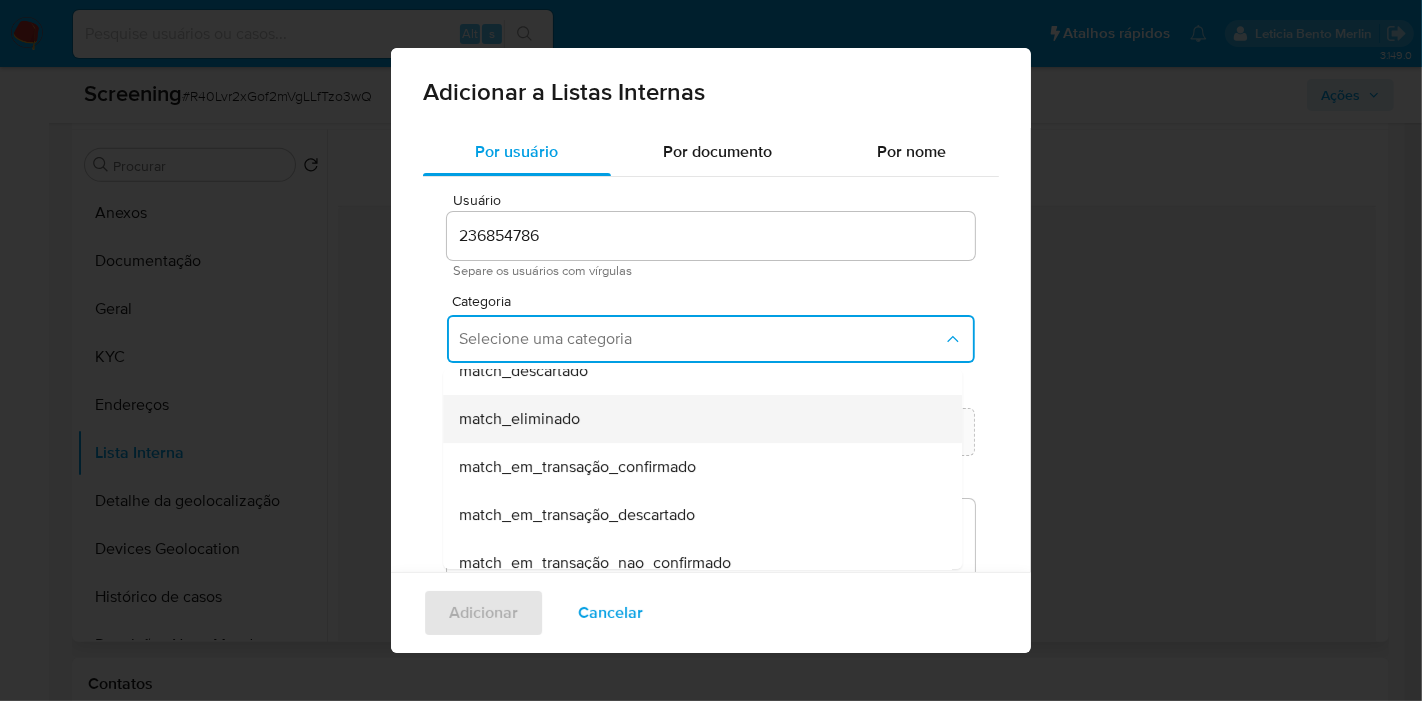 scroll, scrollTop: 222, scrollLeft: 0, axis: vertical 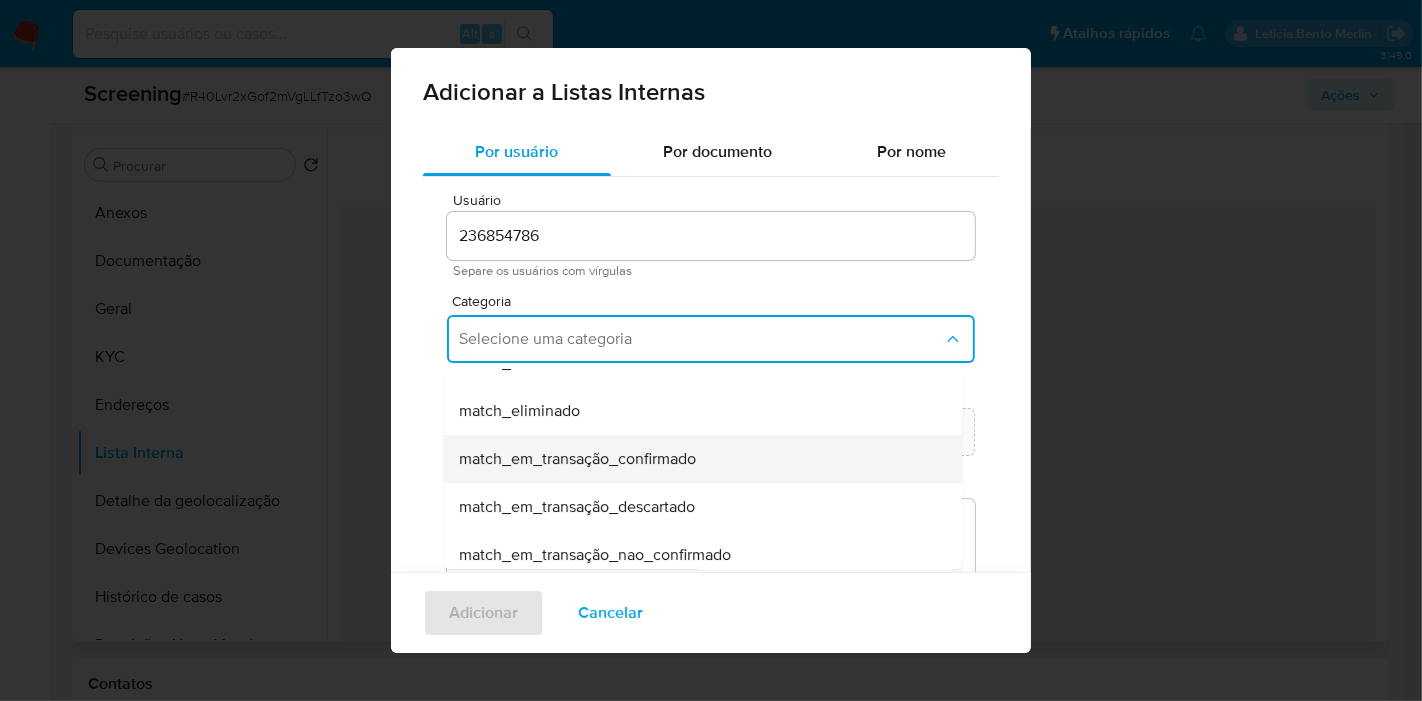 click on "match_em_transação_confirmado" at bounding box center [696, 459] 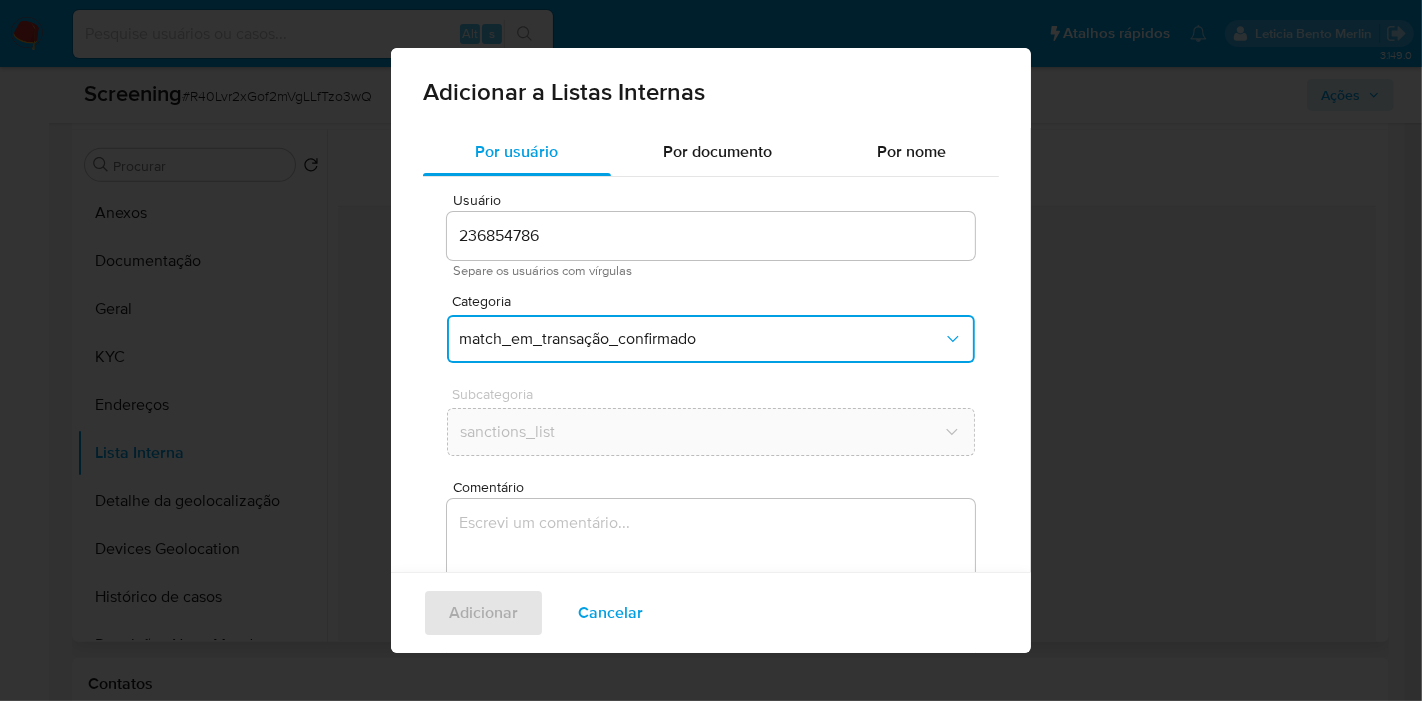 click at bounding box center (711, 595) 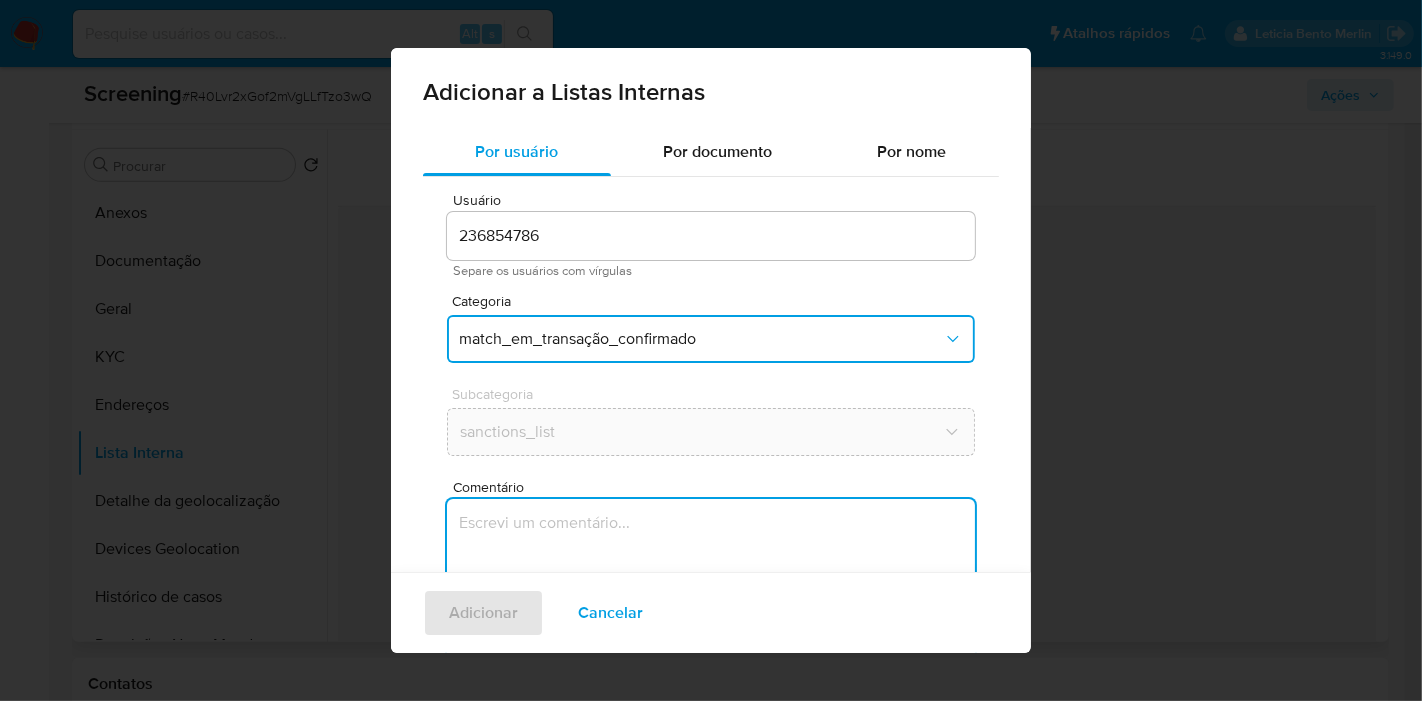 type on "O alerta foi gerado por conta da Contraparte nome BRASILBKK FERTILIZANTES LTDA., CNPJ 22368469000110, que gerou match com sancionado na lista OFAC, e possui coincidência confirmada de nome e documento." 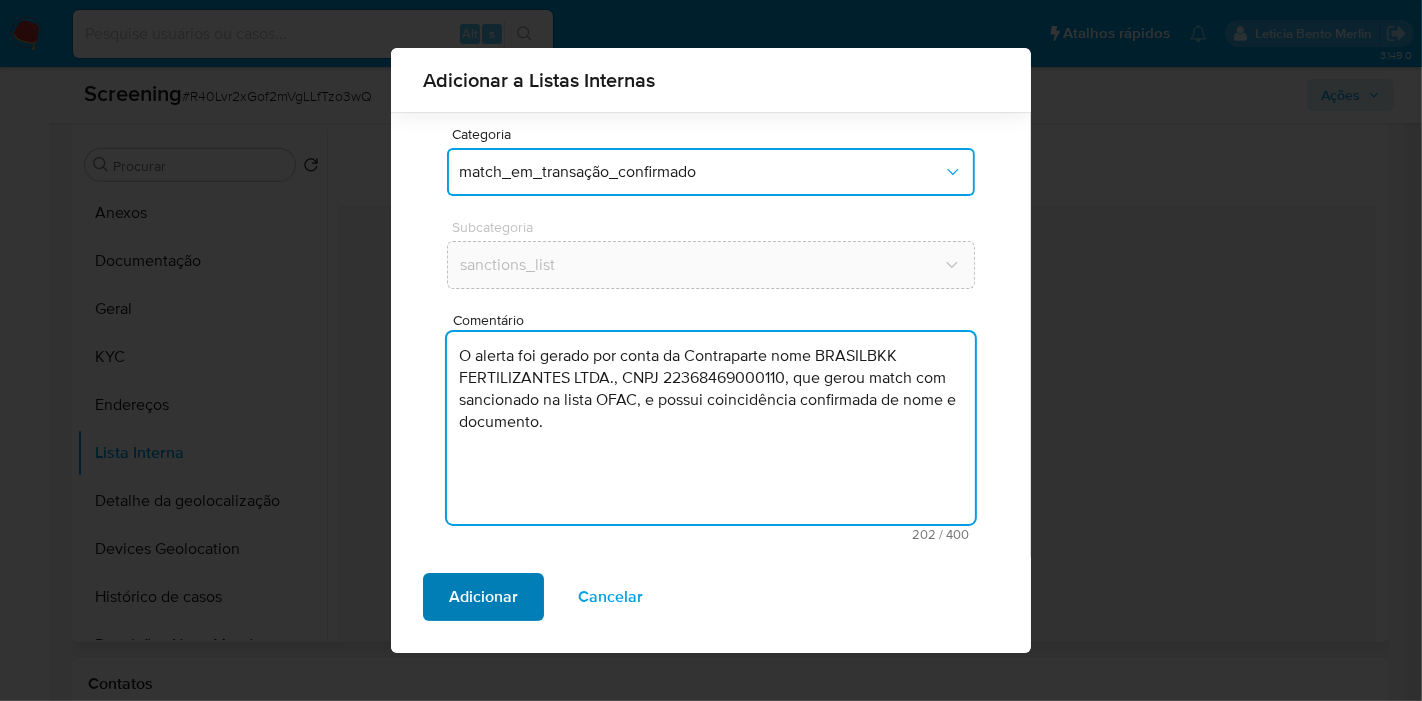 click on "Adicionar" at bounding box center [483, 597] 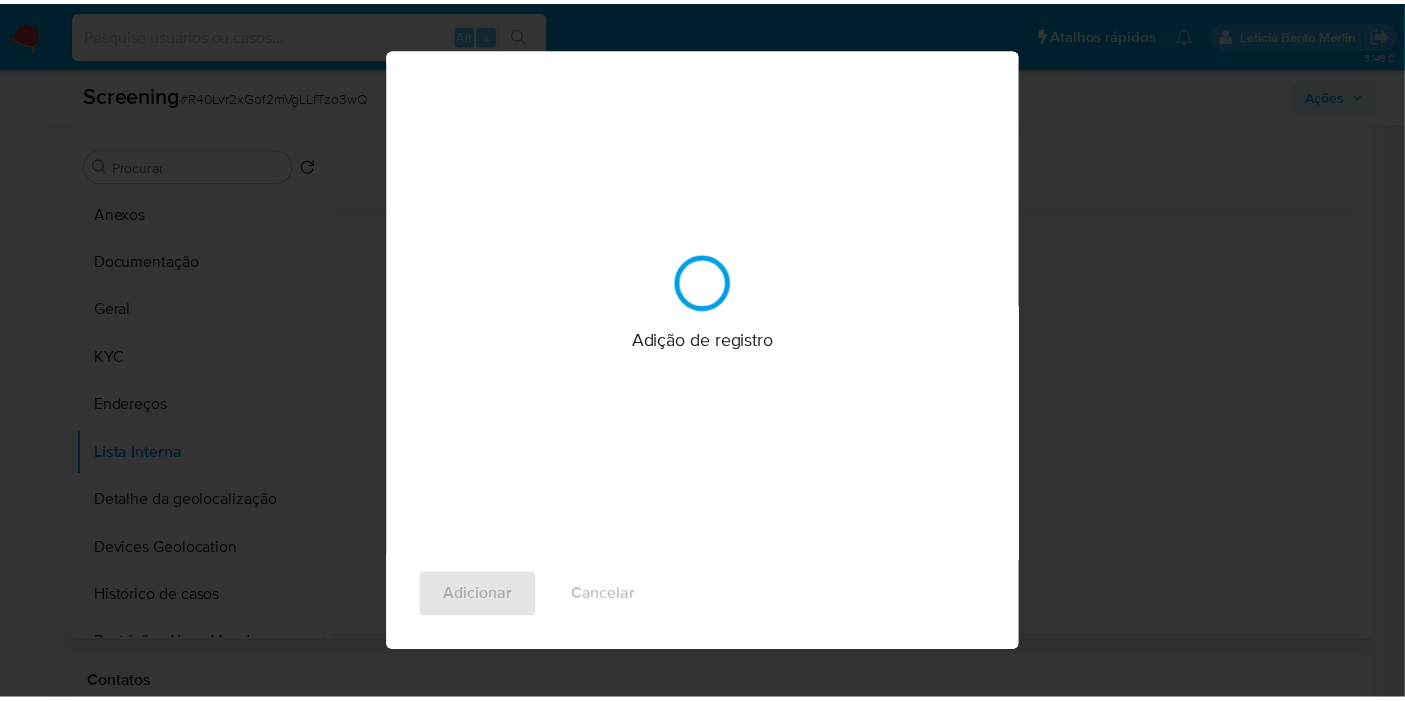 scroll, scrollTop: 0, scrollLeft: 0, axis: both 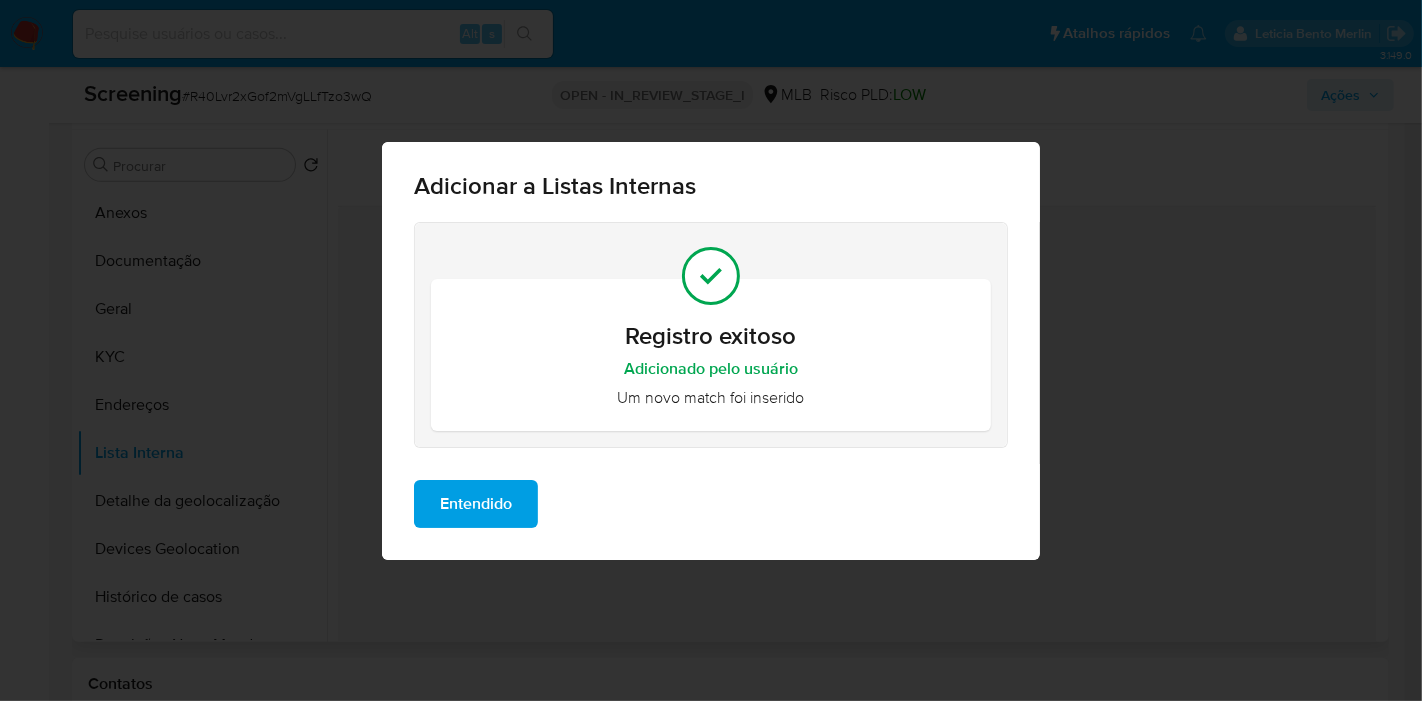 drag, startPoint x: 493, startPoint y: 496, endPoint x: 565, endPoint y: 175, distance: 328.97568 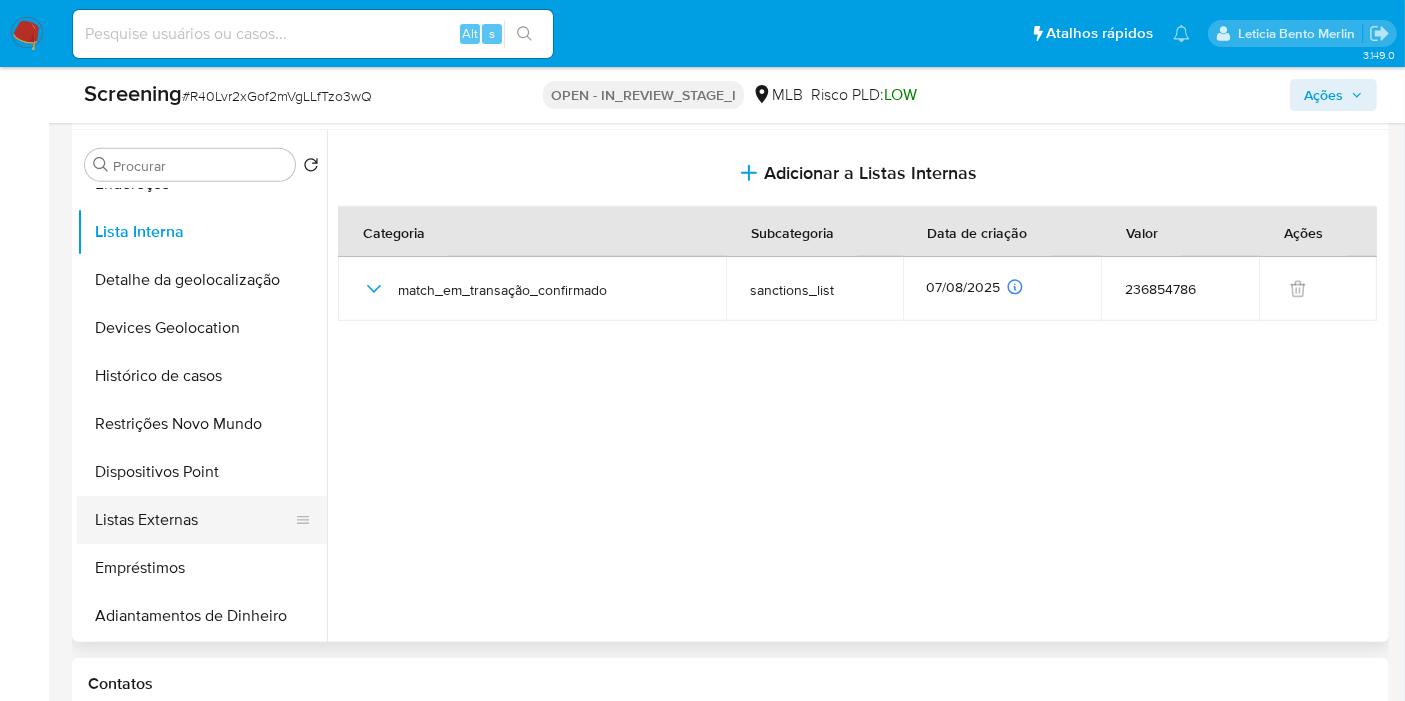 scroll, scrollTop: 222, scrollLeft: 0, axis: vertical 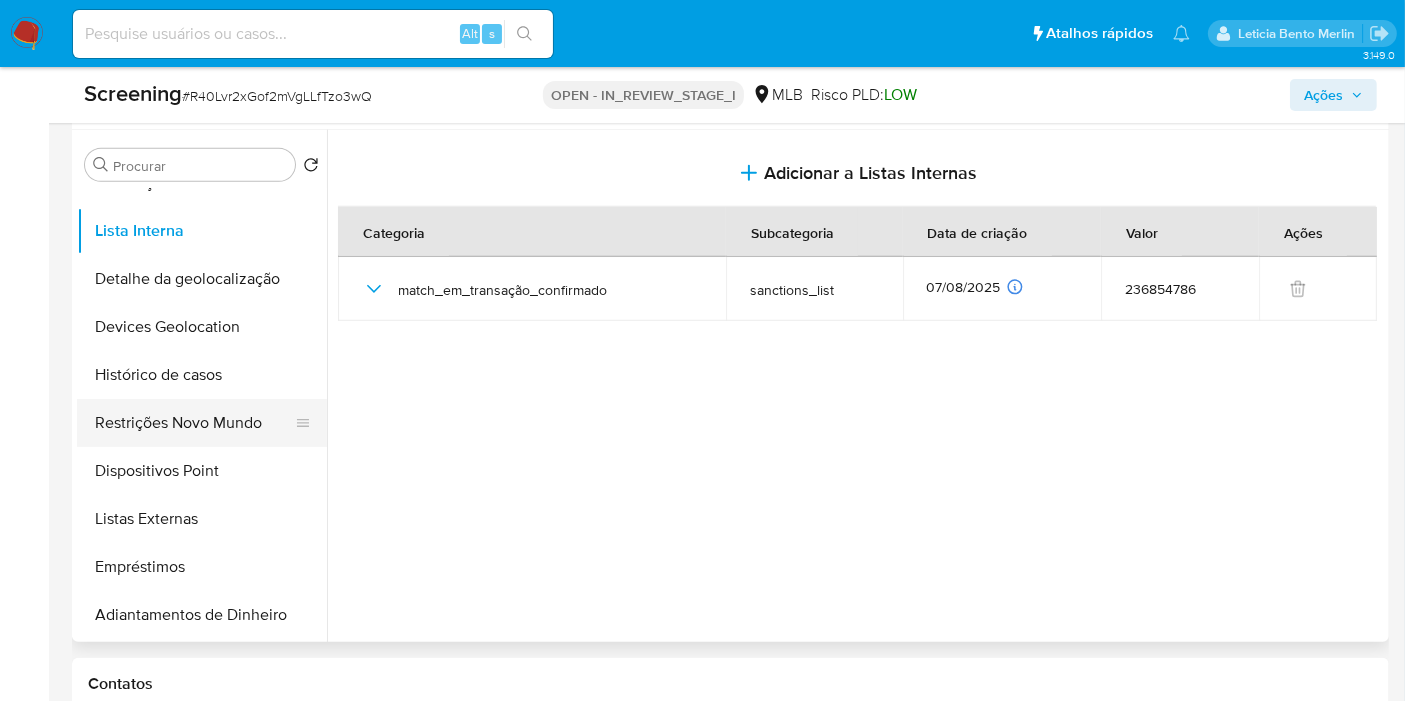 click on "Restrições Novo Mundo" at bounding box center [194, 423] 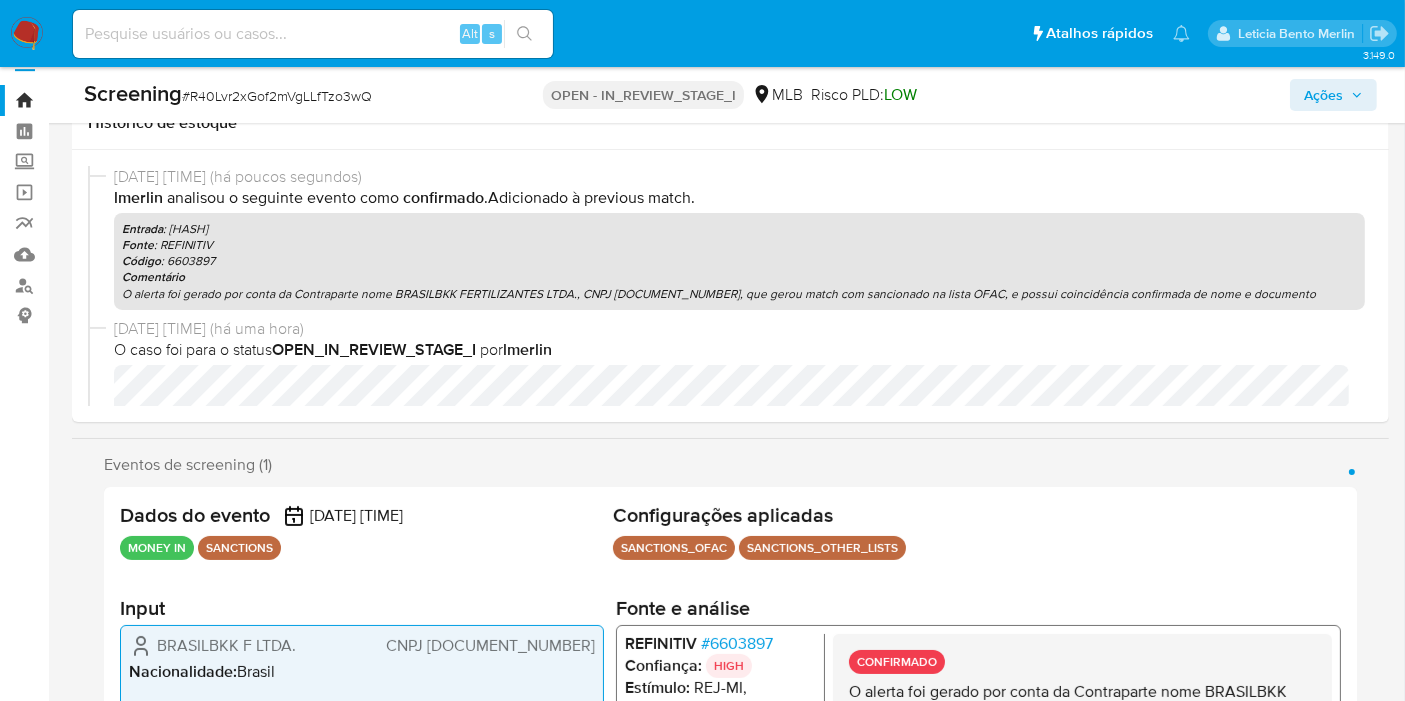 scroll, scrollTop: 0, scrollLeft: 0, axis: both 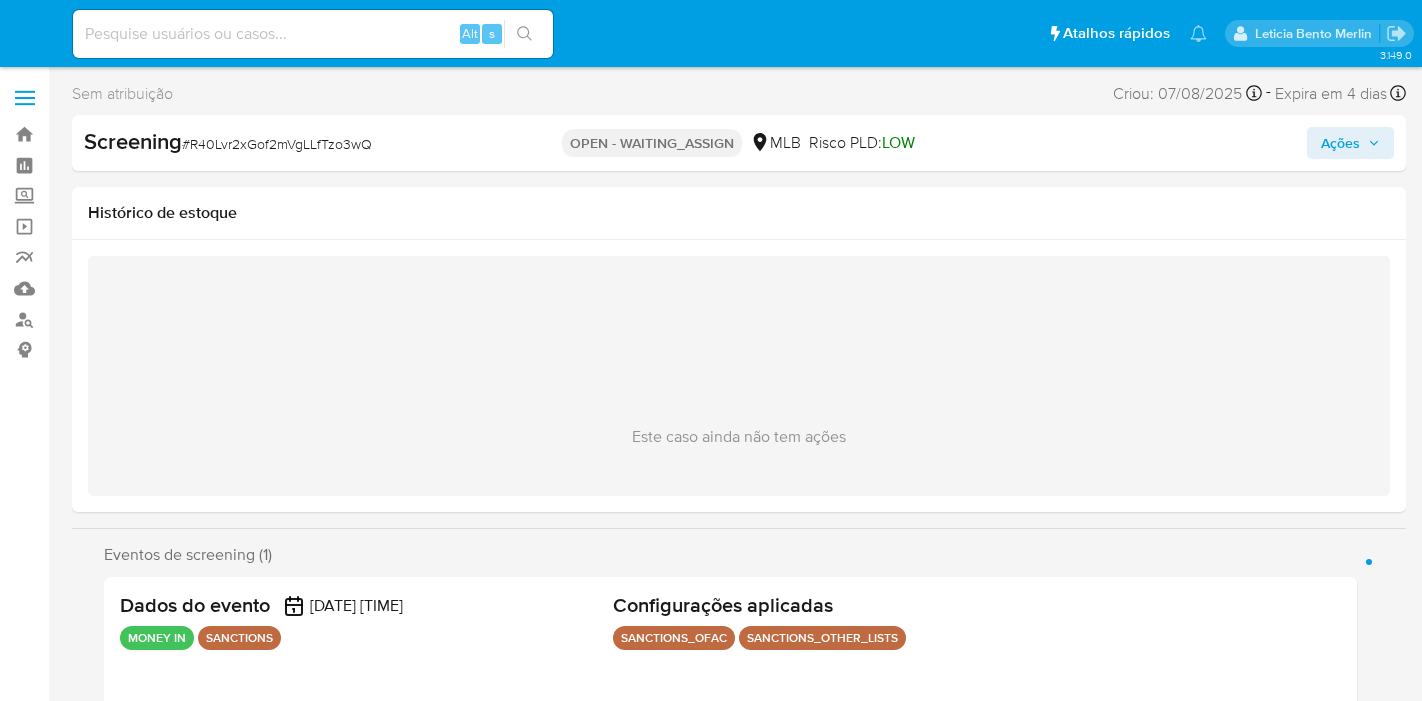 select on "10" 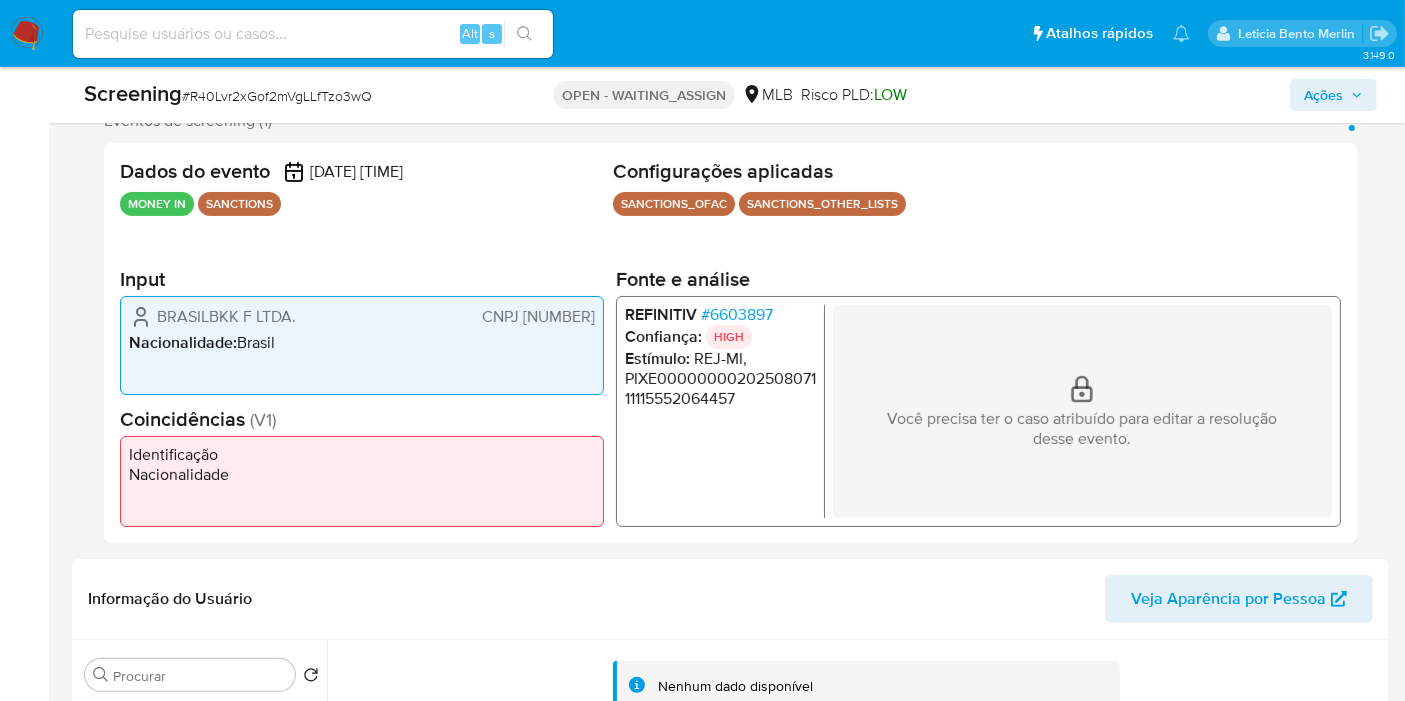 scroll, scrollTop: 333, scrollLeft: 0, axis: vertical 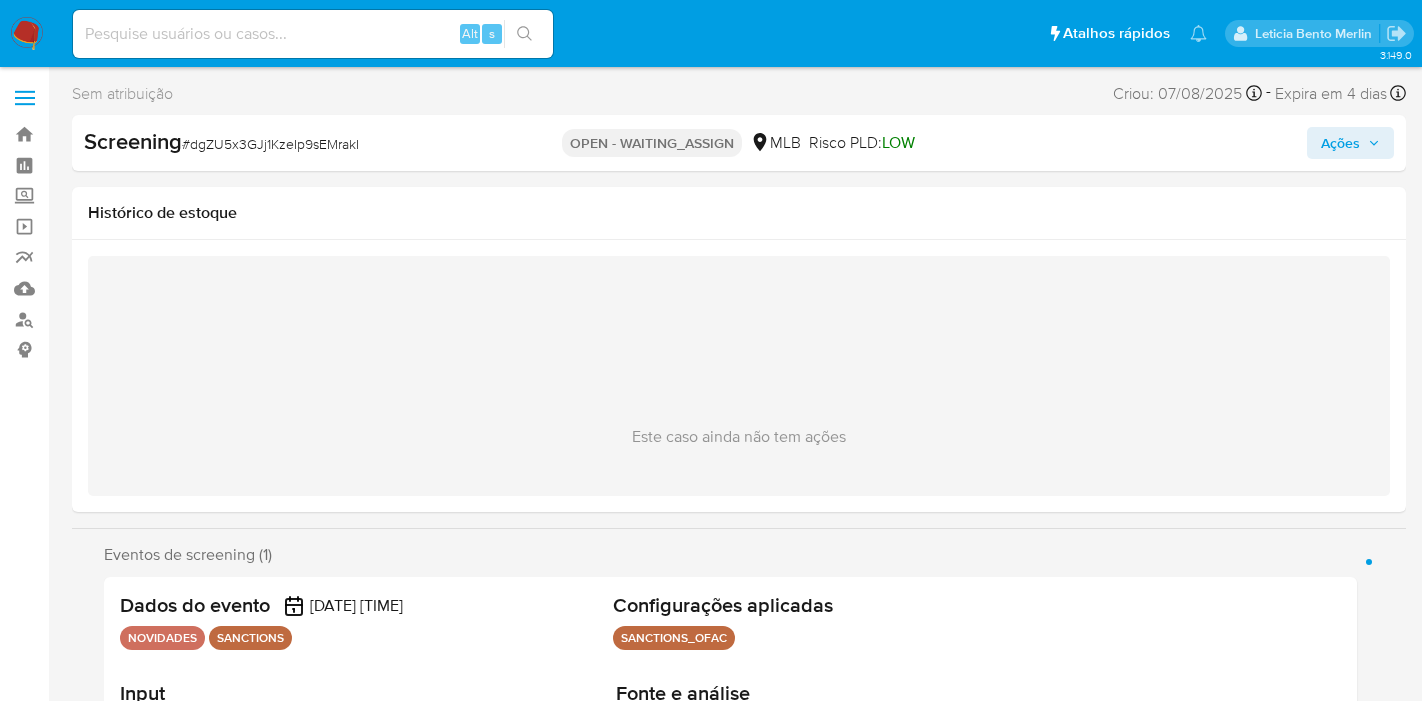 select on "10" 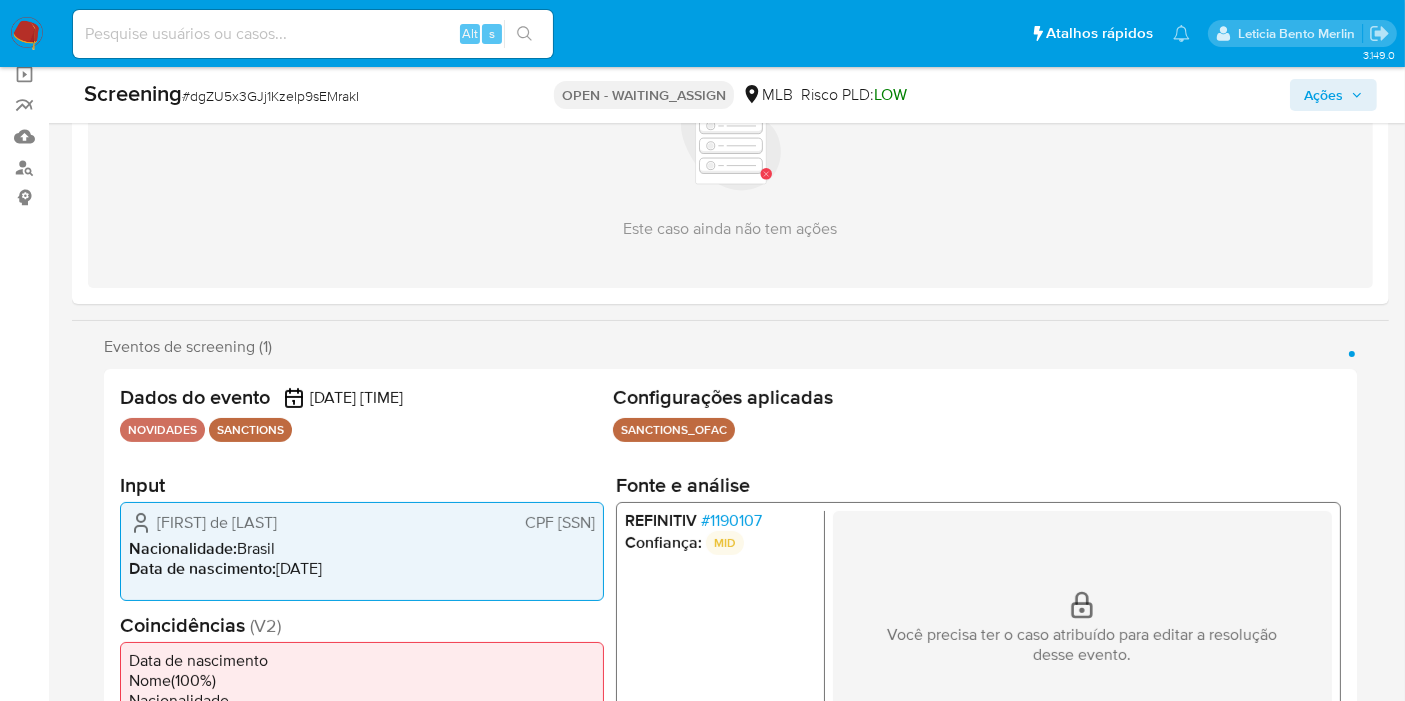 scroll, scrollTop: 333, scrollLeft: 0, axis: vertical 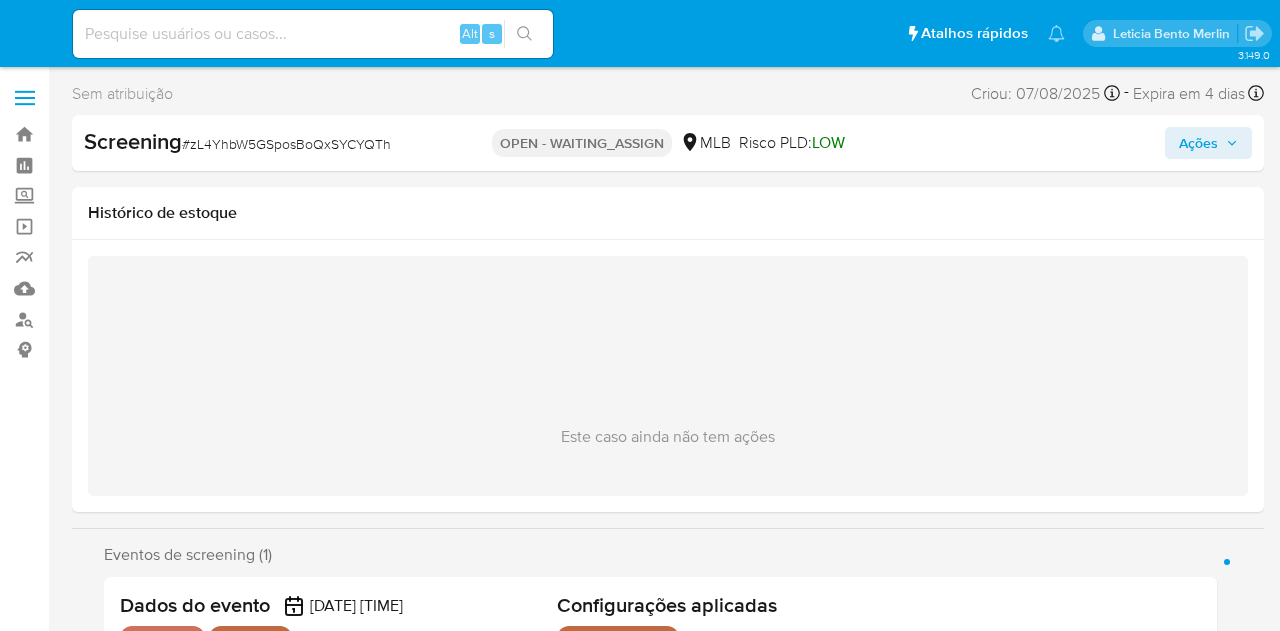 select on "10" 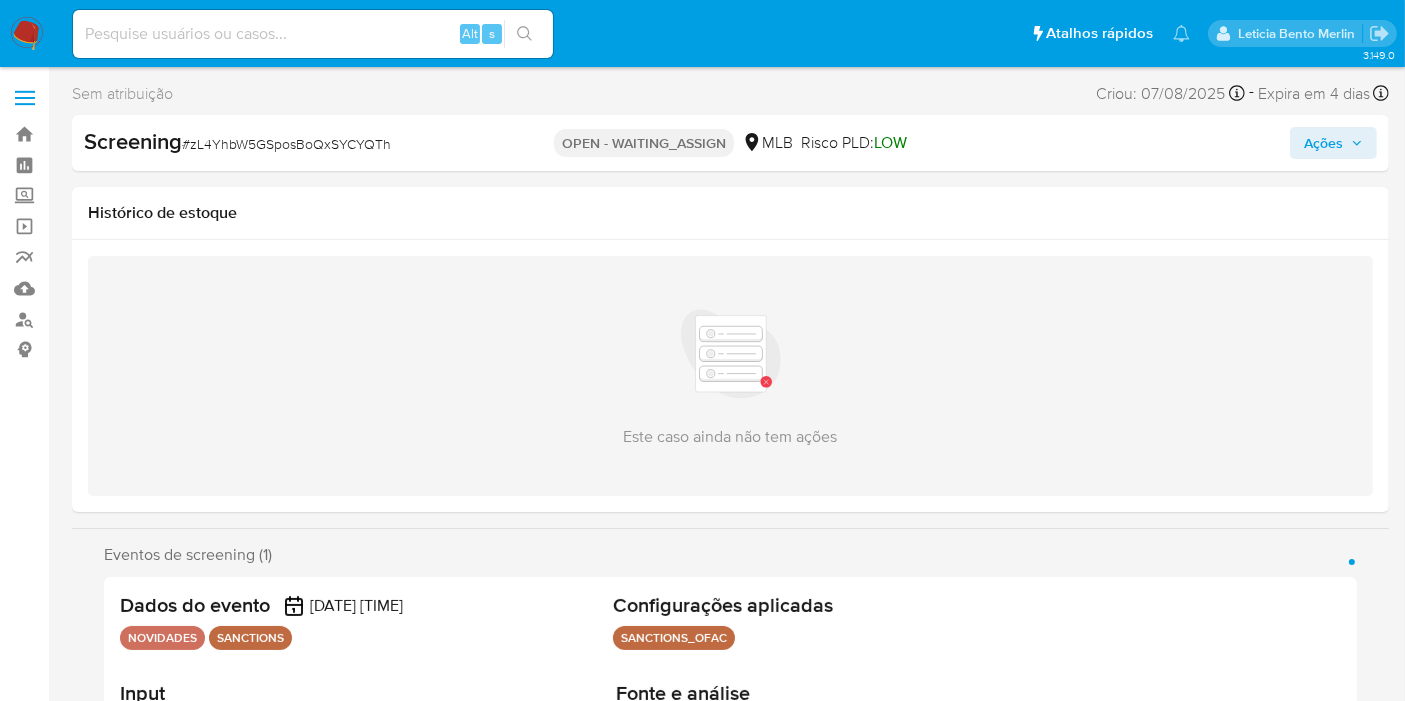 scroll, scrollTop: 333, scrollLeft: 0, axis: vertical 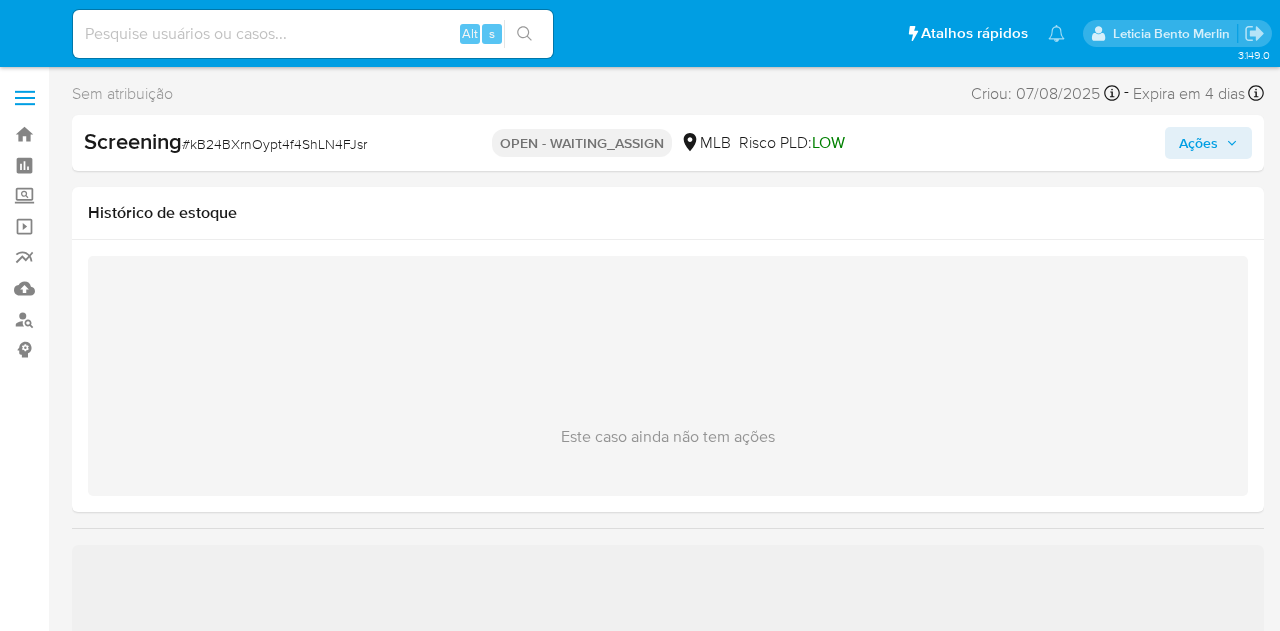 select on "10" 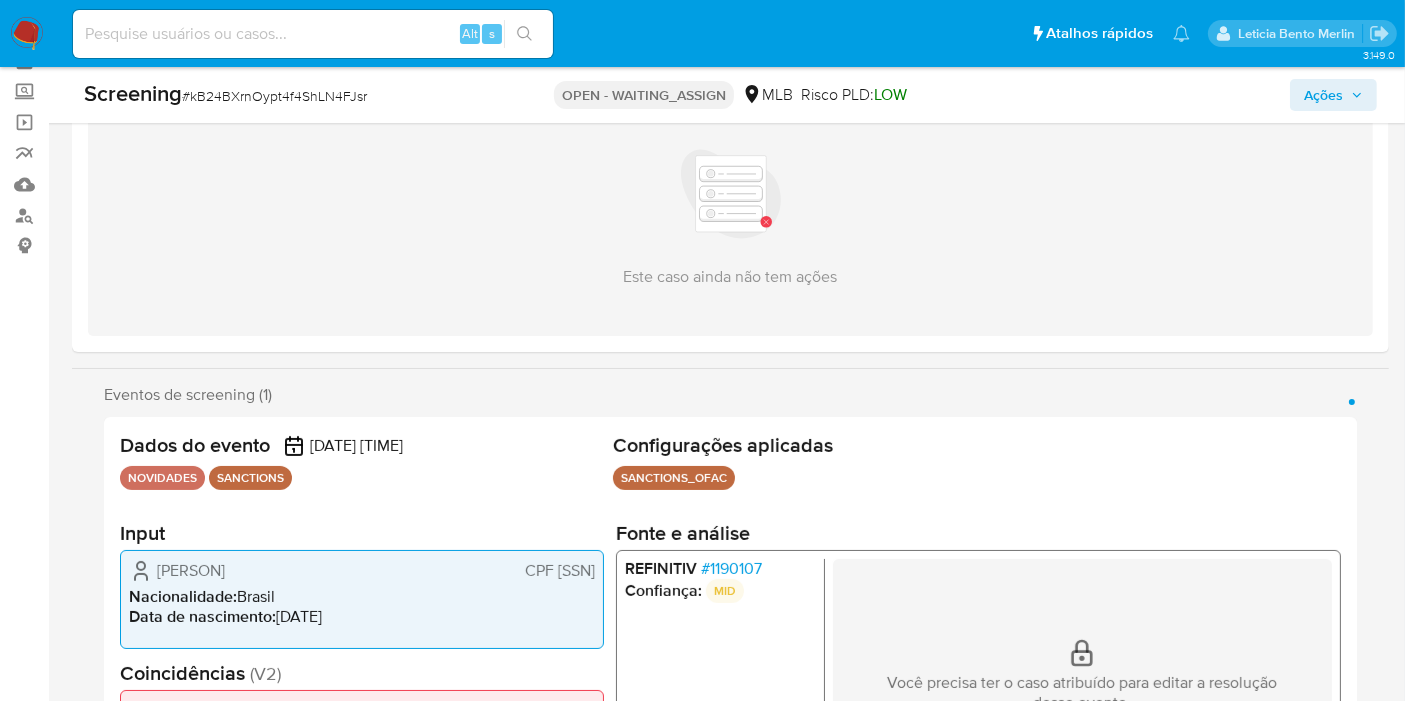 scroll, scrollTop: 222, scrollLeft: 0, axis: vertical 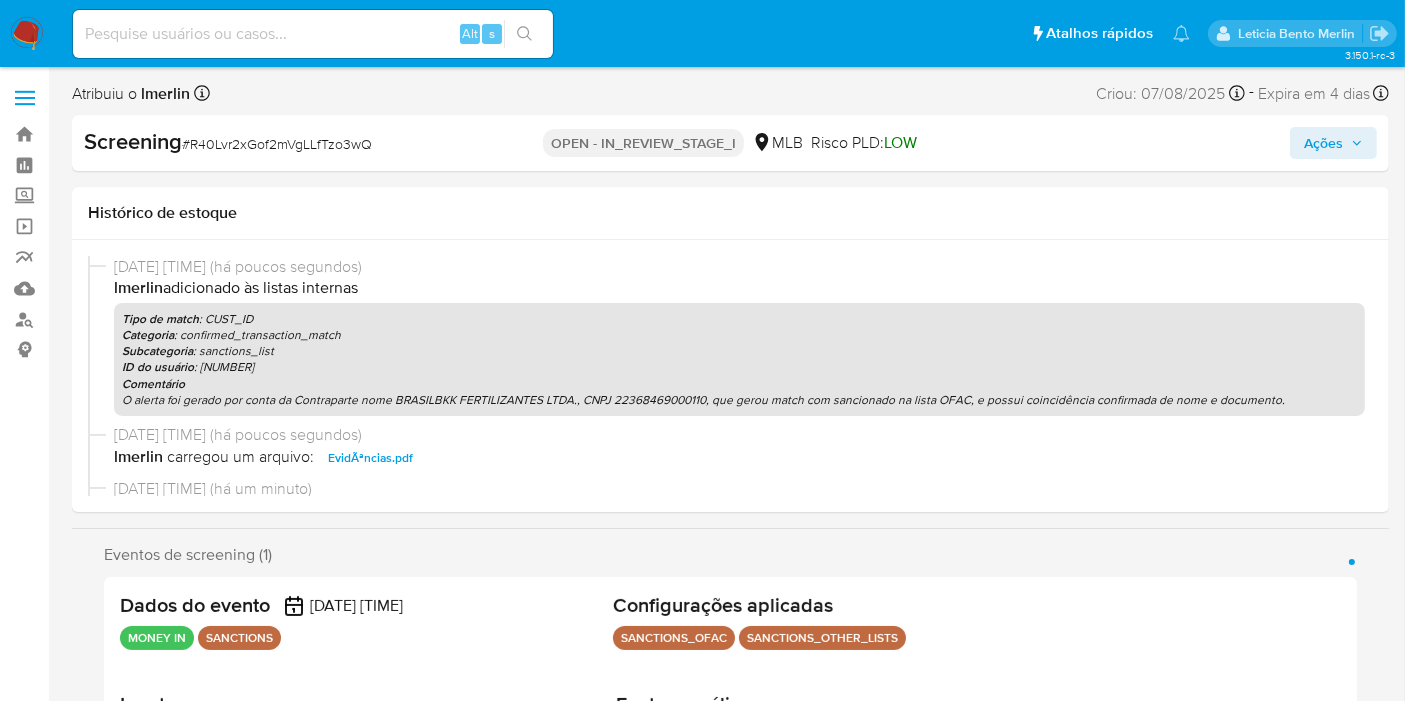click on "Ações" at bounding box center [1323, 143] 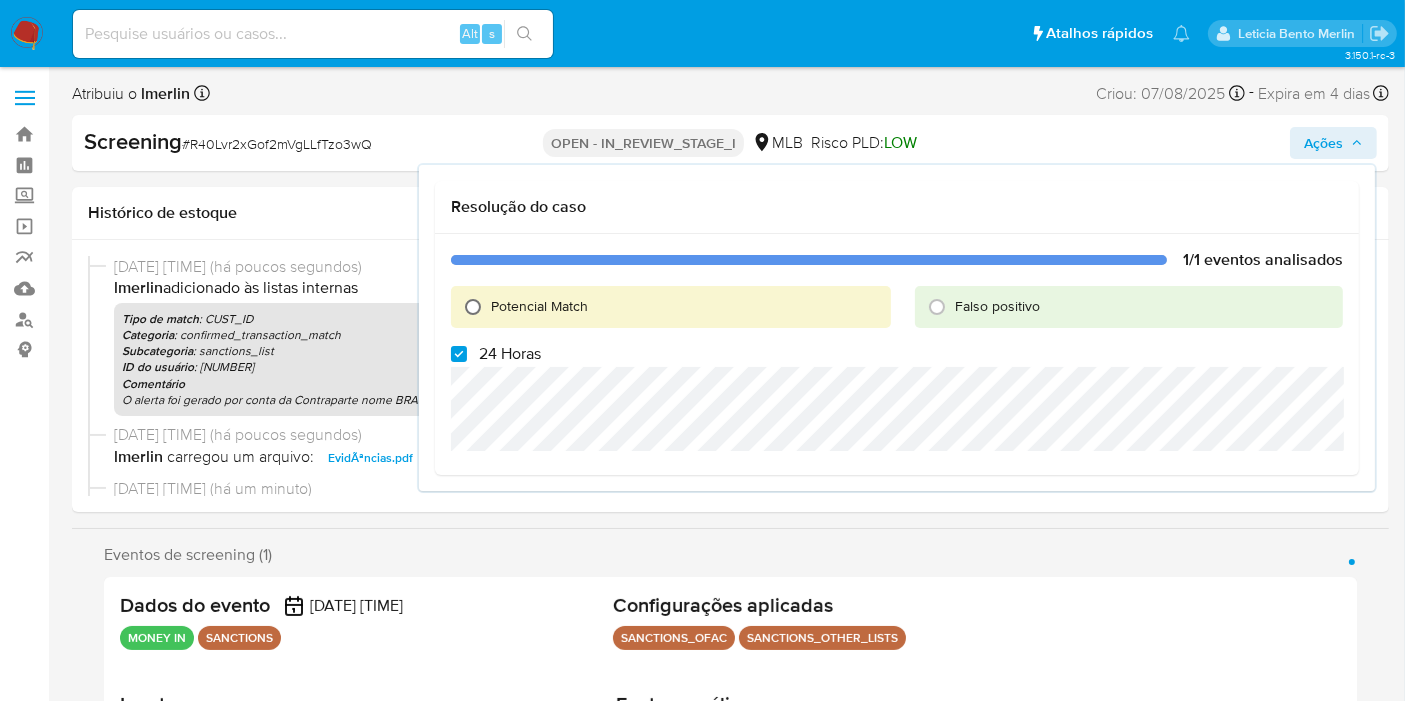 click on "Potencial Match" at bounding box center [473, 307] 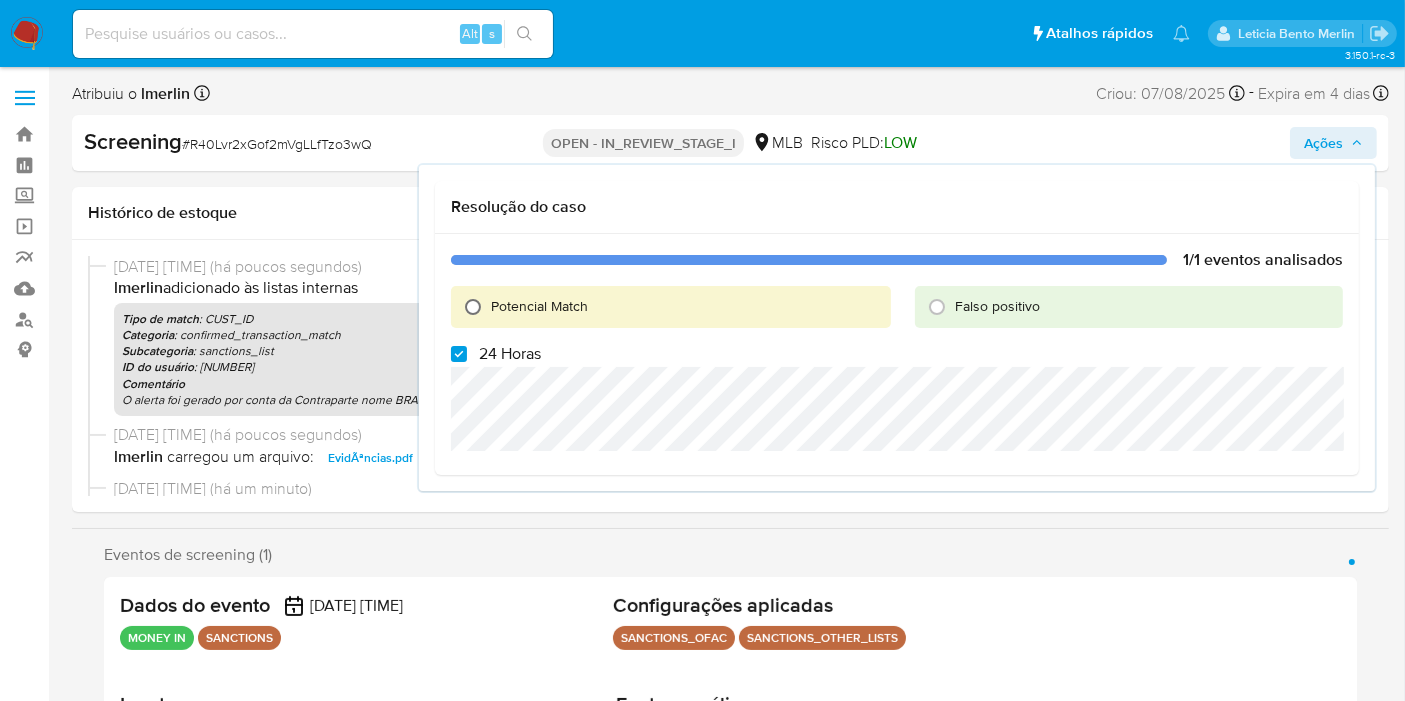 radio on "true" 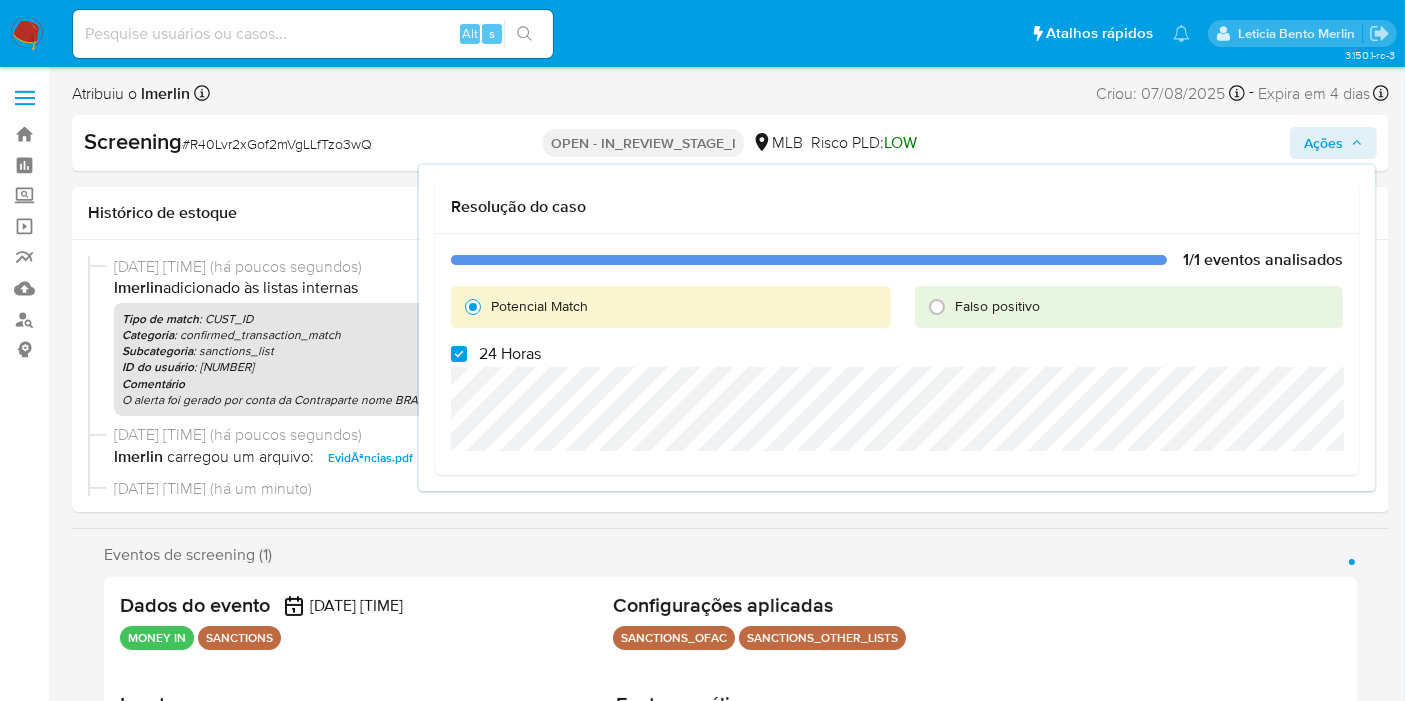 select on "10" 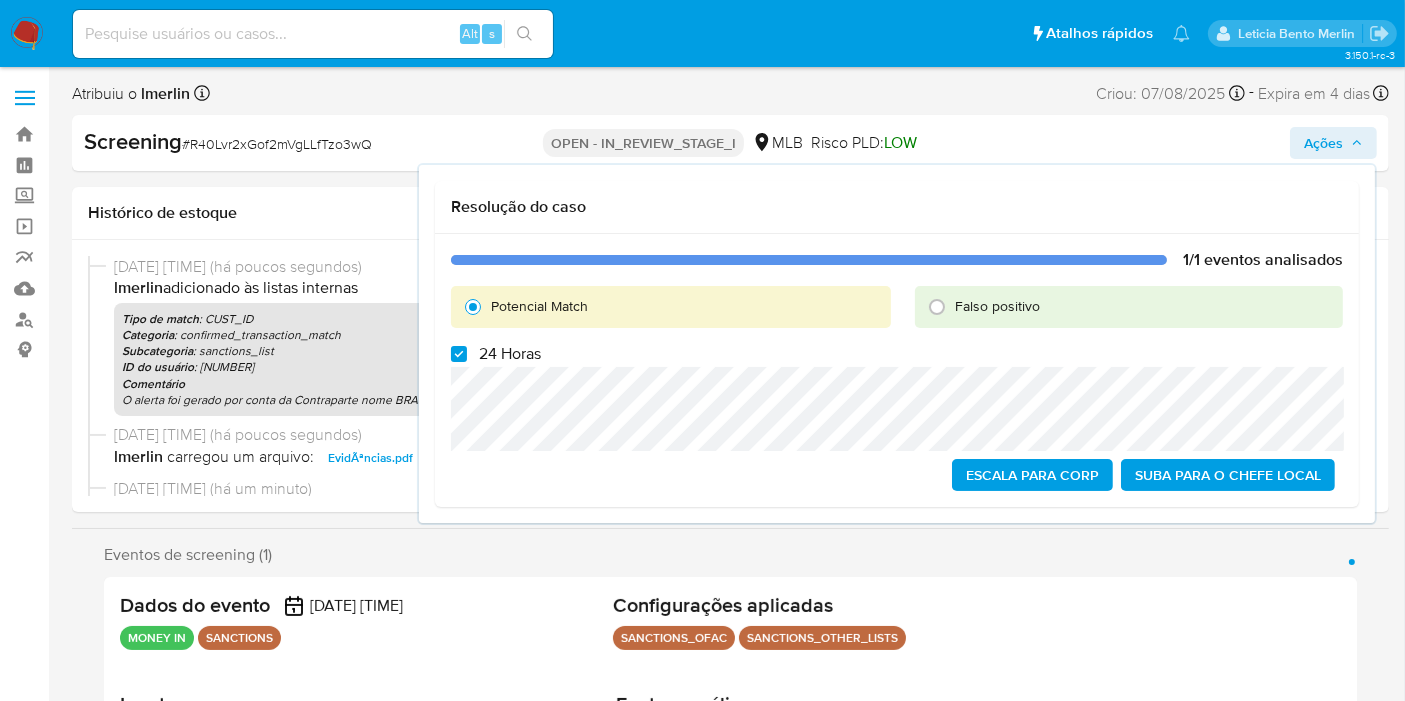 click on "24 Horas" at bounding box center [496, 354] 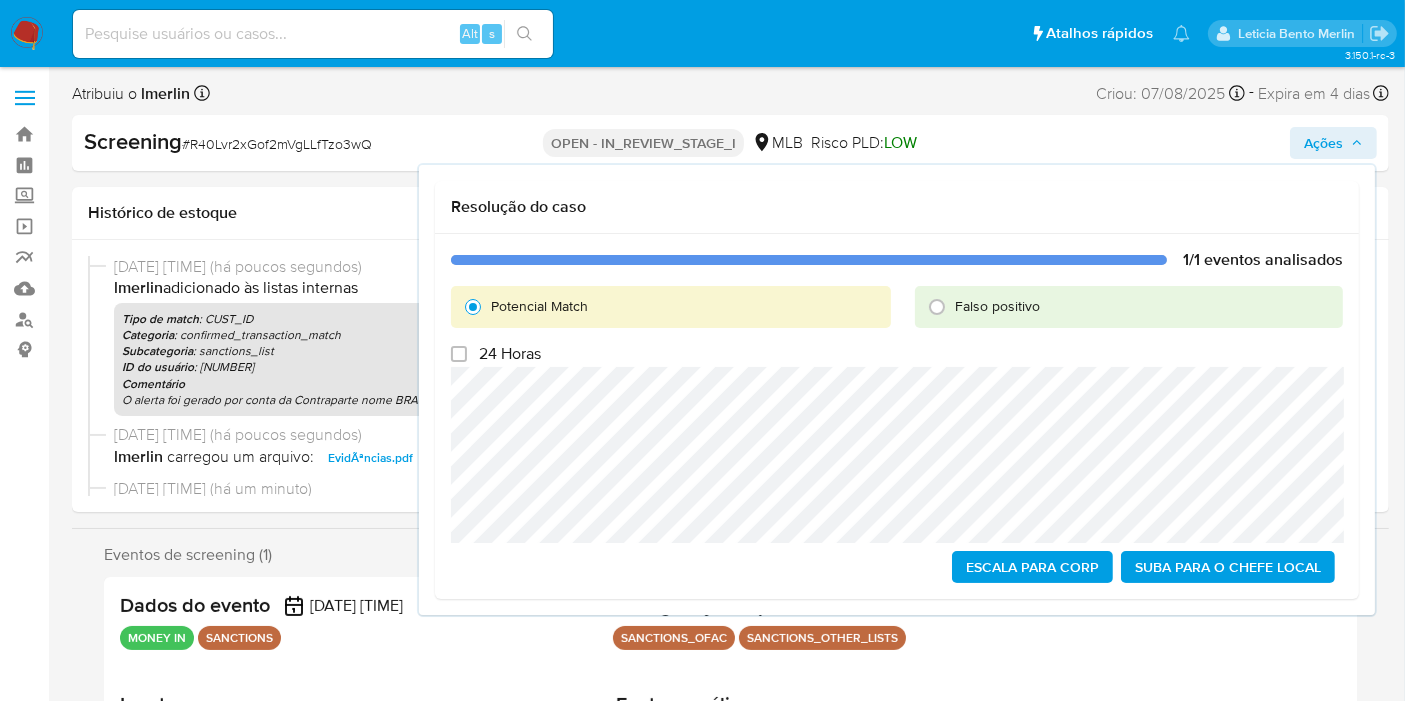 click on "Escala para Corp" at bounding box center [1032, 567] 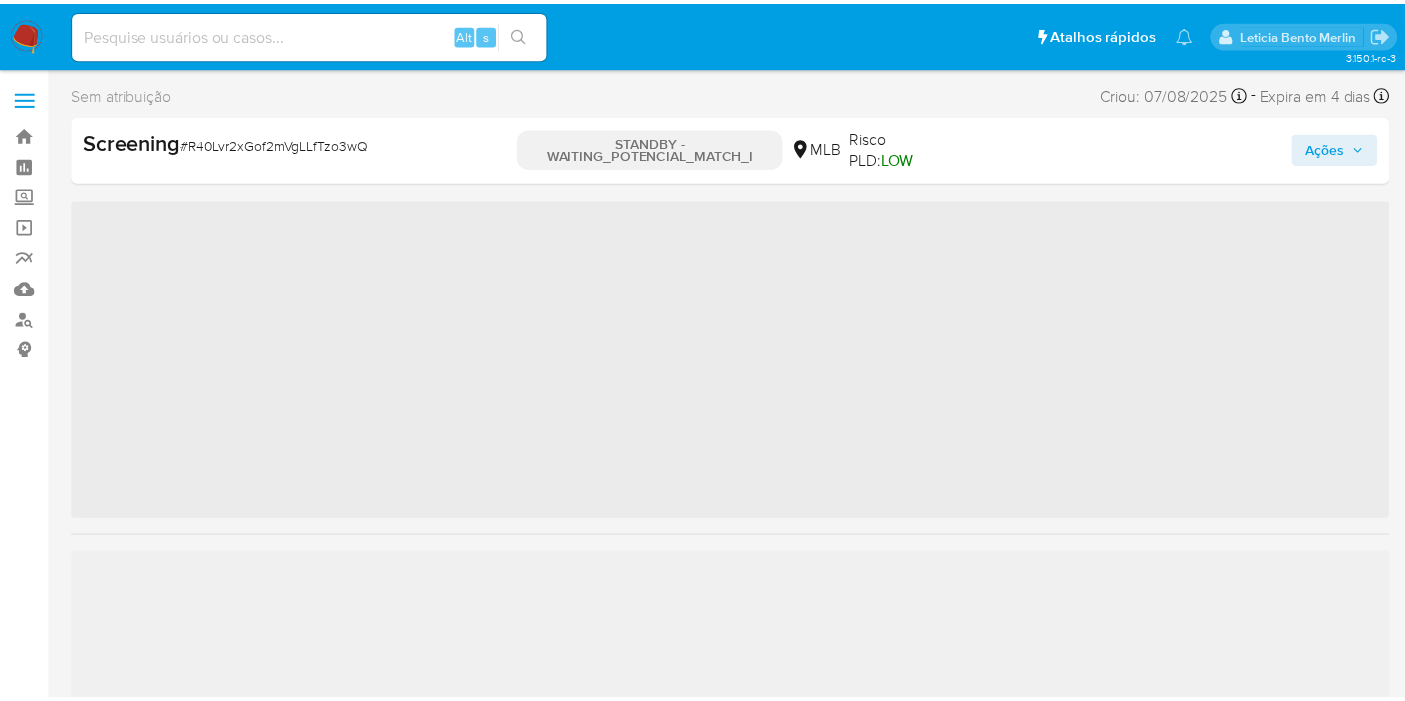 scroll, scrollTop: 0, scrollLeft: 0, axis: both 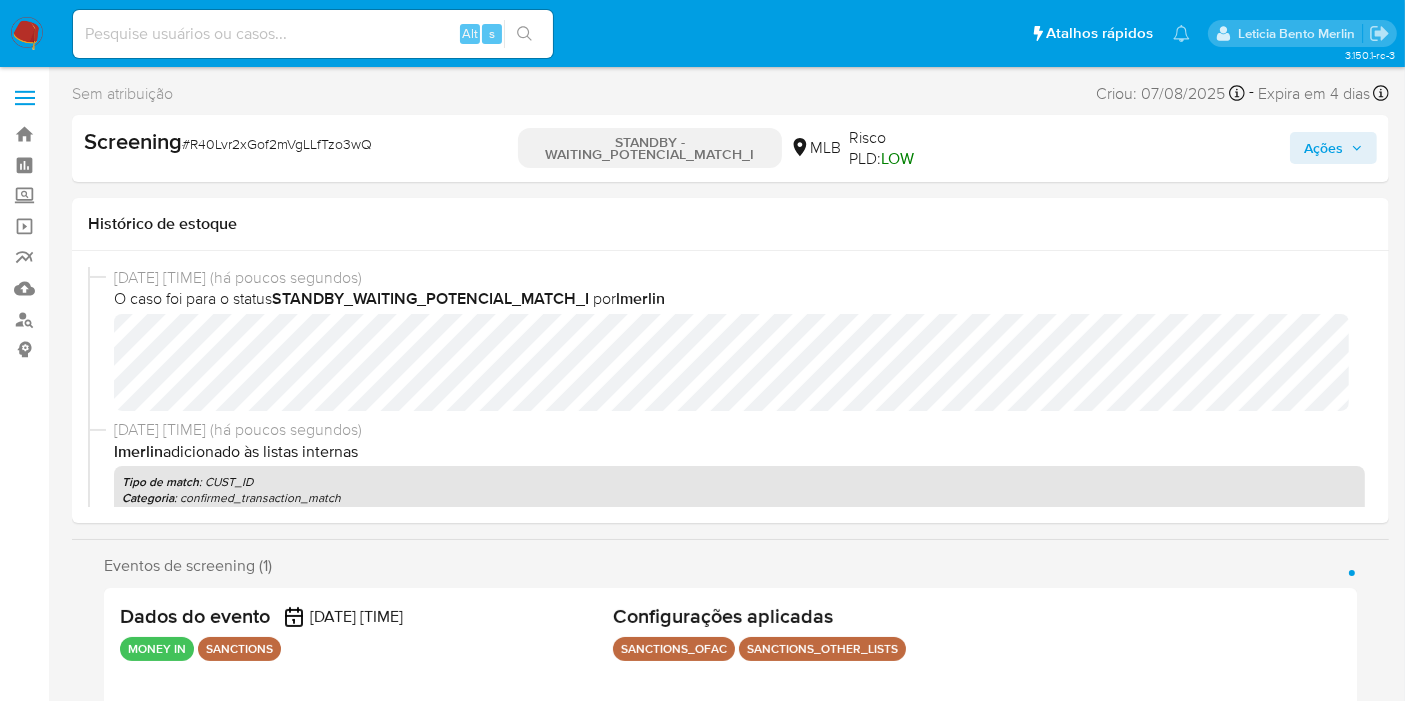 select on "10" 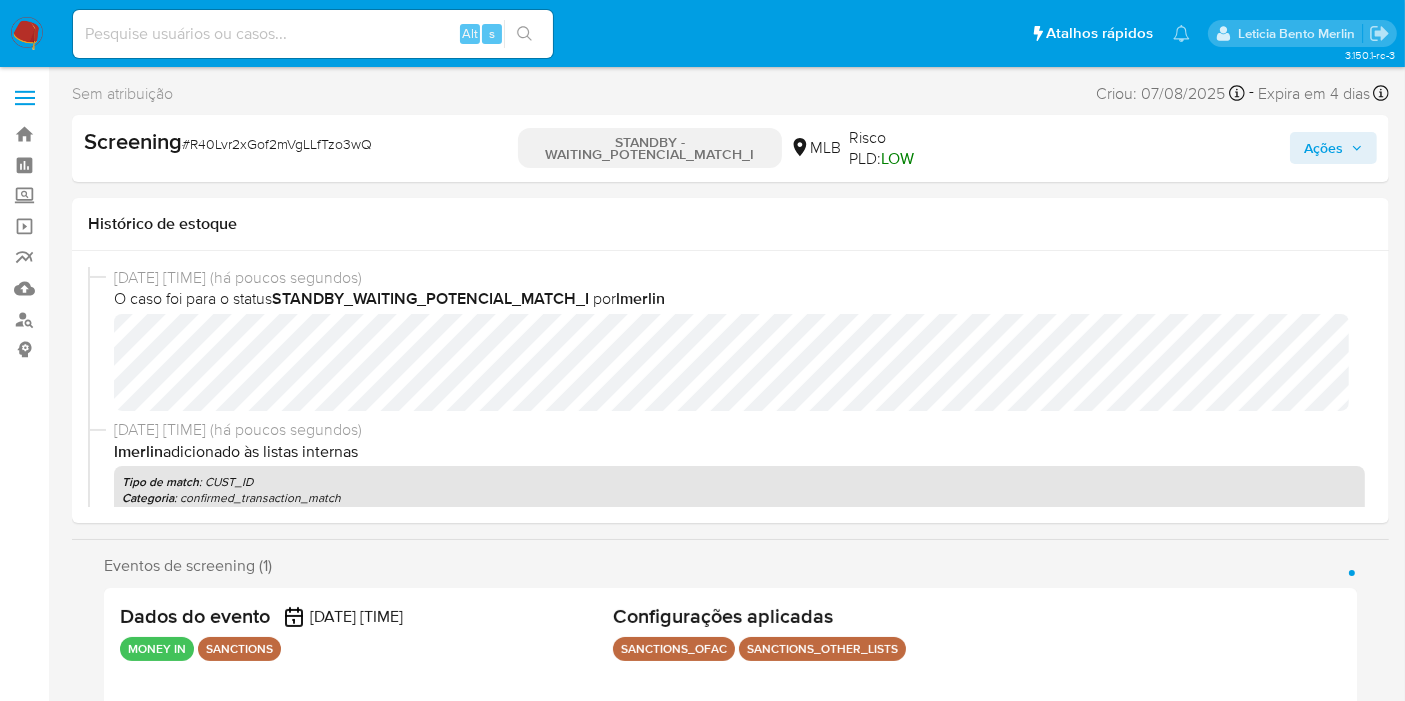 click at bounding box center [313, 34] 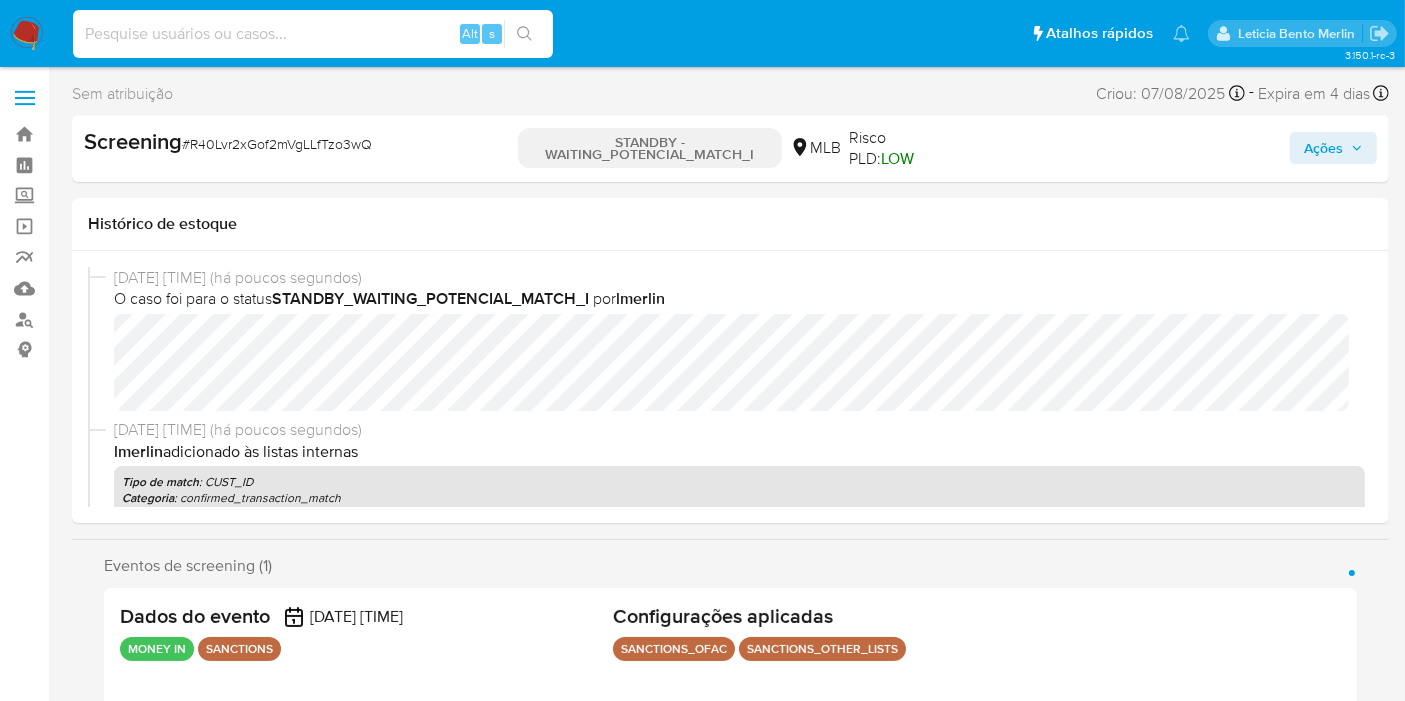 paste on "dgZU5x3GJj1KzeIp9sEMrakI" 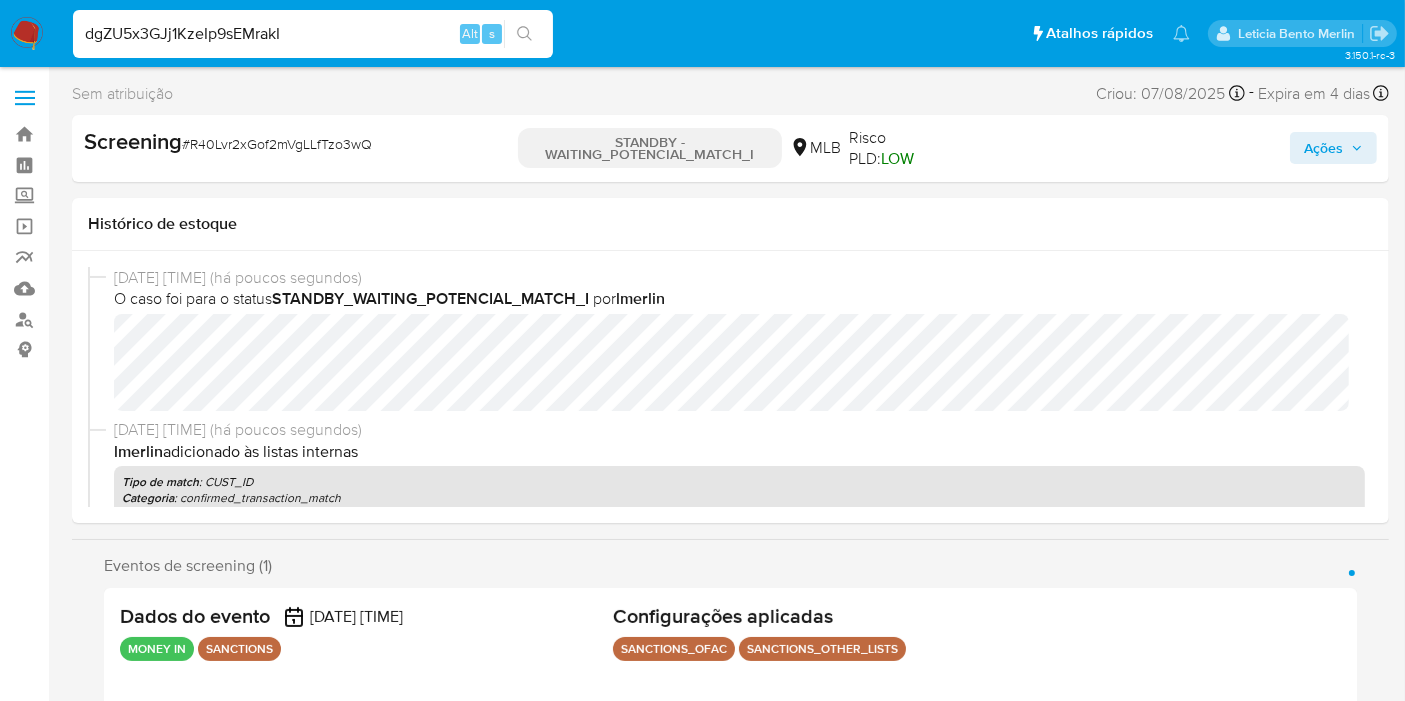type on "dgZU5x3GJj1KzeIp9sEMrakI" 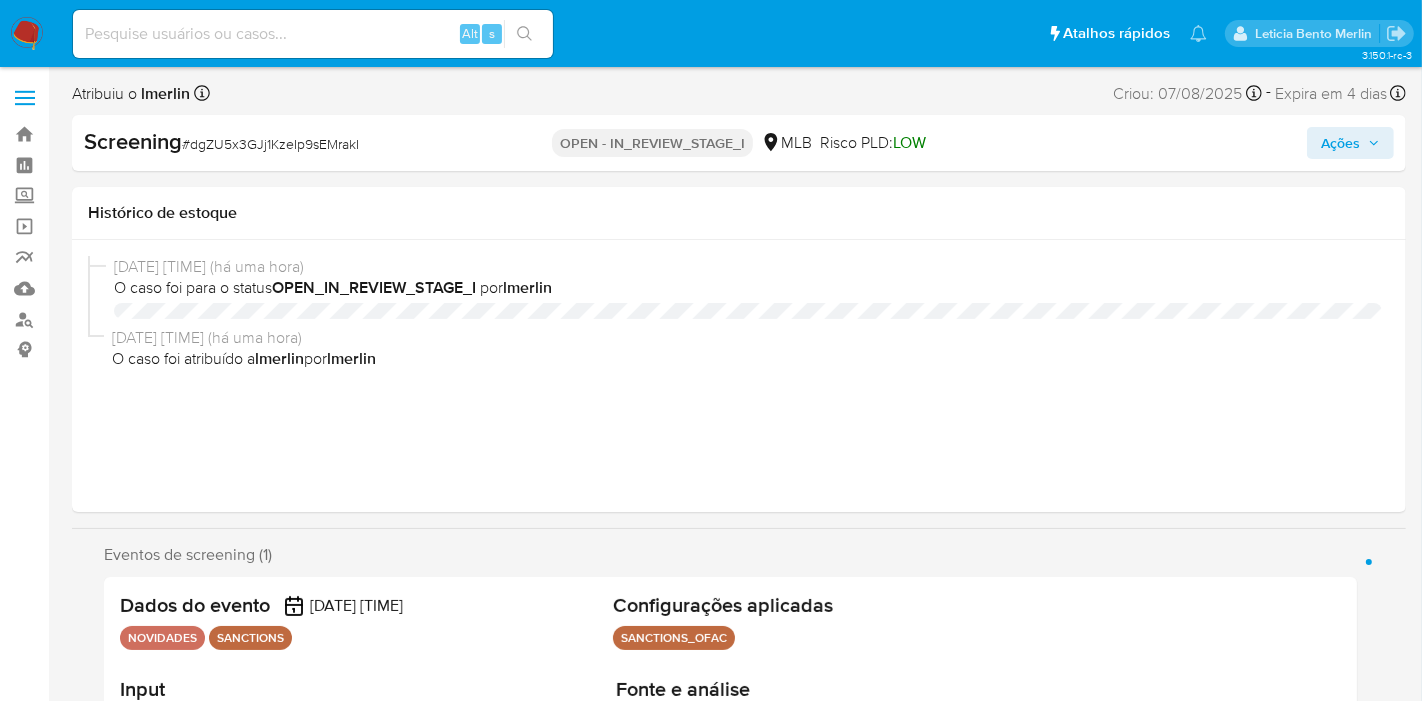select on "10" 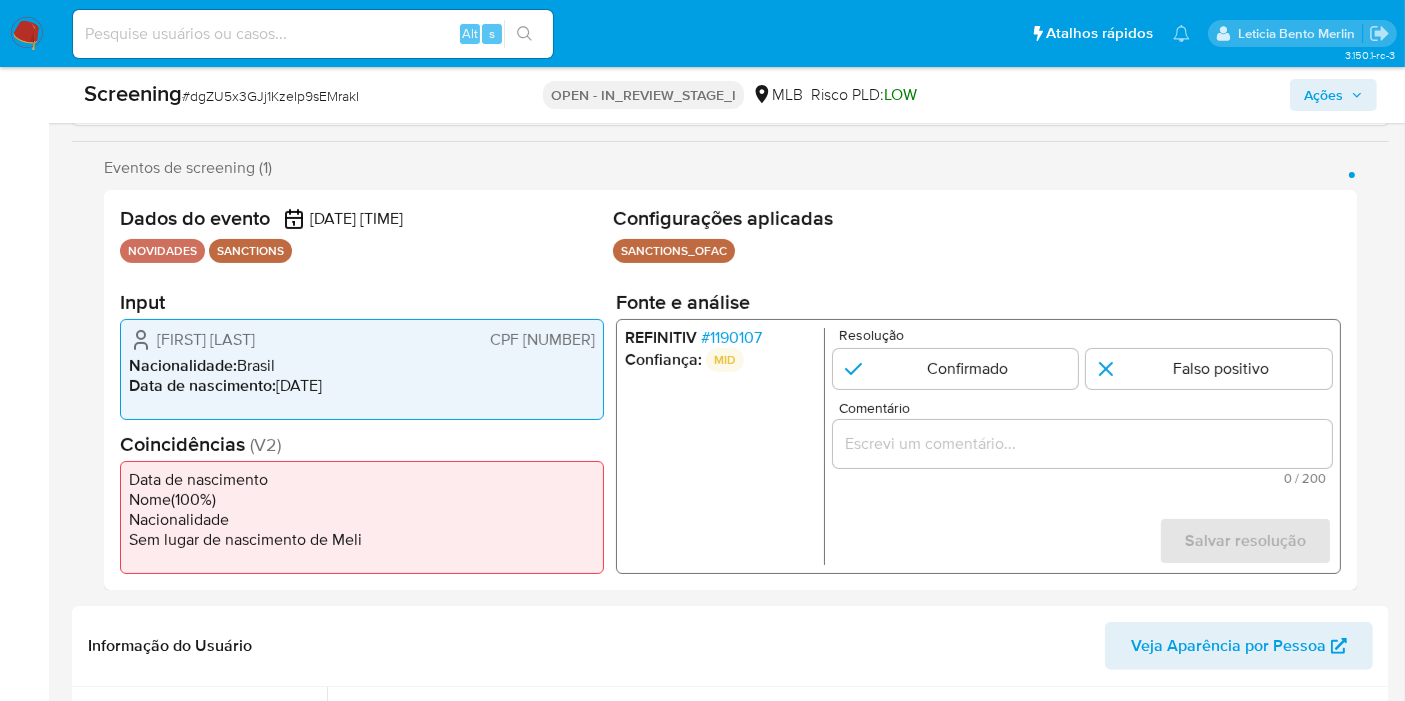 scroll, scrollTop: 333, scrollLeft: 0, axis: vertical 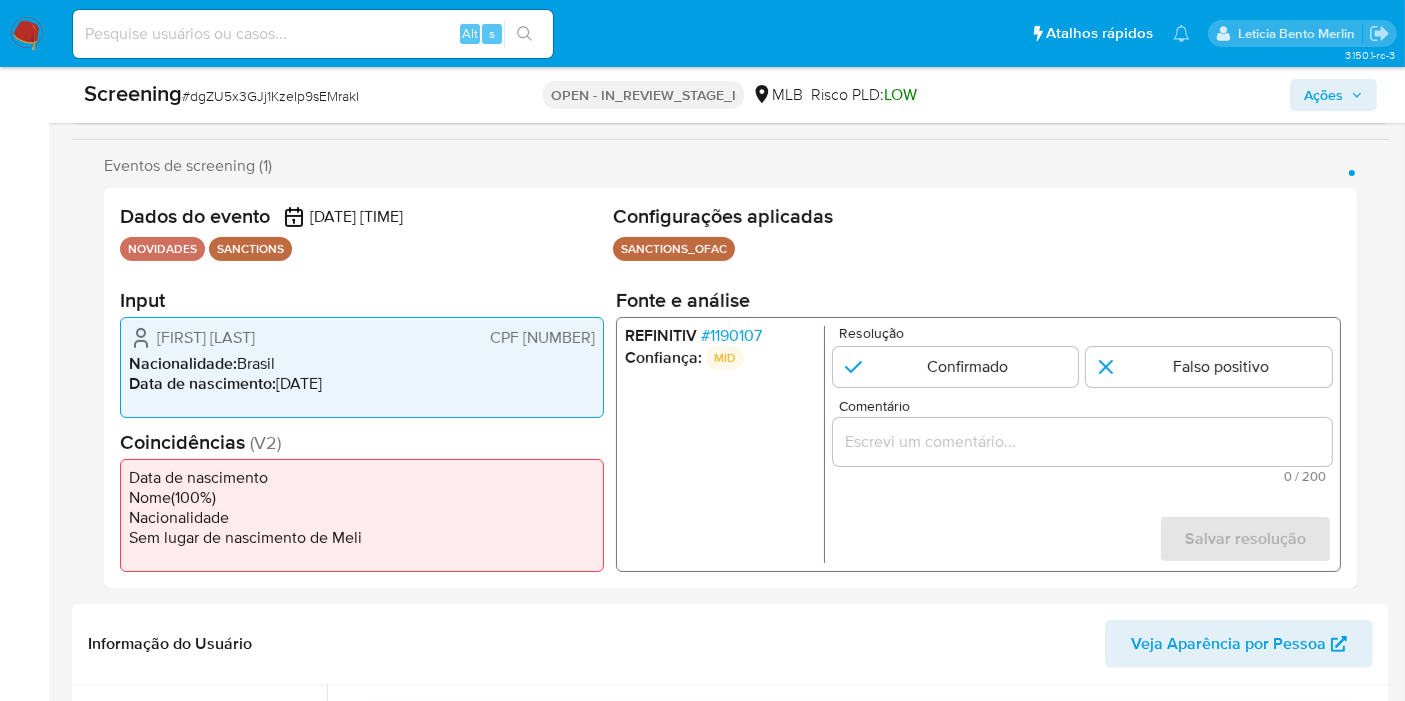click on "CPF
[SSN]" at bounding box center [542, 338] 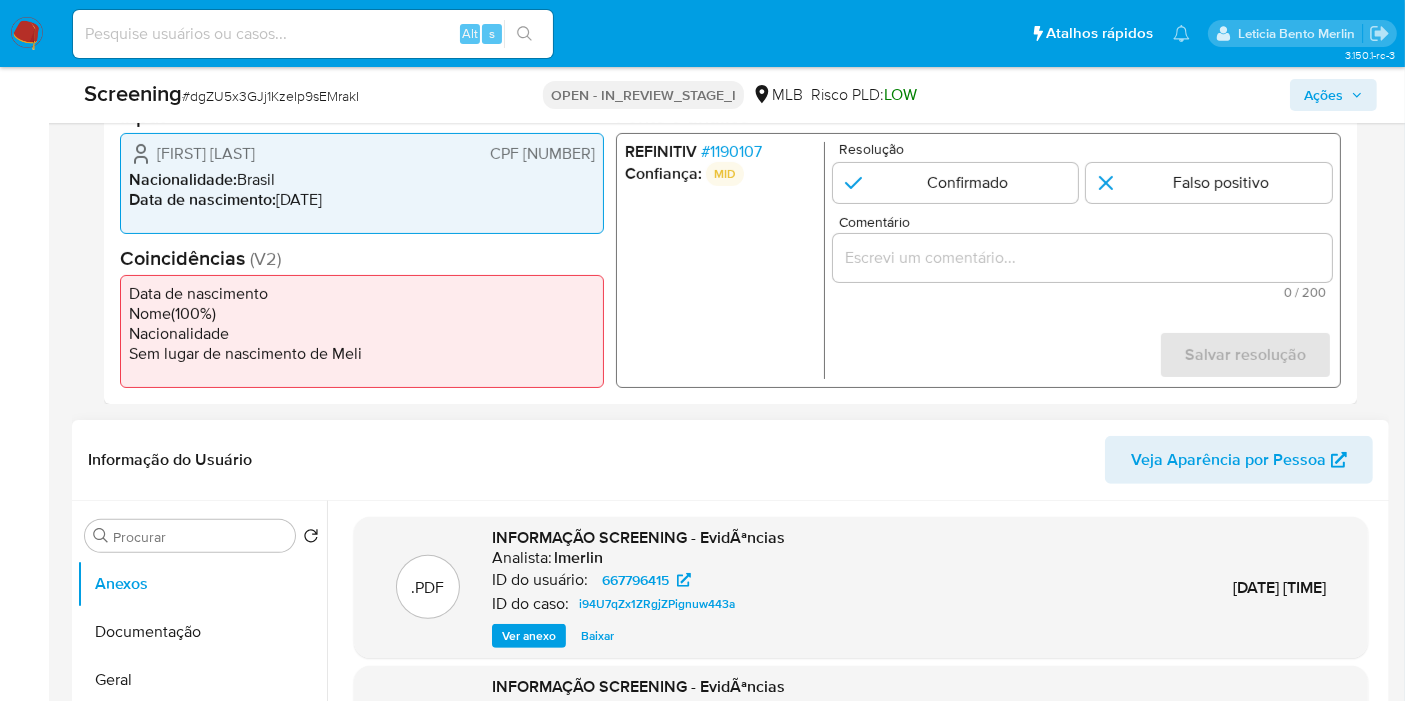 scroll, scrollTop: 777, scrollLeft: 0, axis: vertical 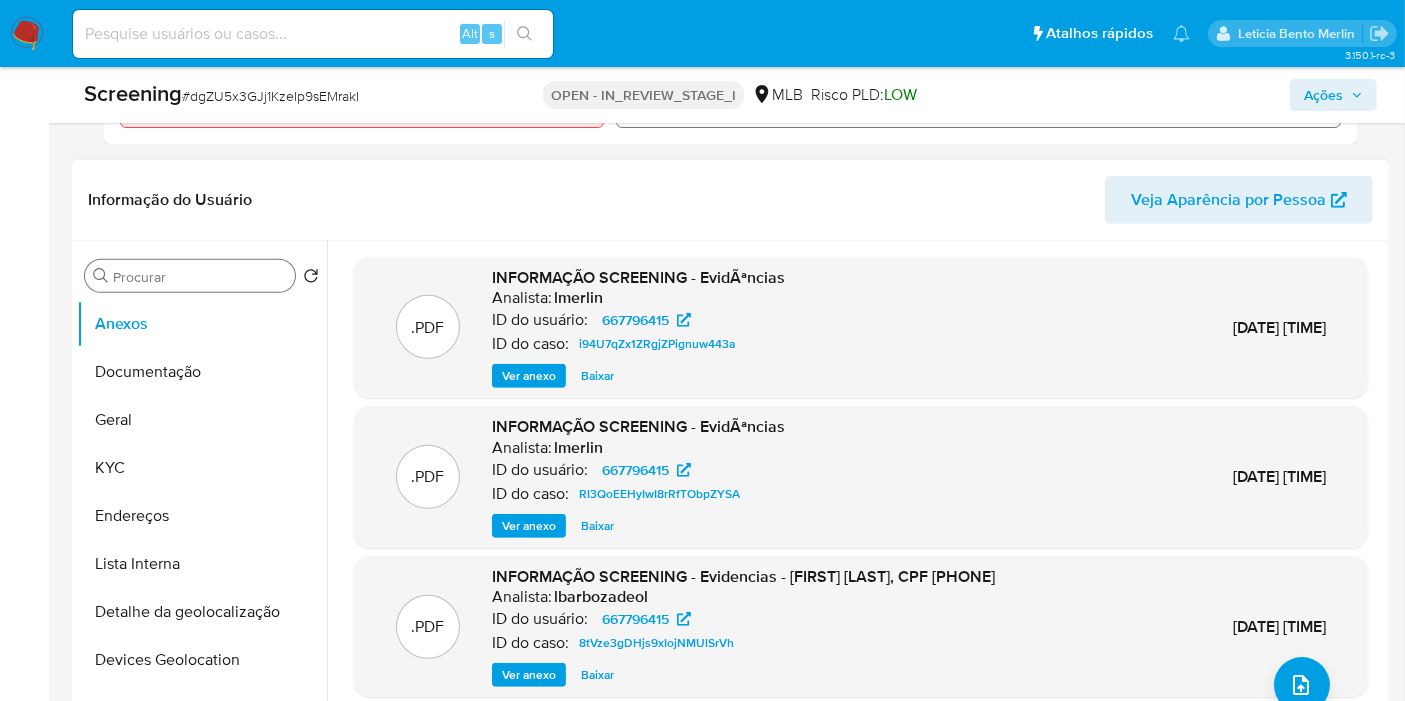 click on "Procurar" at bounding box center [200, 277] 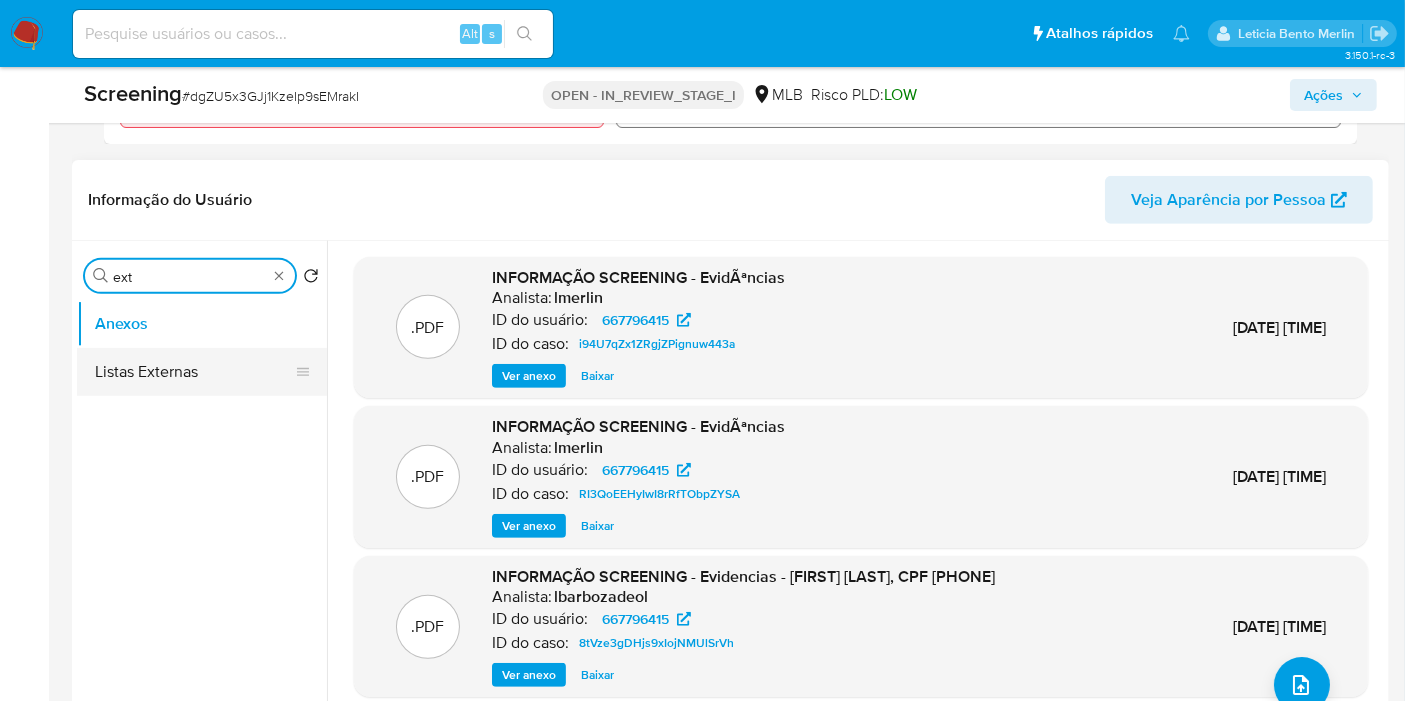 type on "ext" 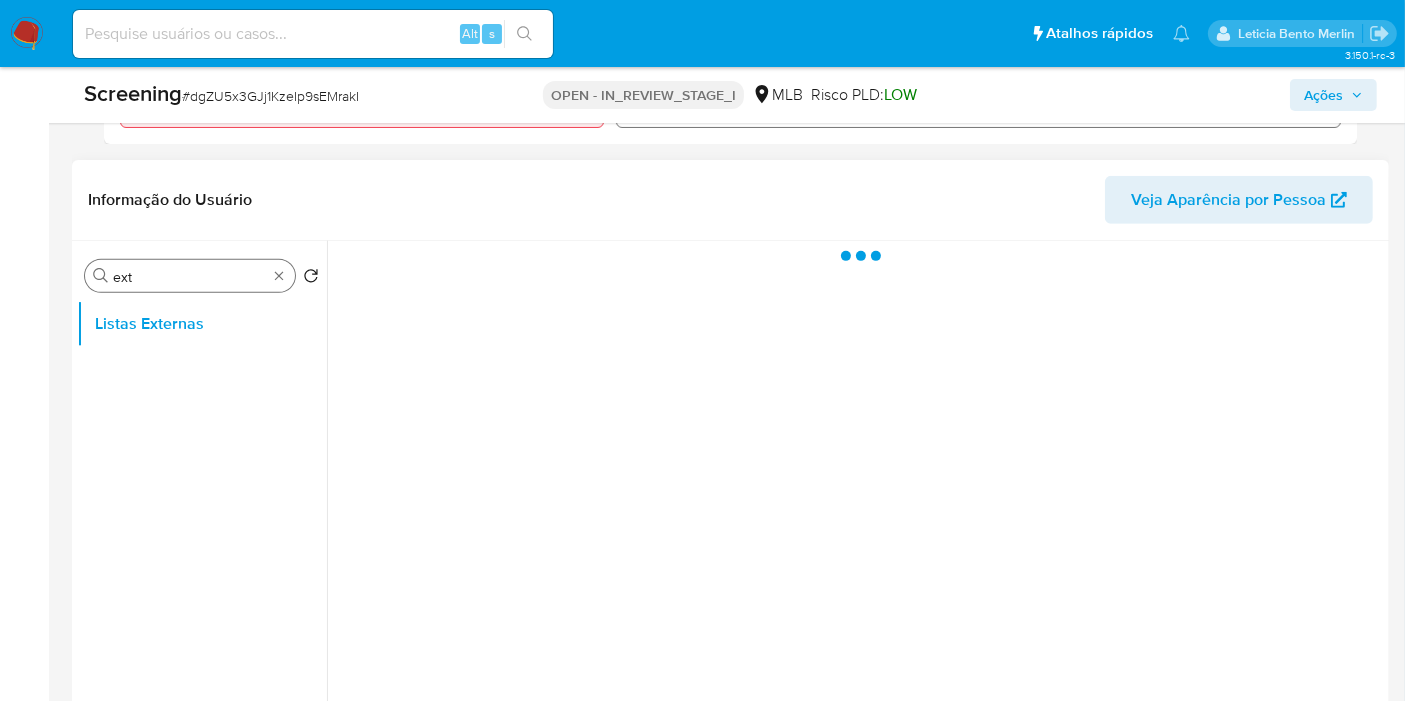 type 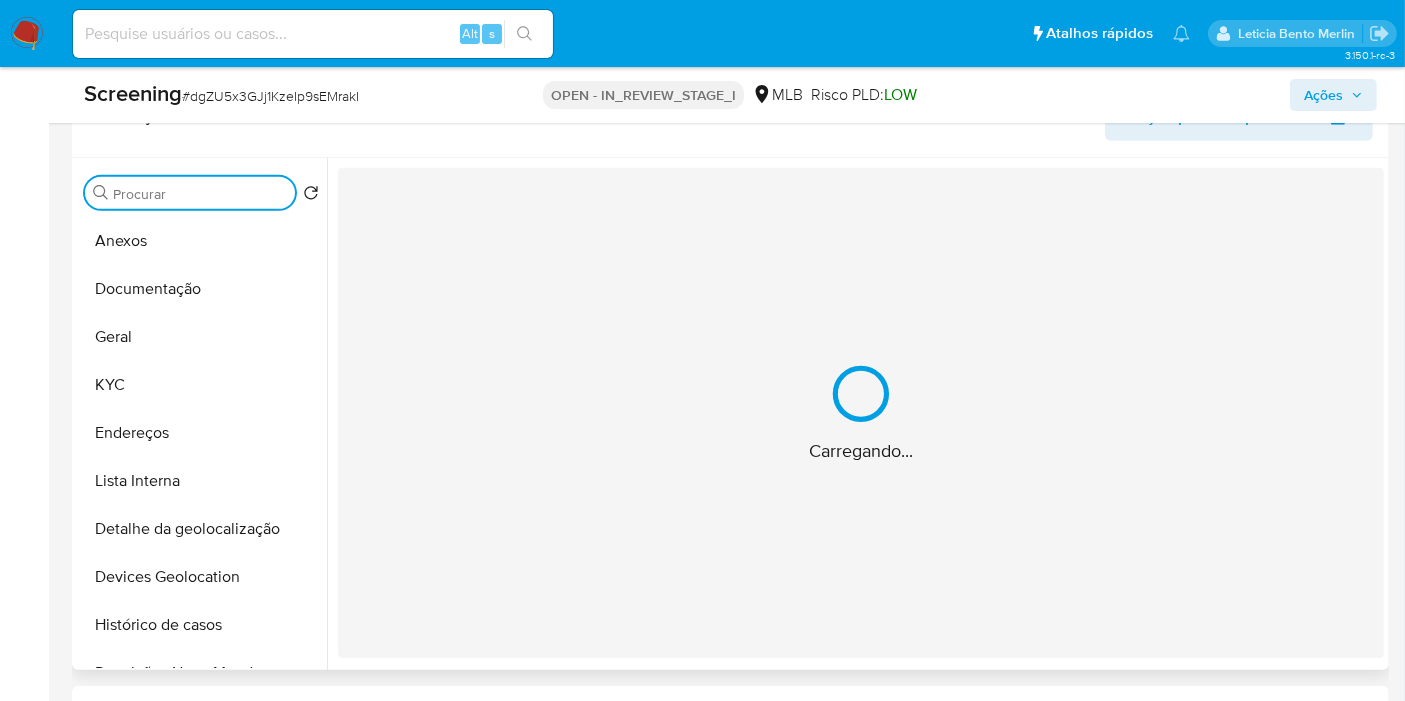 scroll, scrollTop: 888, scrollLeft: 0, axis: vertical 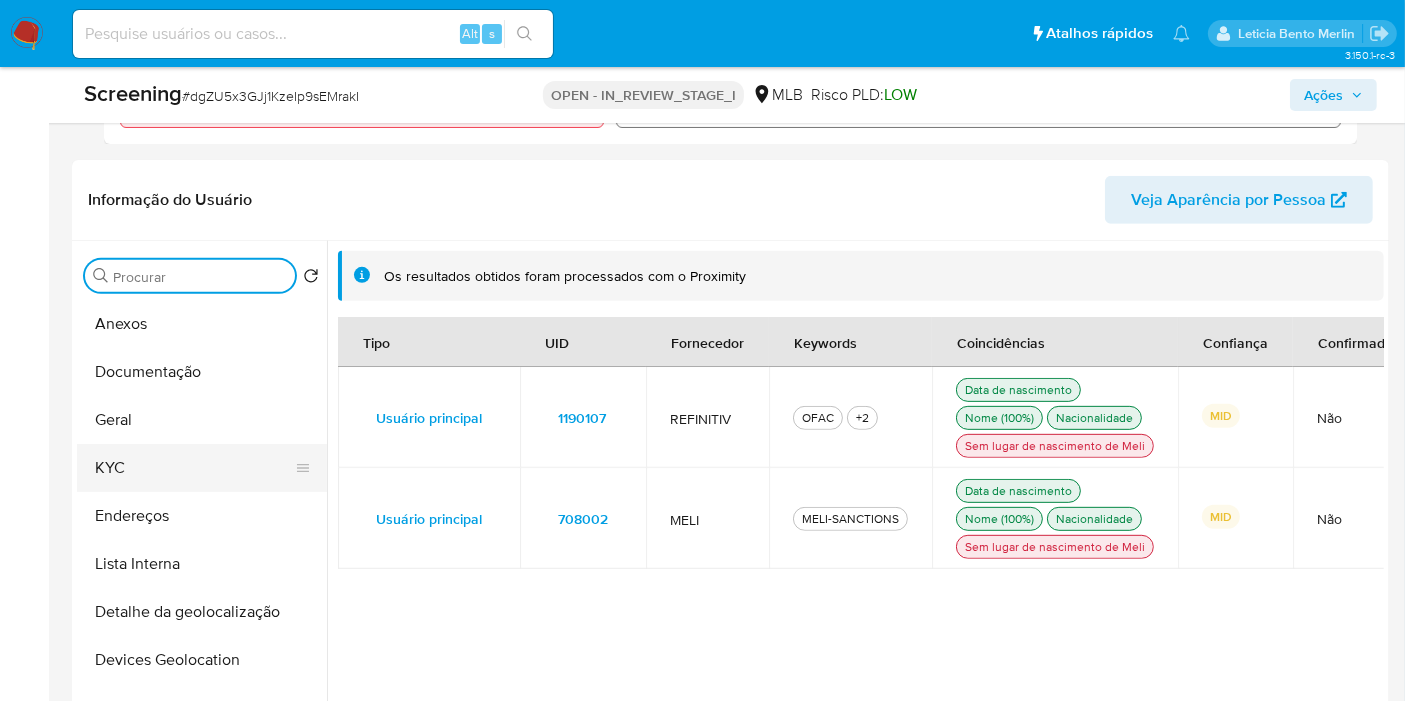 click on "KYC" at bounding box center [194, 468] 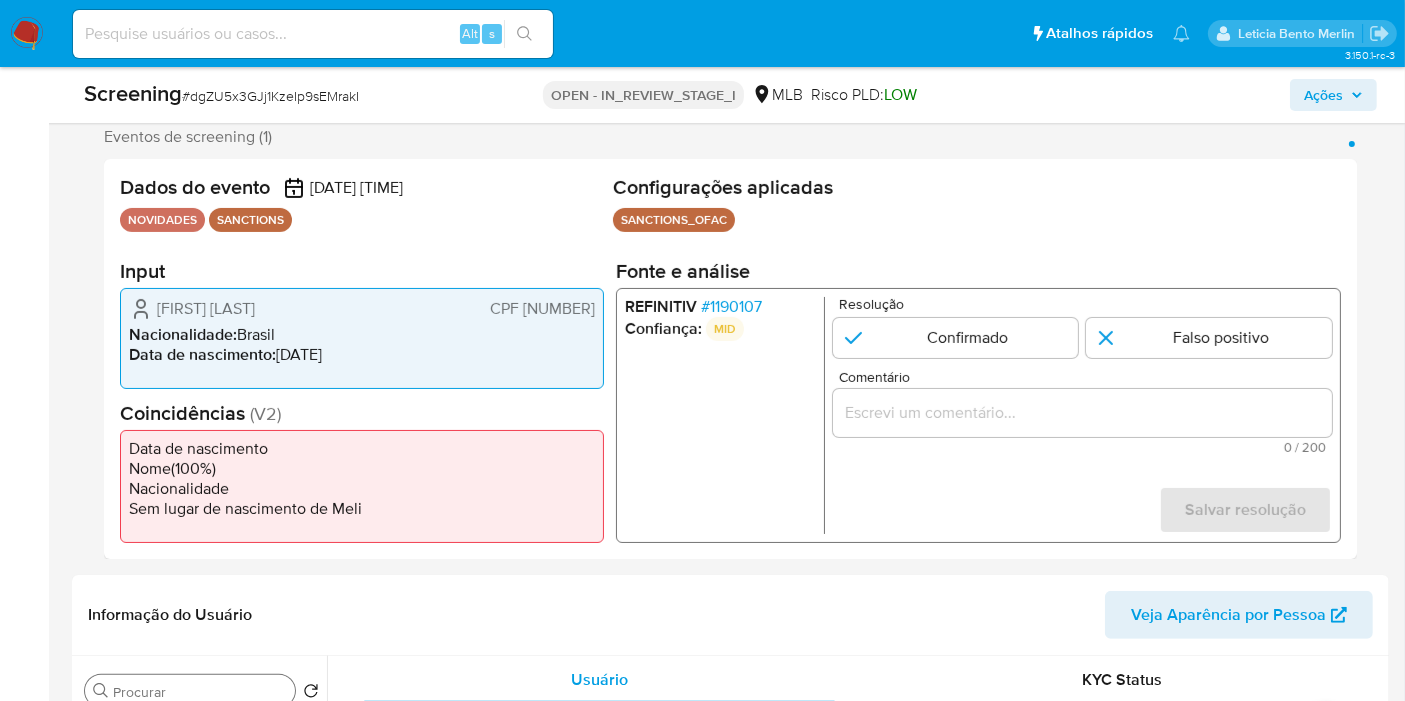 scroll, scrollTop: 333, scrollLeft: 0, axis: vertical 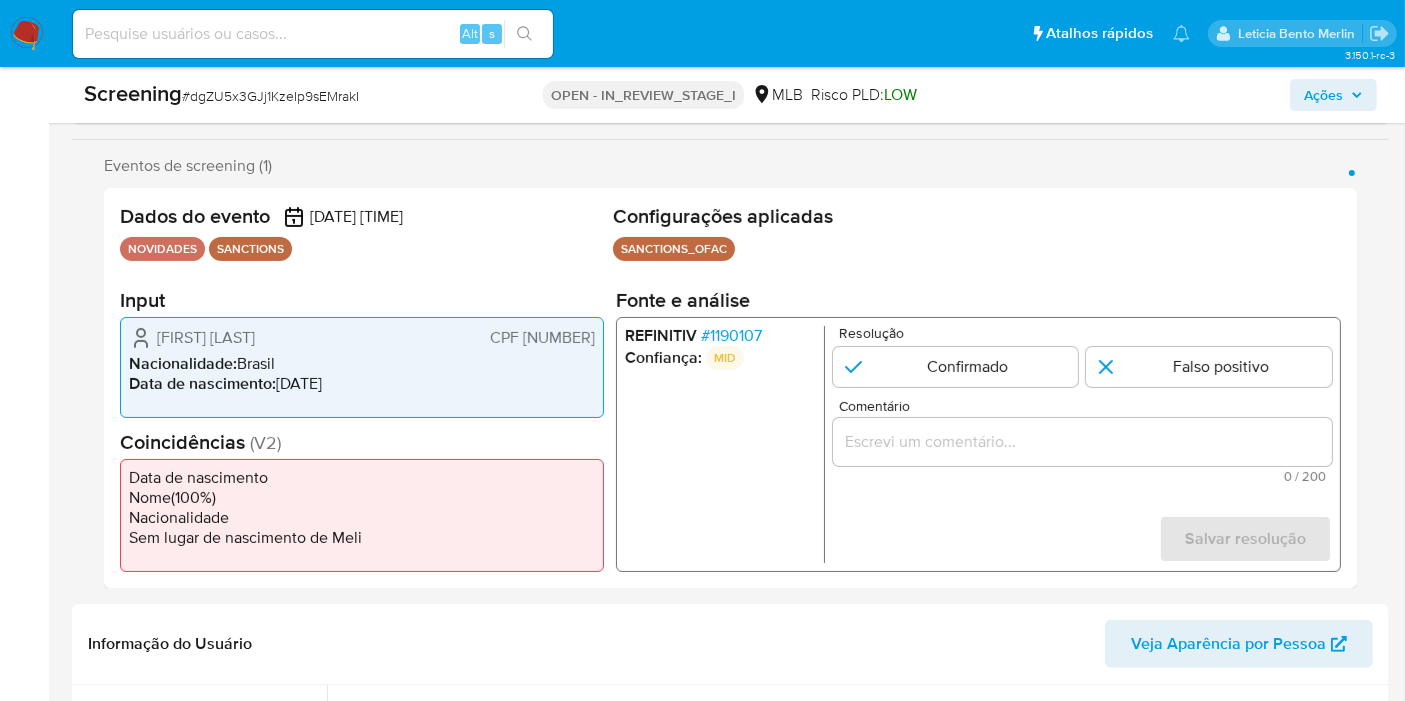 click on "REFINITIV   # 1190107" at bounding box center [720, 336] 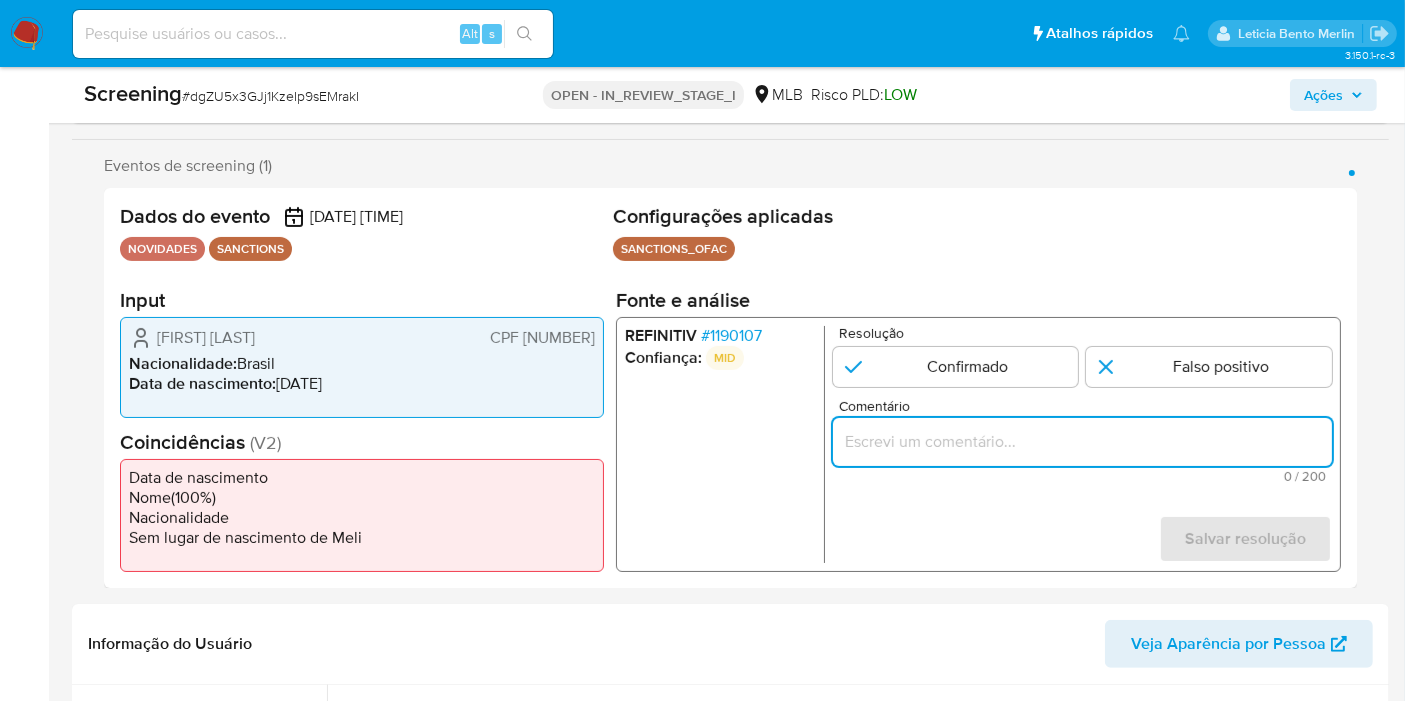 paste on "[FIRST] [LAST], CPF [CPF], gerou match com sancionado na lista OFAC, mas não há coincidências, documento e data de nascimento completa são diferentes do nome encontrado na Refinitiv." 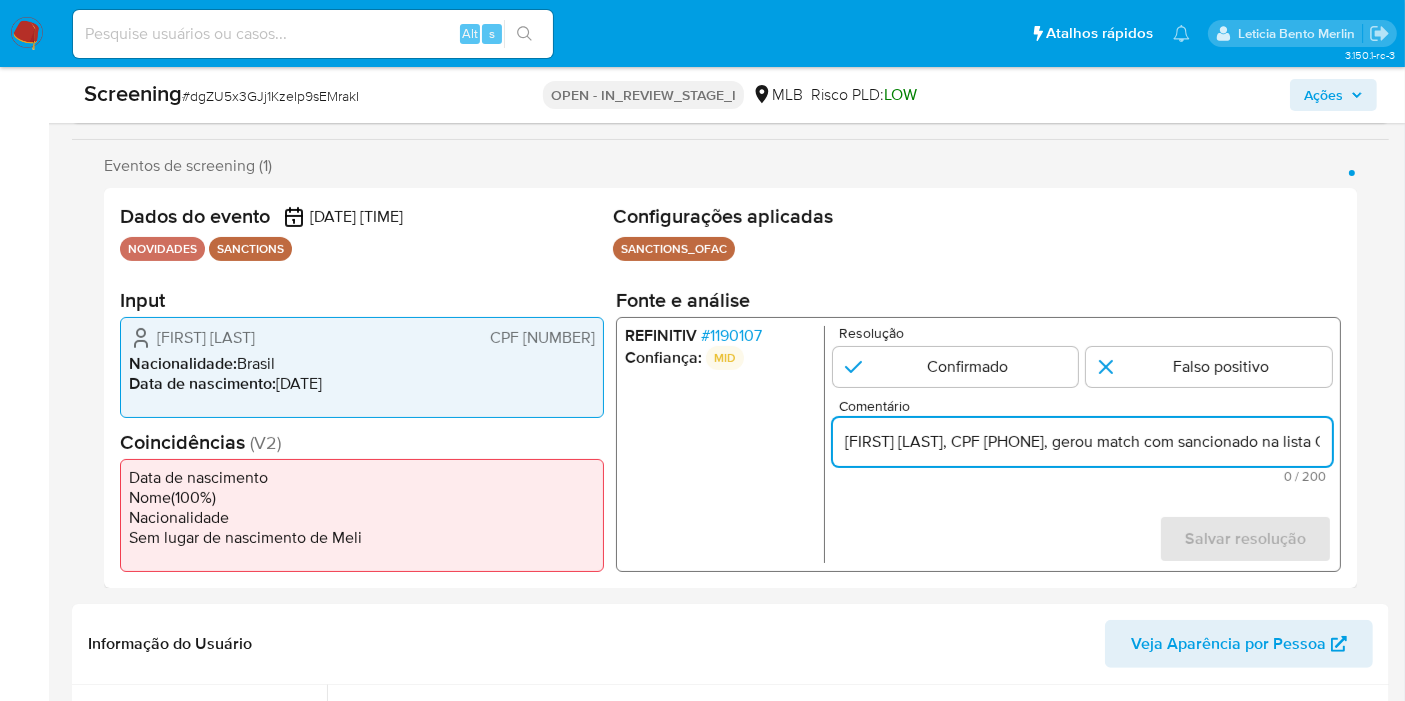 scroll, scrollTop: 0, scrollLeft: 996, axis: horizontal 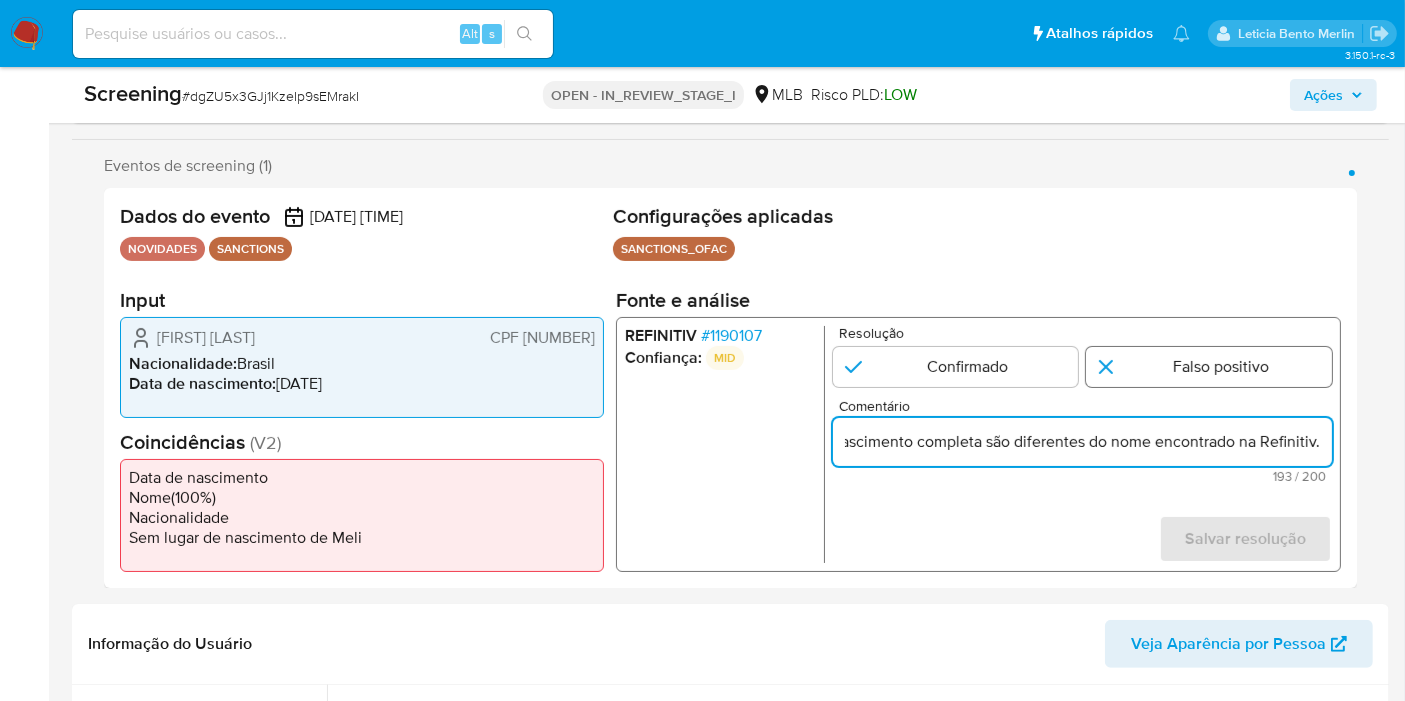 type on "[FIRST] [LAST], CPF [CPF], gerou match com sancionado na lista OFAC, mas não há coincidências, documento e data de nascimento completa são diferentes do nome encontrado na Refinitiv." 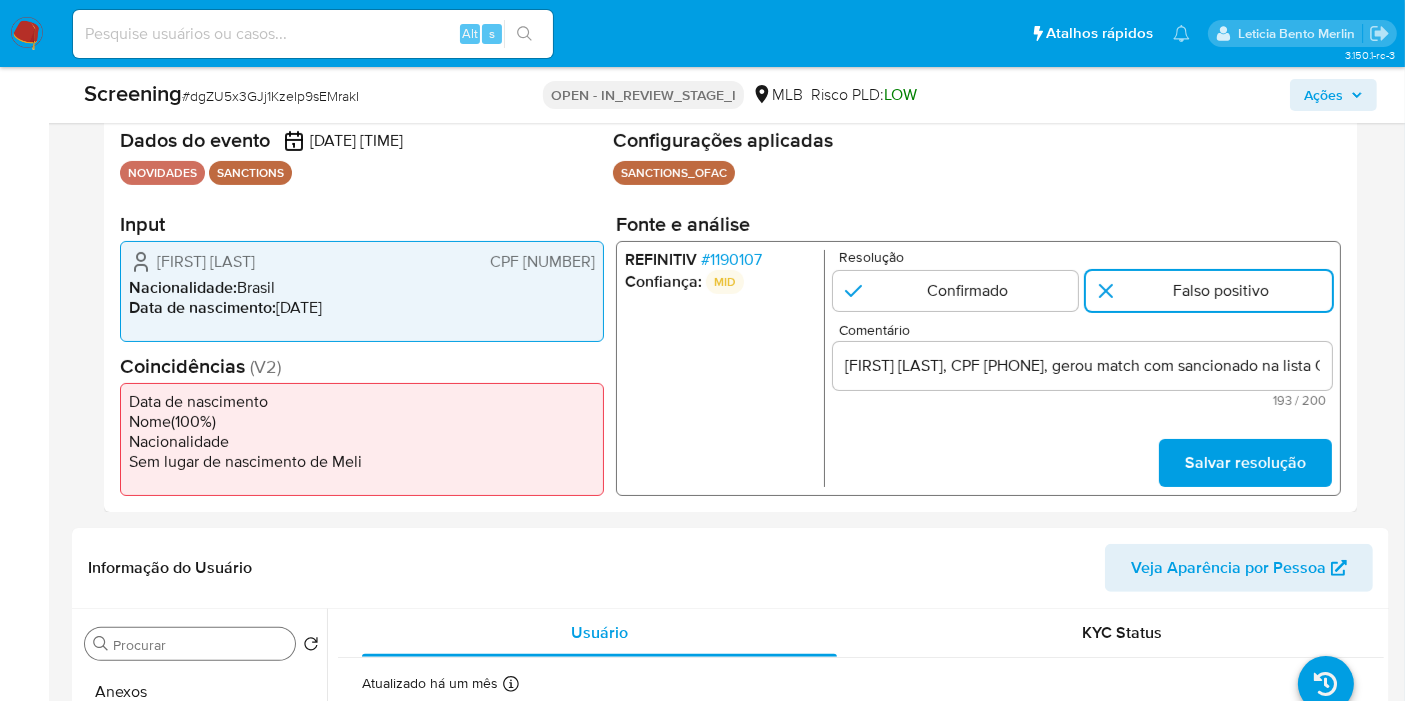 scroll, scrollTop: 444, scrollLeft: 0, axis: vertical 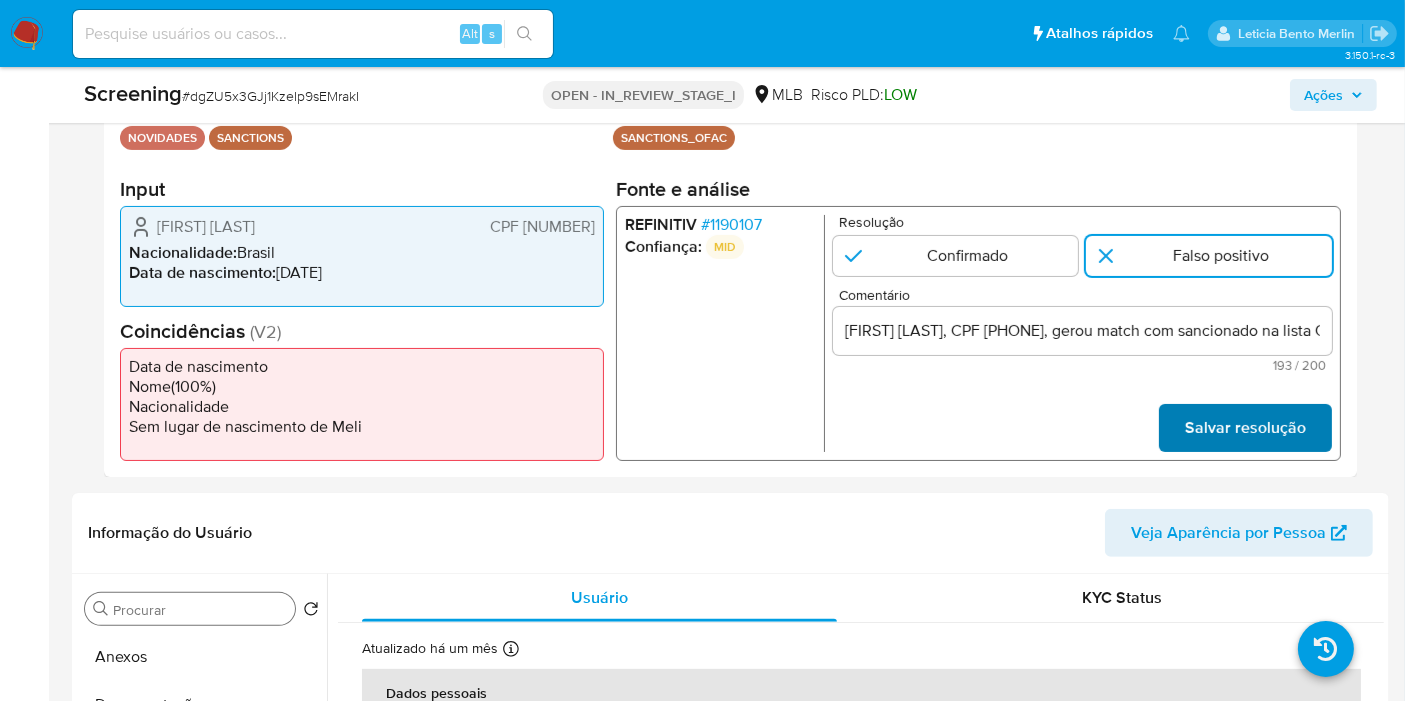 click on "Salvar resolução" at bounding box center [1245, 428] 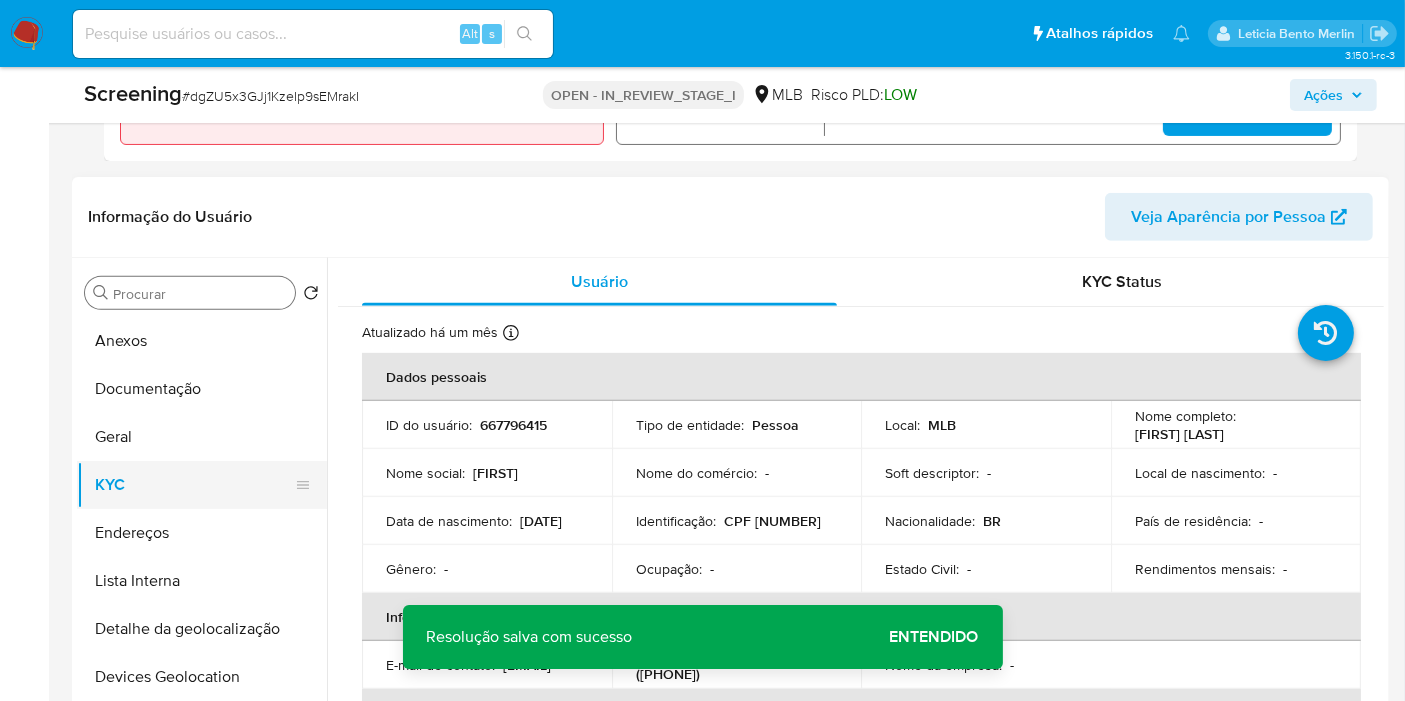 scroll, scrollTop: 888, scrollLeft: 0, axis: vertical 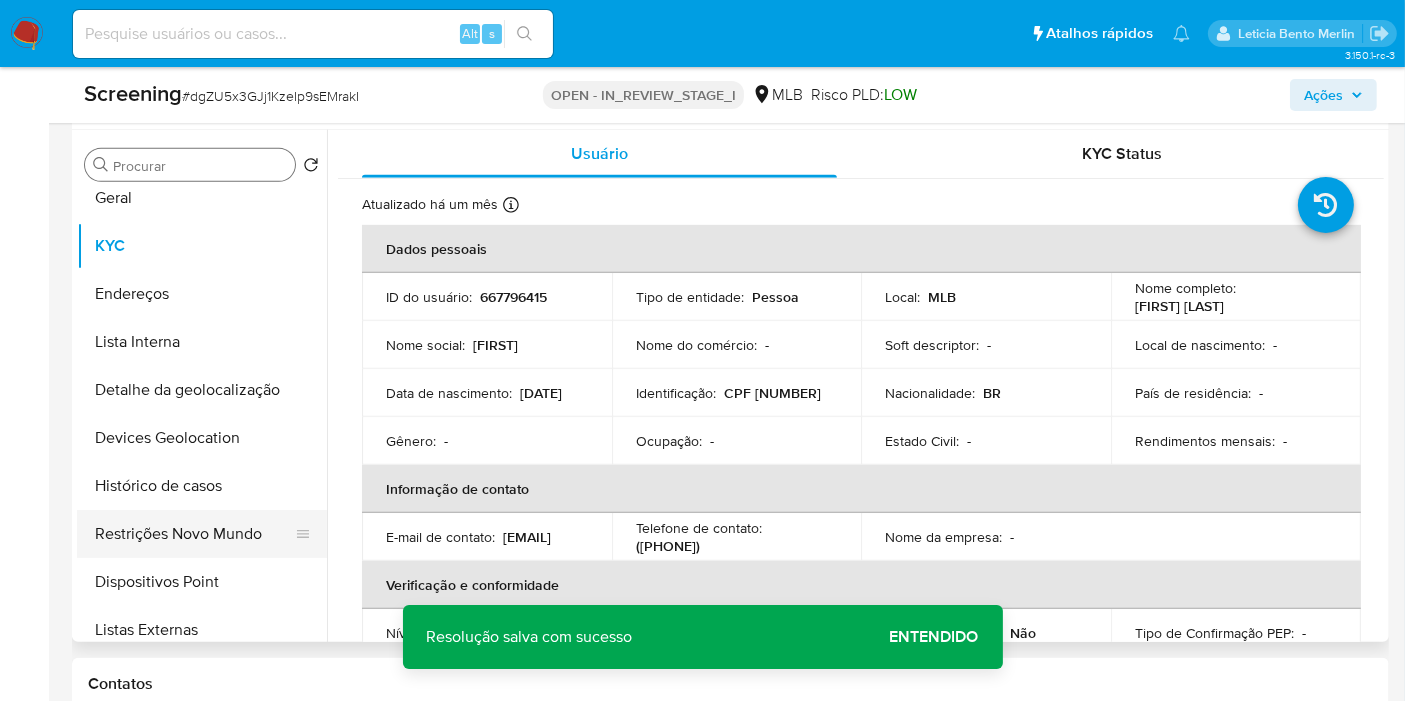click on "Restrições Novo Mundo" at bounding box center [194, 534] 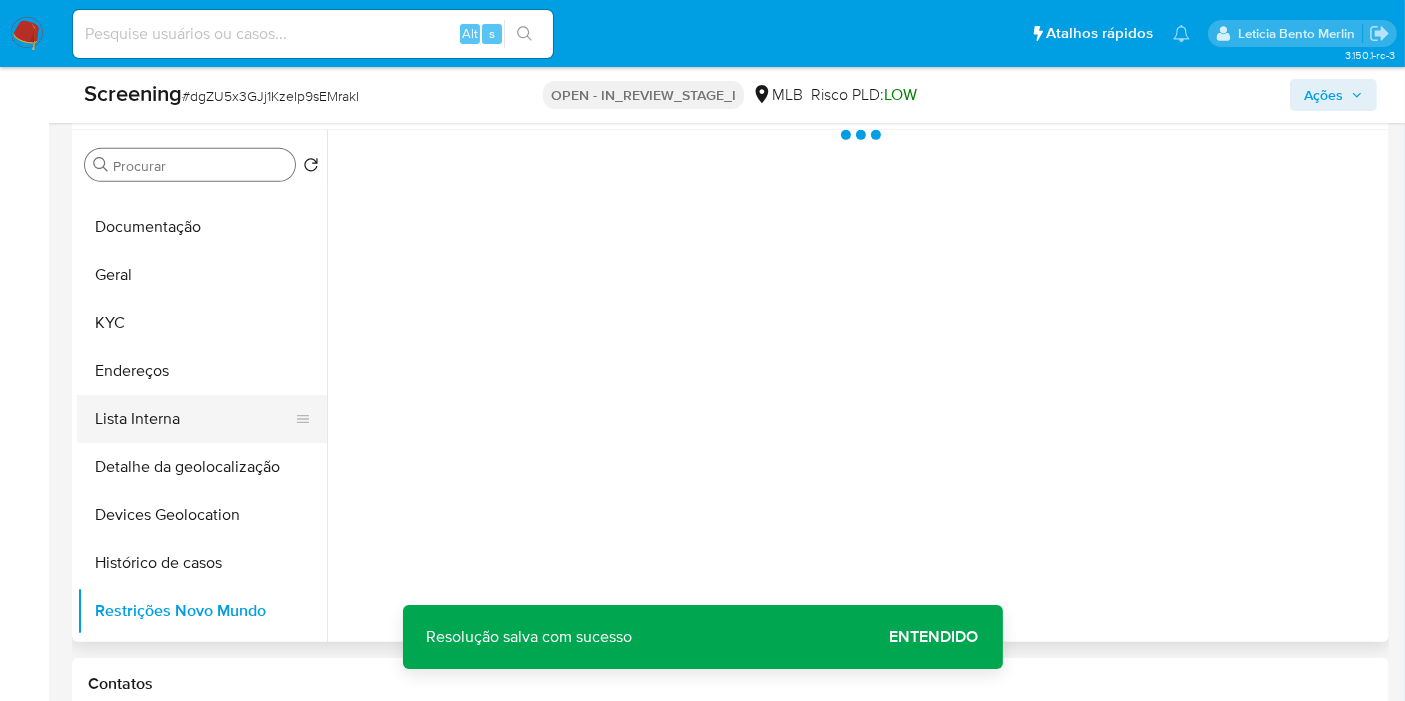 scroll, scrollTop: 0, scrollLeft: 0, axis: both 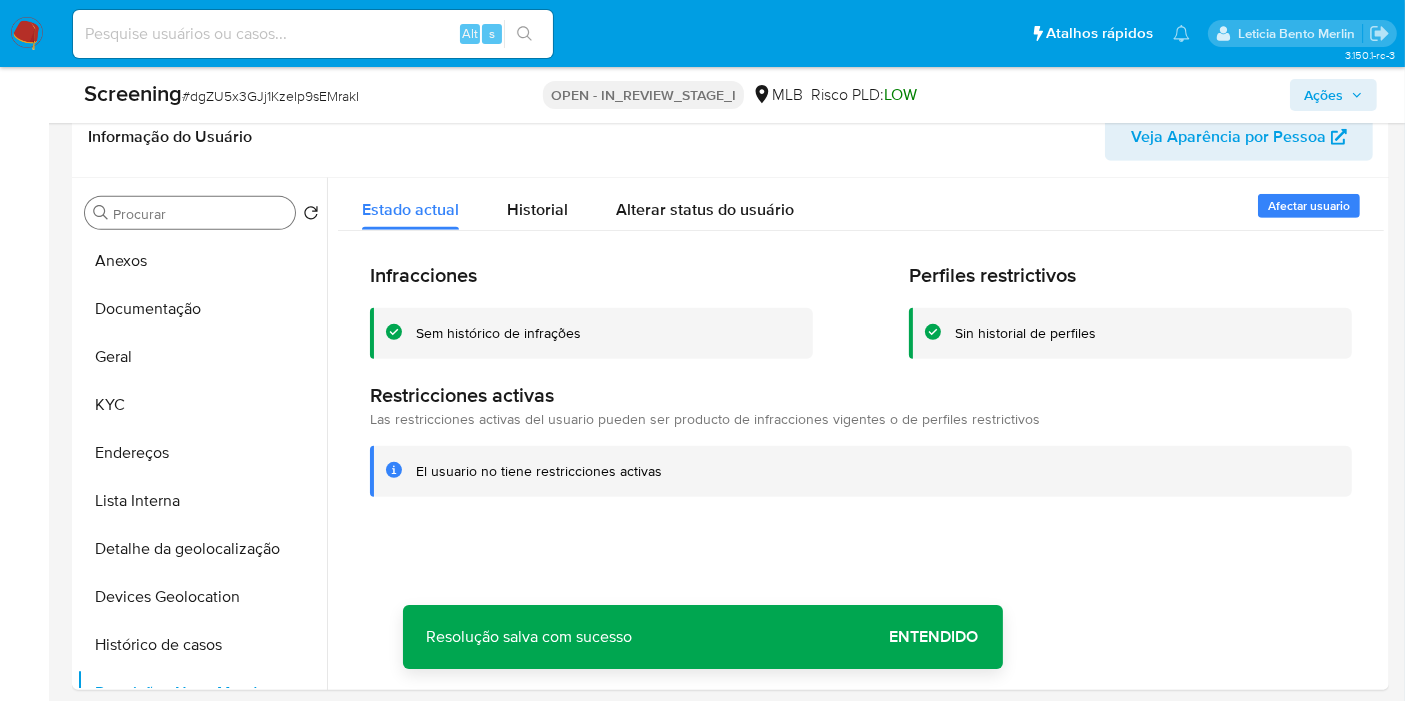click on "Entendido" at bounding box center [934, 637] 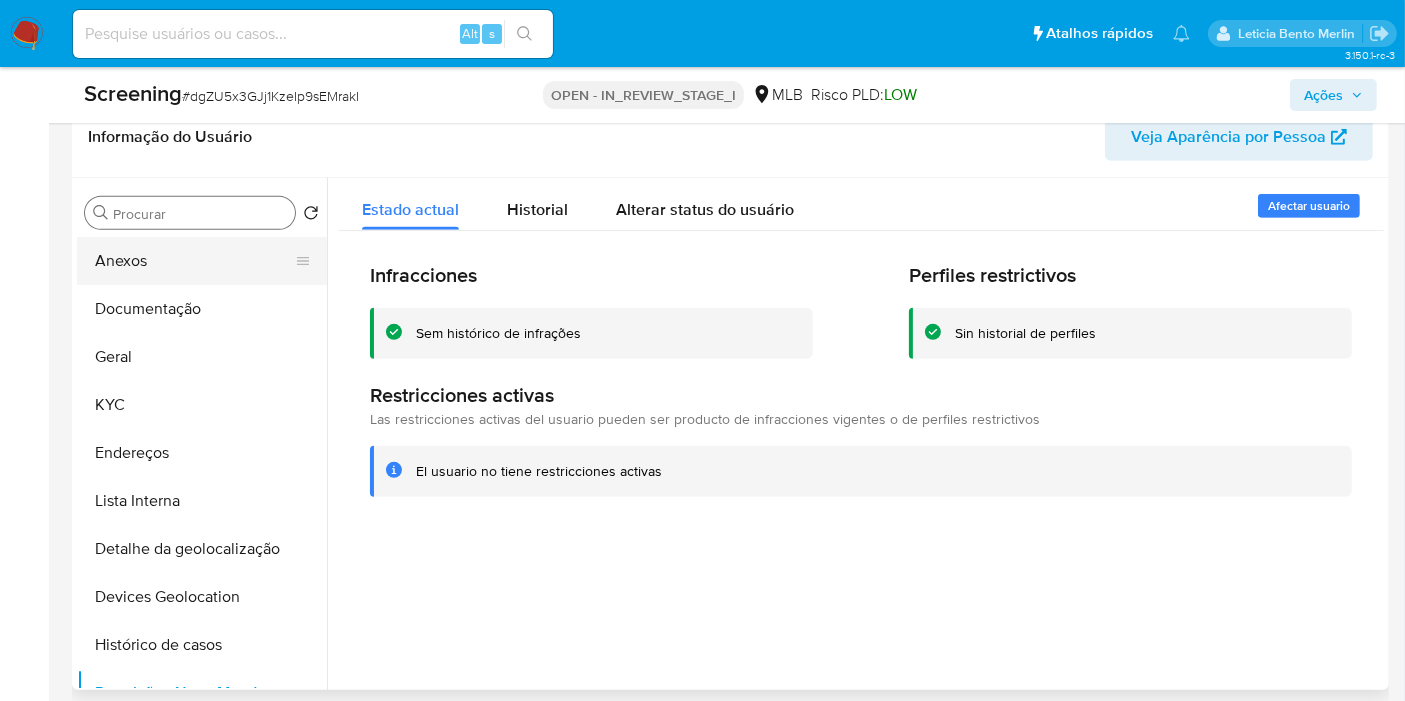 click on "Anexos" at bounding box center (194, 261) 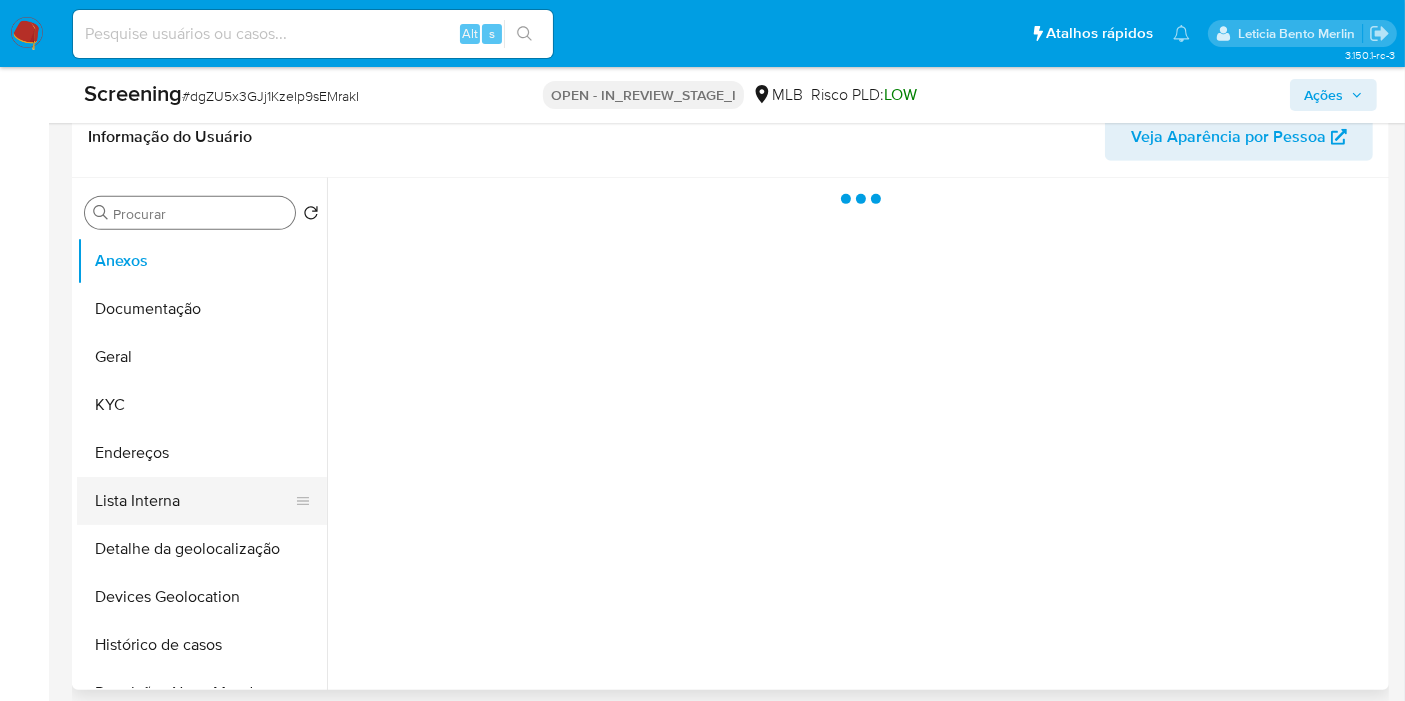 click on "Lista Interna" at bounding box center (194, 501) 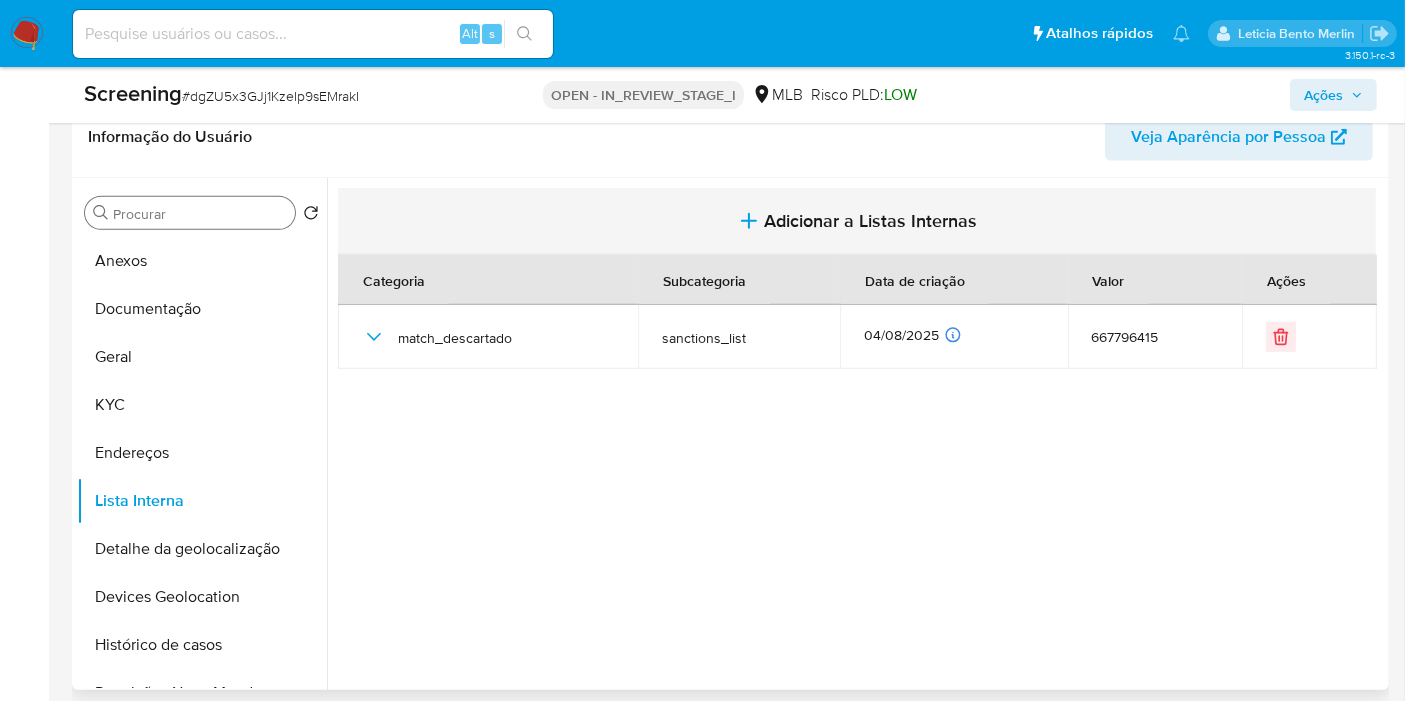 click on "Adicionar a Listas Internas" at bounding box center (871, 221) 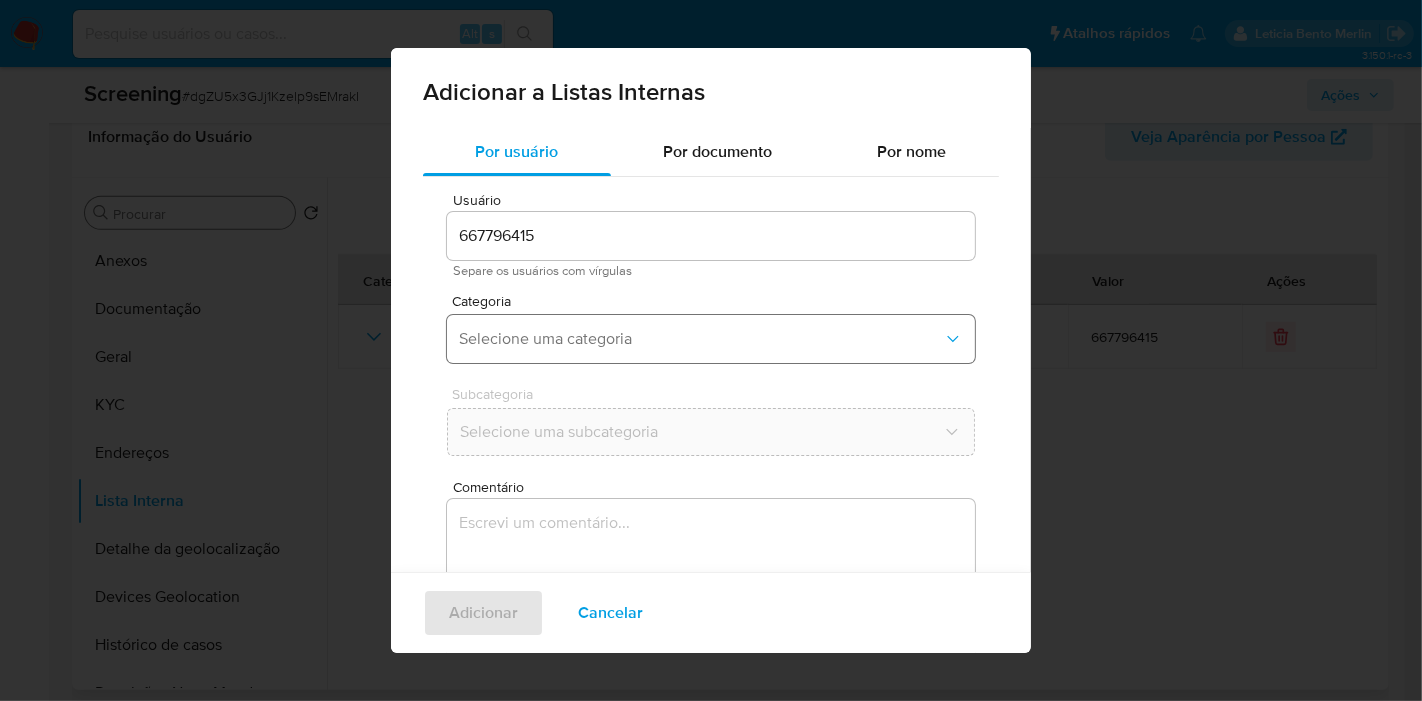 click on "Selecione uma categoria" at bounding box center [701, 339] 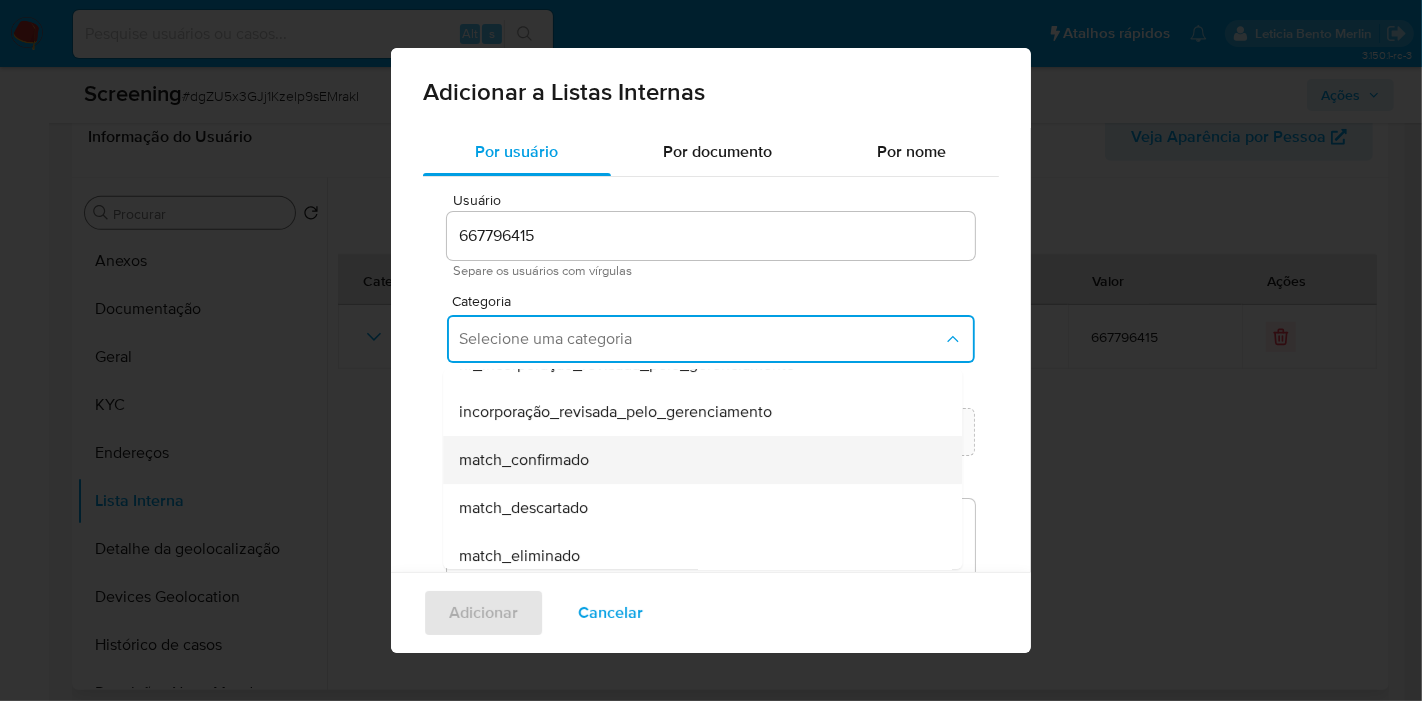 scroll, scrollTop: 111, scrollLeft: 0, axis: vertical 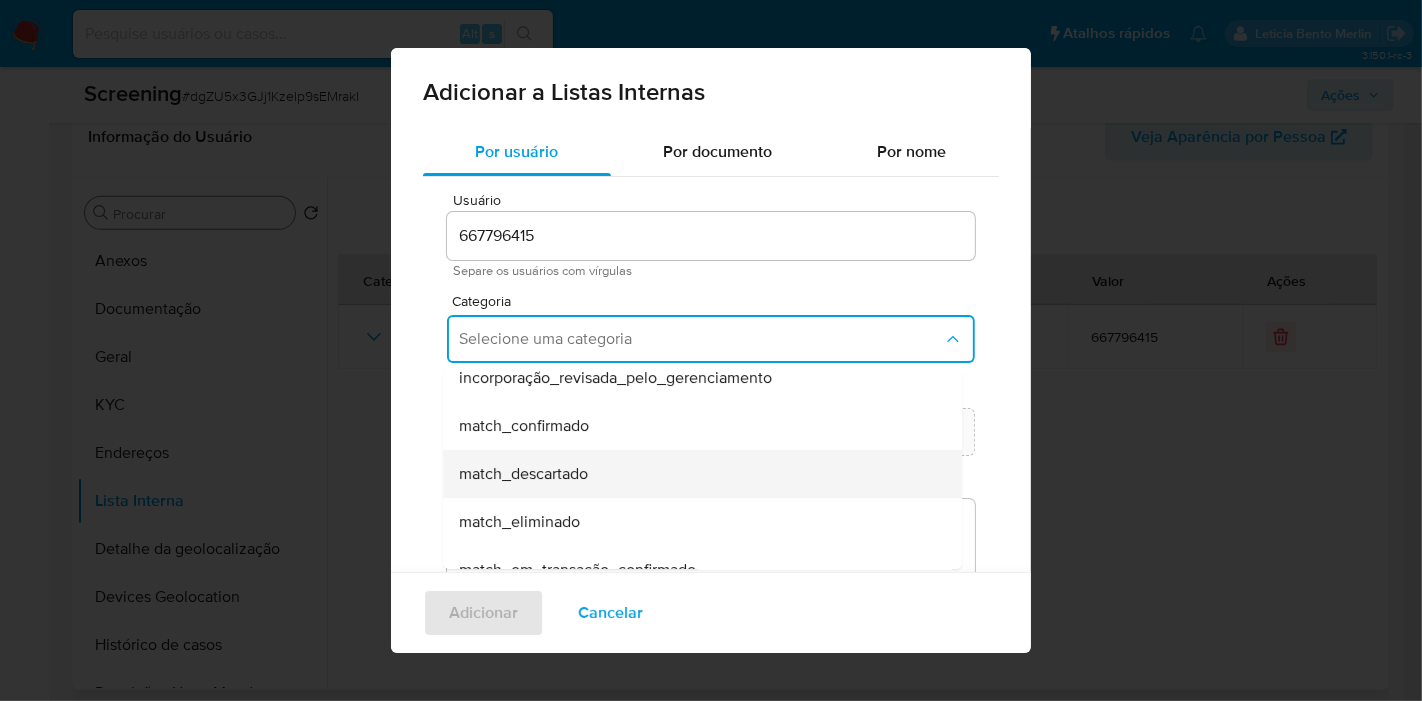 click on "match_descartado" at bounding box center [696, 474] 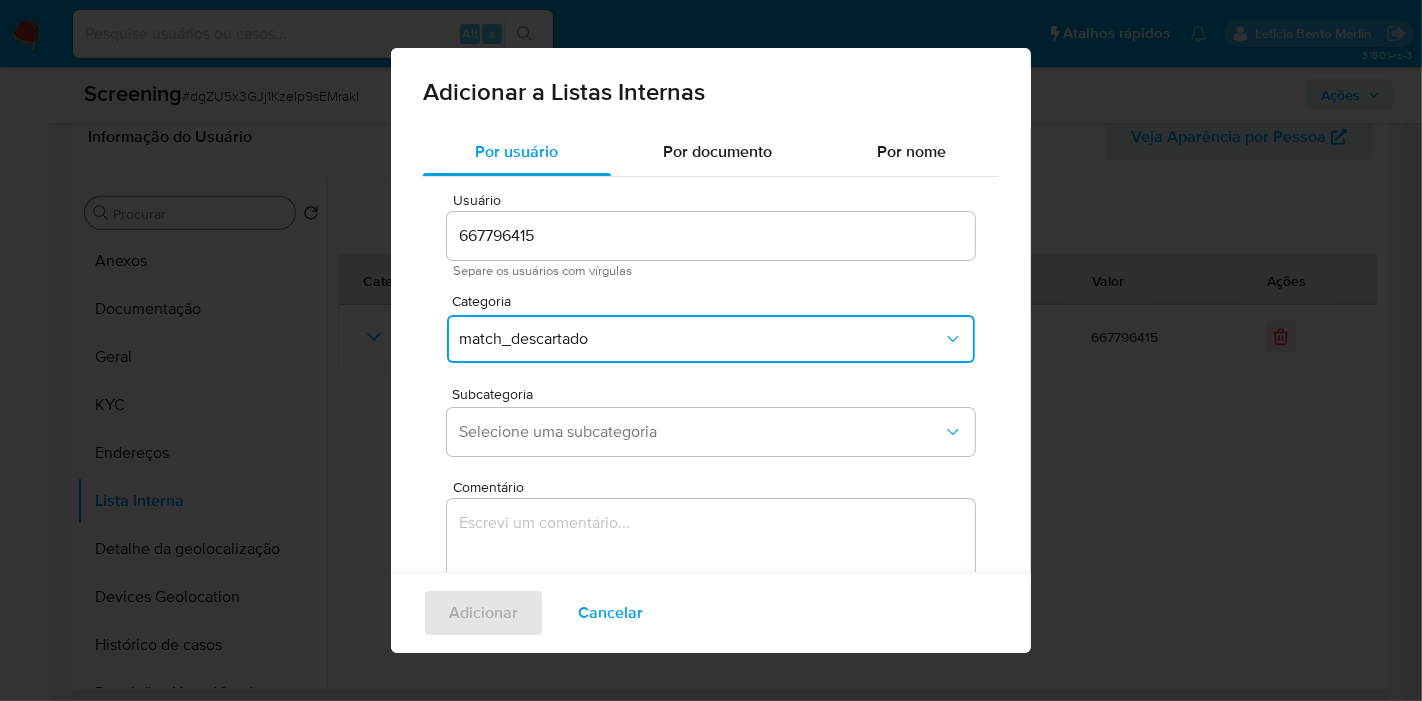 click on "Subcategoria Selecione uma subcategoria" at bounding box center [711, 425] 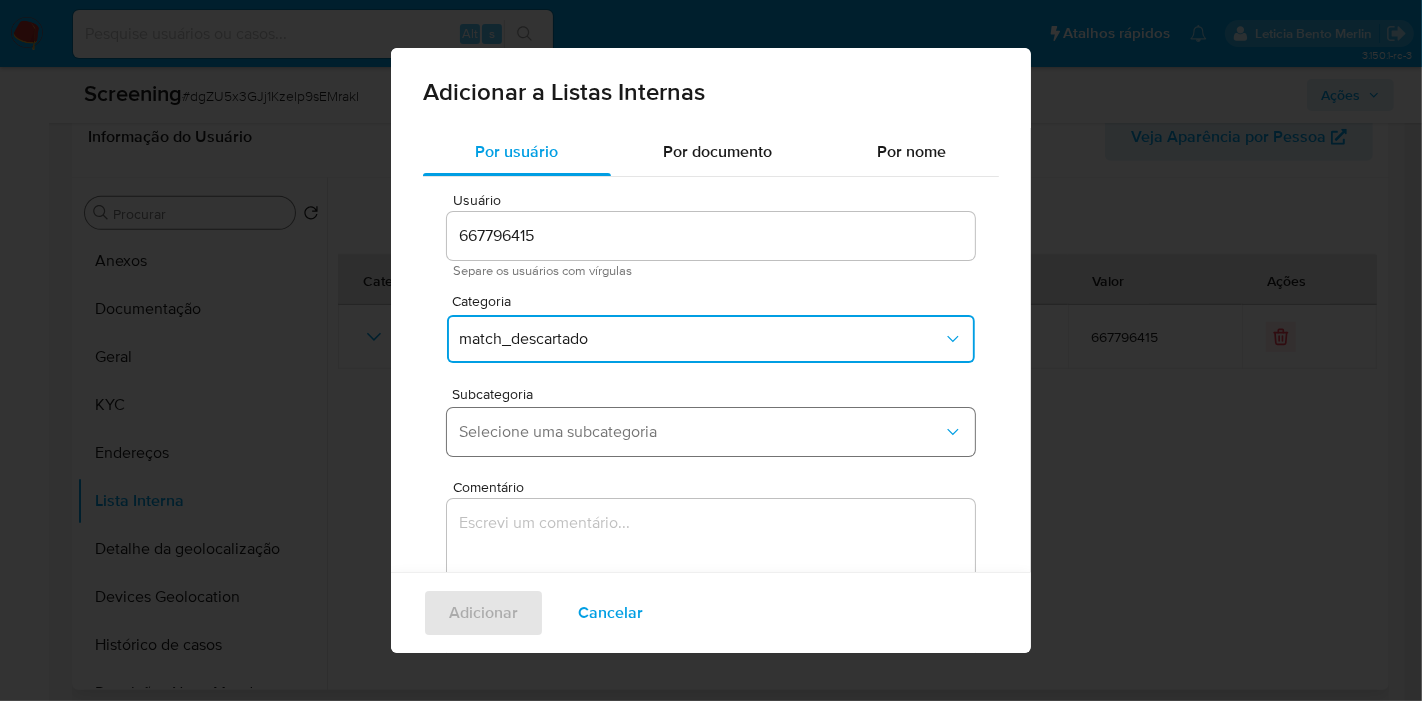 click on "Selecione uma subcategoria" at bounding box center (701, 432) 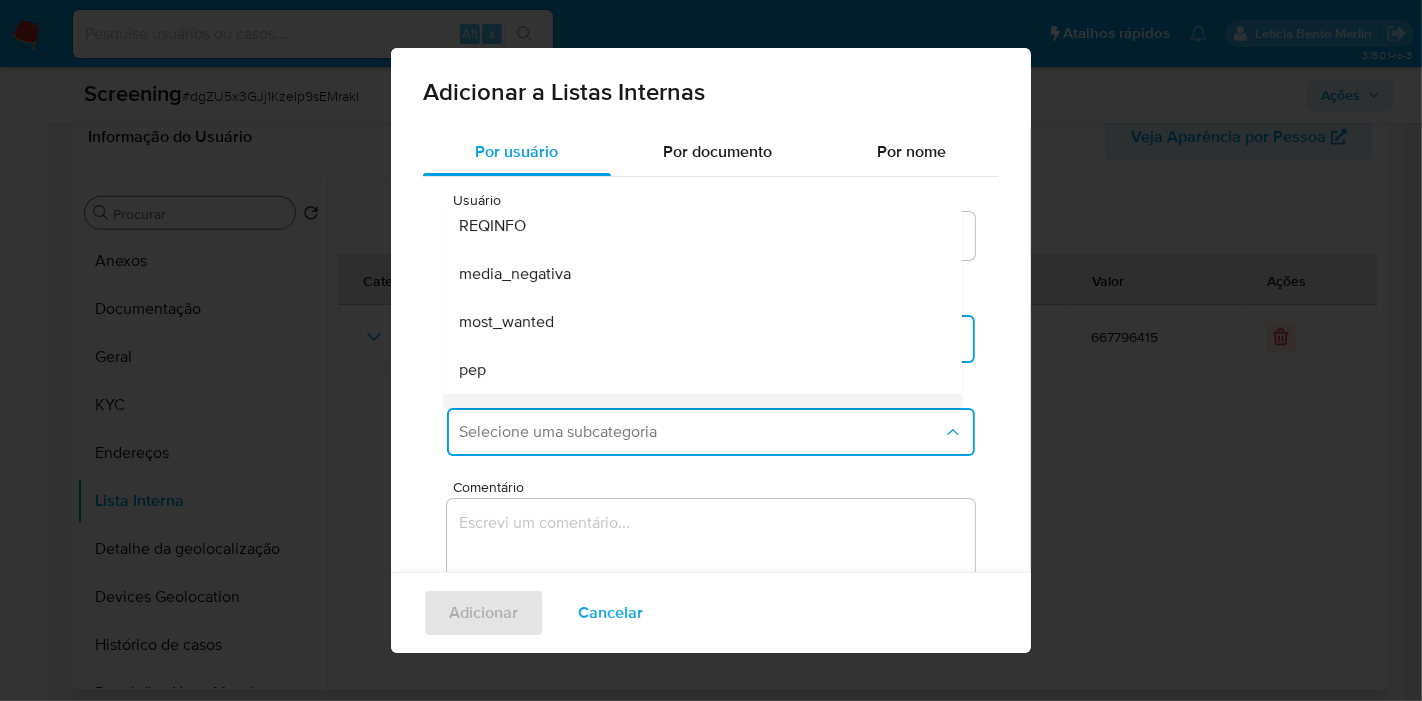 scroll, scrollTop: 135, scrollLeft: 0, axis: vertical 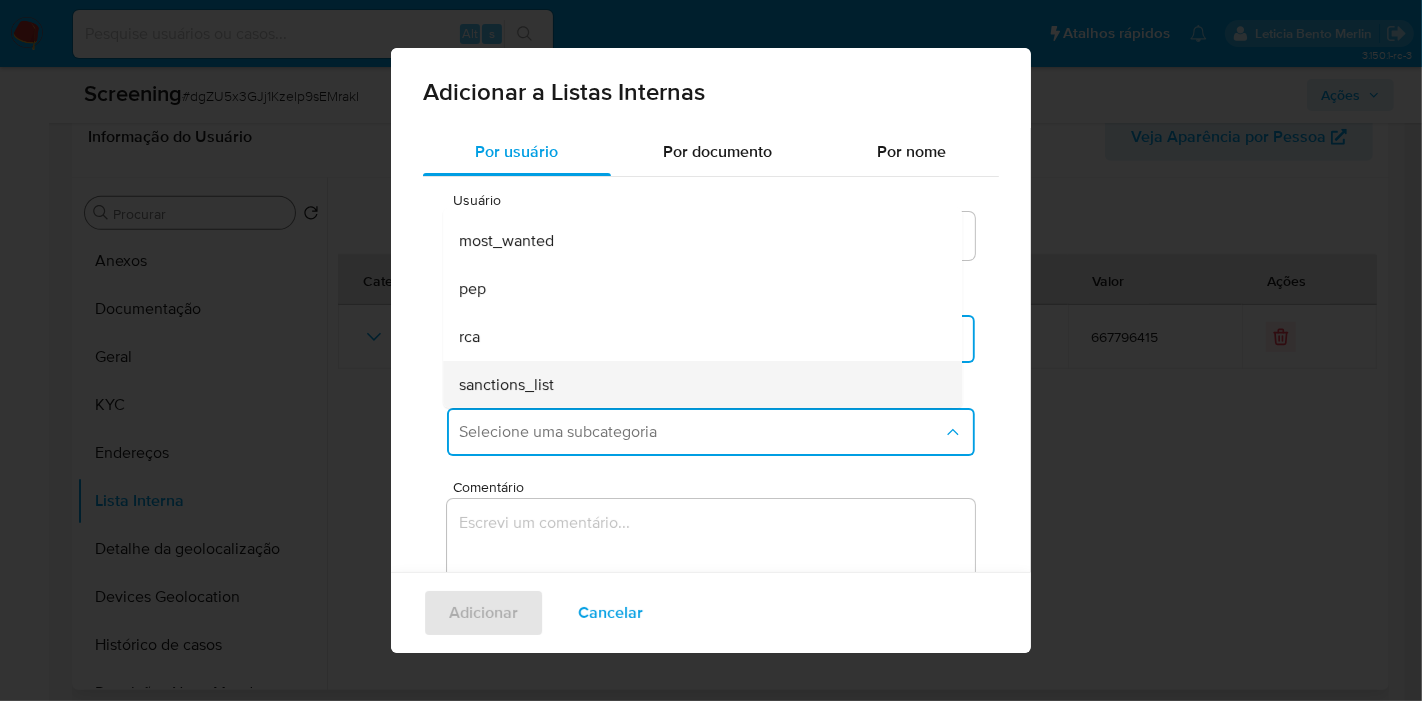 click on "sanctions_list" at bounding box center [696, 385] 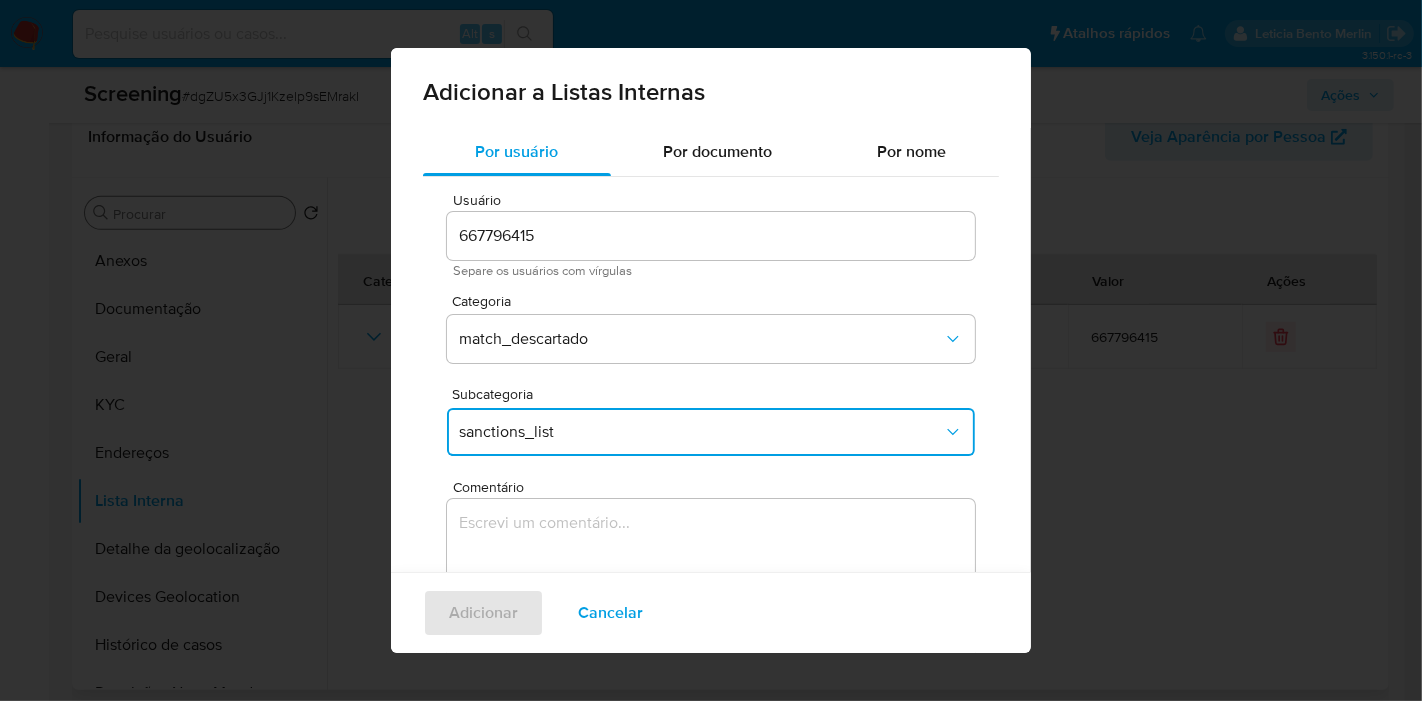 click at bounding box center [711, 595] 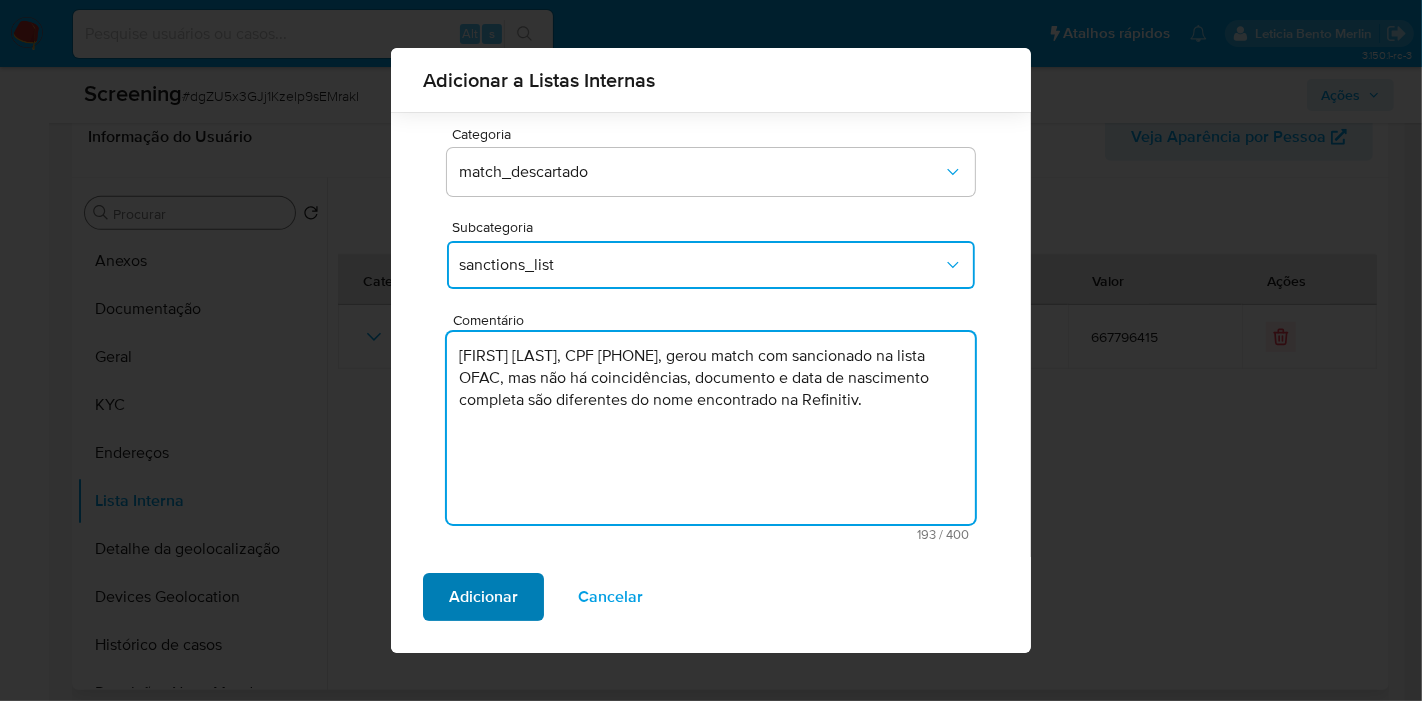 type on "[FIRST] [LAST], CPF [CPF], gerou match com sancionado na lista OFAC, mas não há coincidências, documento e data de nascimento completa são diferentes do nome encontrado na Refinitiv." 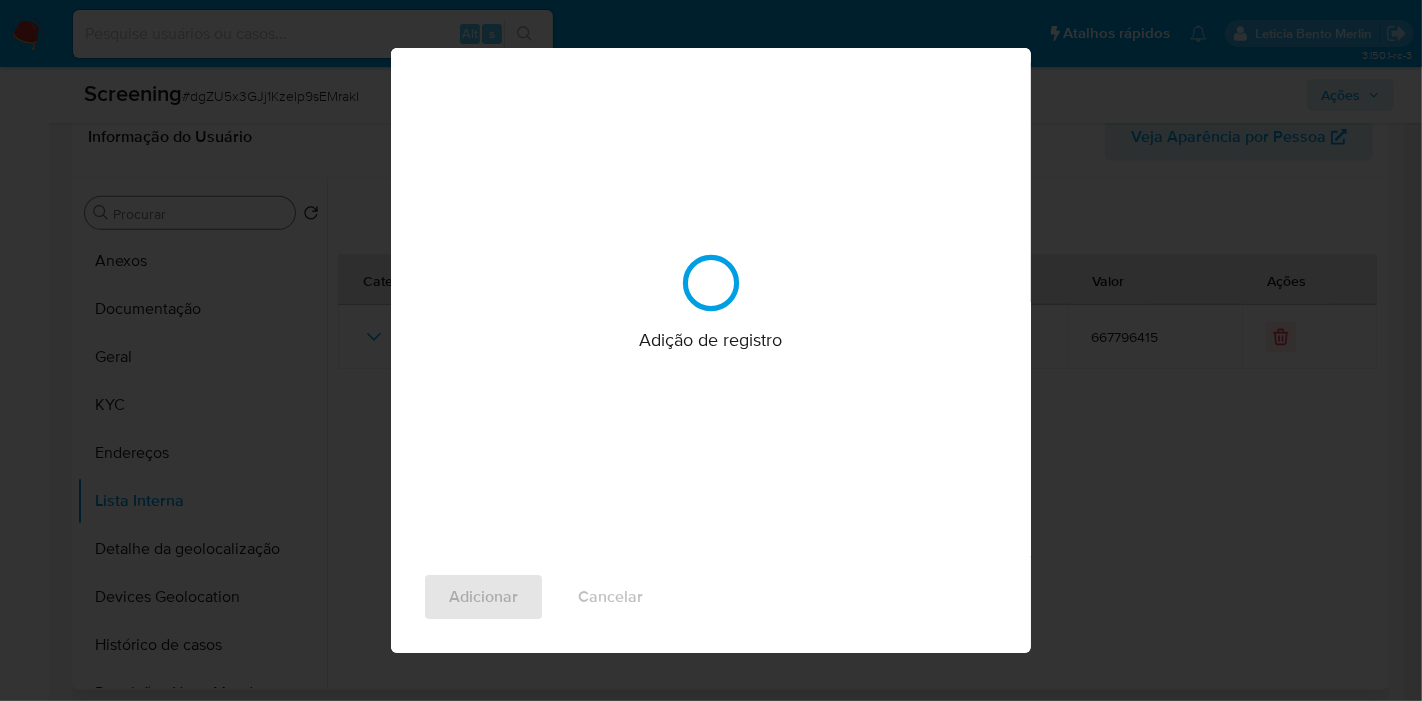 scroll, scrollTop: 0, scrollLeft: 0, axis: both 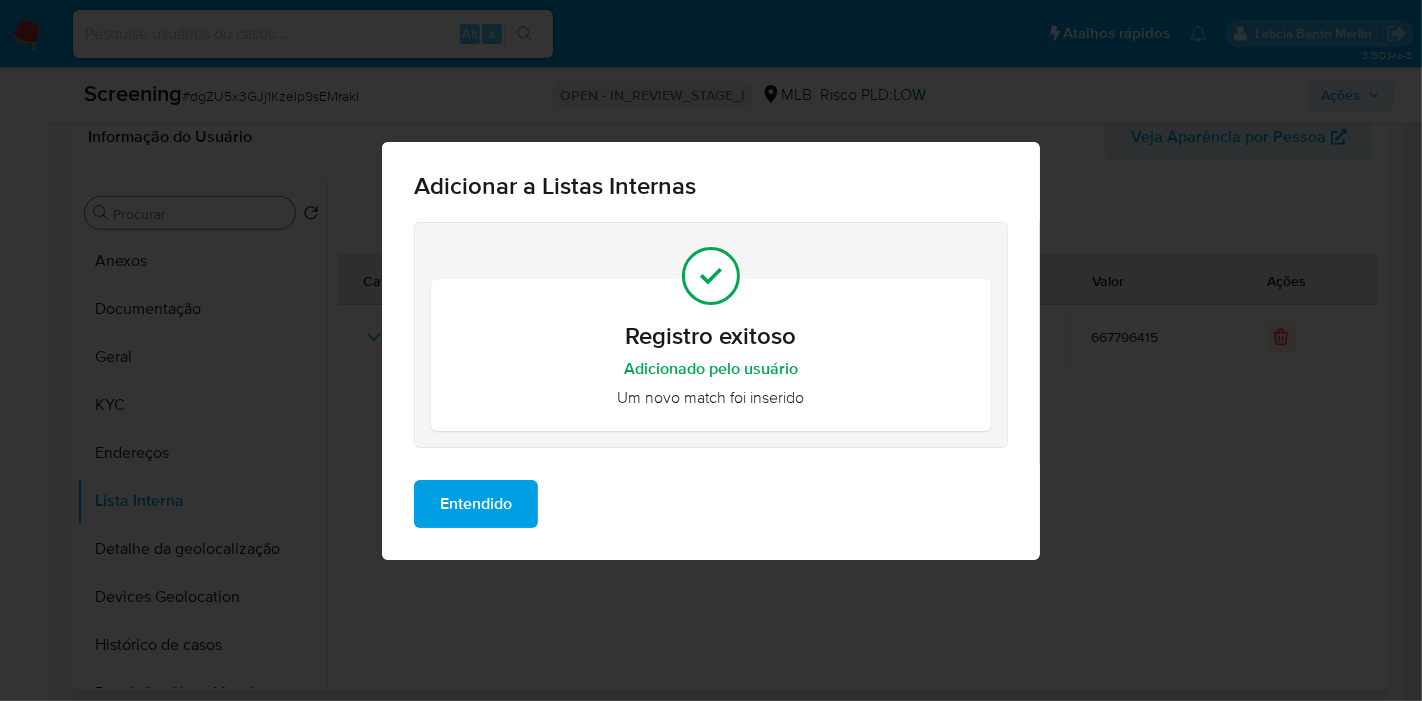 click on "Entendido" at bounding box center (476, 504) 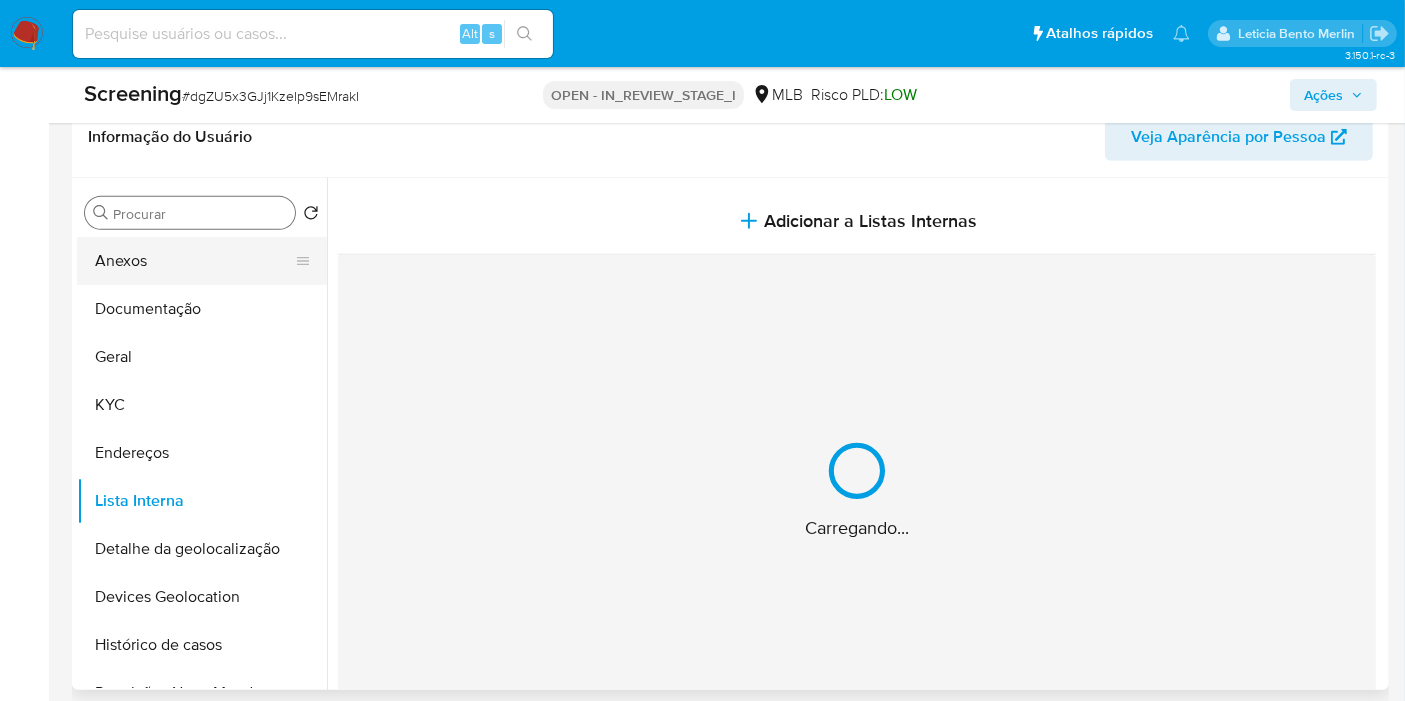 click on "Anexos" at bounding box center [194, 261] 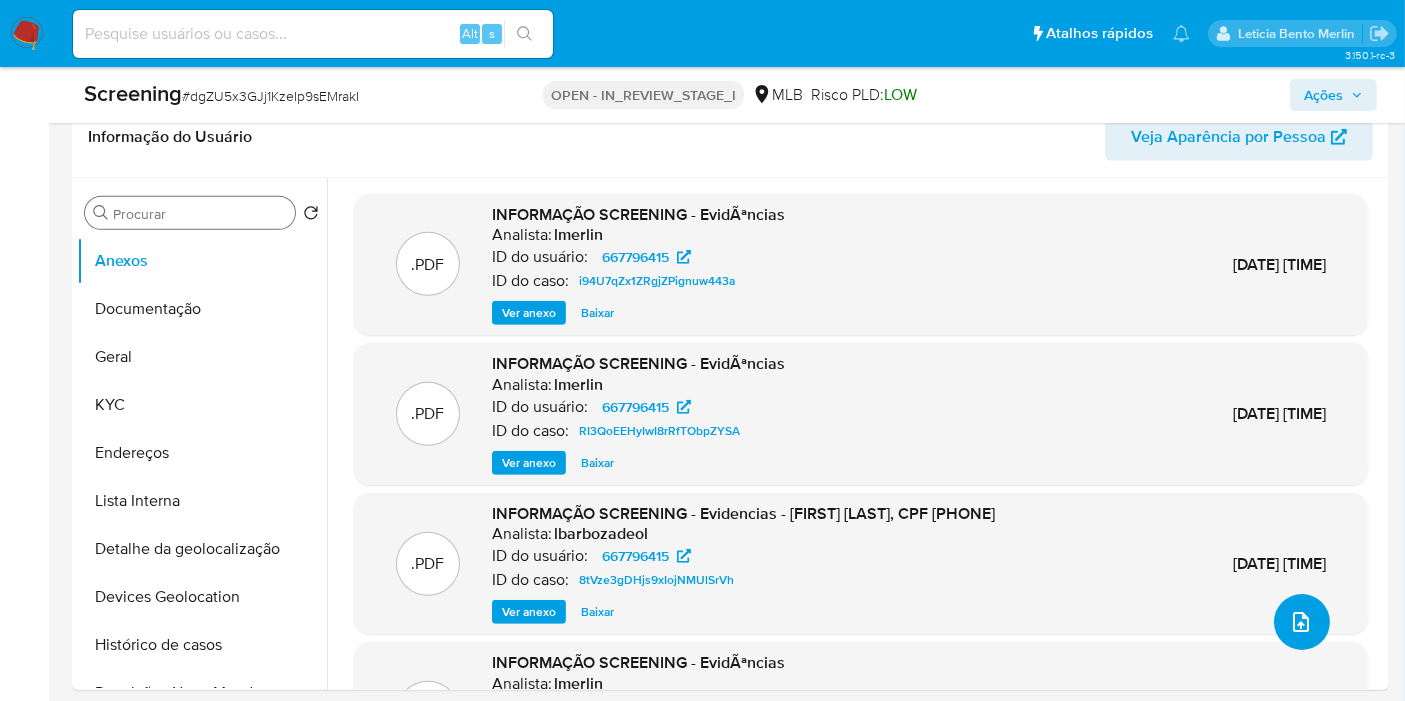 click 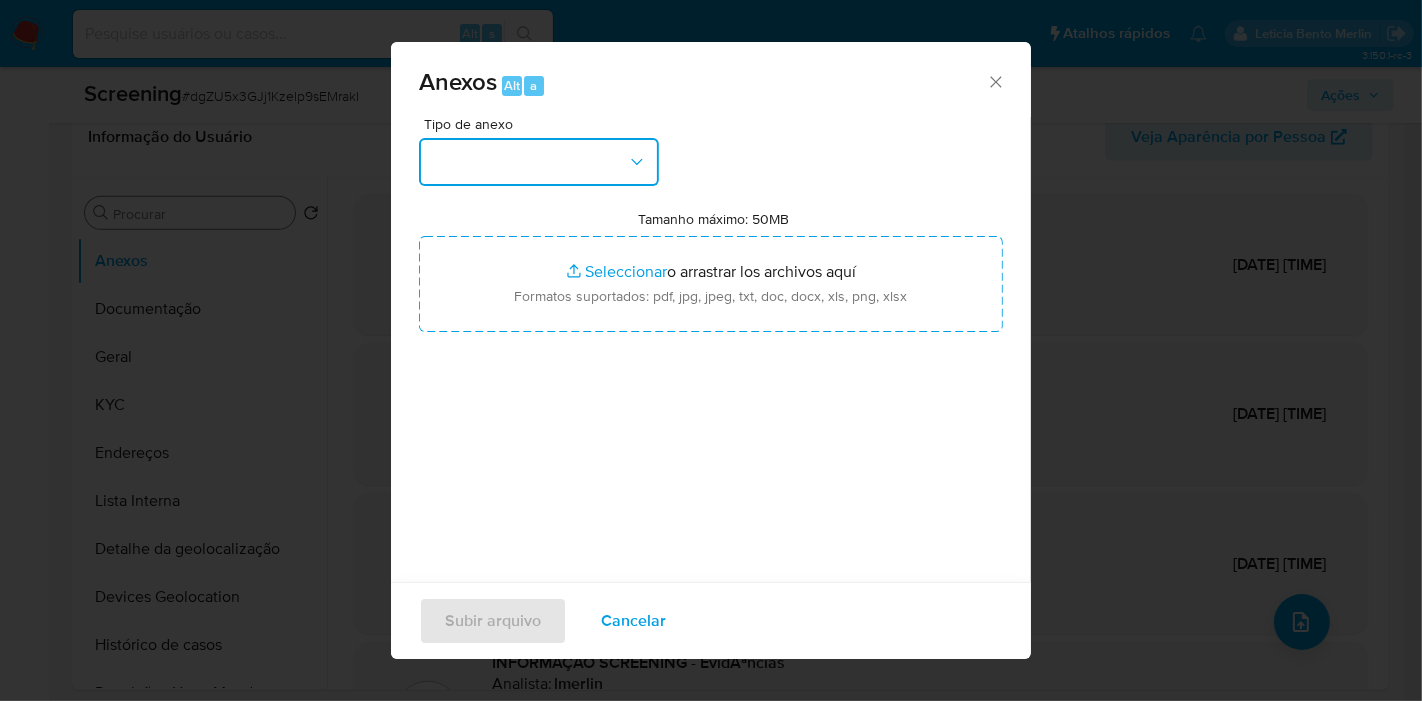 click at bounding box center (539, 162) 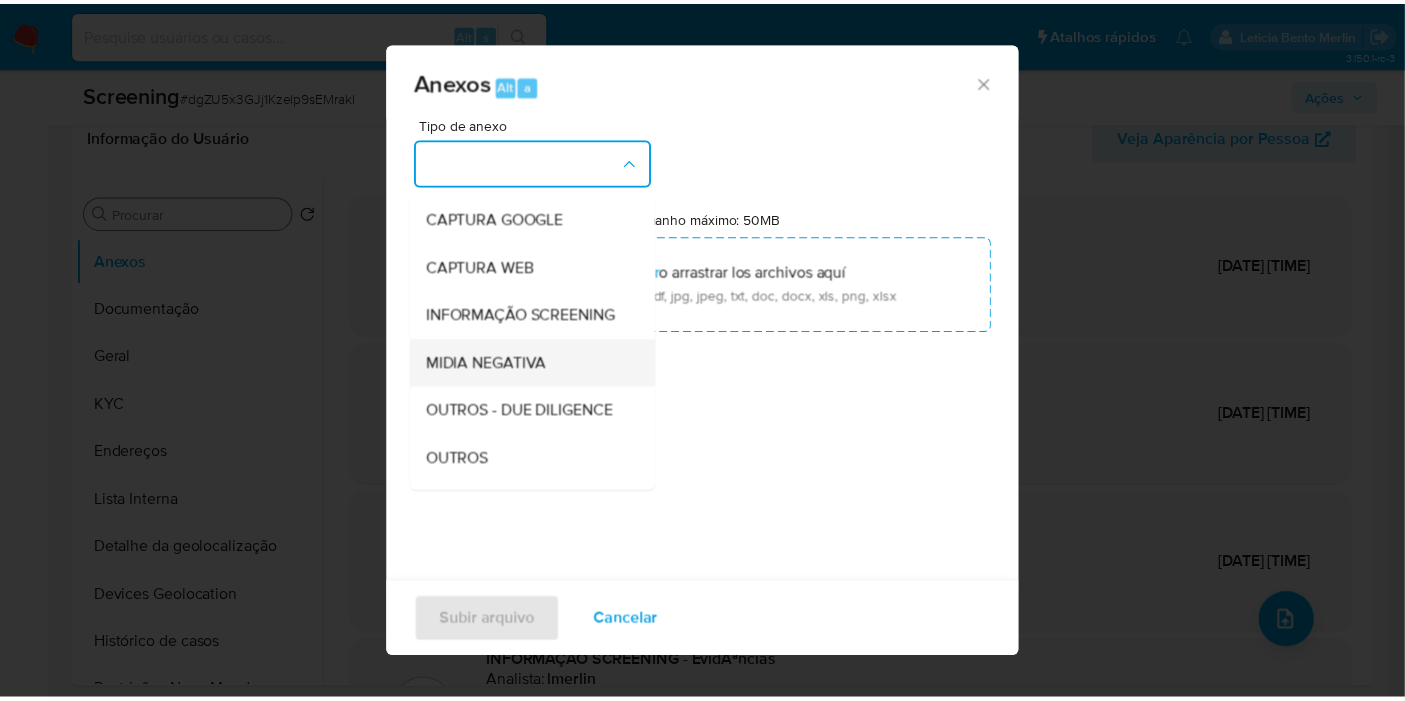 scroll, scrollTop: 222, scrollLeft: 0, axis: vertical 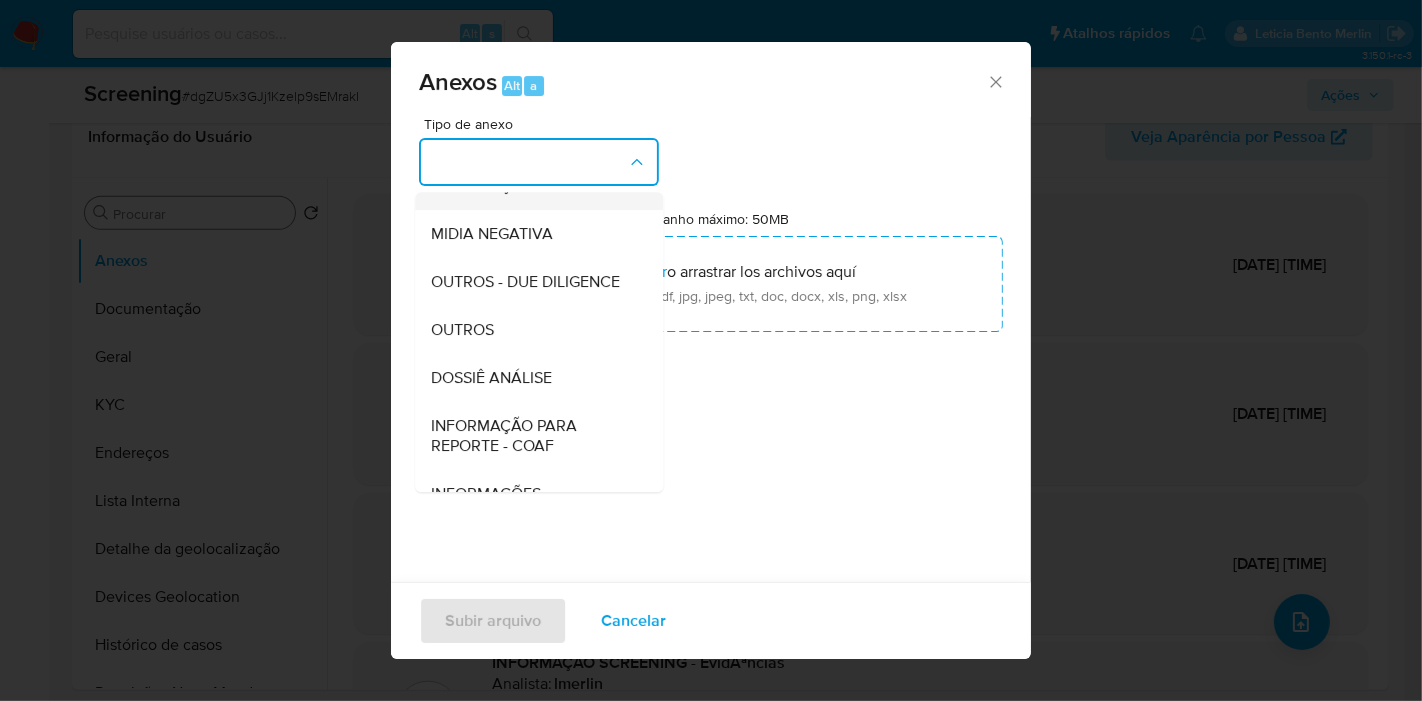 click on "INFORMAÇÃO SCREENING" at bounding box center [526, 186] 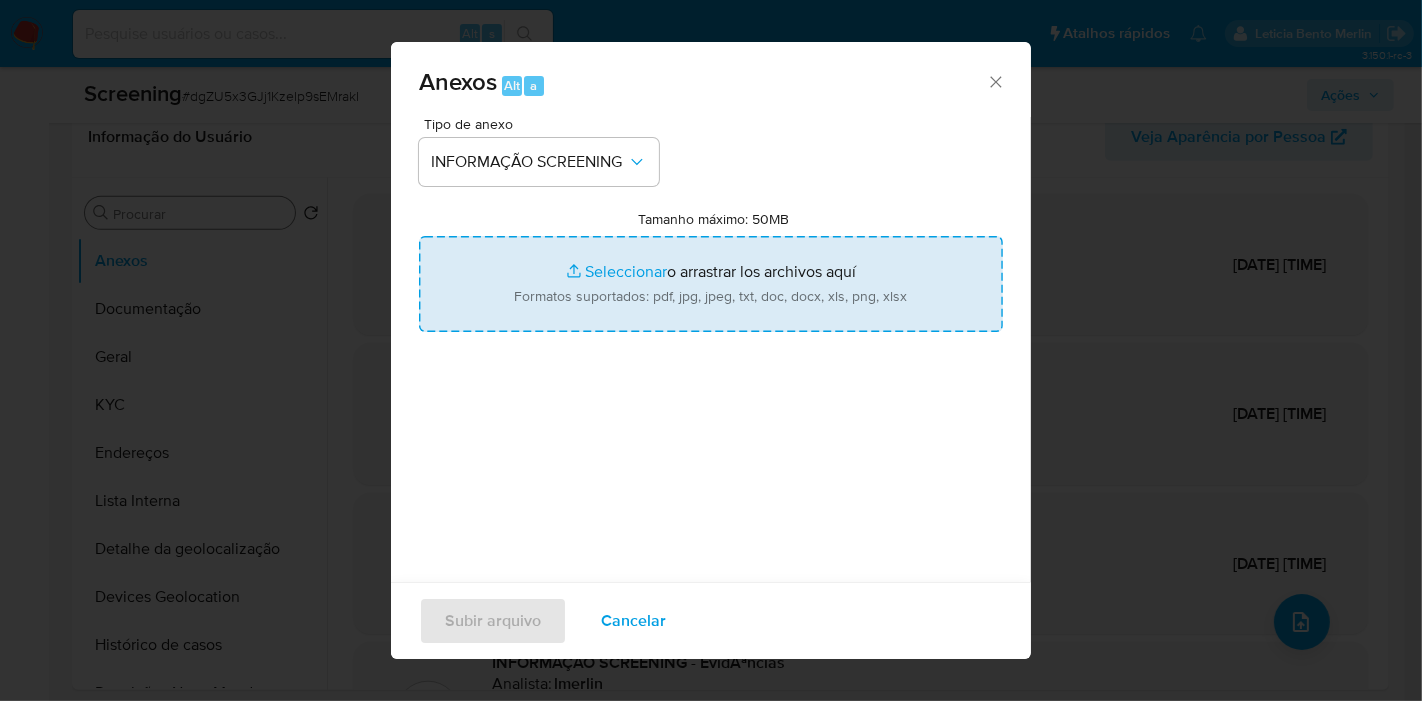 click on "Tamanho máximo: 50MB Seleccionar archivos" at bounding box center (711, 284) 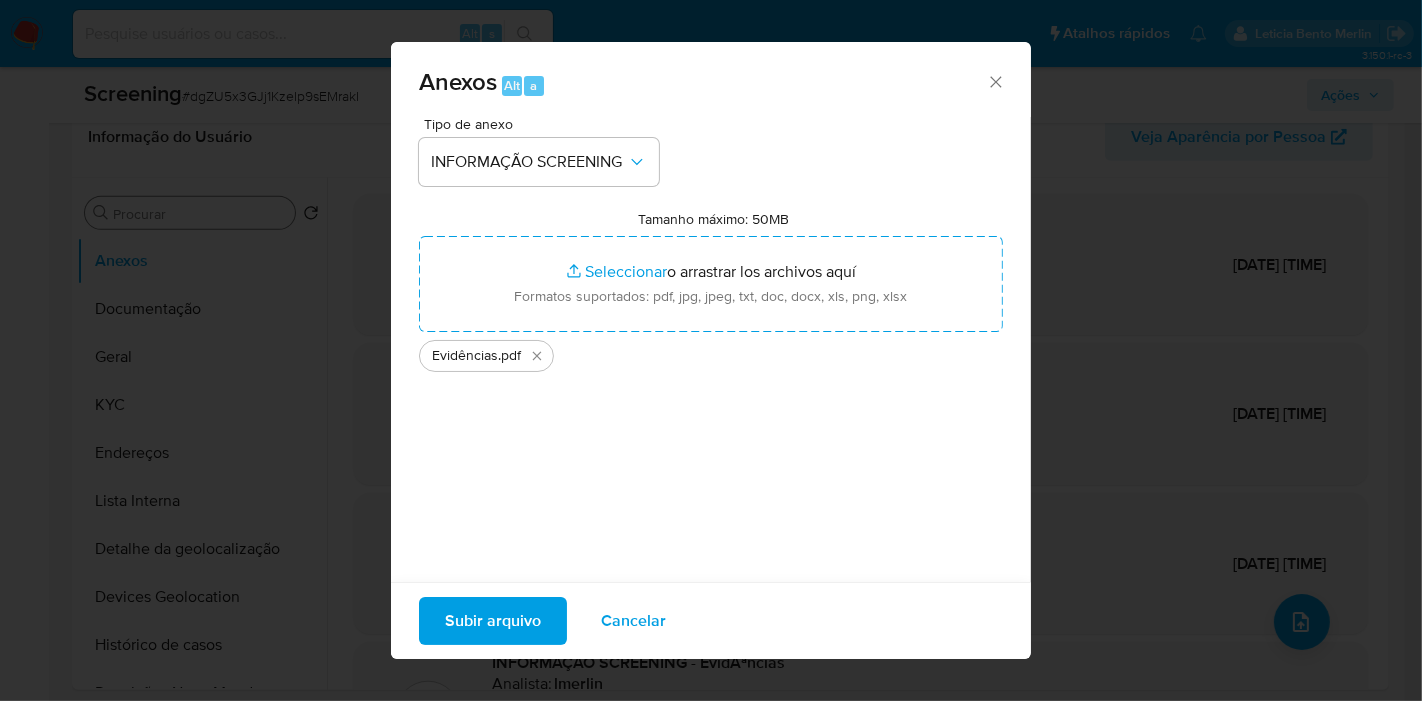click on "Subir arquivo" at bounding box center [493, 621] 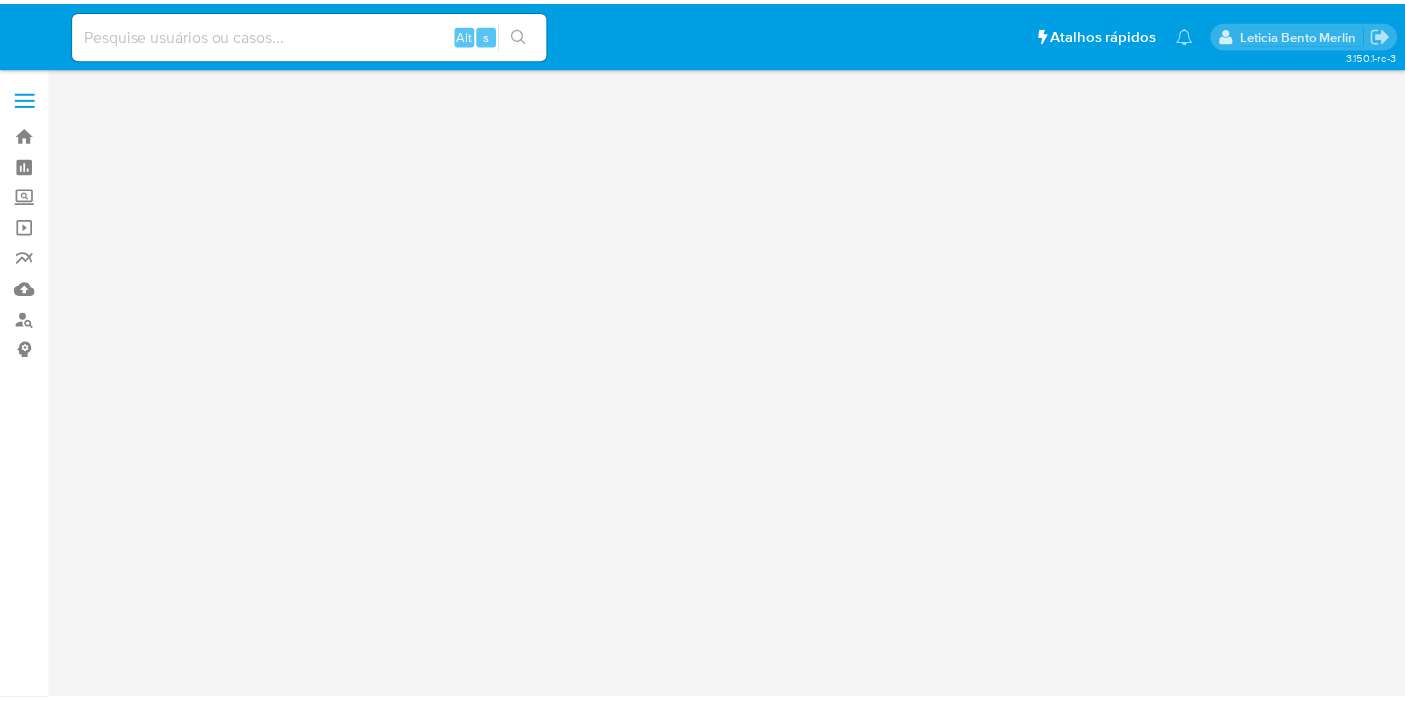 scroll, scrollTop: 0, scrollLeft: 0, axis: both 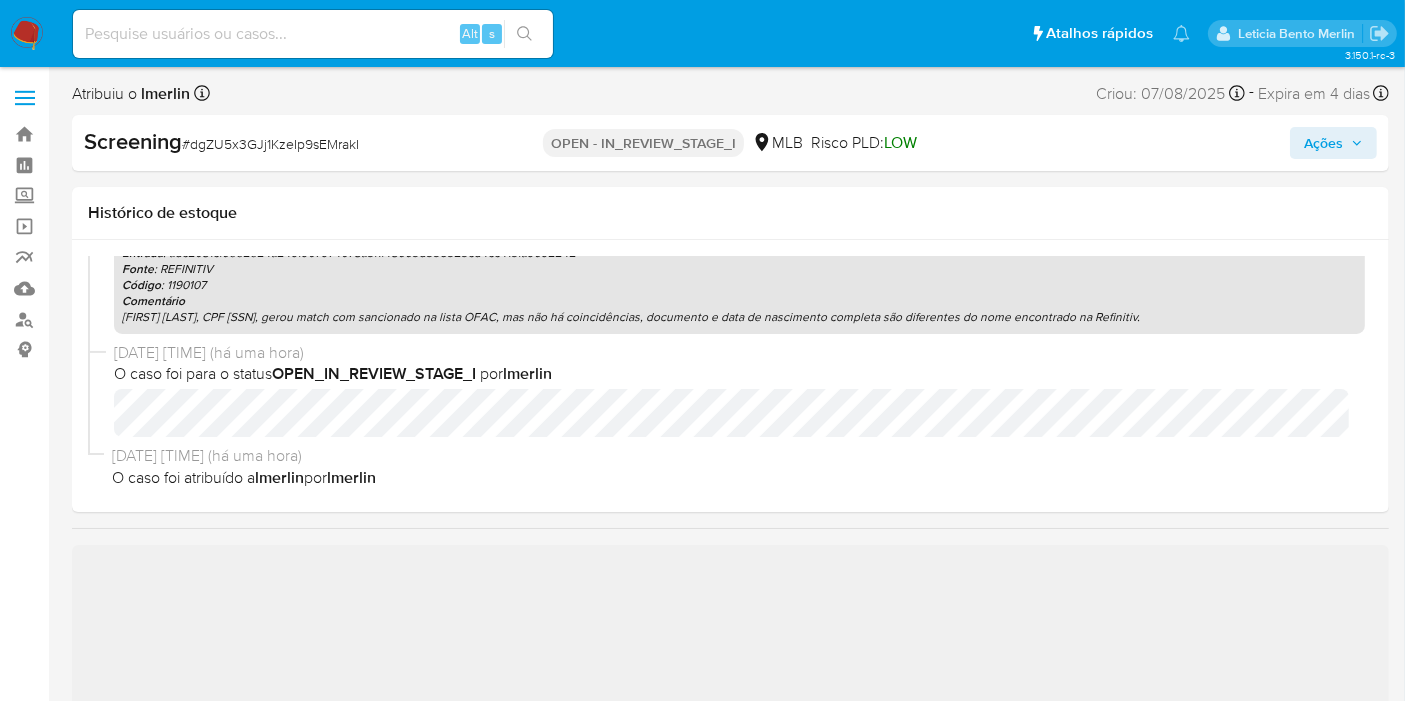 click 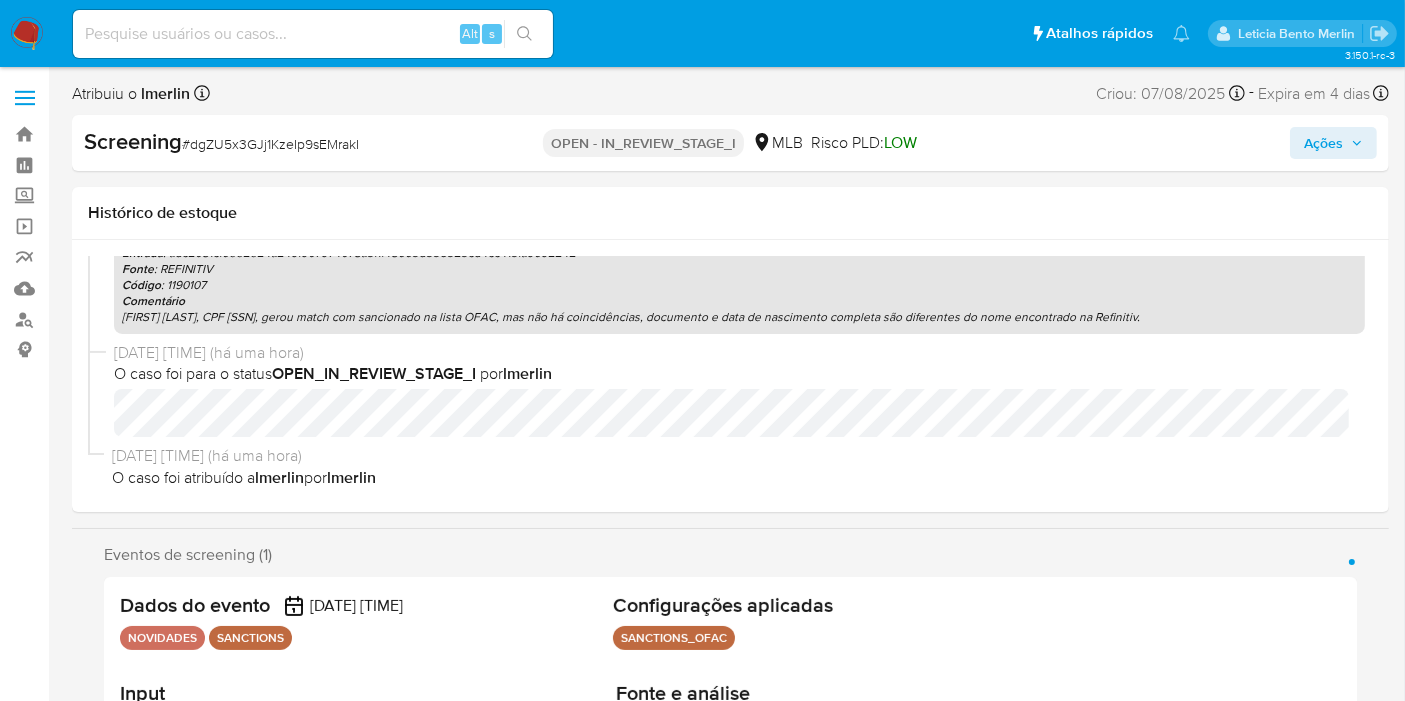 select on "10" 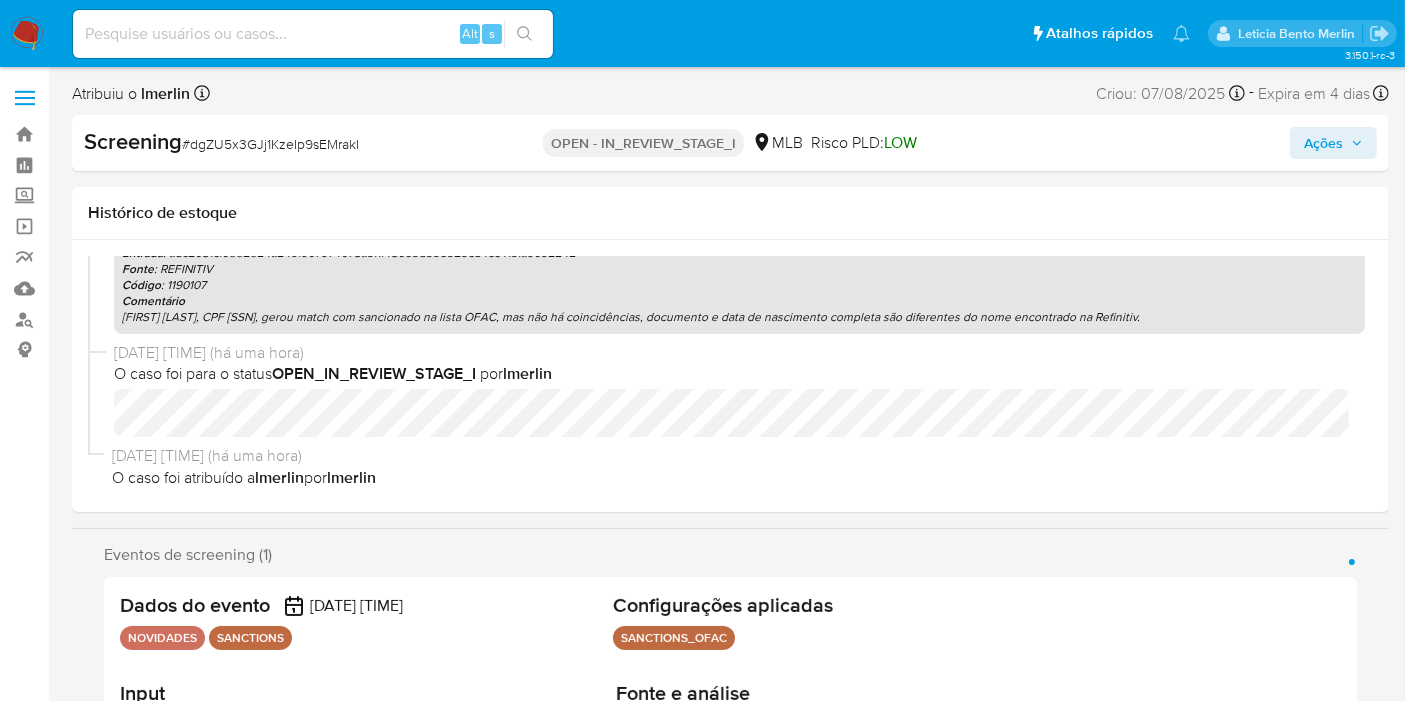 click on "Ações" at bounding box center [1323, 143] 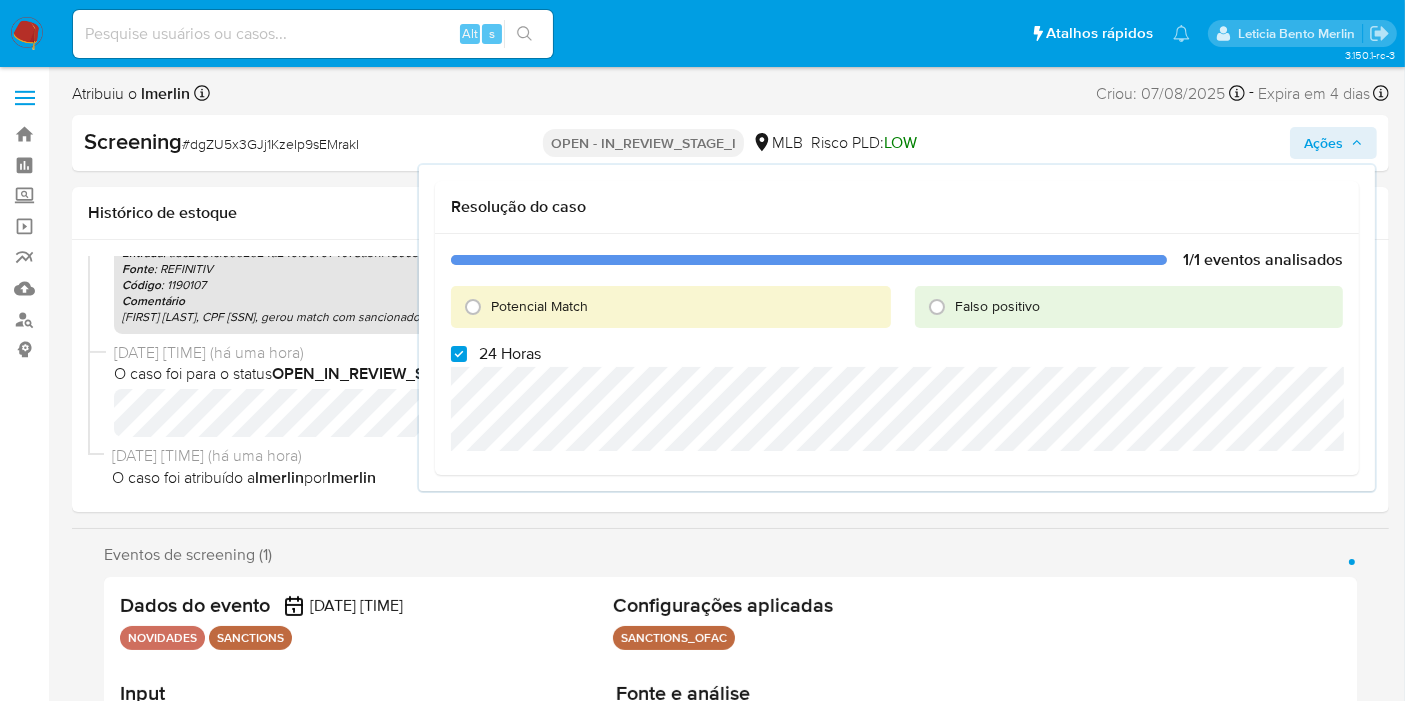 click on "24 Horas" at bounding box center [496, 354] 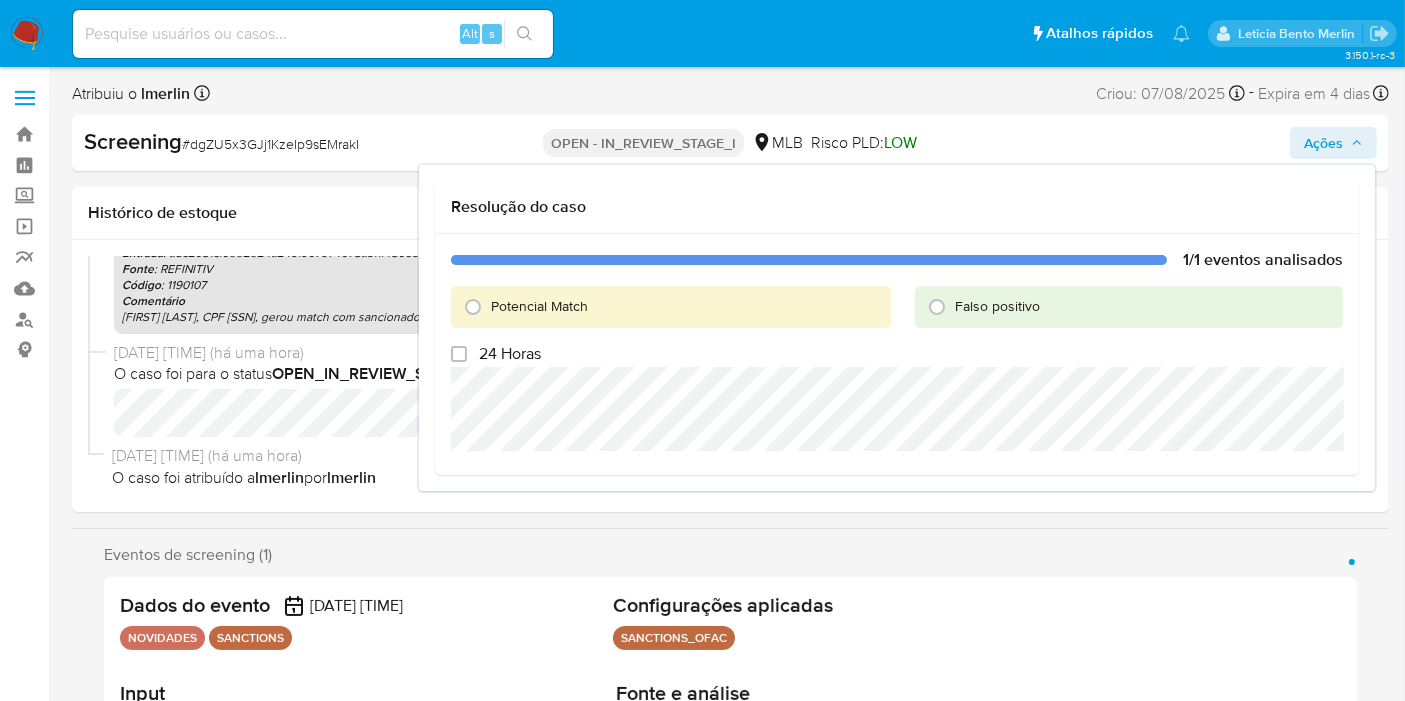checkbox on "false" 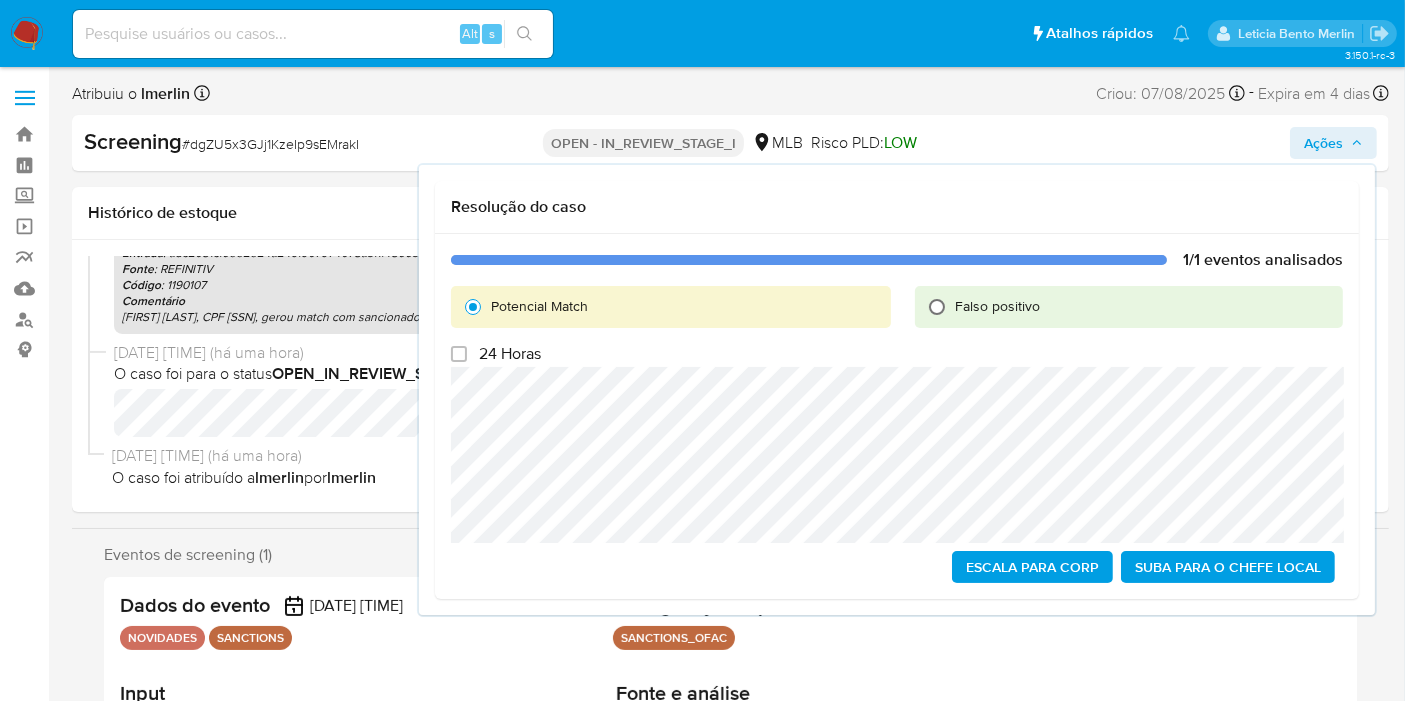 click on "Falso positivo" at bounding box center [937, 307] 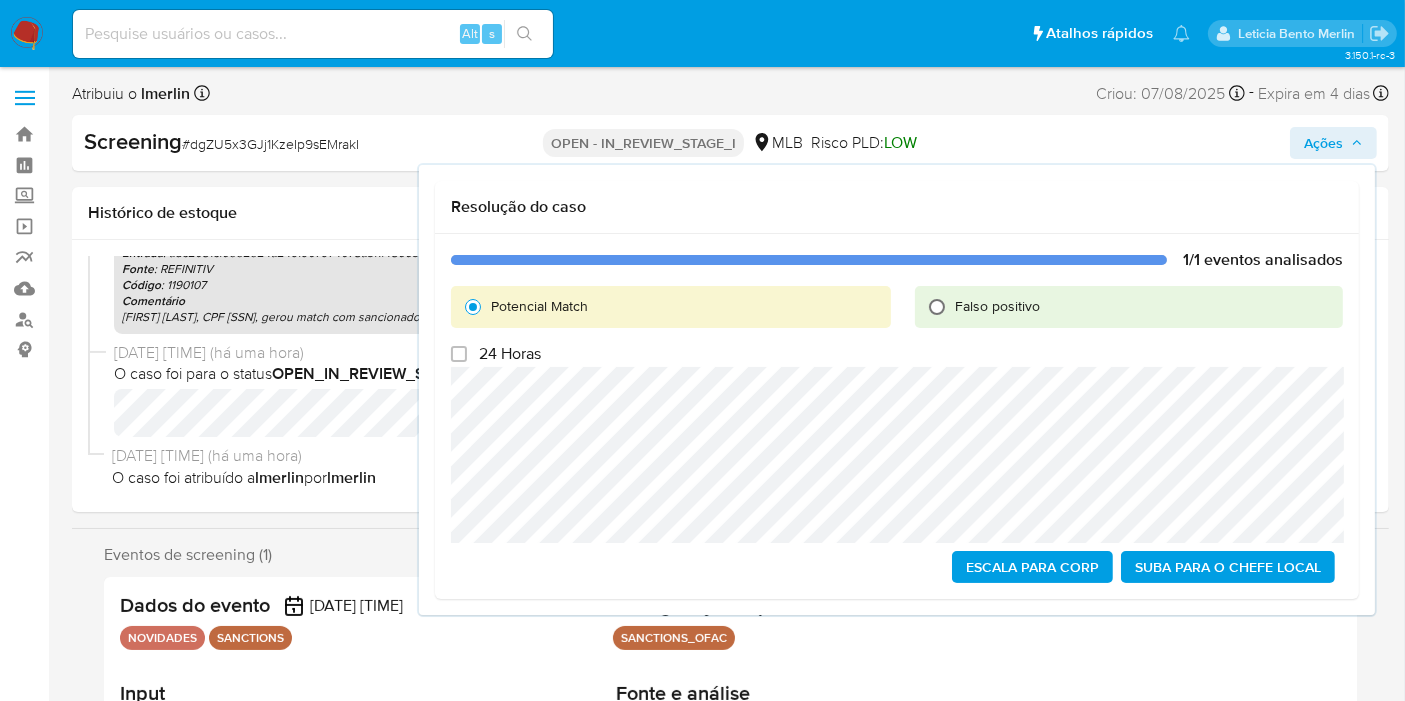 radio on "true" 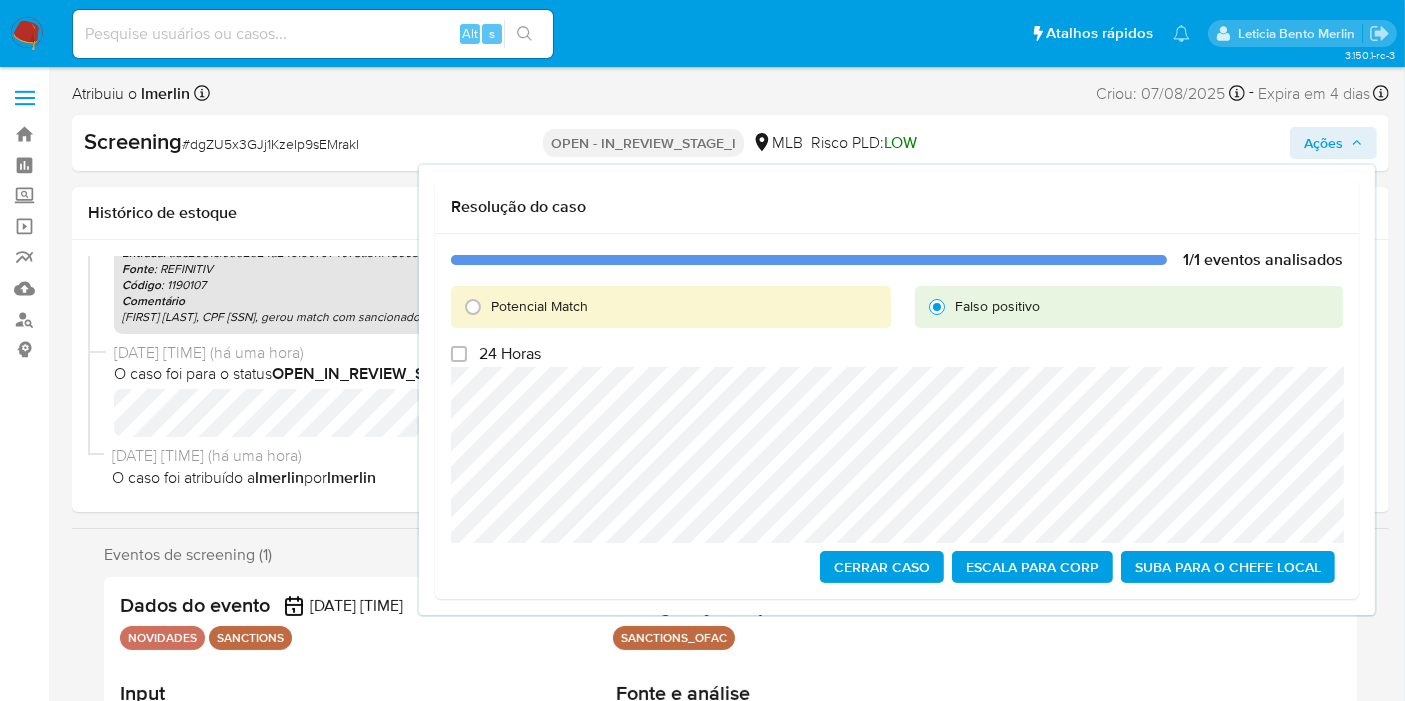 click on "Cerrar caso" at bounding box center [882, 567] 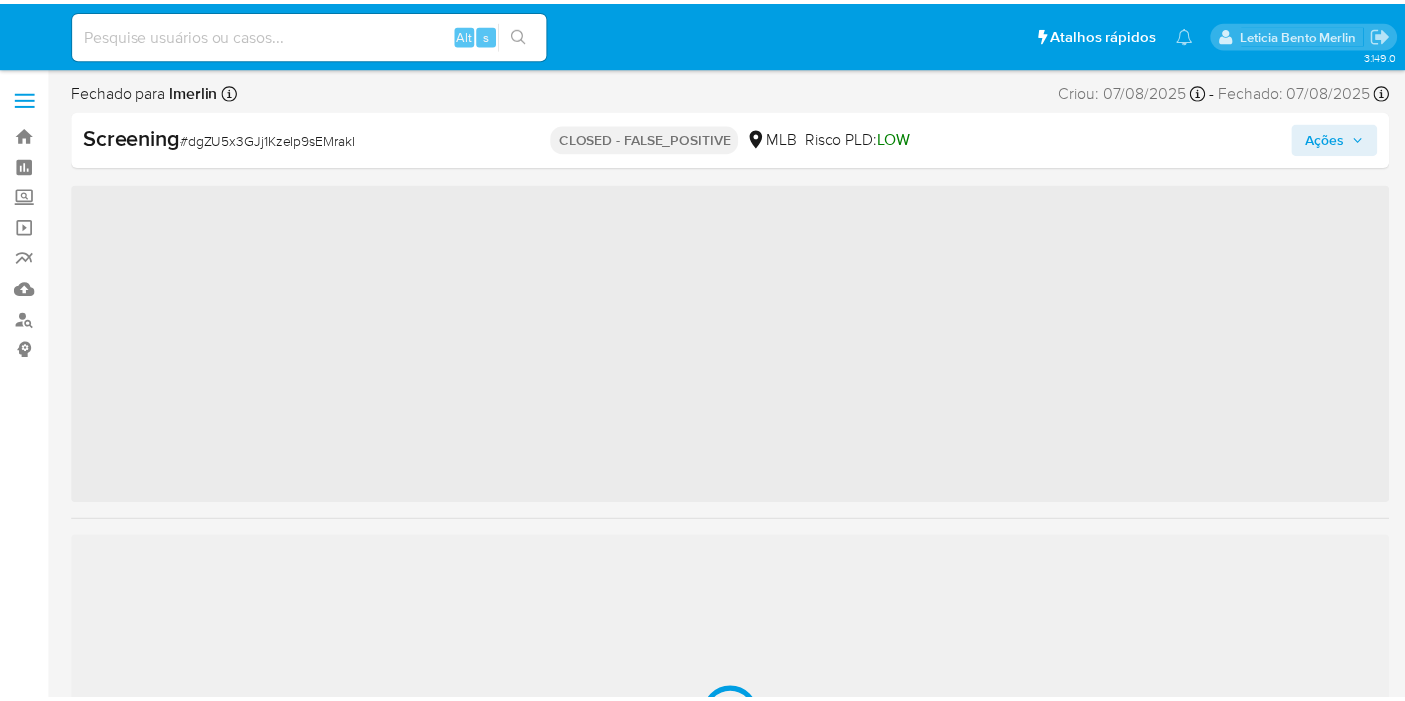 scroll, scrollTop: 0, scrollLeft: 0, axis: both 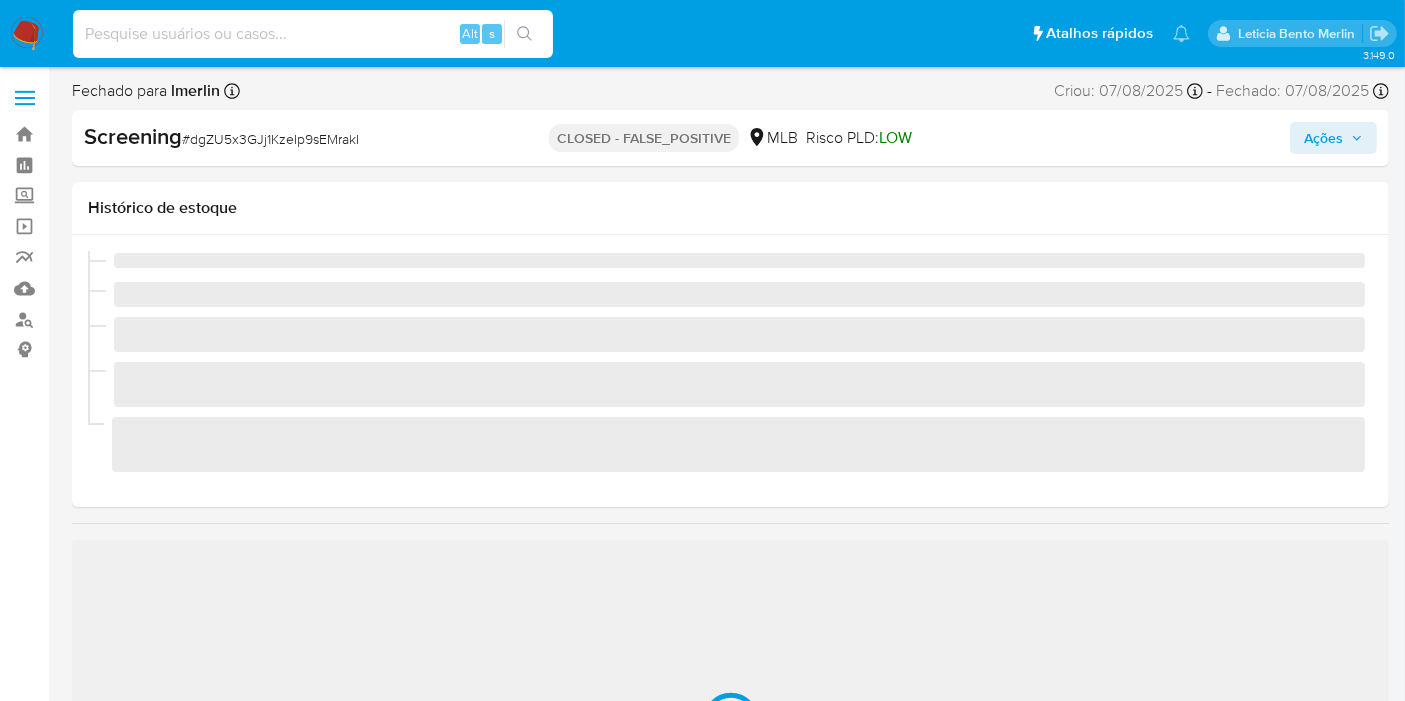 click at bounding box center [313, 34] 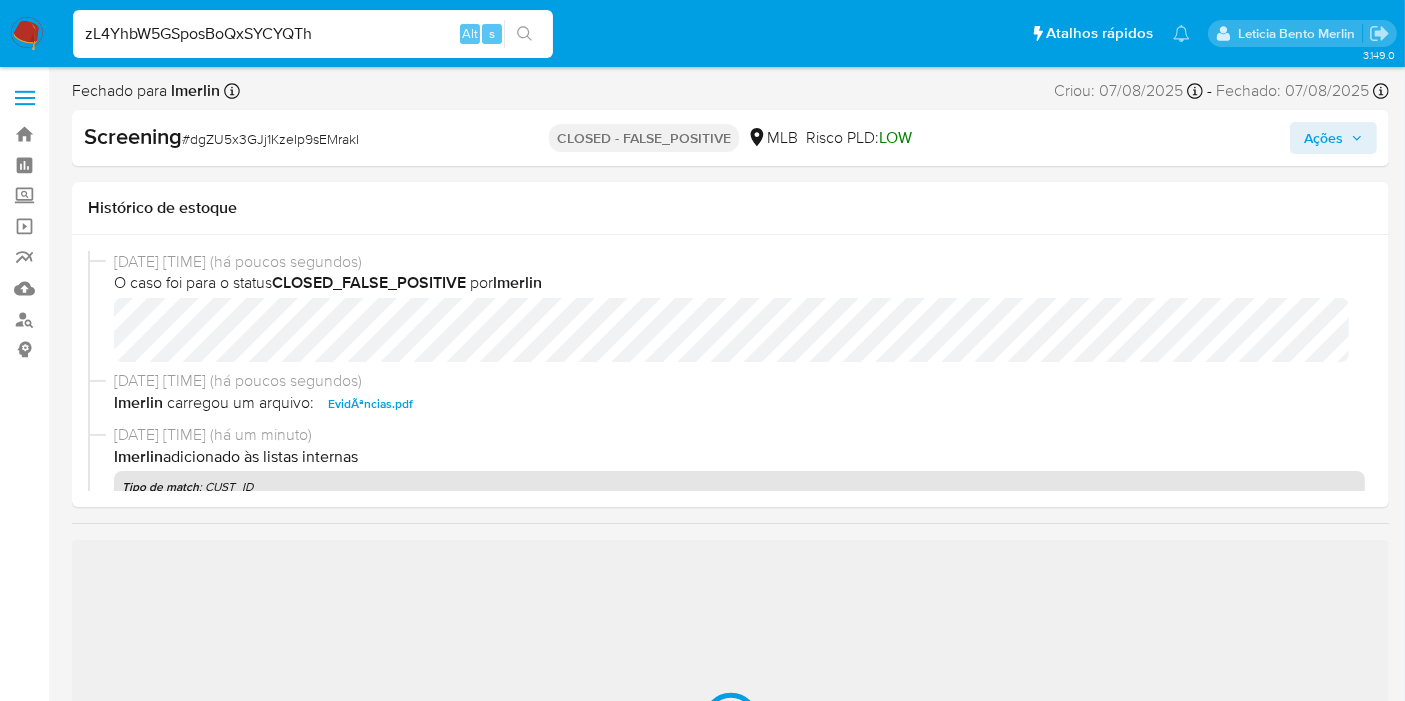 type on "zL4YhbW5GSposBoQxSYCYQTh" 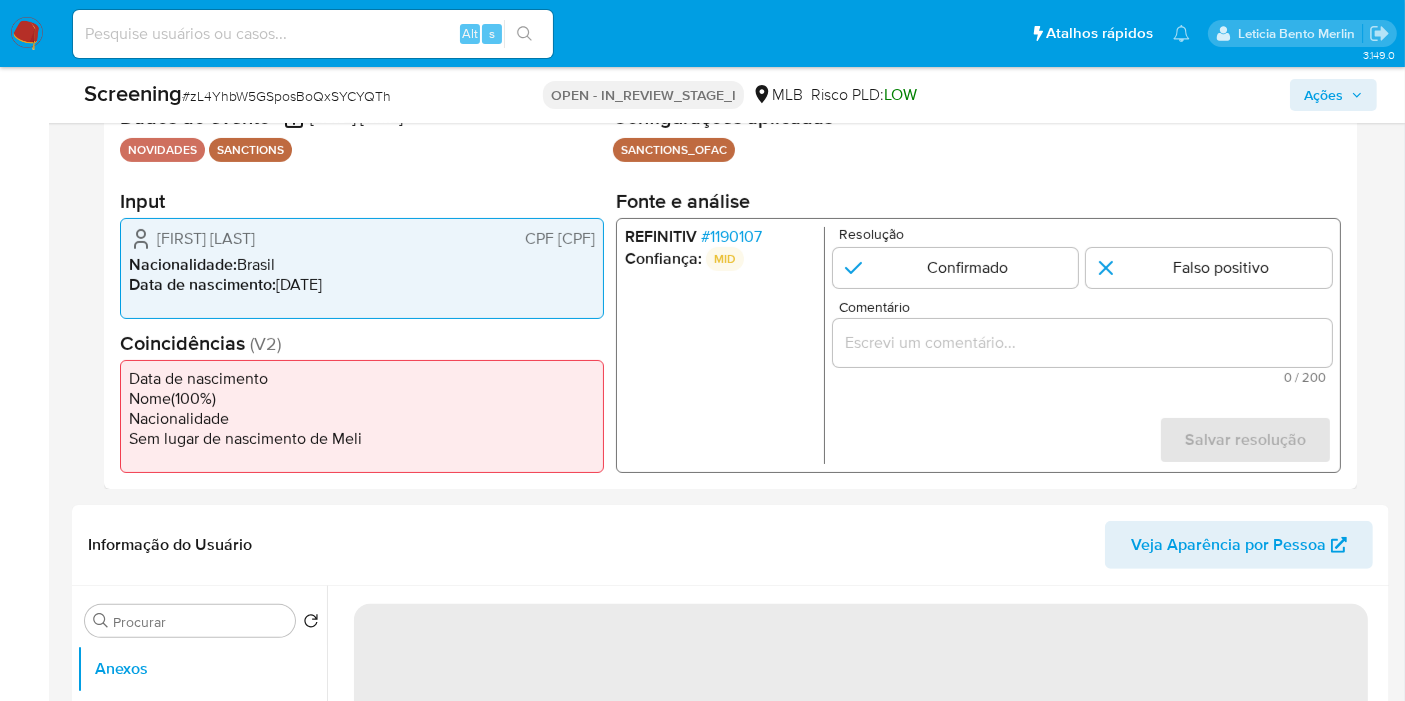 select on "10" 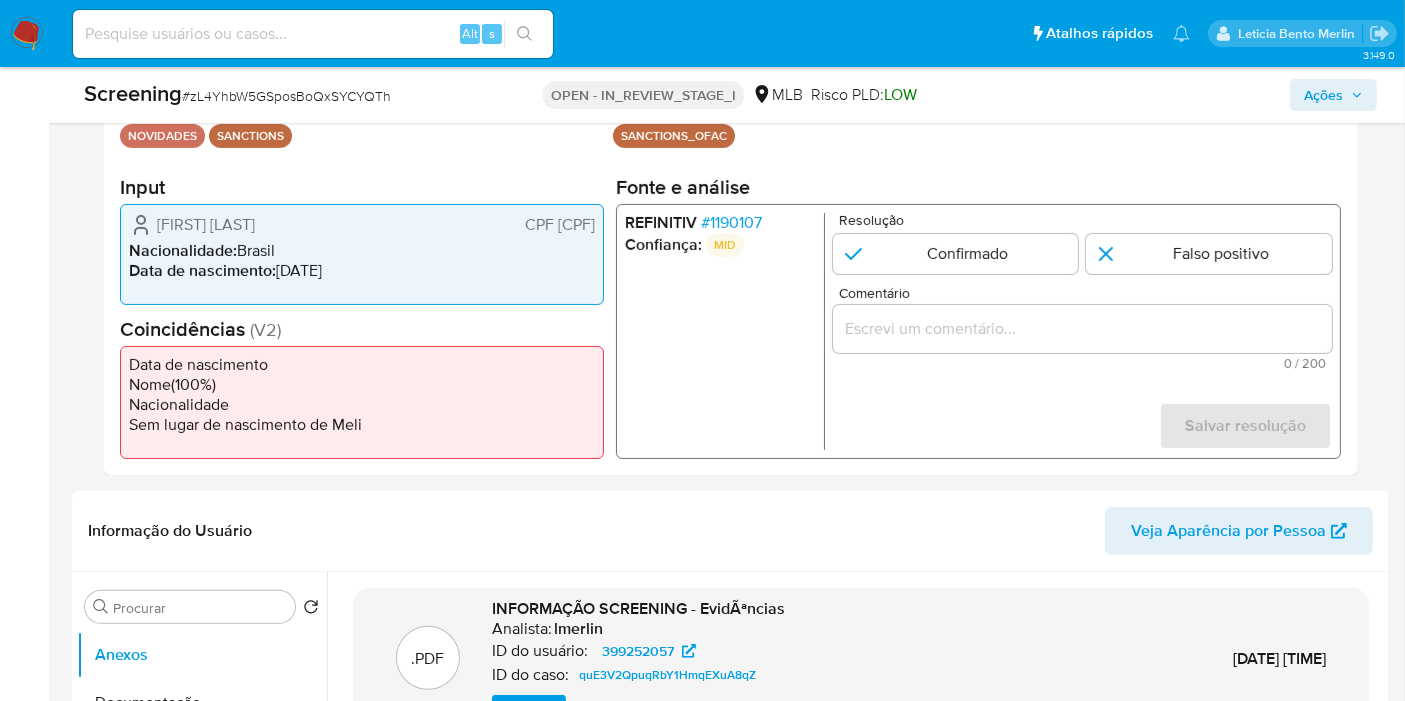 scroll, scrollTop: 444, scrollLeft: 0, axis: vertical 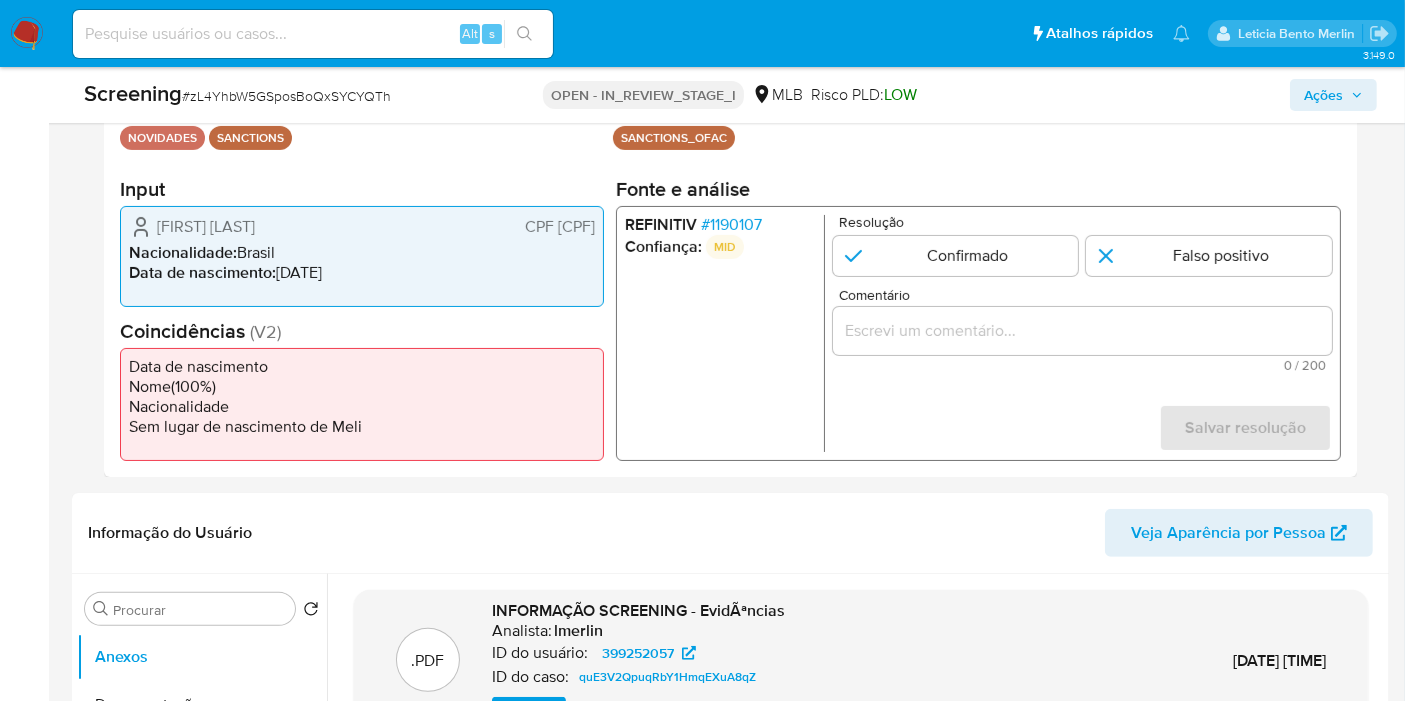 click on "CPF
[CPF]" at bounding box center [560, 227] 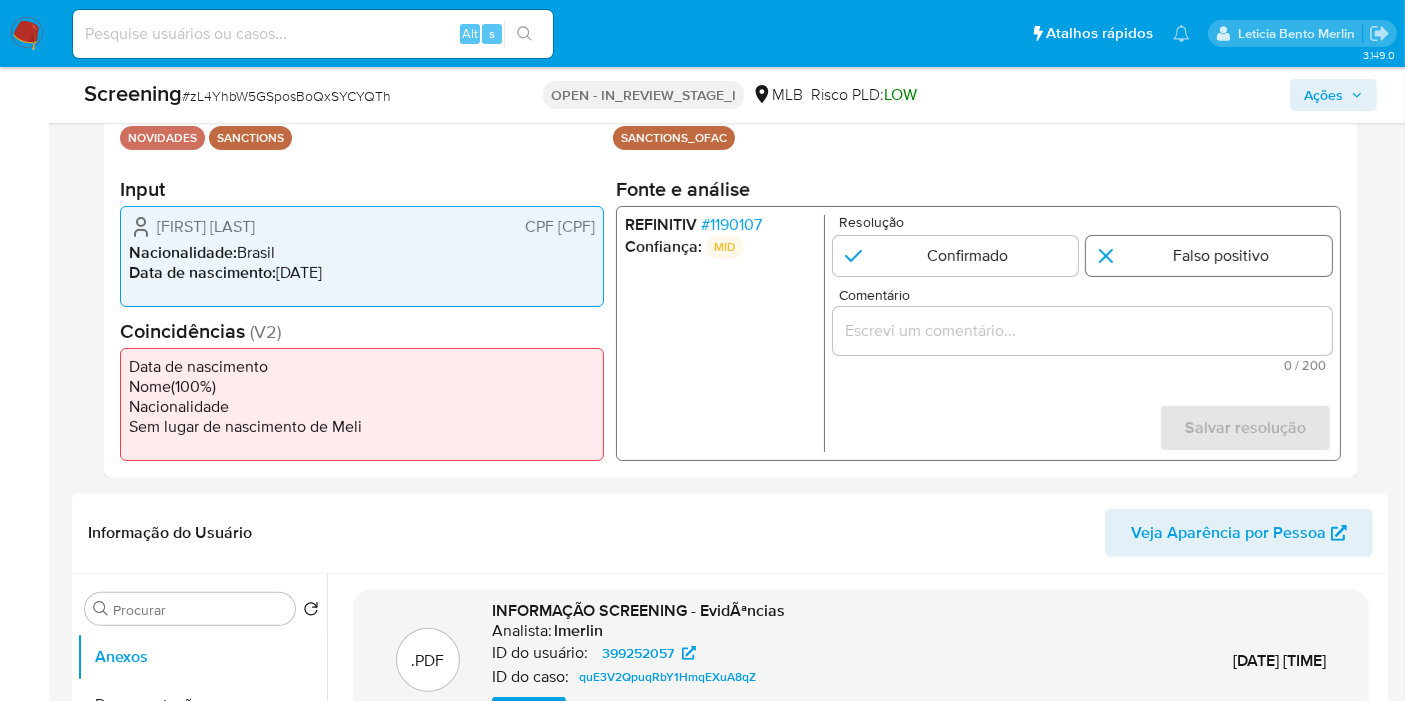 click at bounding box center (1209, 256) 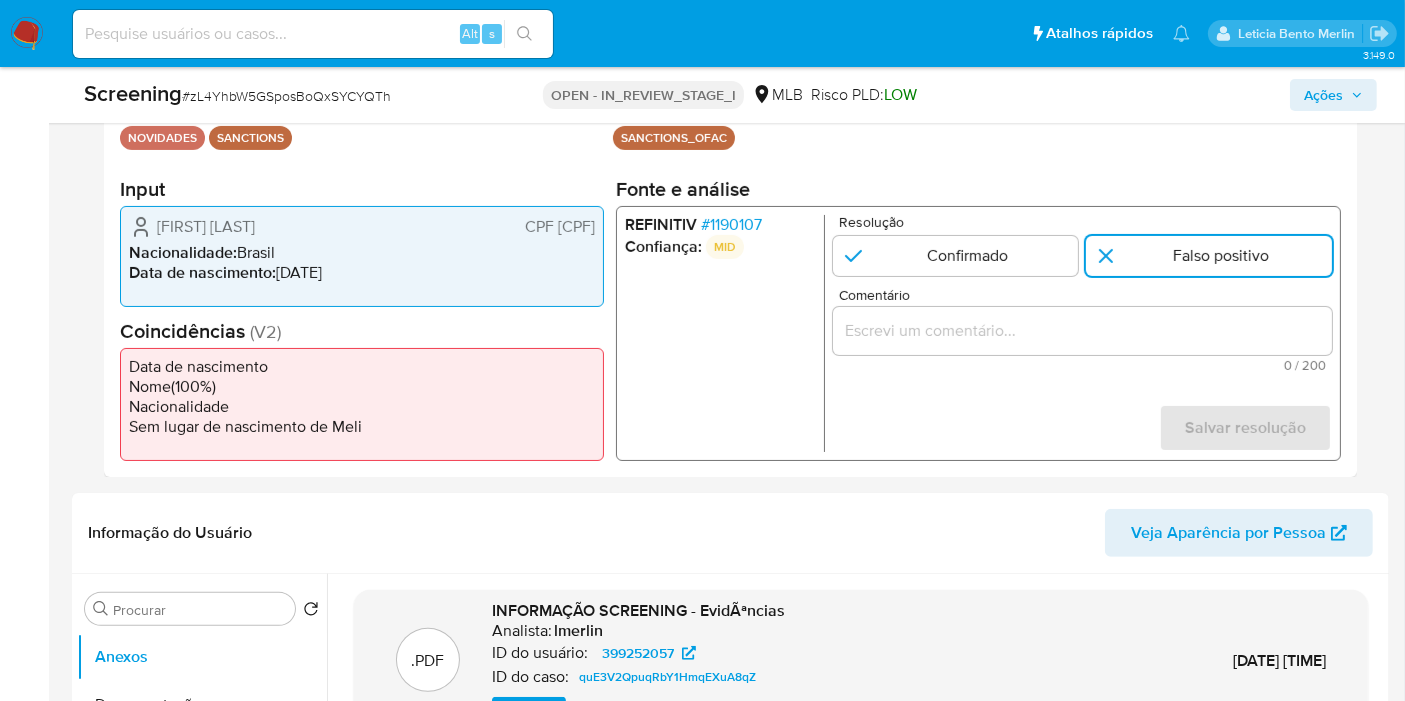 click on "0 / 200" at bounding box center [1082, 365] 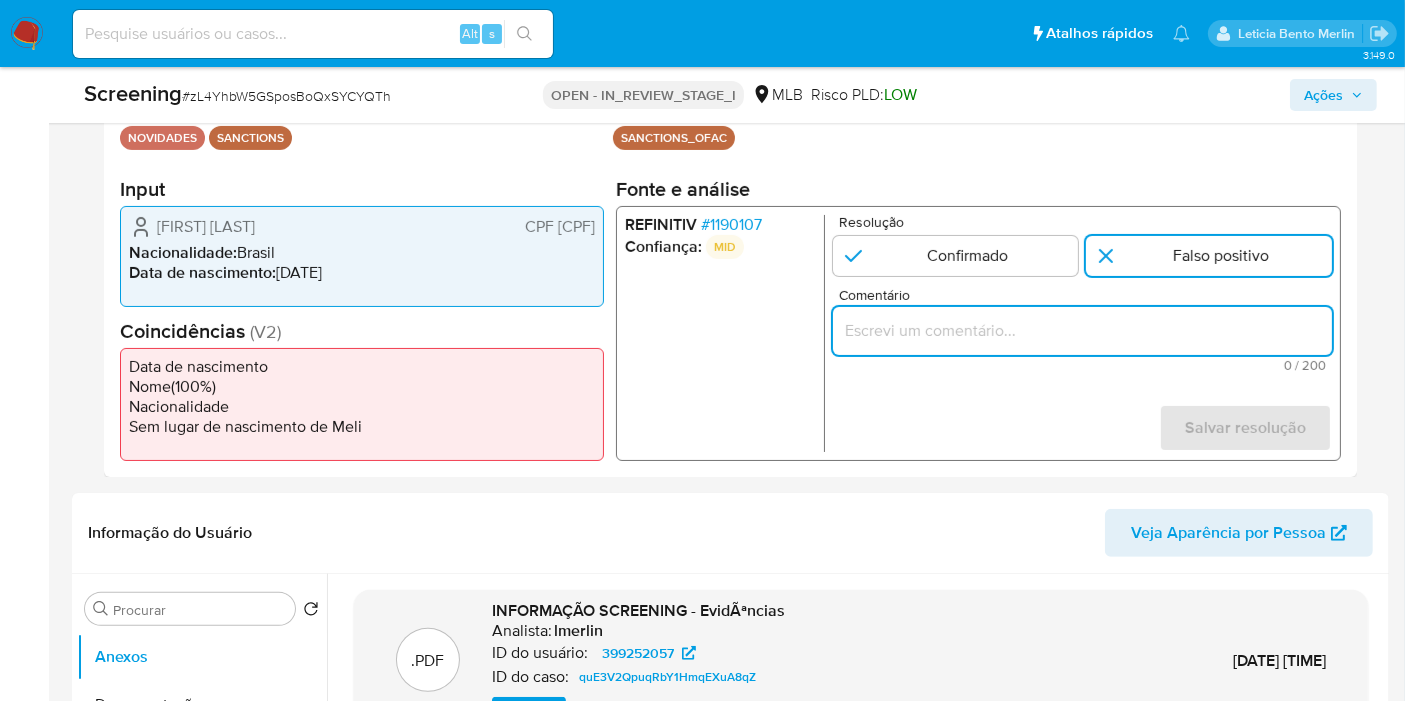 click at bounding box center [1082, 331] 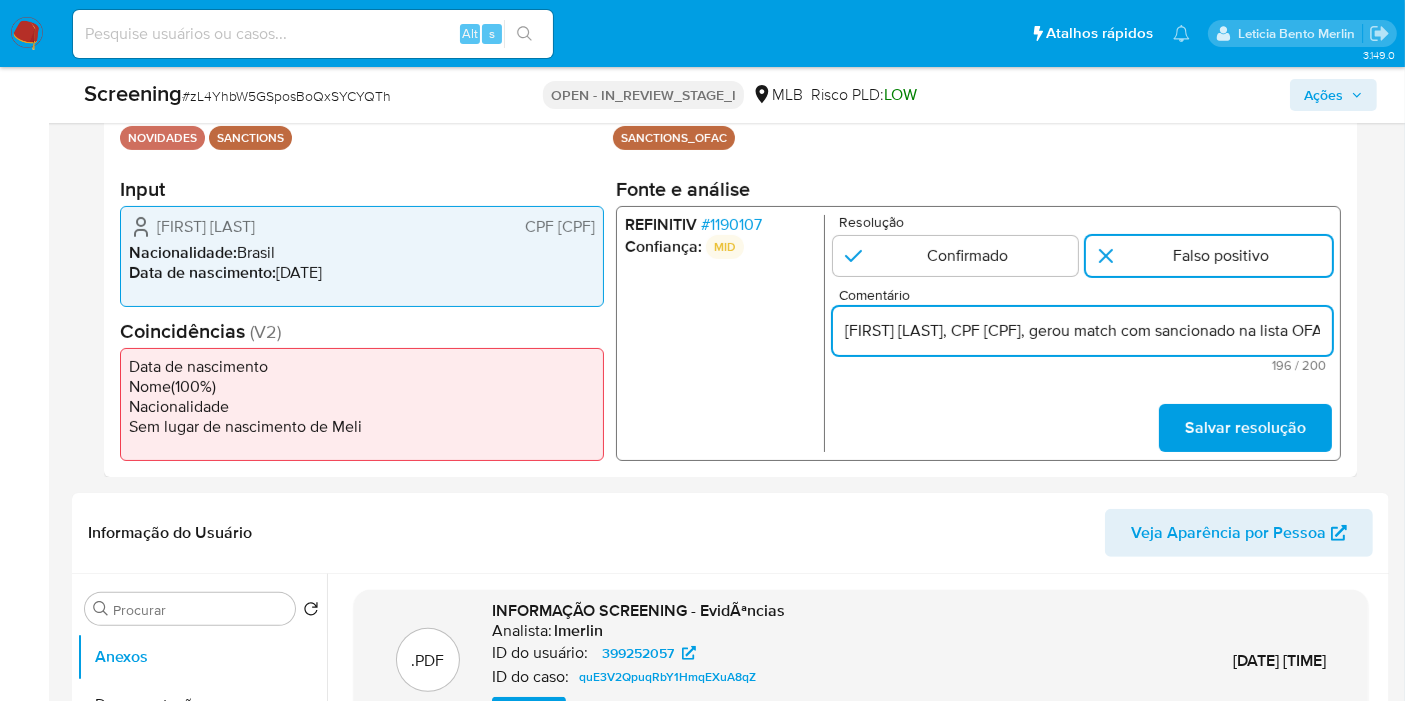 scroll, scrollTop: 0, scrollLeft: 1014, axis: horizontal 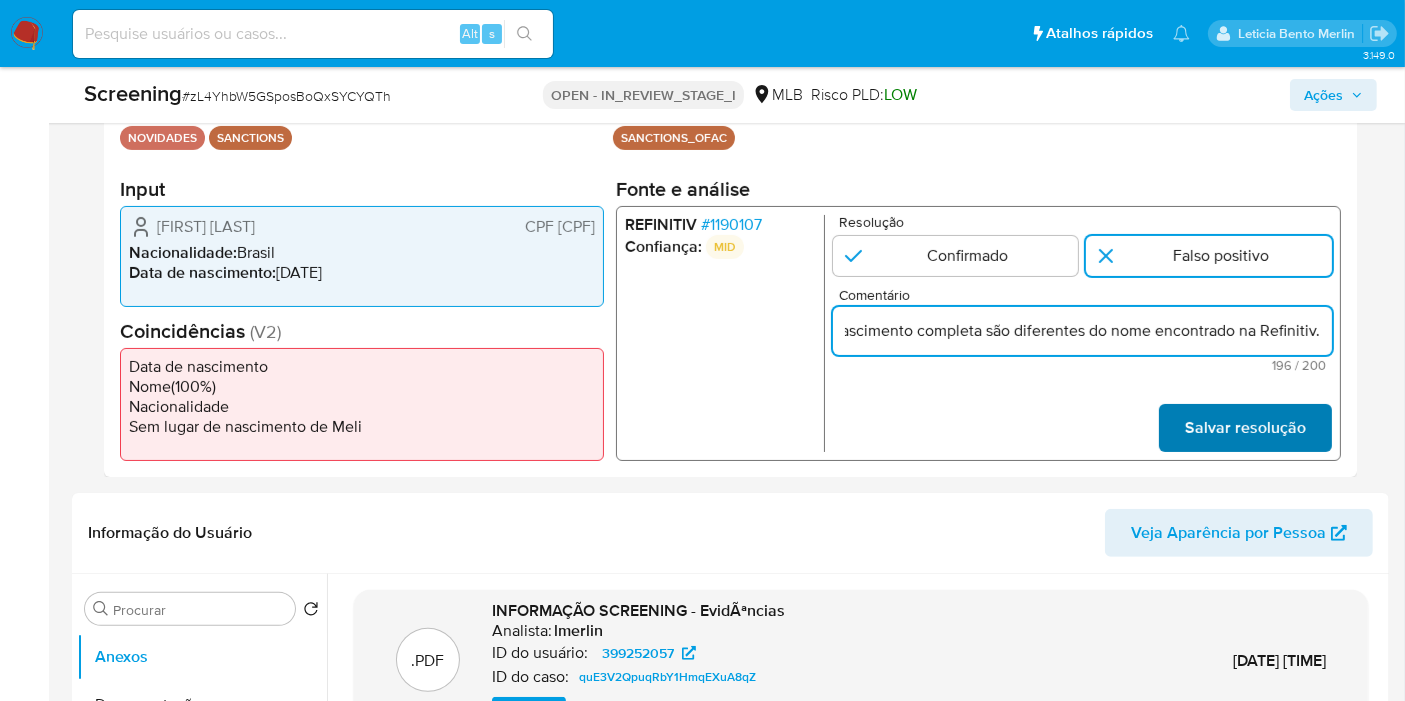 type on "ALEXANDRE DE MORAES, CPF 14466936862, gerou match com sancionado na lista OFAC, mas não há coincidências, o documento e data de nascimento completa são diferentes do nome encontrado na Refinitiv." 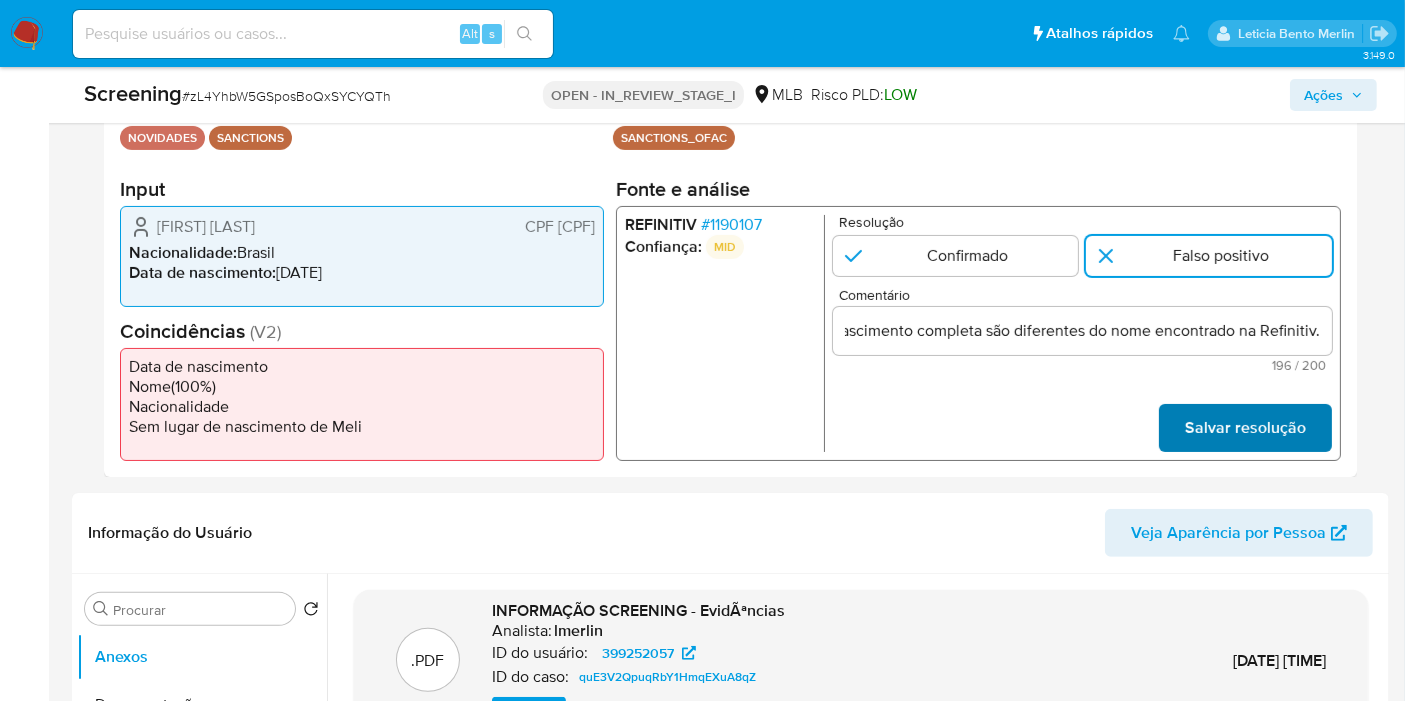 click on "Salvar resolução" at bounding box center (1245, 428) 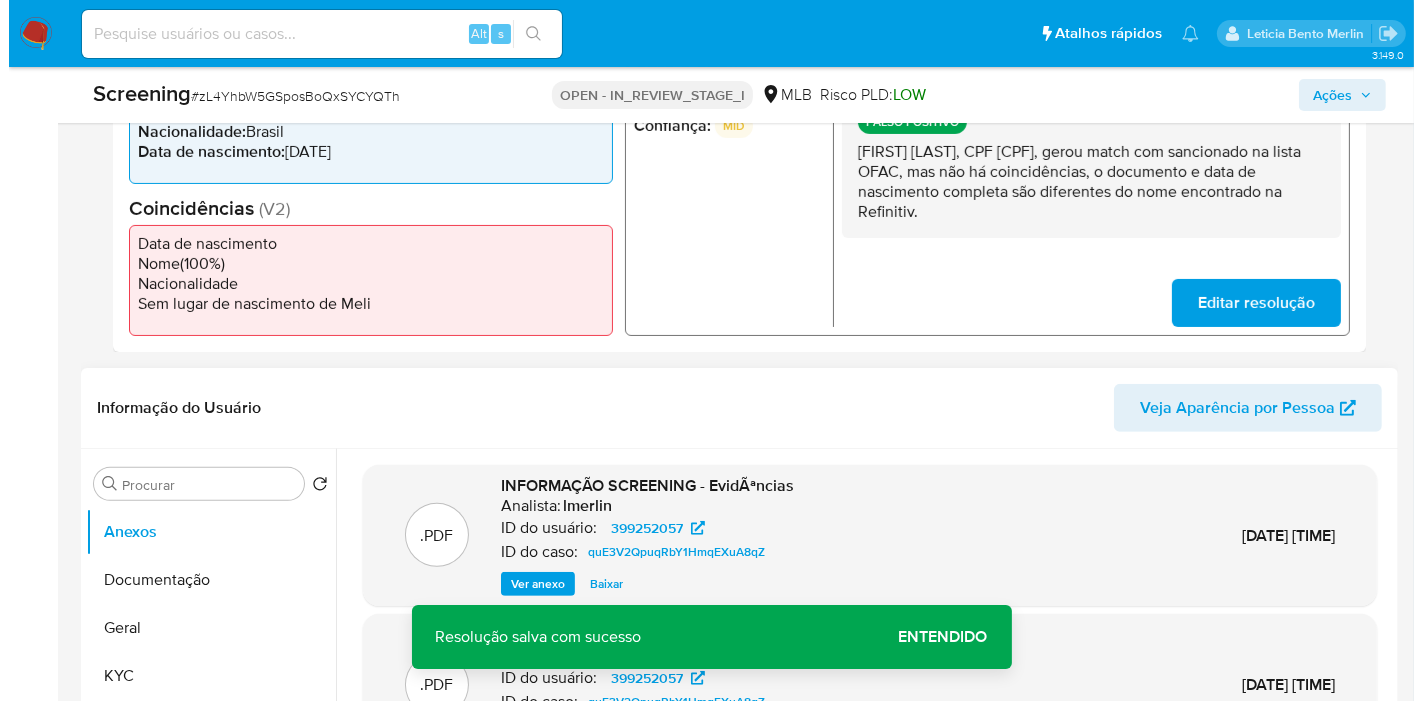 scroll, scrollTop: 777, scrollLeft: 0, axis: vertical 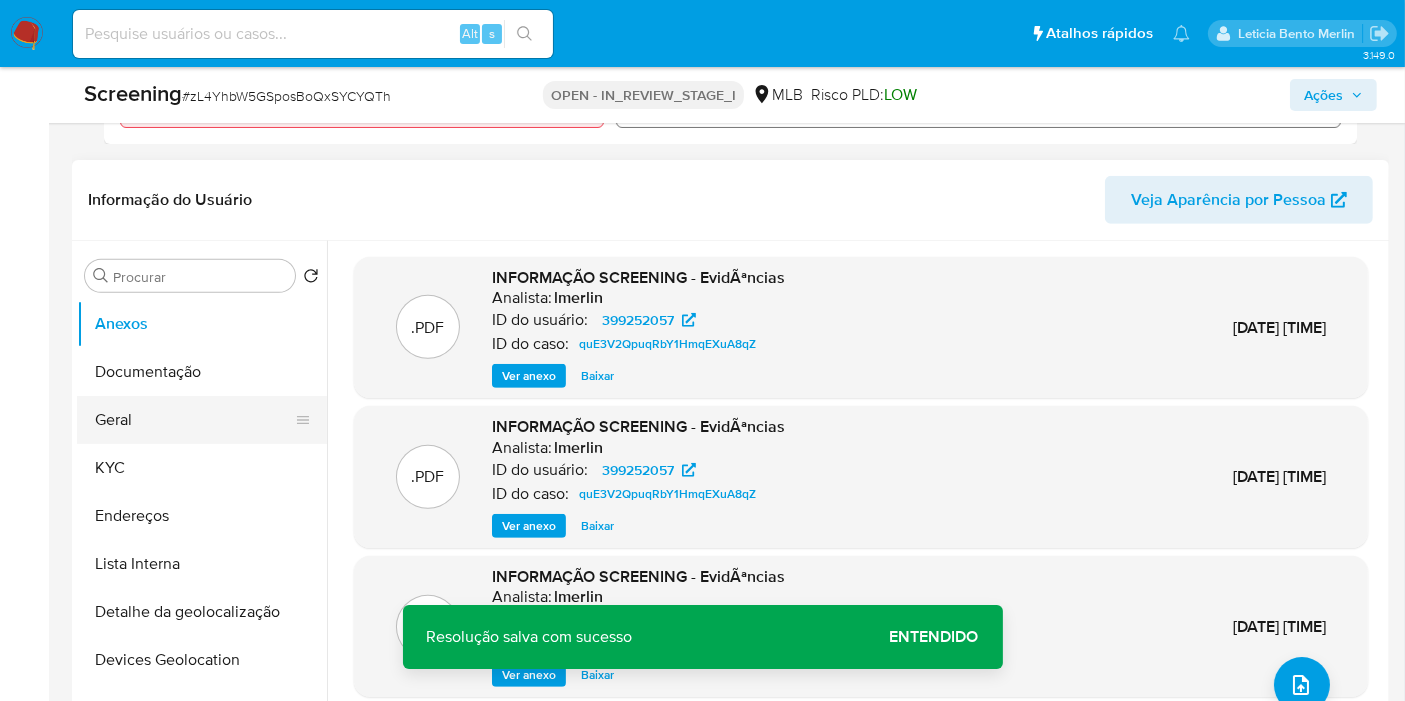 click on "Lista Interna" at bounding box center [202, 564] 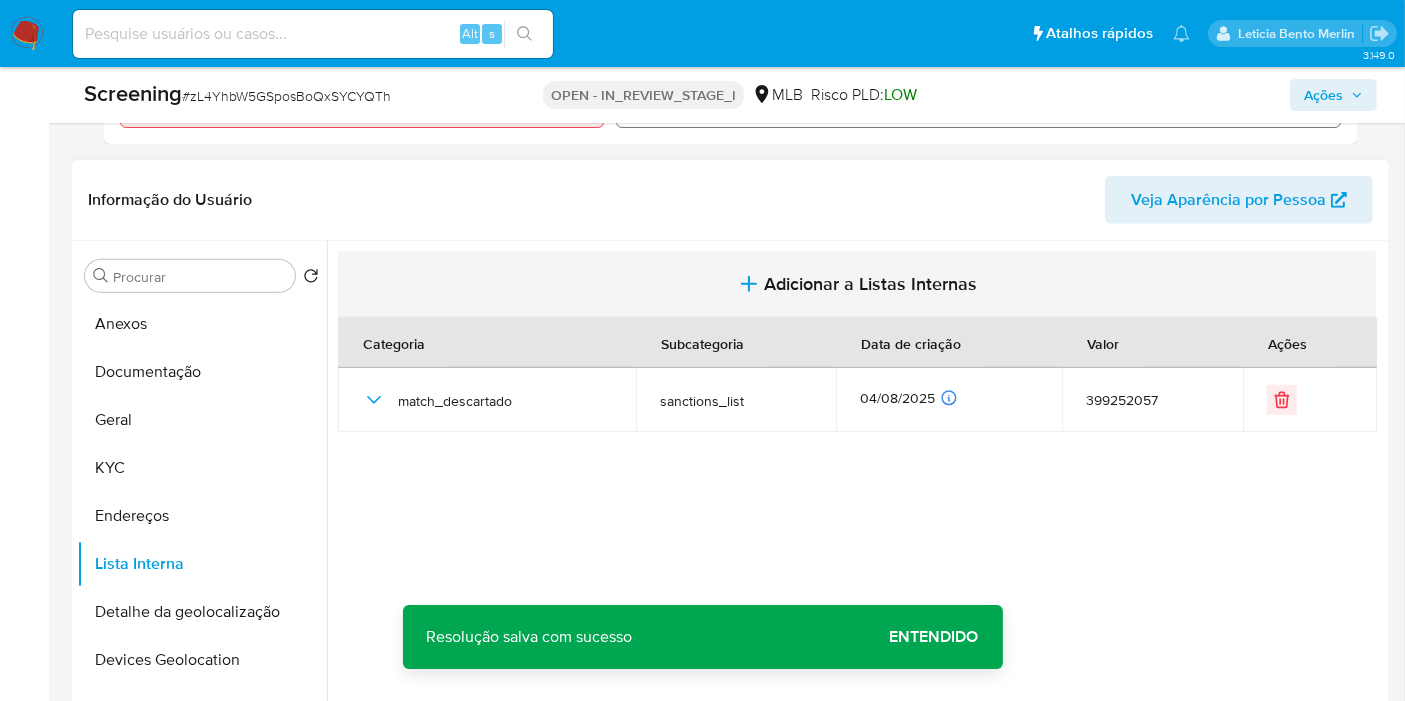 click on "Adicionar a Listas Internas" at bounding box center [857, 284] 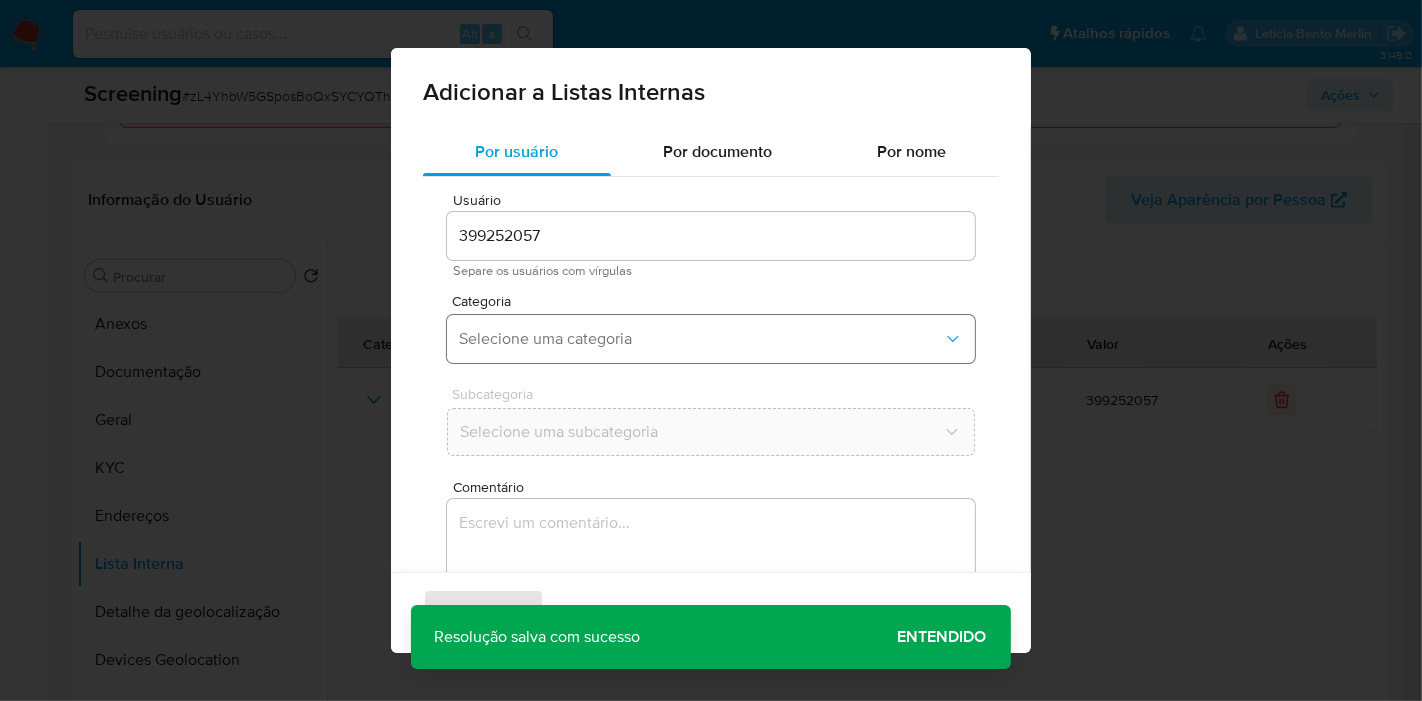 click on "Selecione uma categoria" at bounding box center (701, 339) 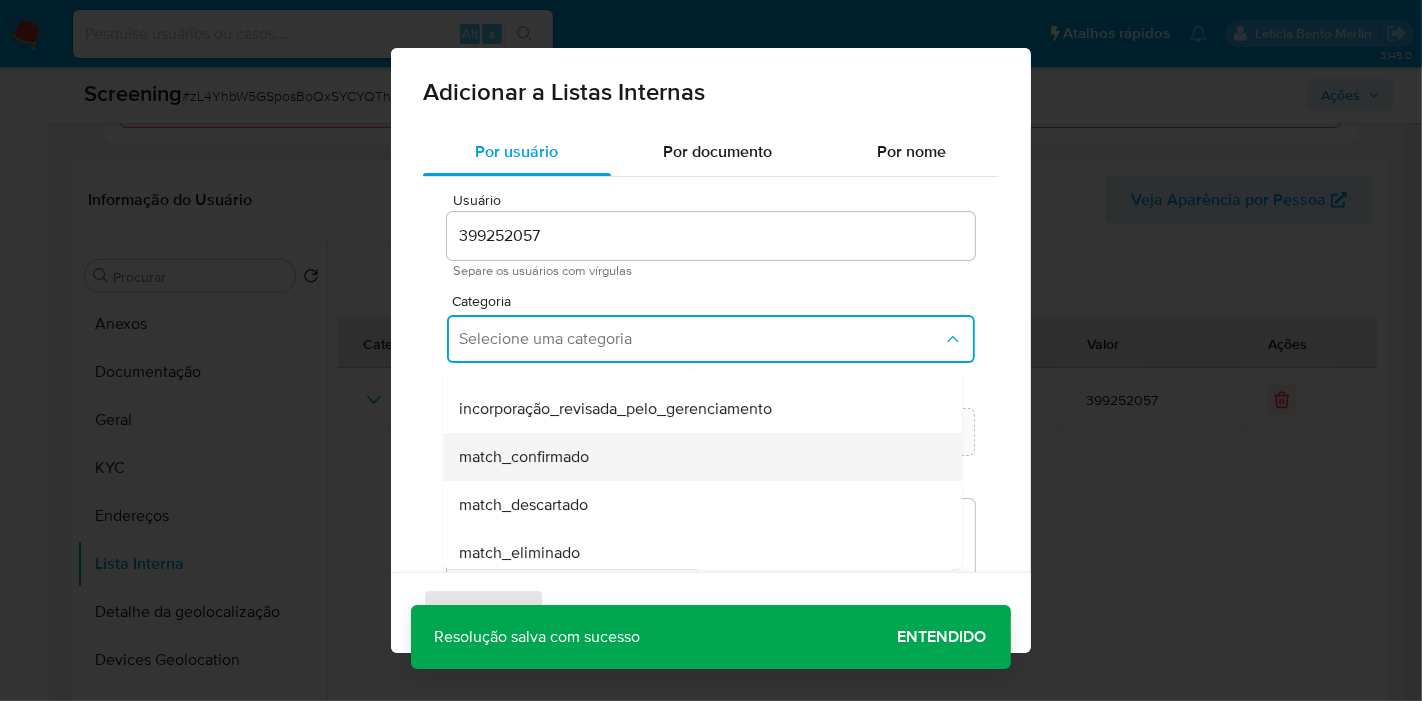 scroll, scrollTop: 222, scrollLeft: 0, axis: vertical 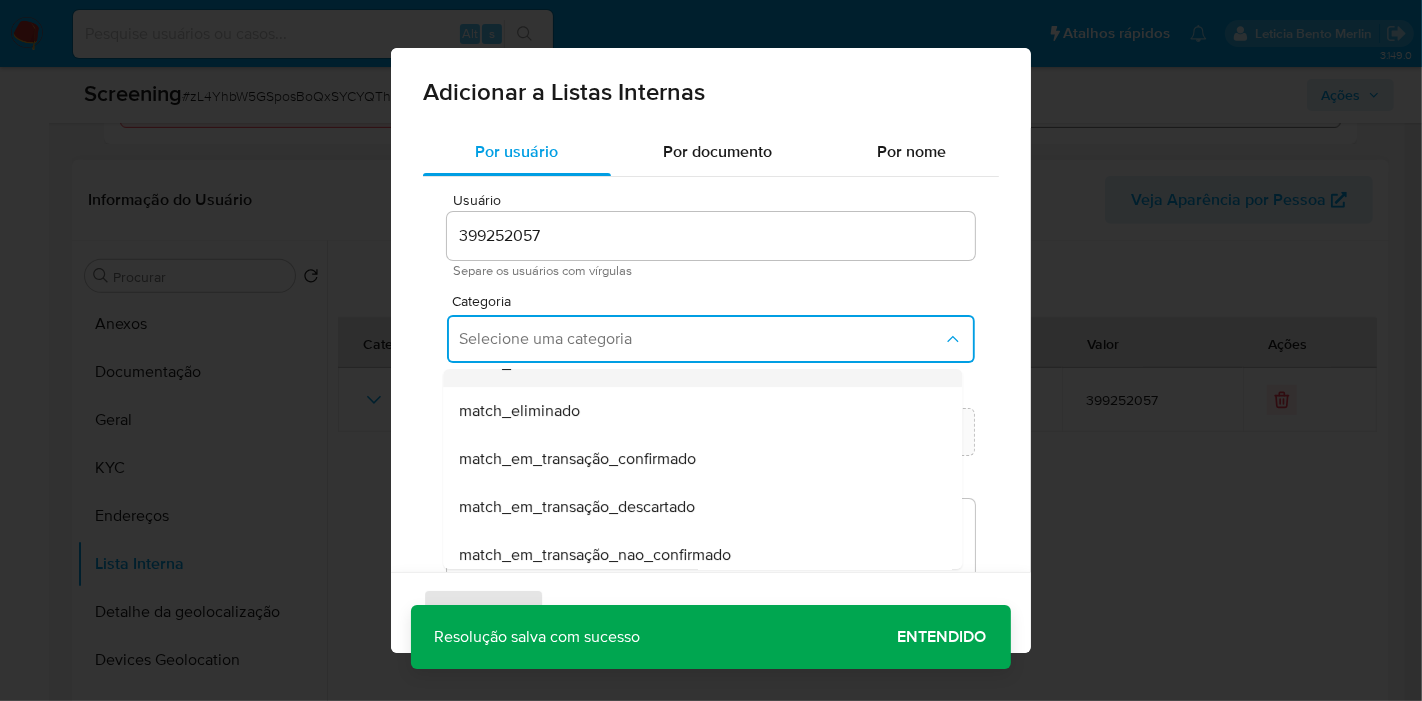 click on "match_descartado" at bounding box center [696, 363] 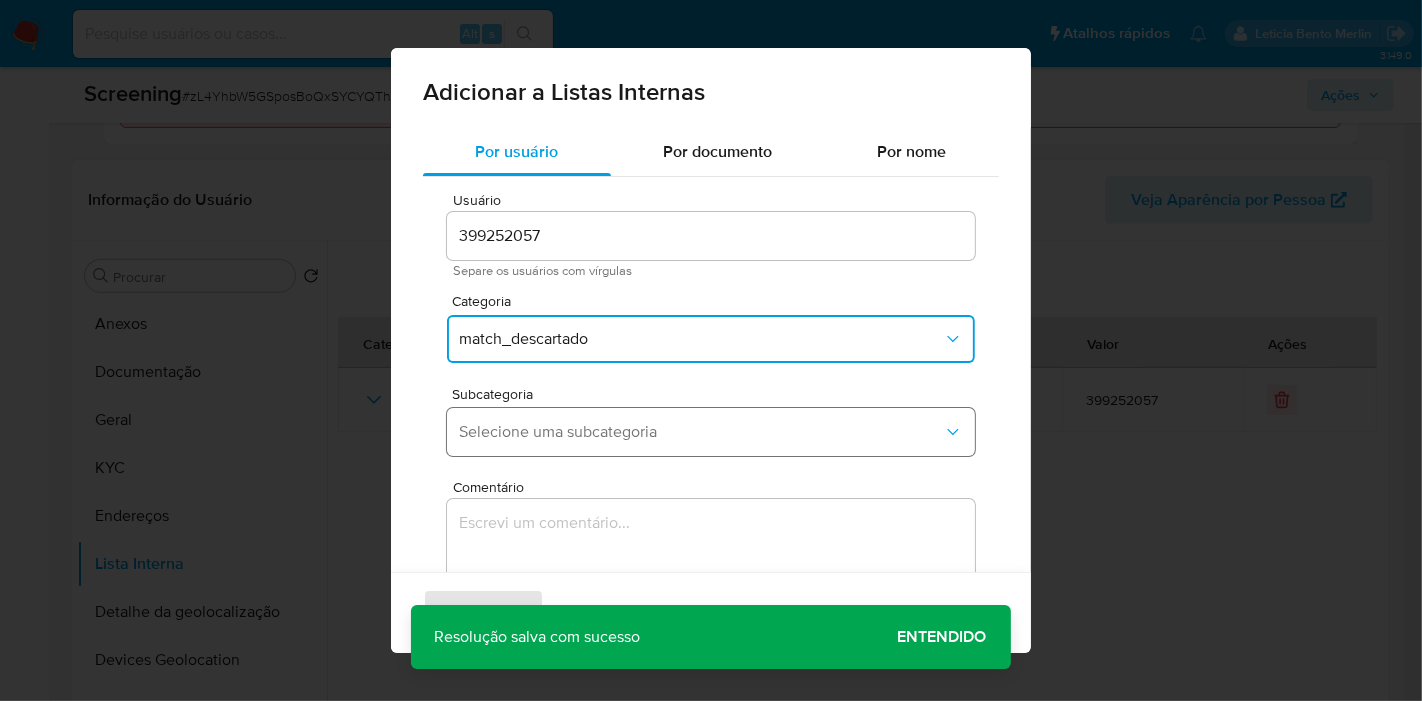 click on "Selecione uma subcategoria" at bounding box center [711, 432] 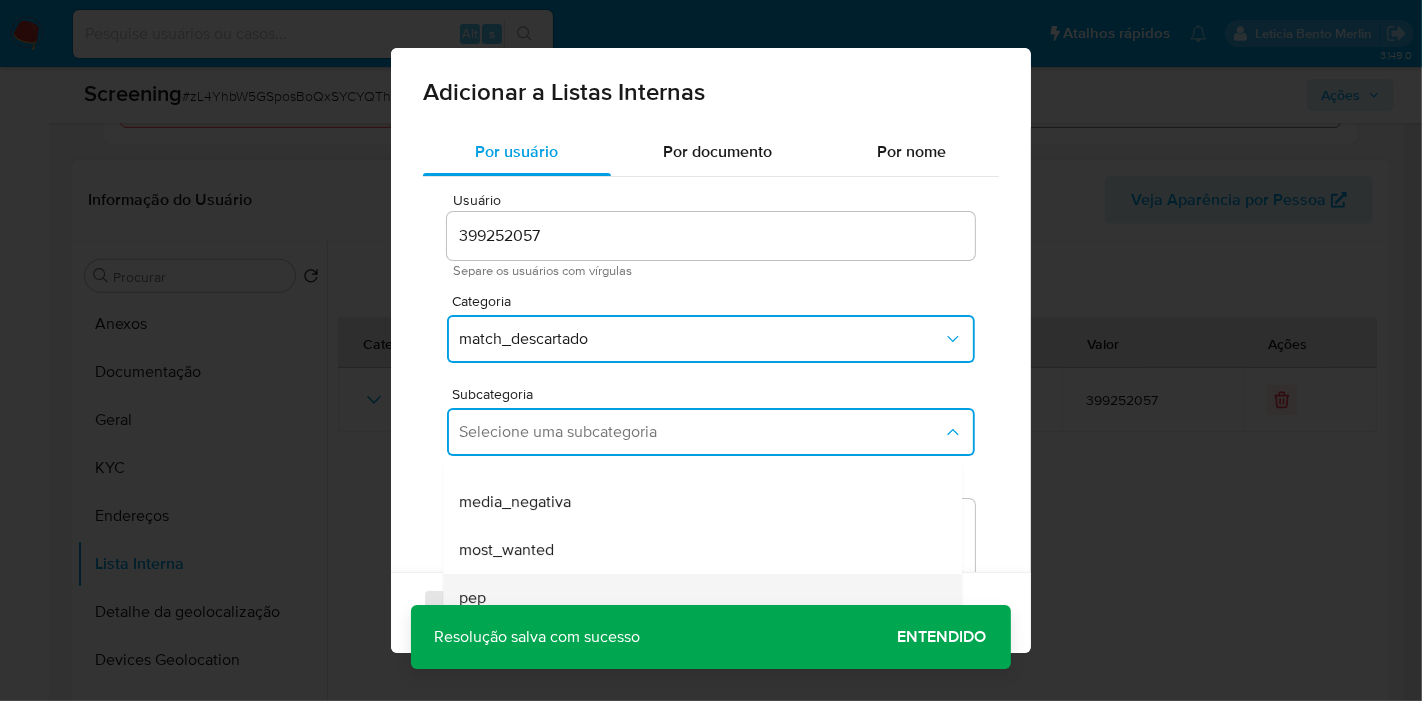 scroll, scrollTop: 135, scrollLeft: 0, axis: vertical 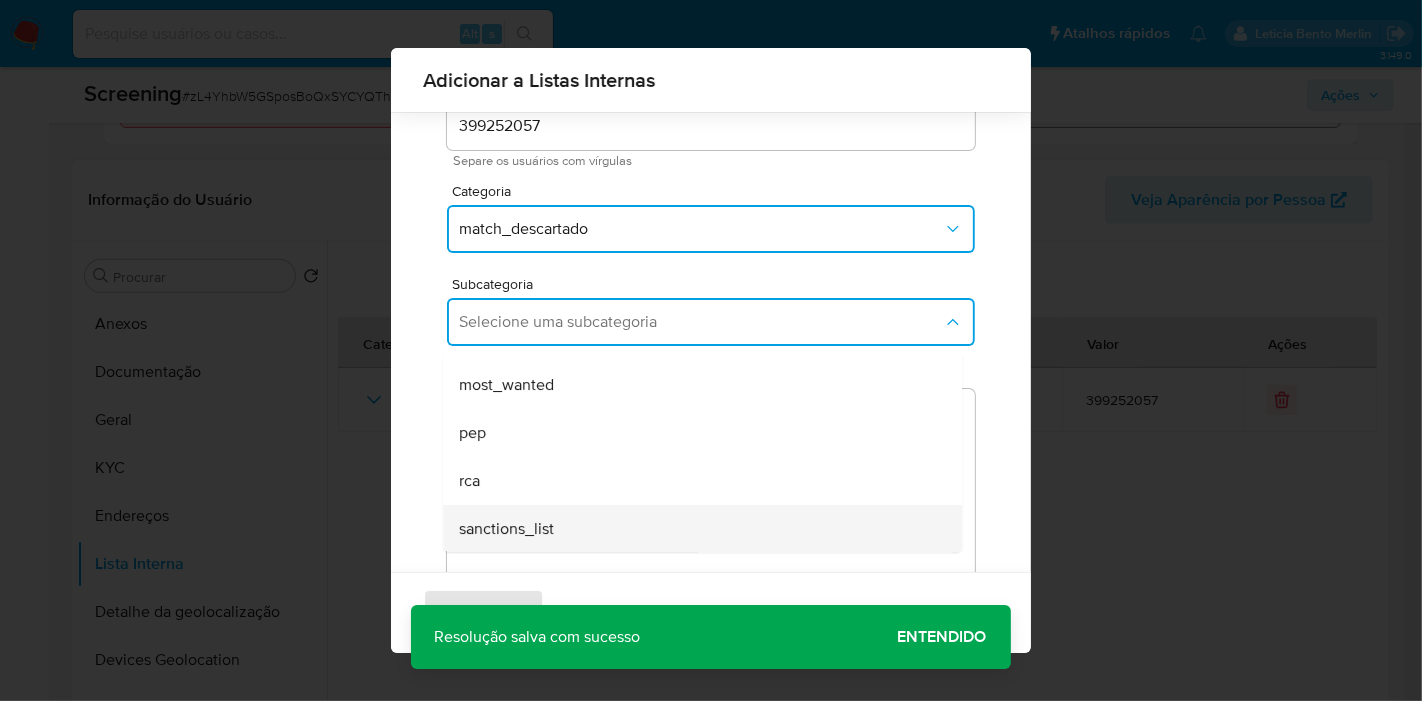 click on "sanctions_list" at bounding box center [696, 529] 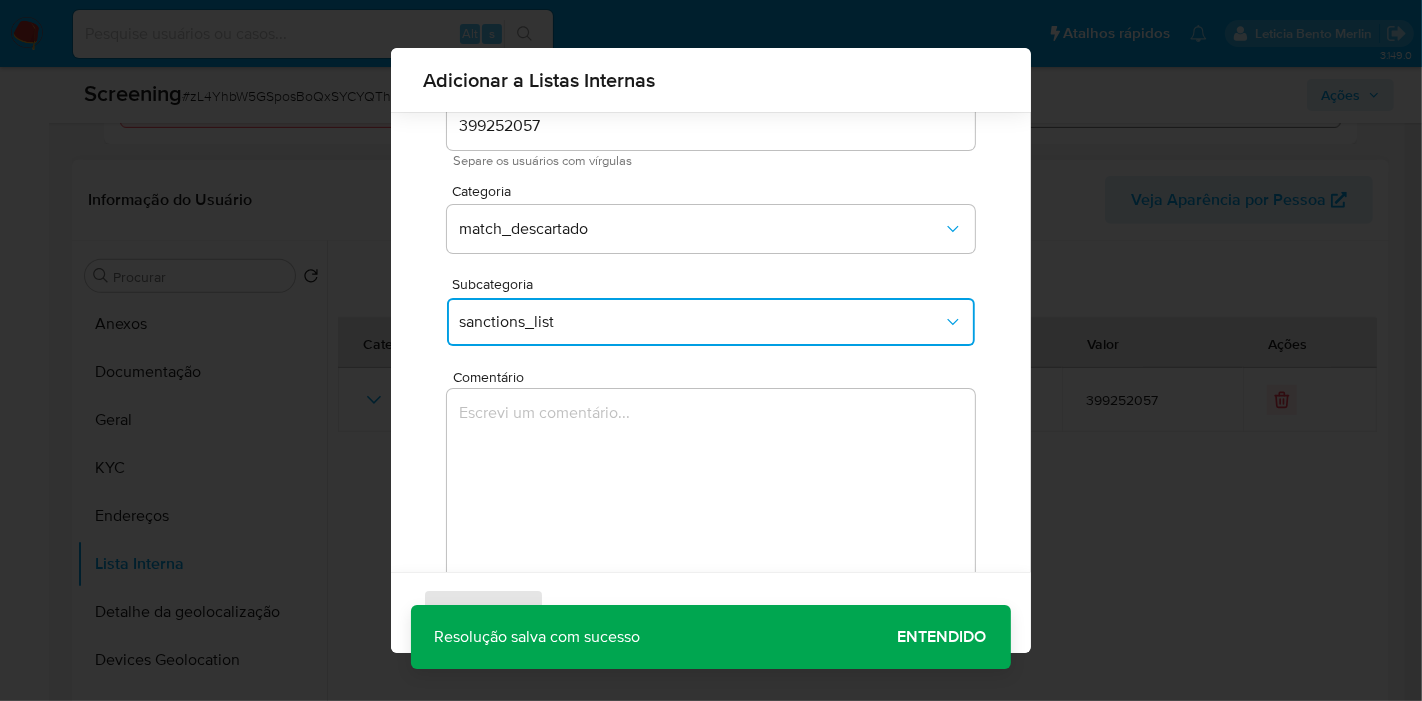 click at bounding box center [711, 485] 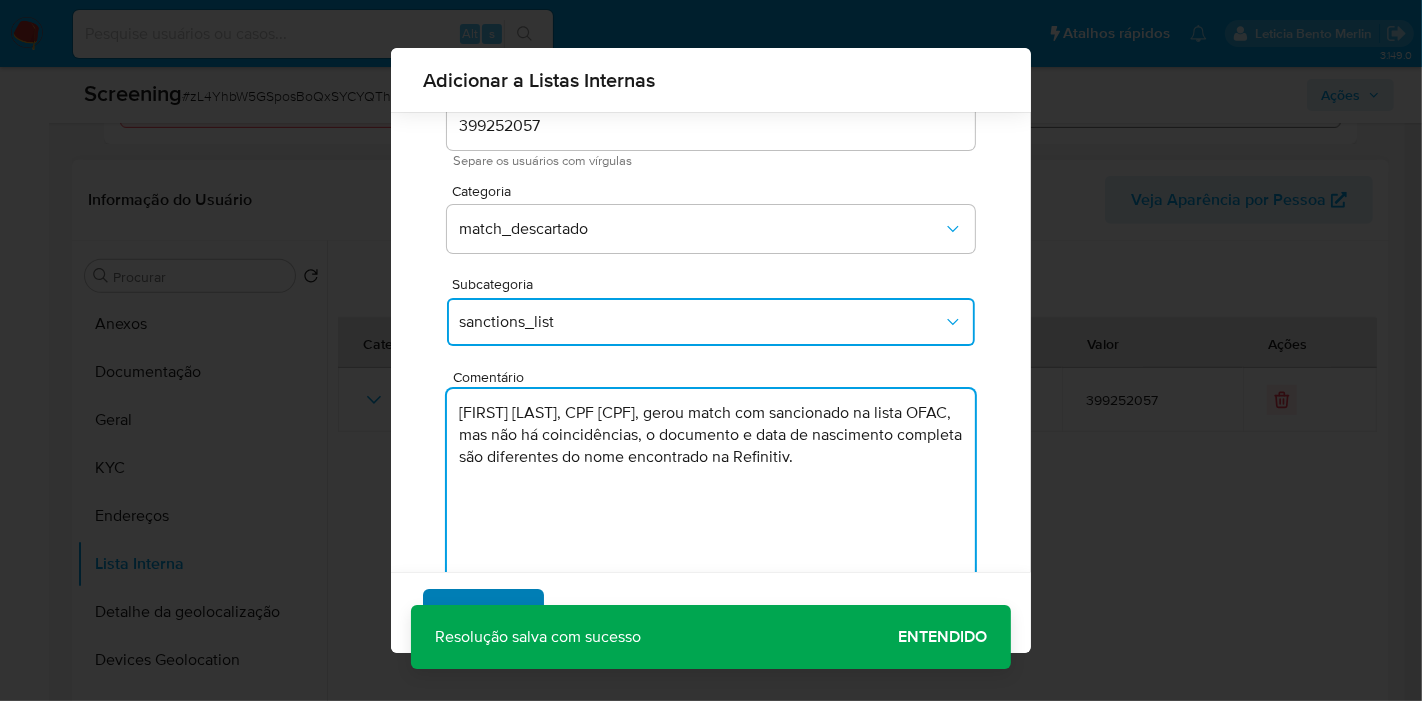 type on "ALEXANDRE DE MORAES, CPF 14466936862, gerou match com sancionado na lista OFAC, mas não há coincidências, o documento e data de nascimento completa são diferentes do nome encontrado na Refinitiv." 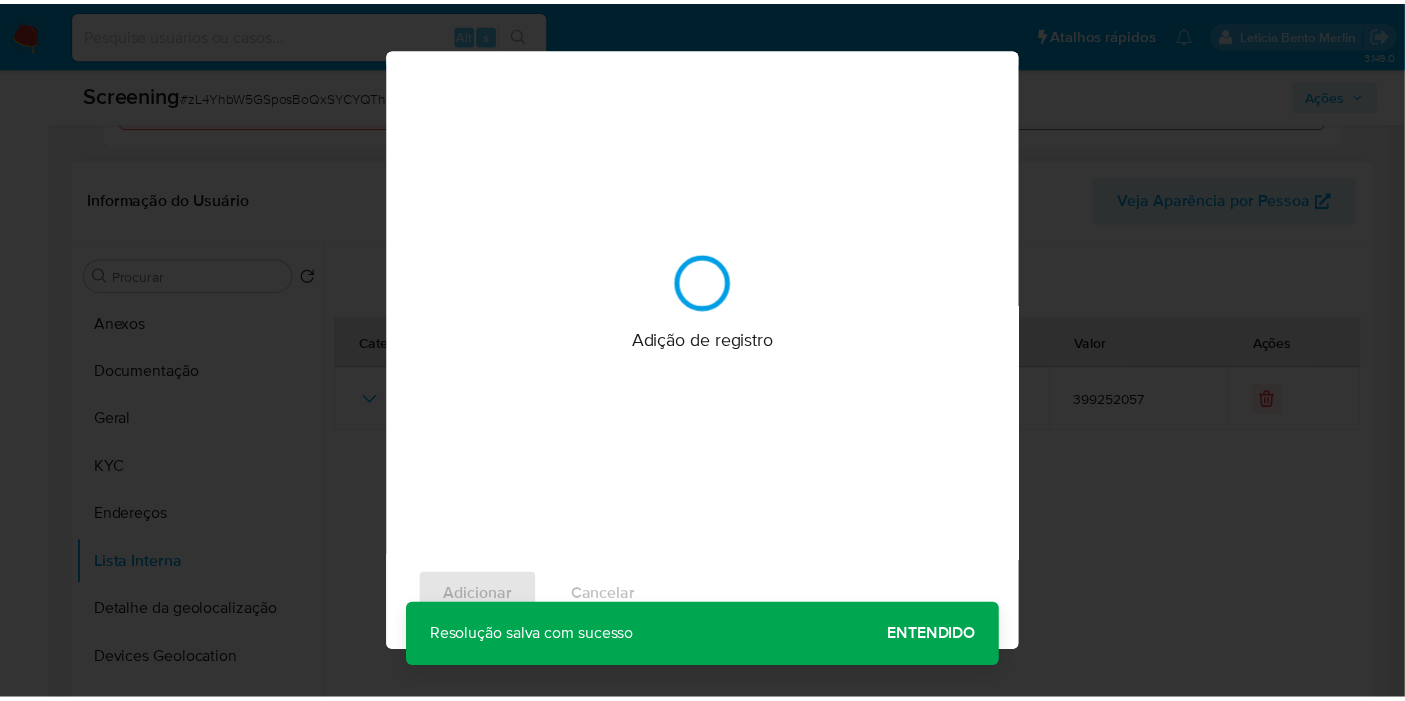 scroll, scrollTop: 0, scrollLeft: 0, axis: both 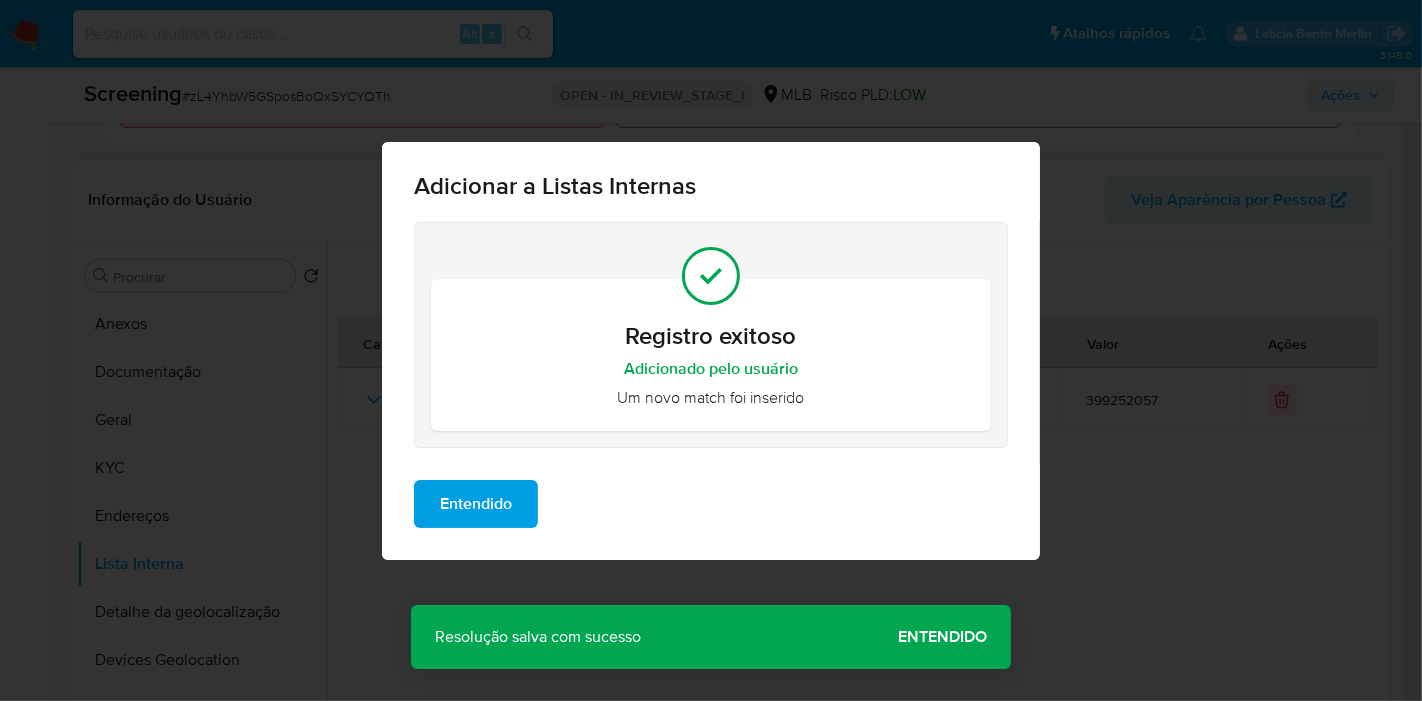 click on "Entendido" at bounding box center [476, 504] 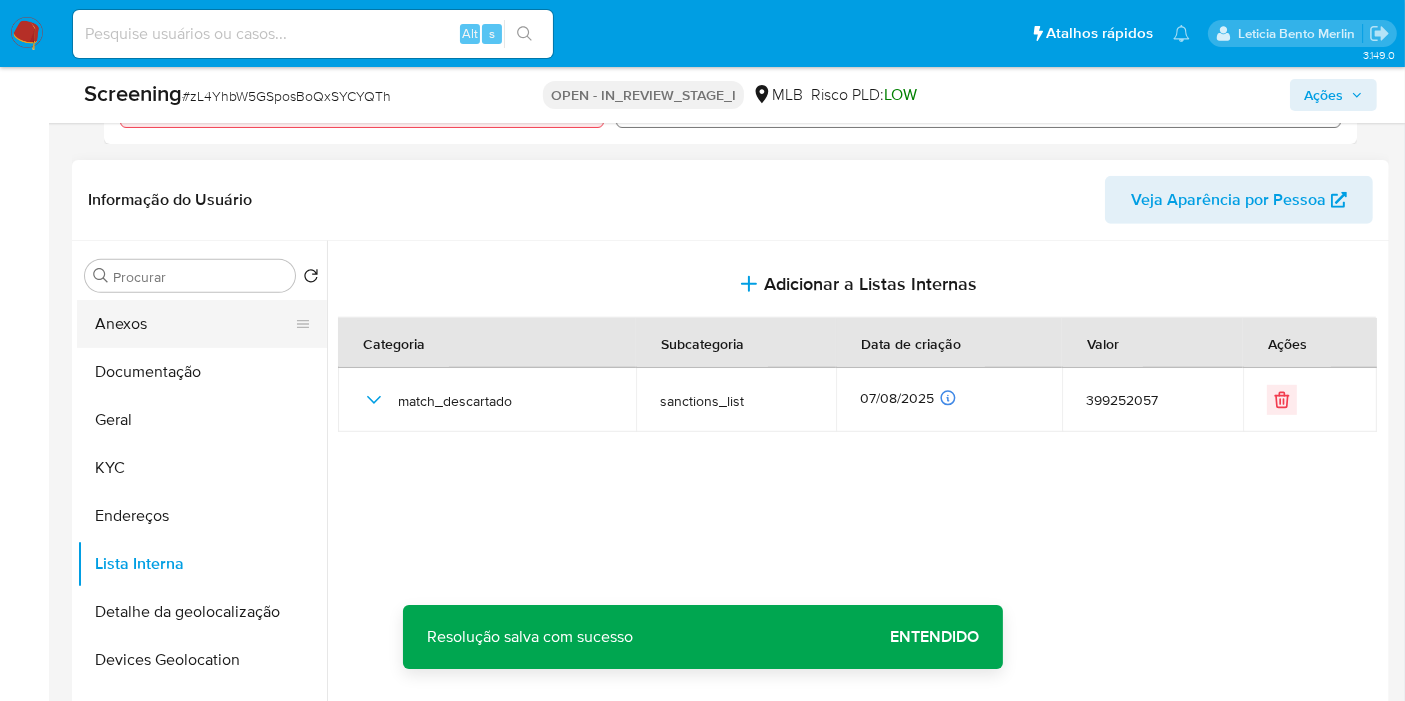 click on "Anexos" at bounding box center [194, 324] 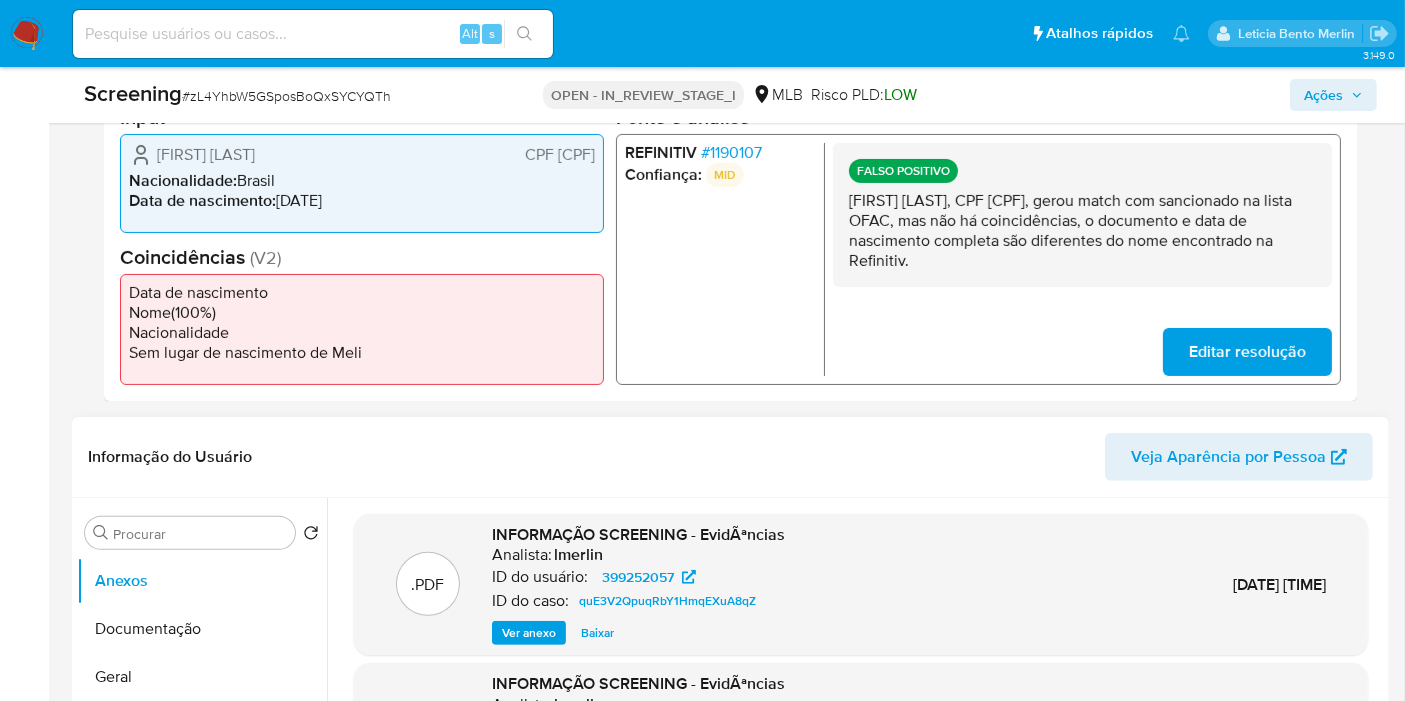 scroll, scrollTop: 333, scrollLeft: 0, axis: vertical 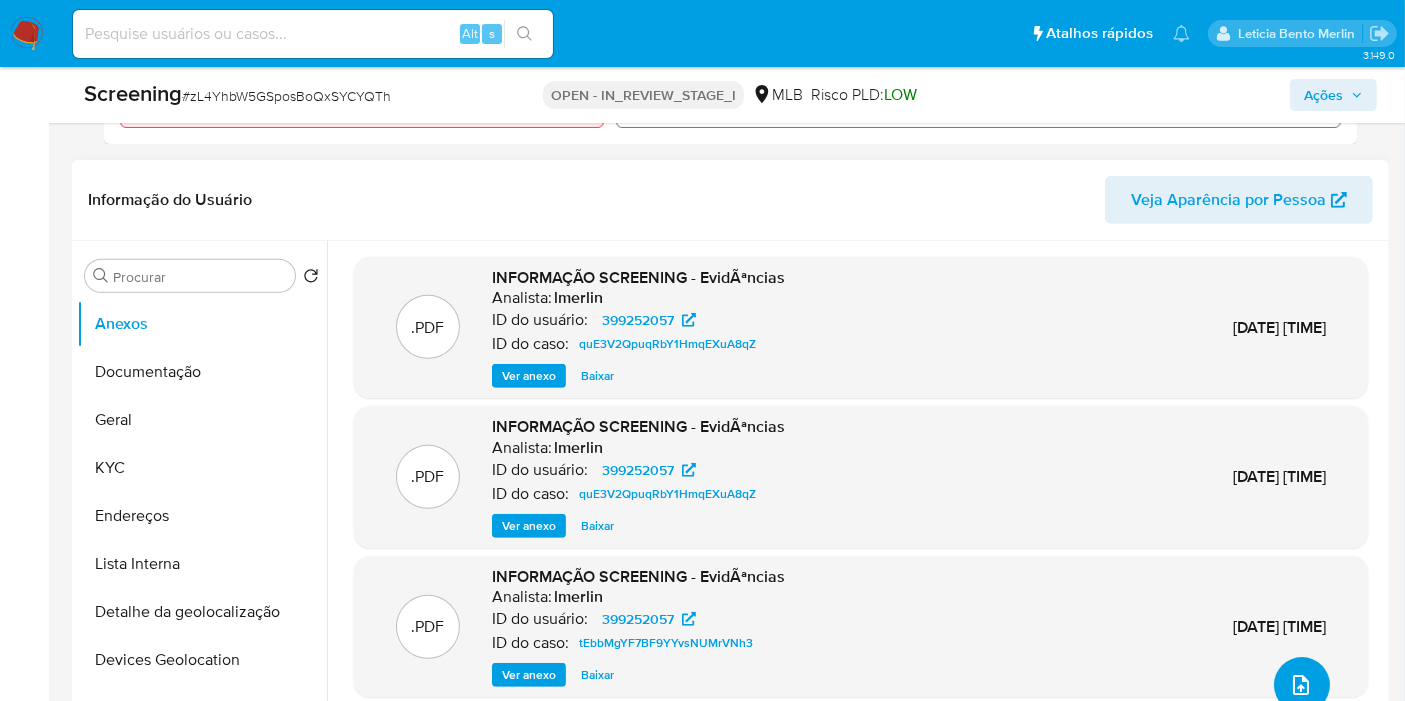 click 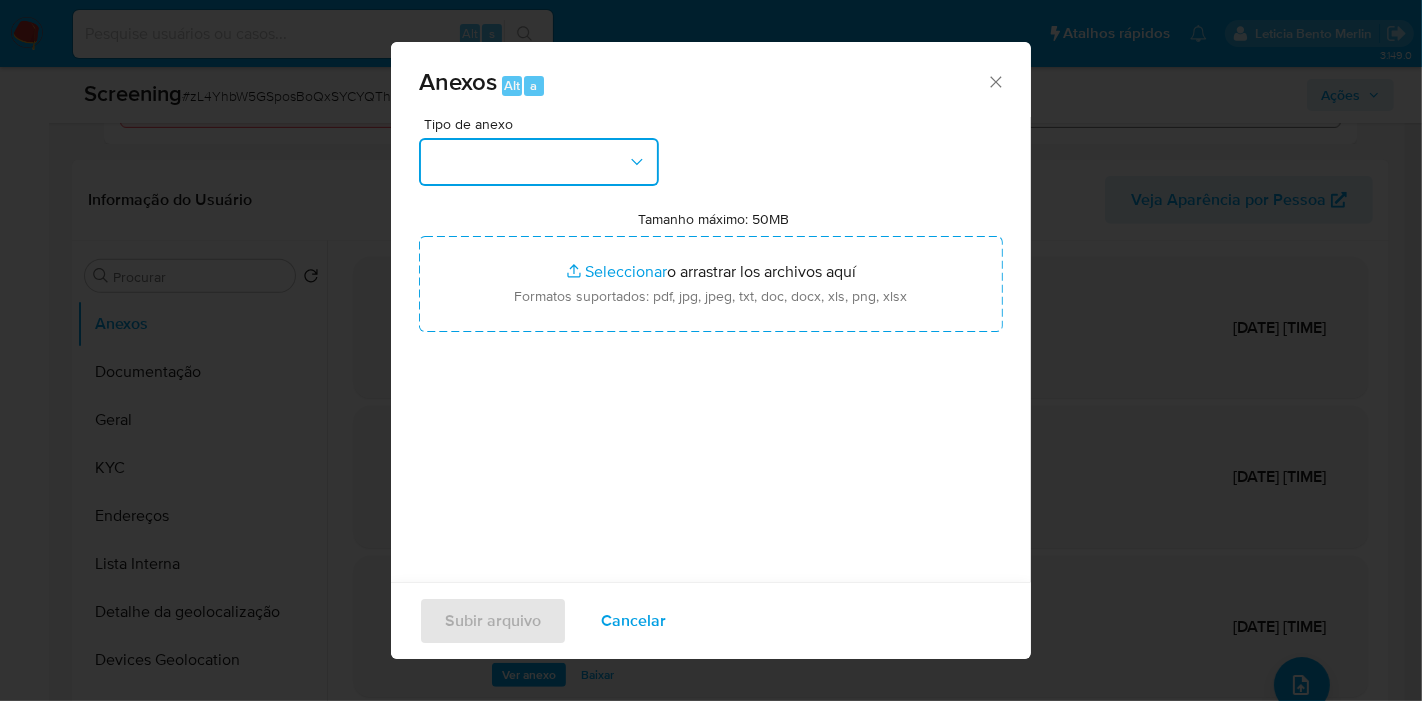 click at bounding box center [539, 162] 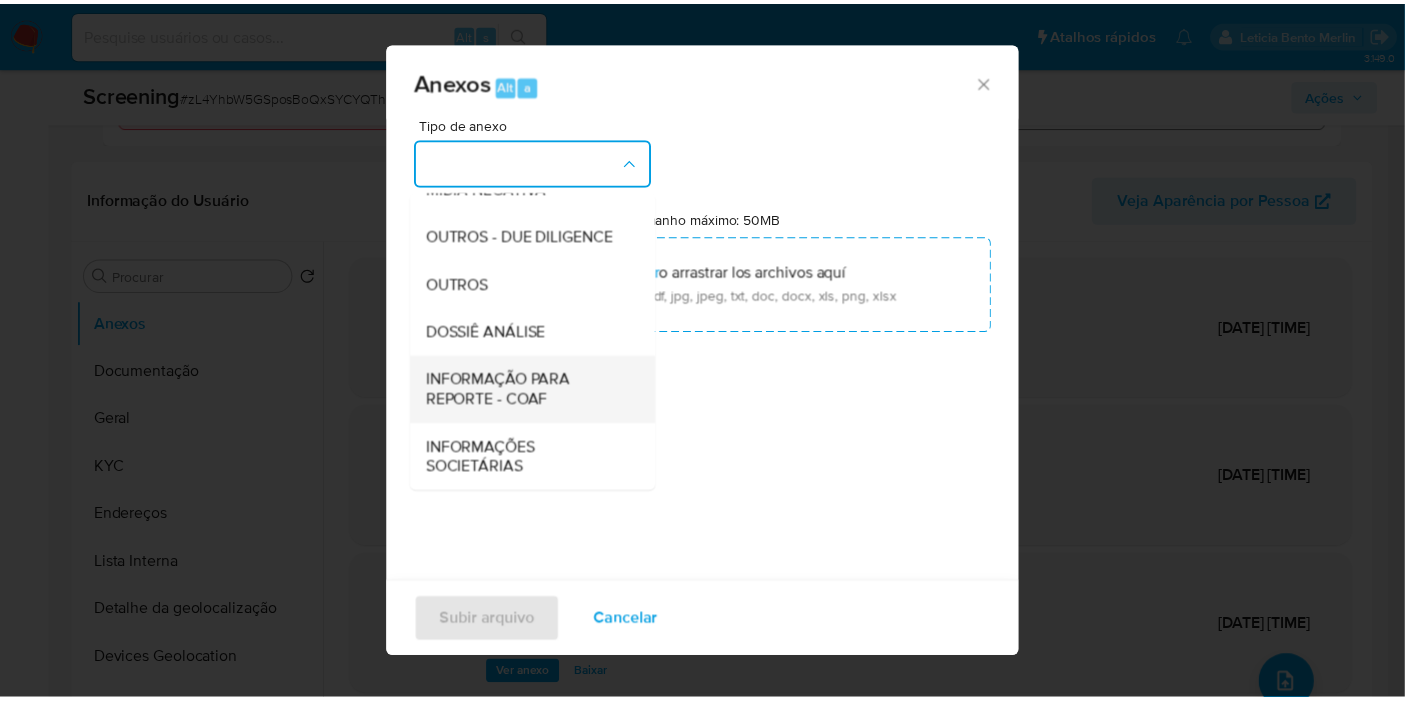 scroll, scrollTop: 196, scrollLeft: 0, axis: vertical 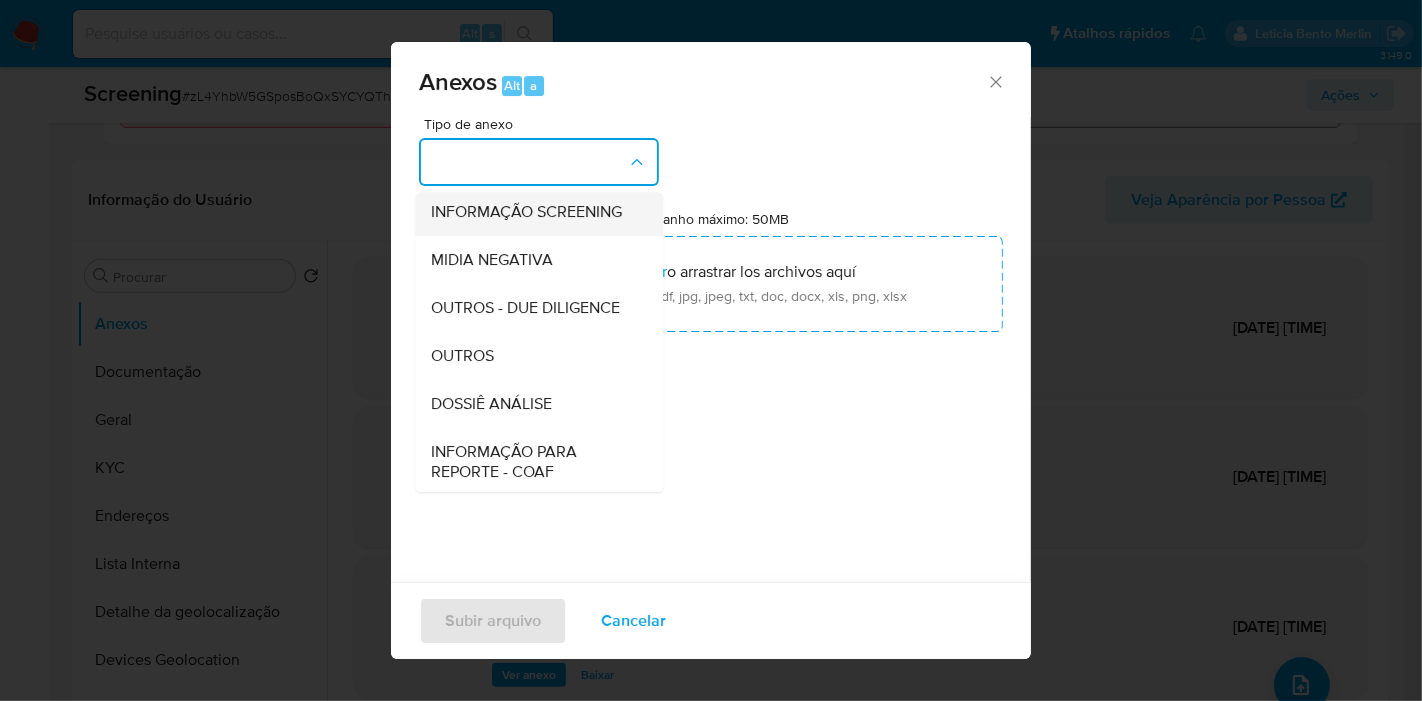 click on "INFORMAÇÃO SCREENING" at bounding box center (526, 212) 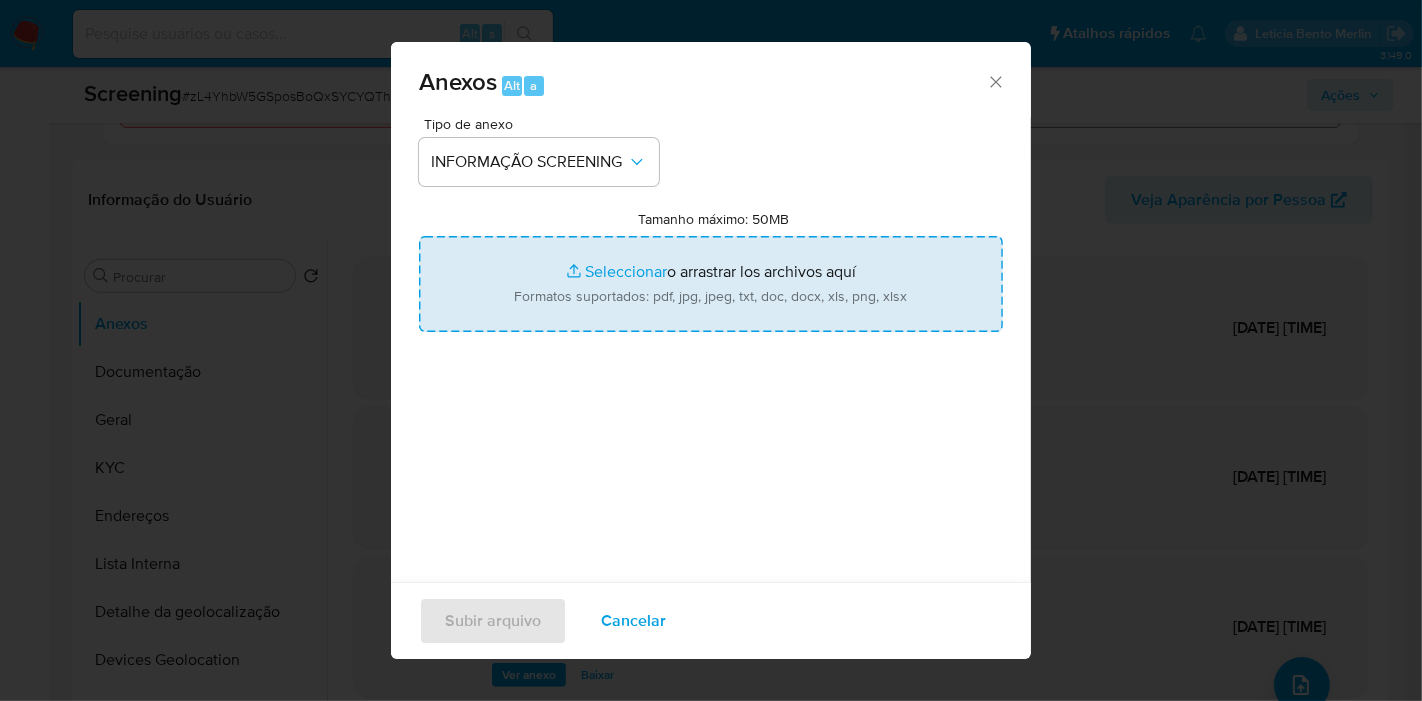 click on "Tamanho máximo: 50MB Seleccionar archivos" at bounding box center [711, 284] 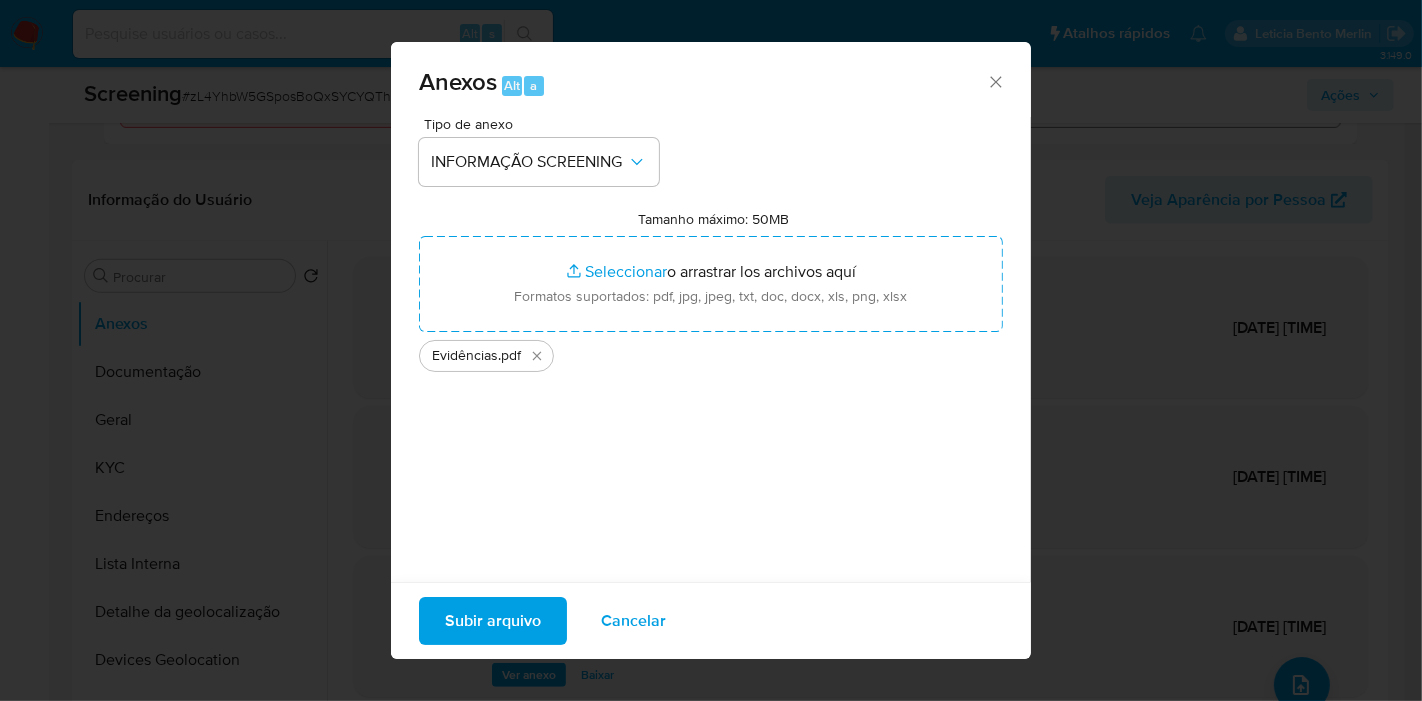 click on "Subir arquivo" at bounding box center (493, 621) 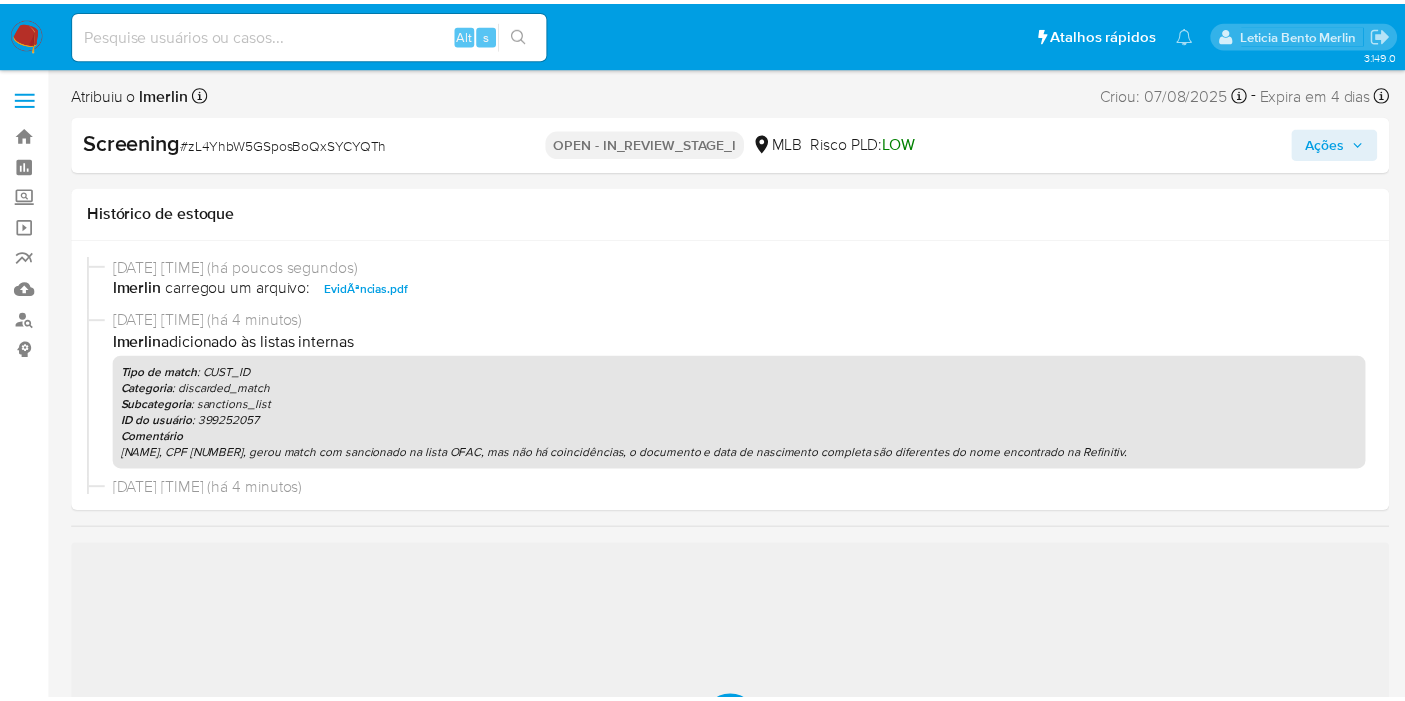scroll, scrollTop: 0, scrollLeft: 0, axis: both 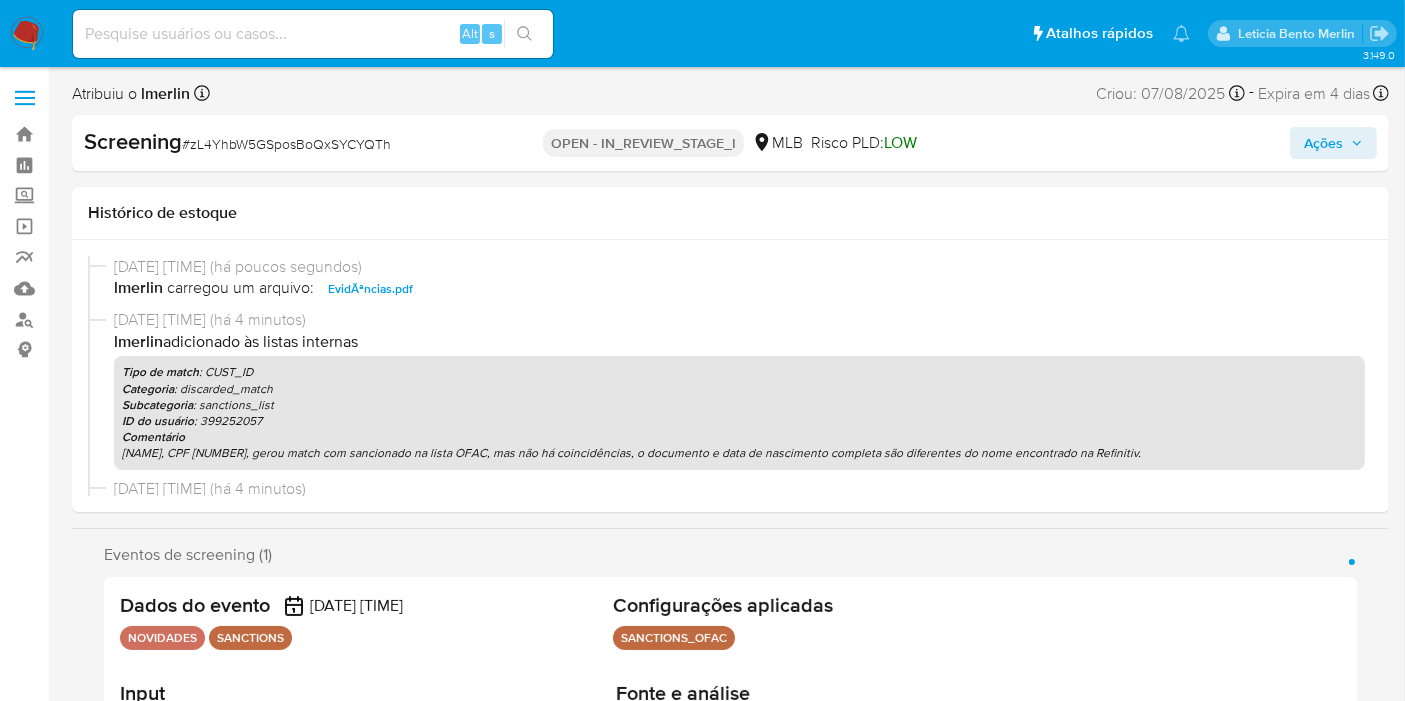 select on "10" 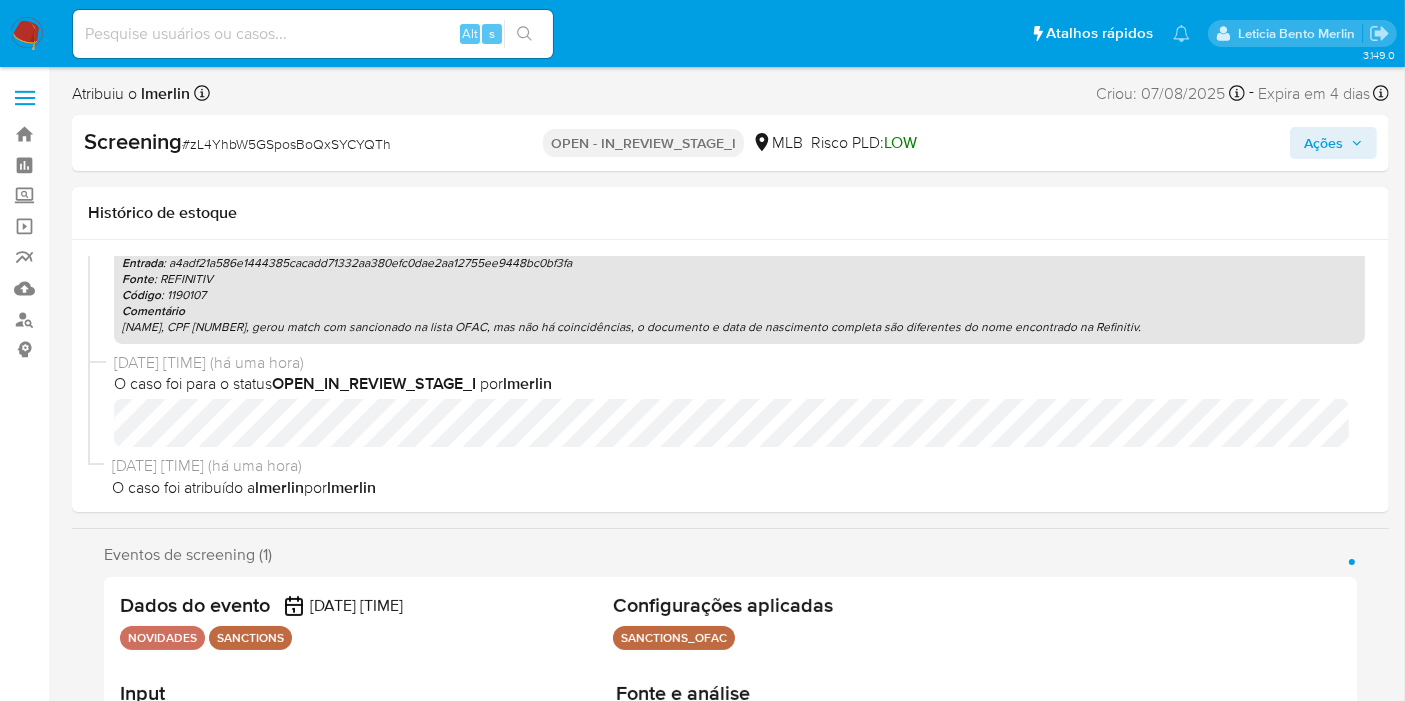 scroll, scrollTop: 288, scrollLeft: 0, axis: vertical 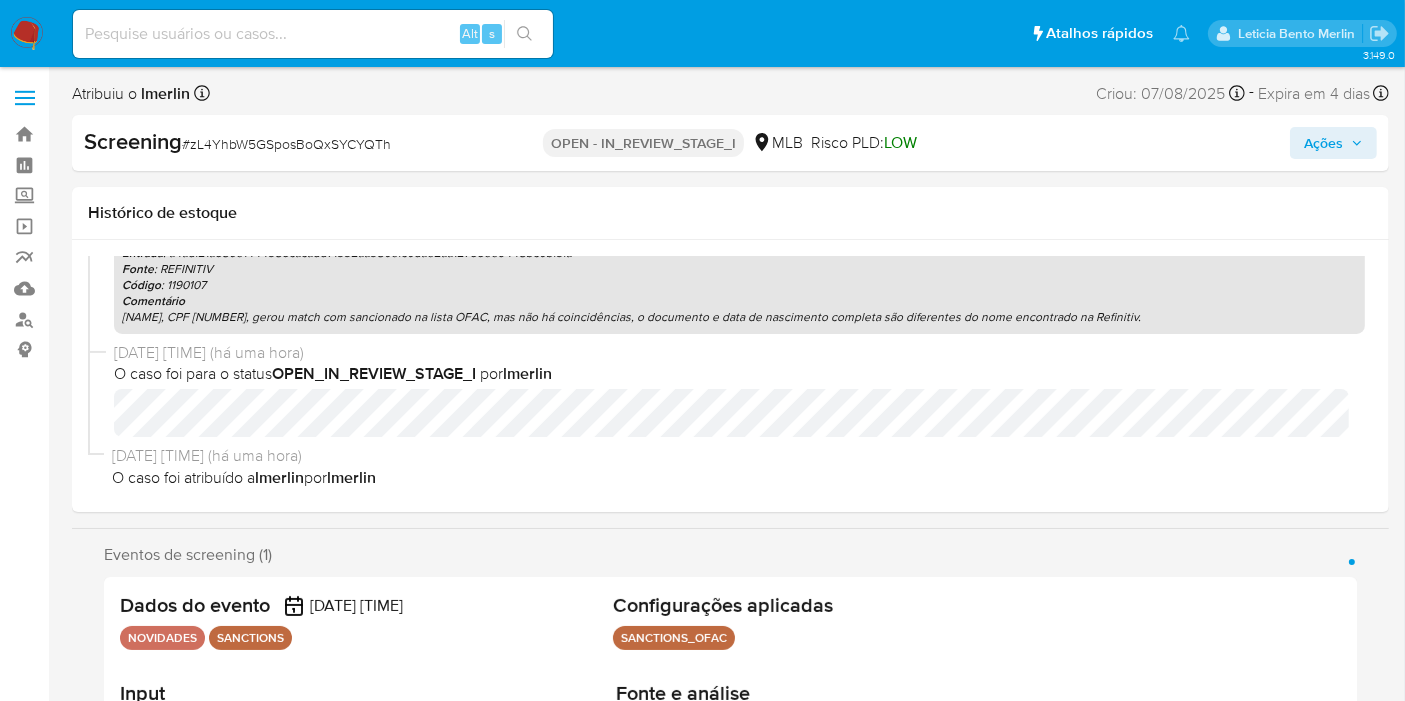 click on "Ações" at bounding box center [1333, 143] 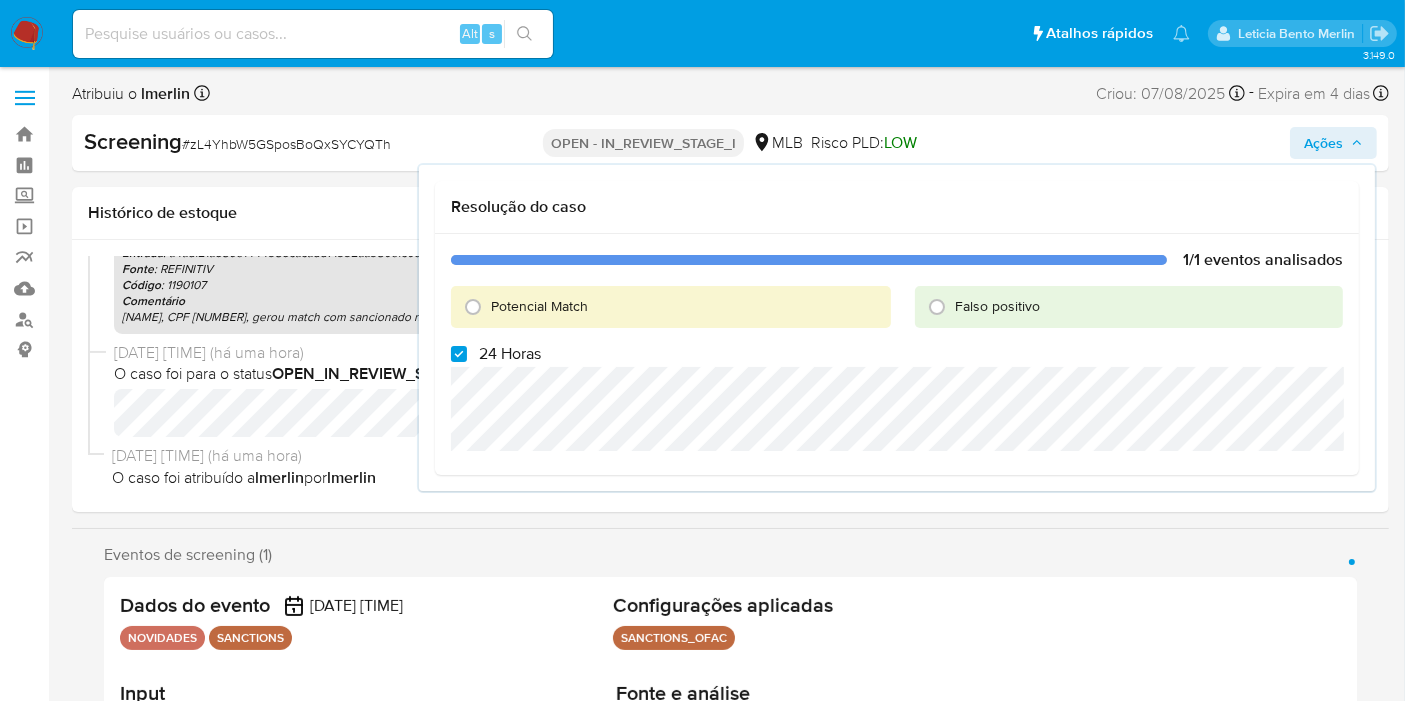 click on "24 Horas" at bounding box center [510, 354] 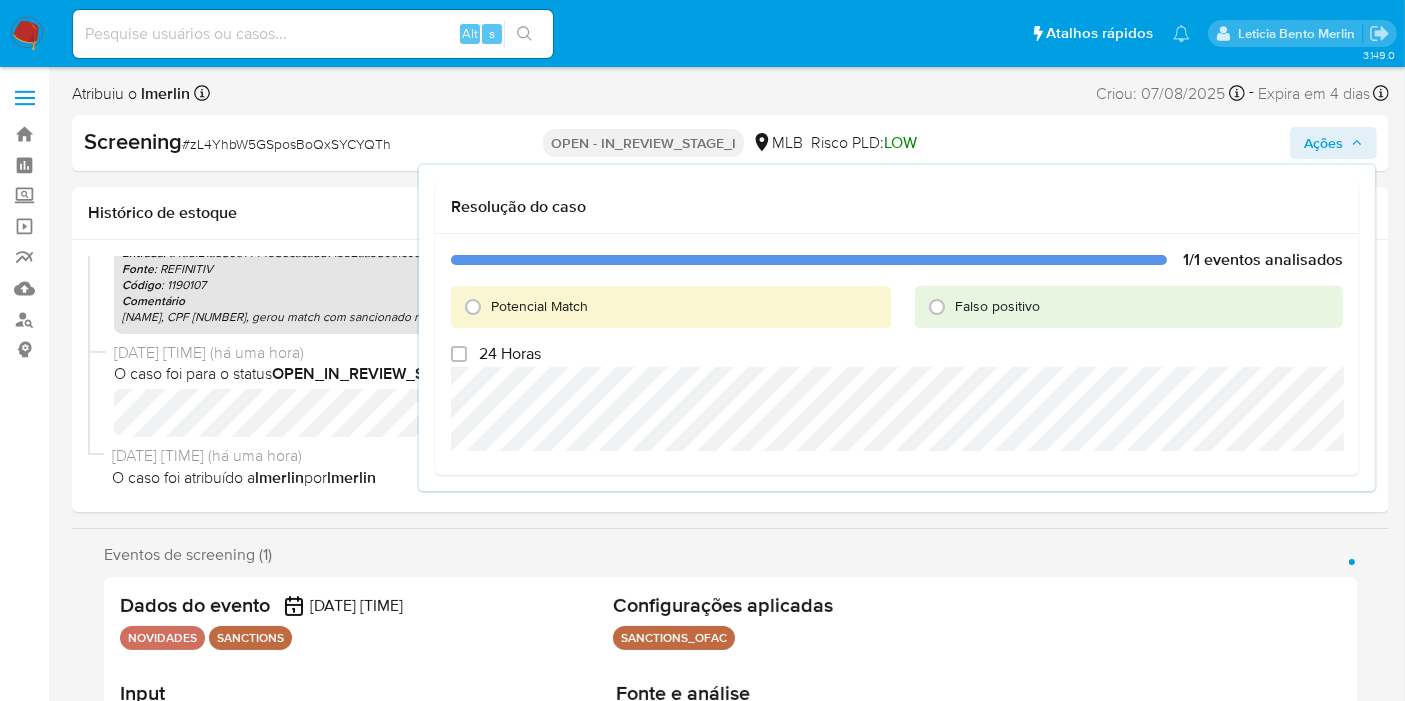checkbox on "false" 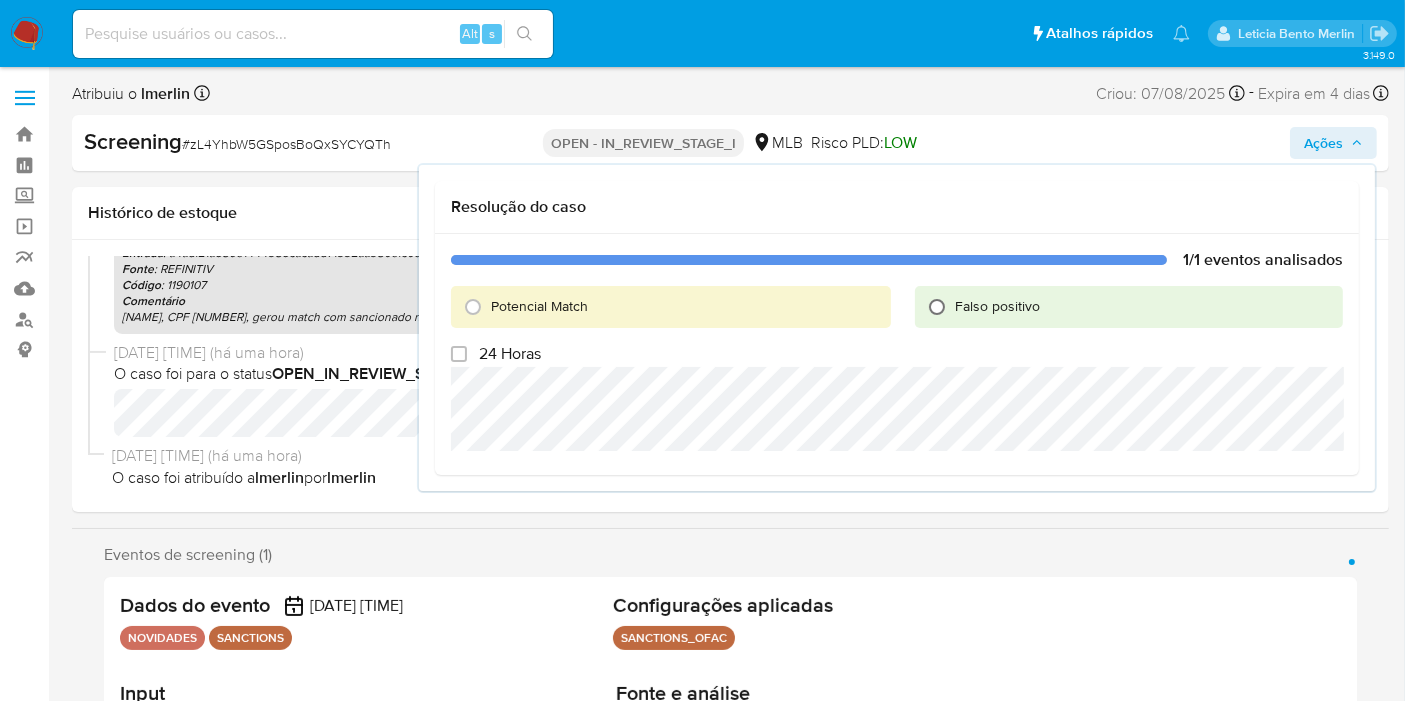 click on "Falso positivo" at bounding box center [937, 307] 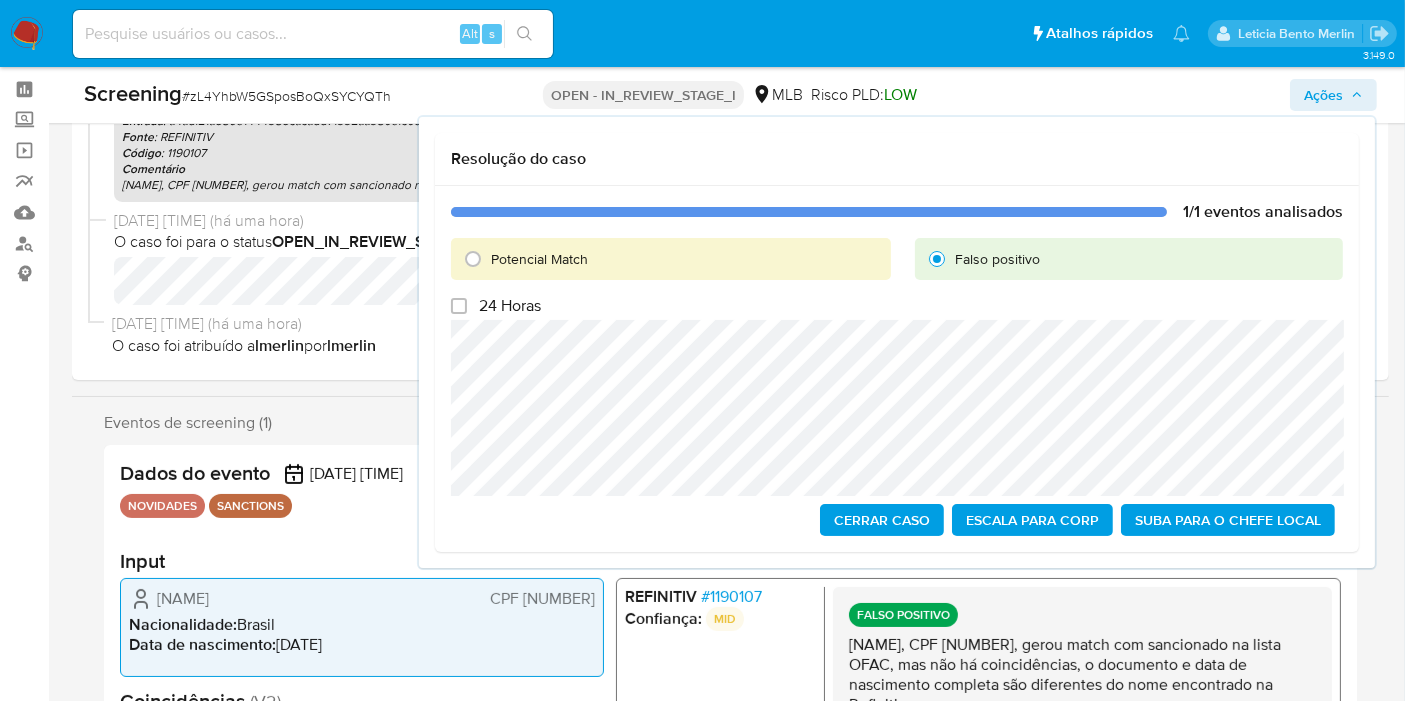 scroll, scrollTop: 111, scrollLeft: 0, axis: vertical 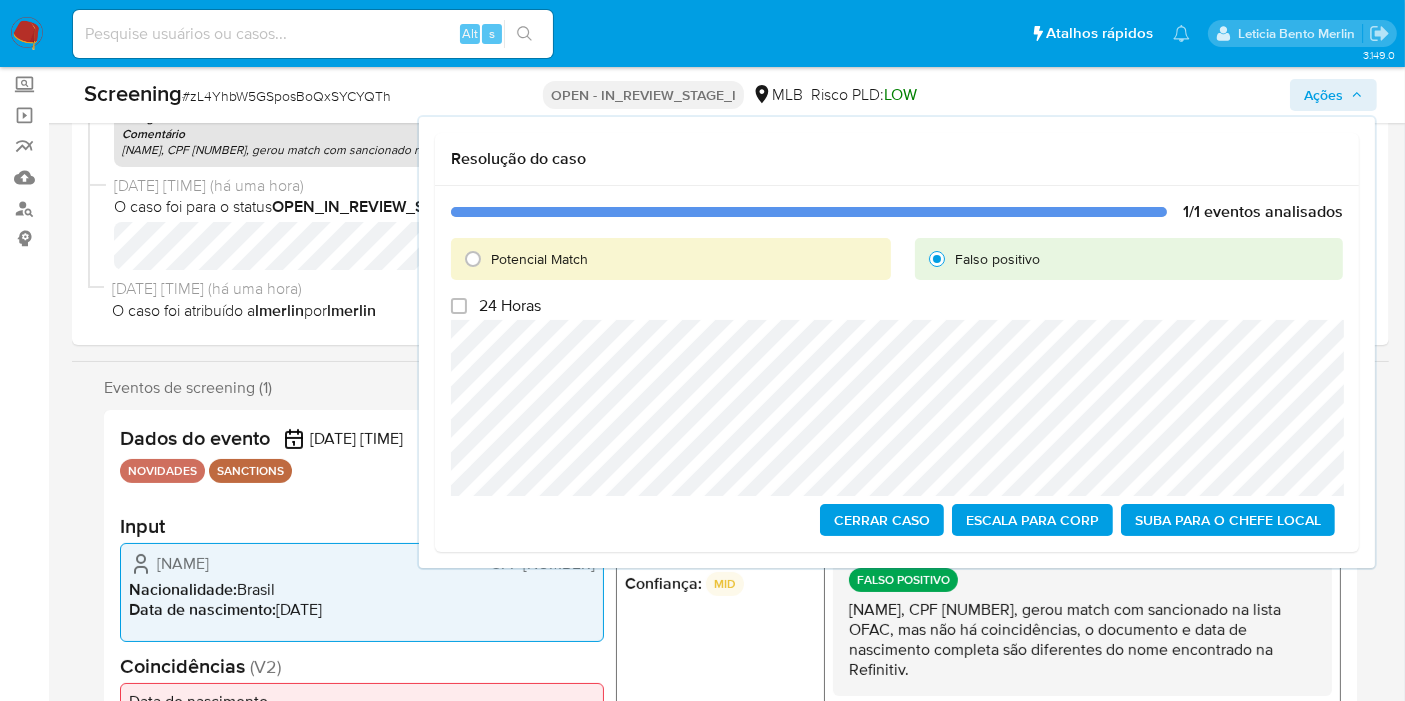 click on "Cerrar caso" at bounding box center (882, 520) 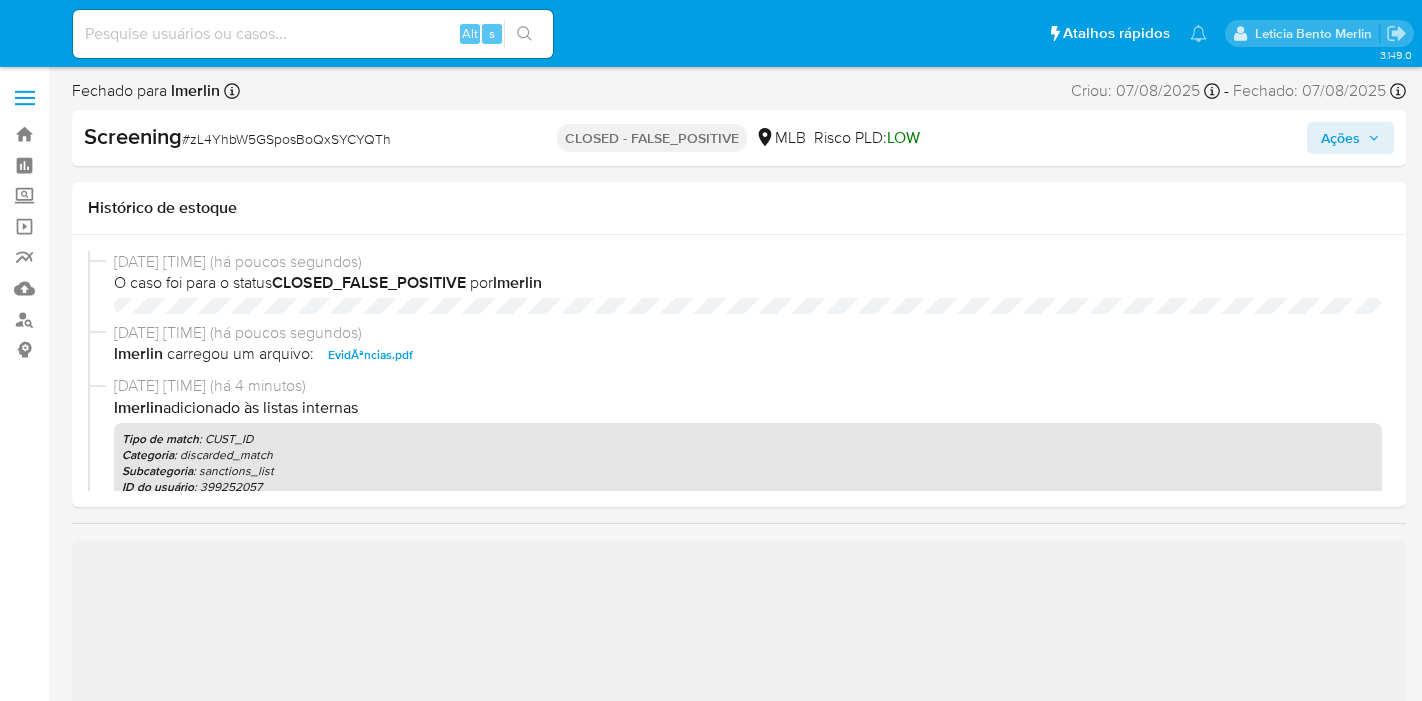 select on "10" 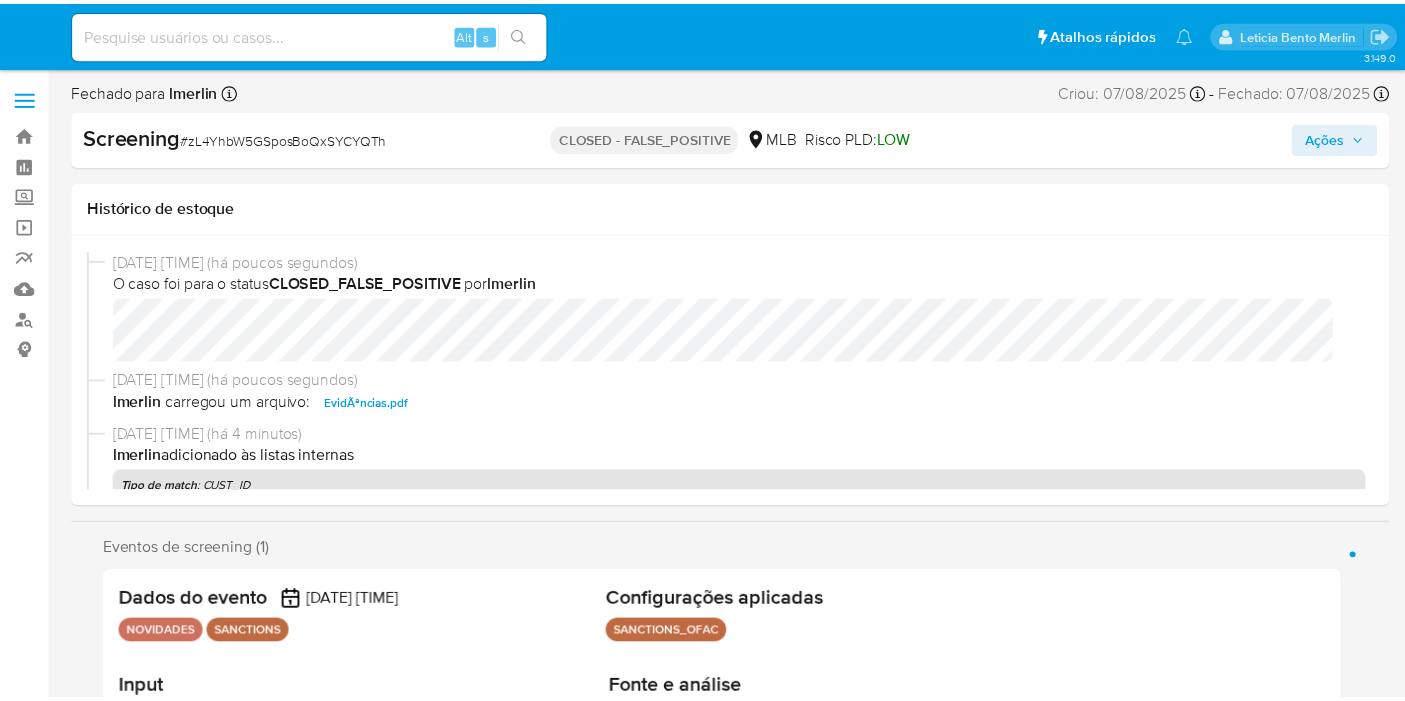 scroll, scrollTop: 0, scrollLeft: 0, axis: both 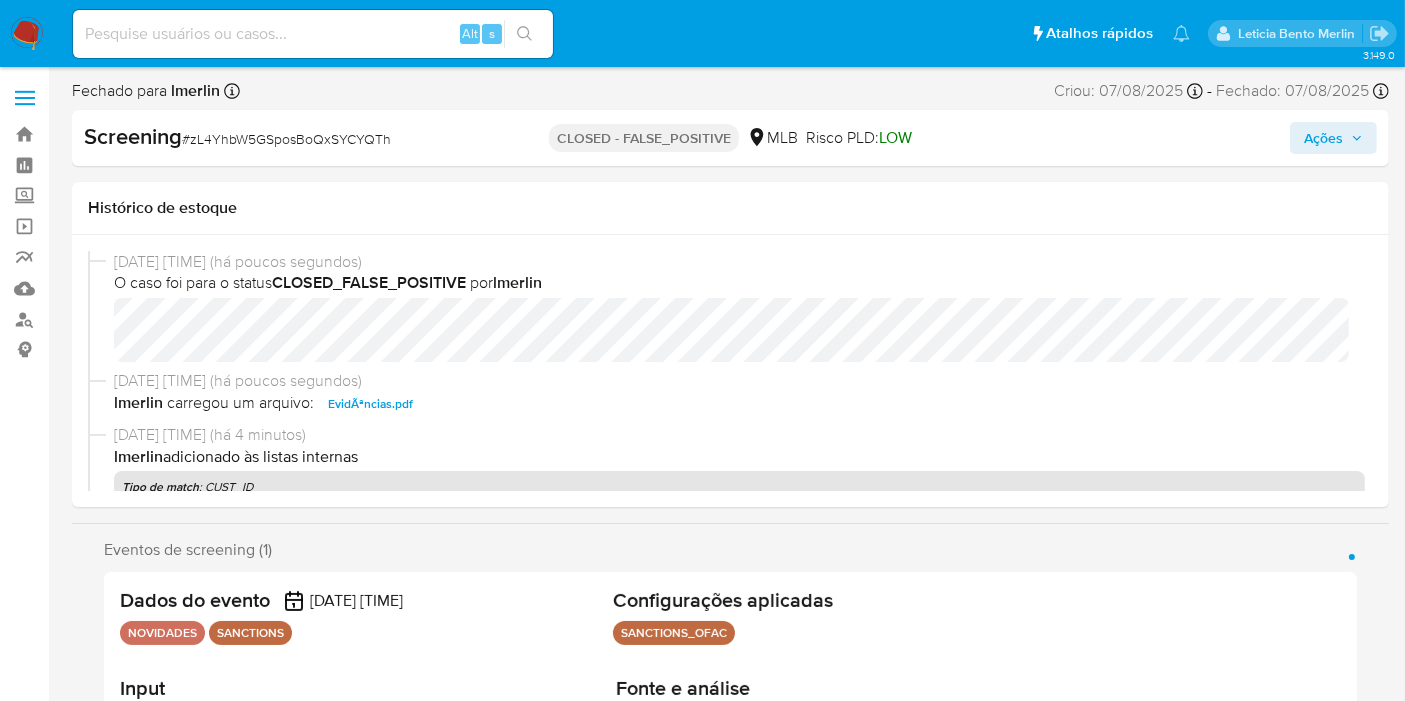 click at bounding box center [313, 34] 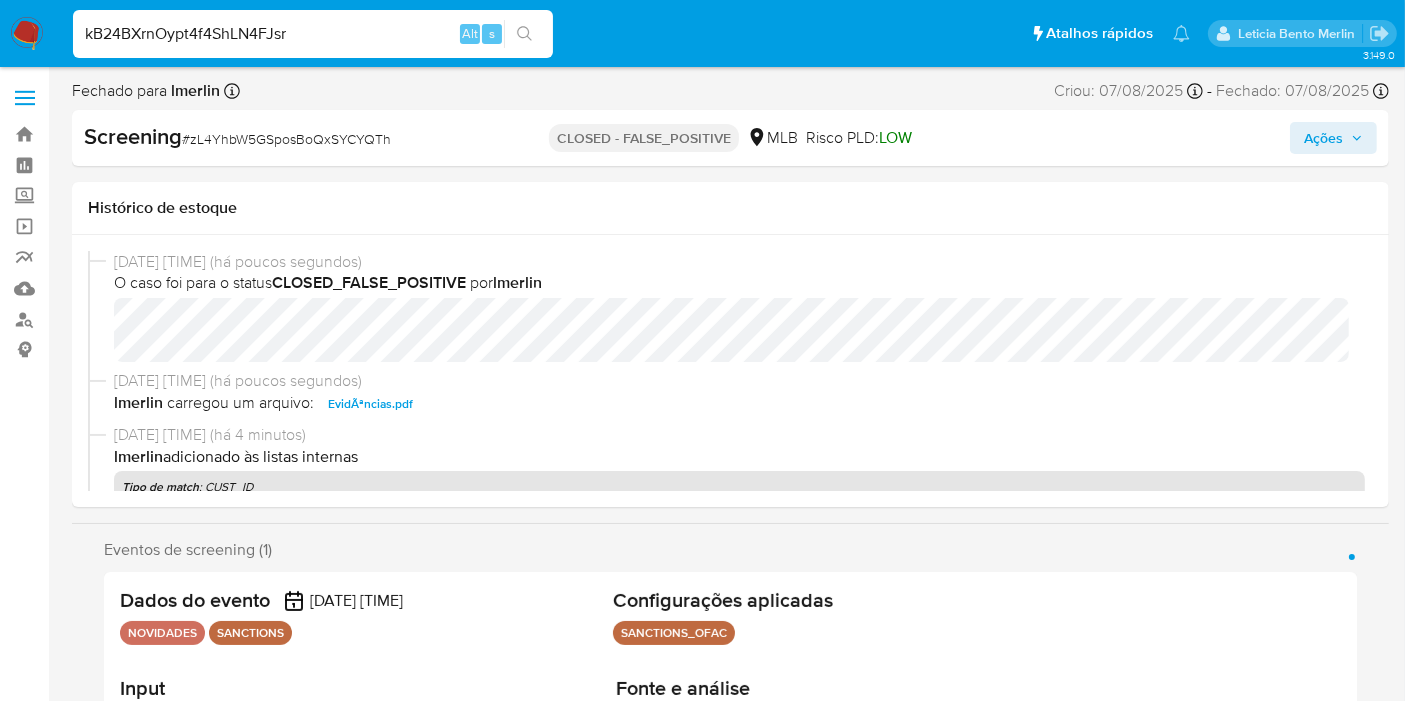 type on "kB24BXrnOypt4f4ShLN4FJsr" 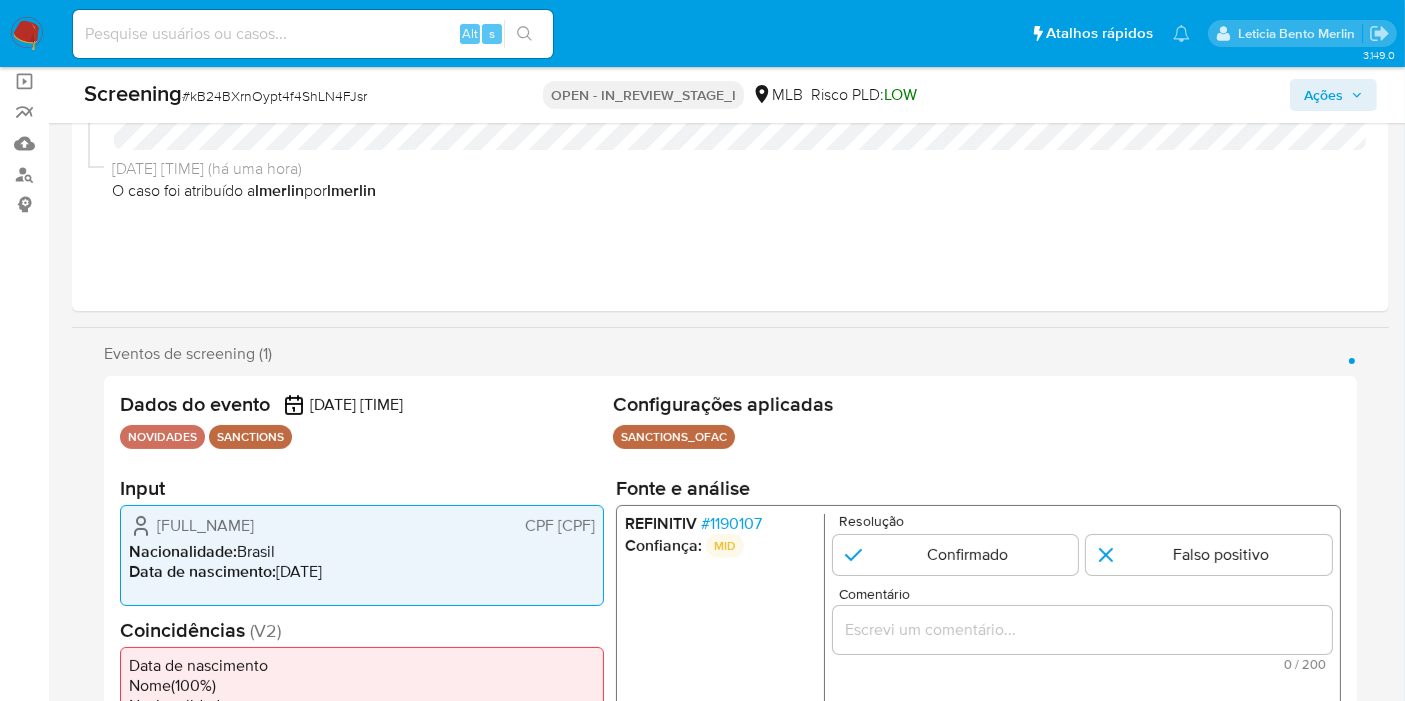 scroll, scrollTop: 444, scrollLeft: 0, axis: vertical 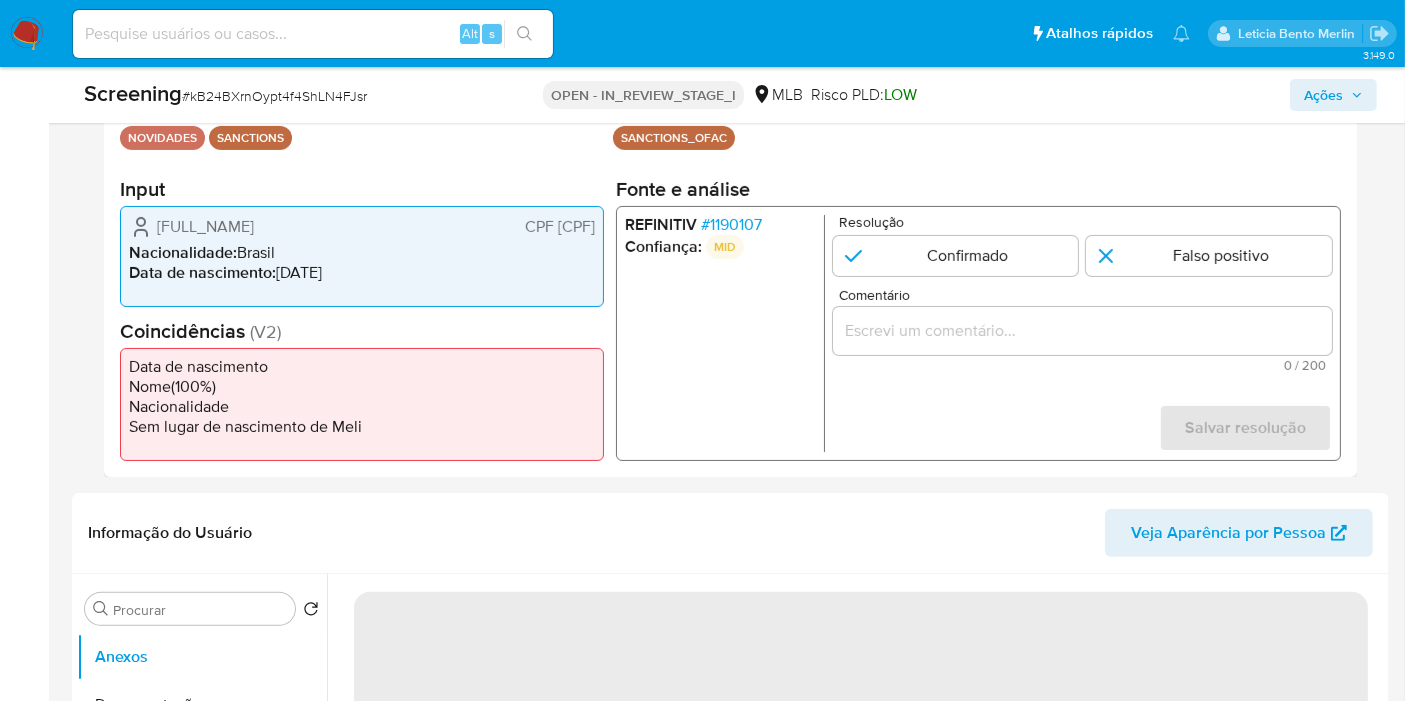 select on "10" 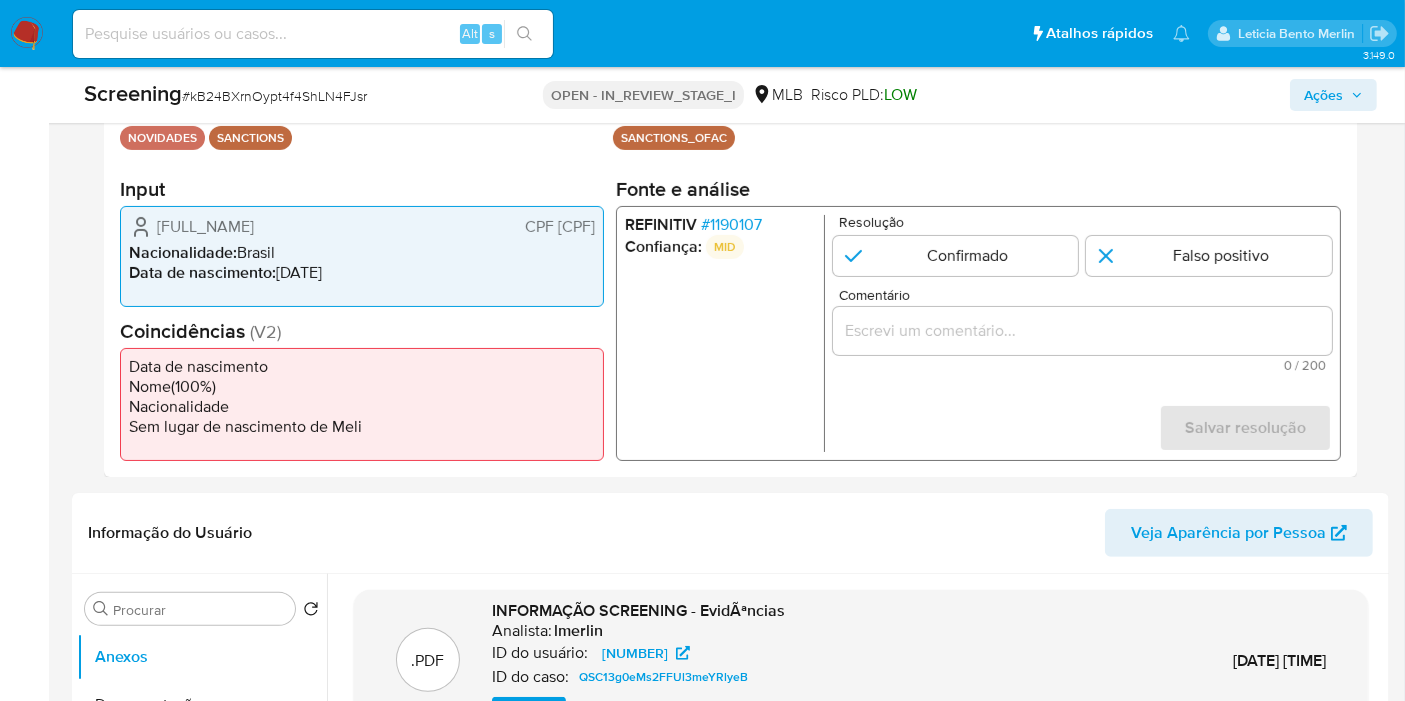 click on "CPF
[CPF]" at bounding box center [560, 227] 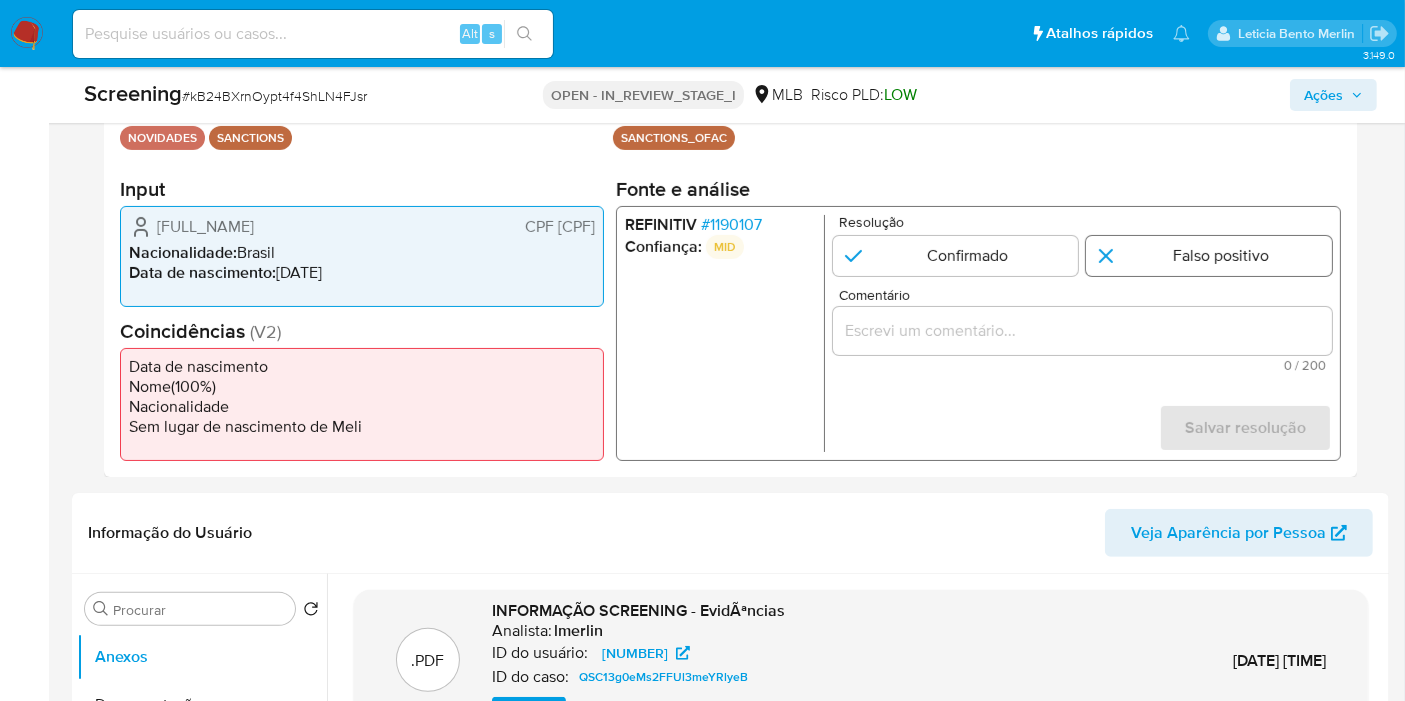 click at bounding box center (1209, 256) 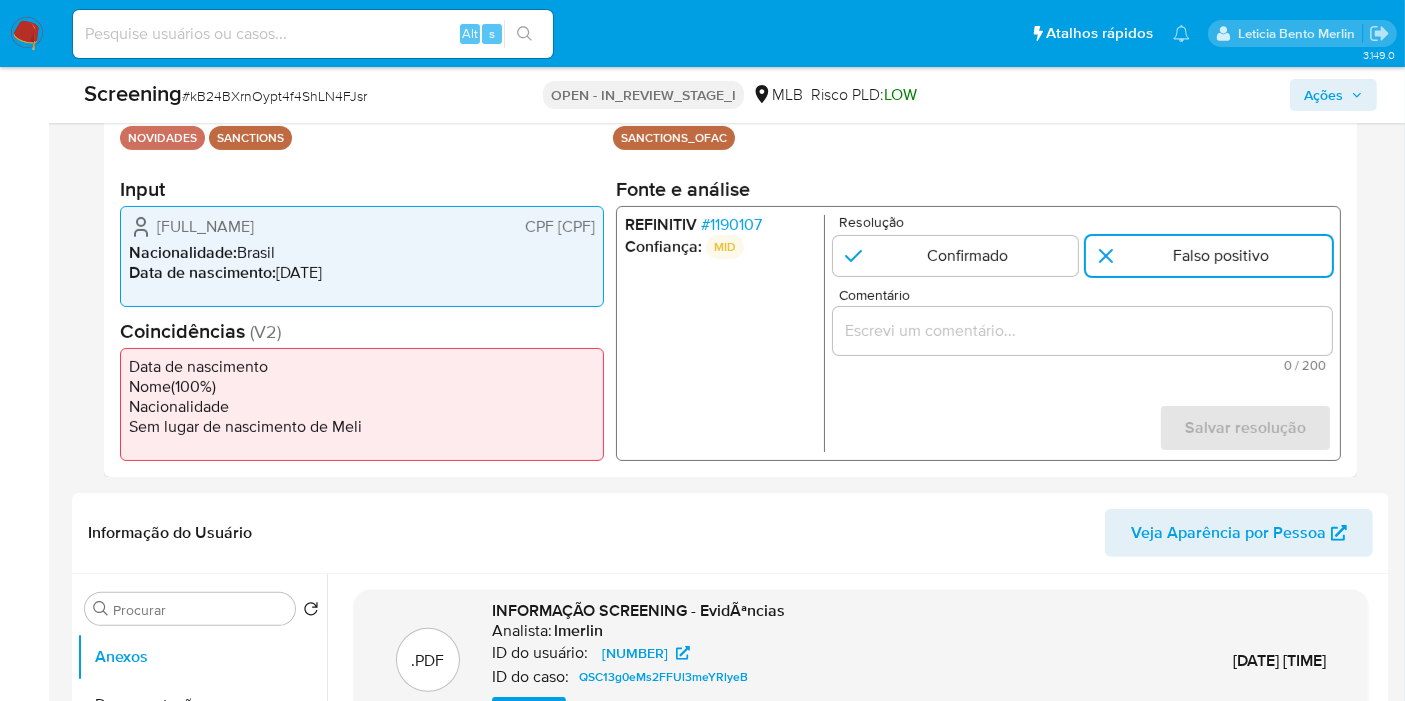 click at bounding box center (1082, 331) 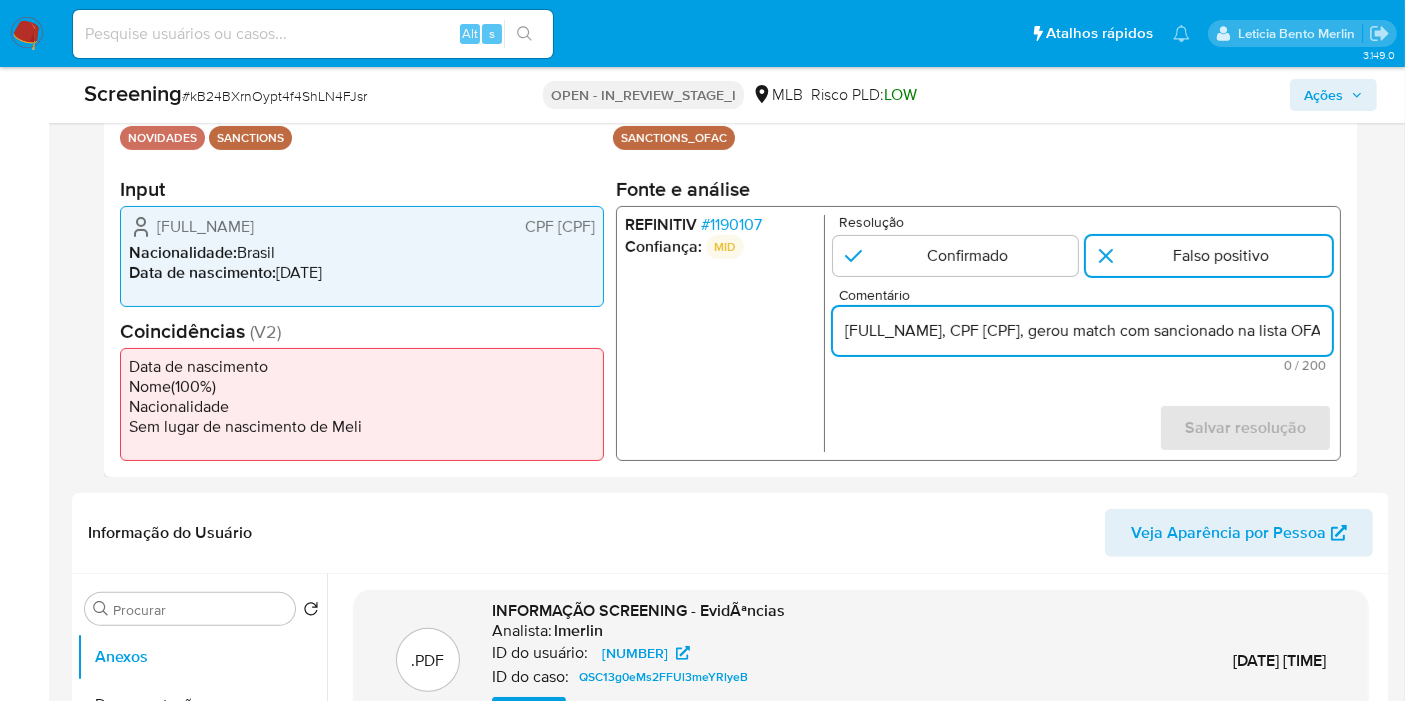 scroll, scrollTop: 0, scrollLeft: 1014, axis: horizontal 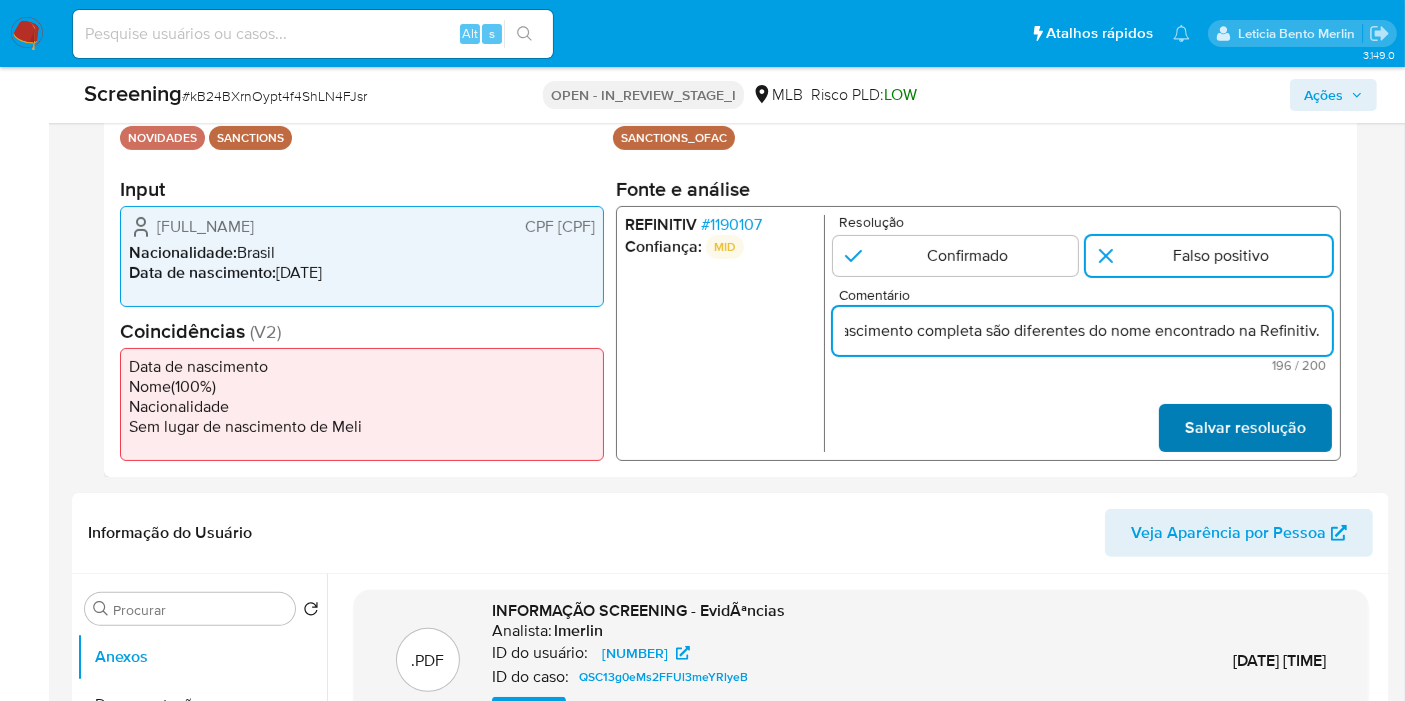 type on "ALEXANDRE DE MORAES, CPF 14466936862, gerou match com sancionado na lista OFAC, mas não há coincidências, o documento e data de nascimento completa são diferentes do nome encontrado na Refinitiv." 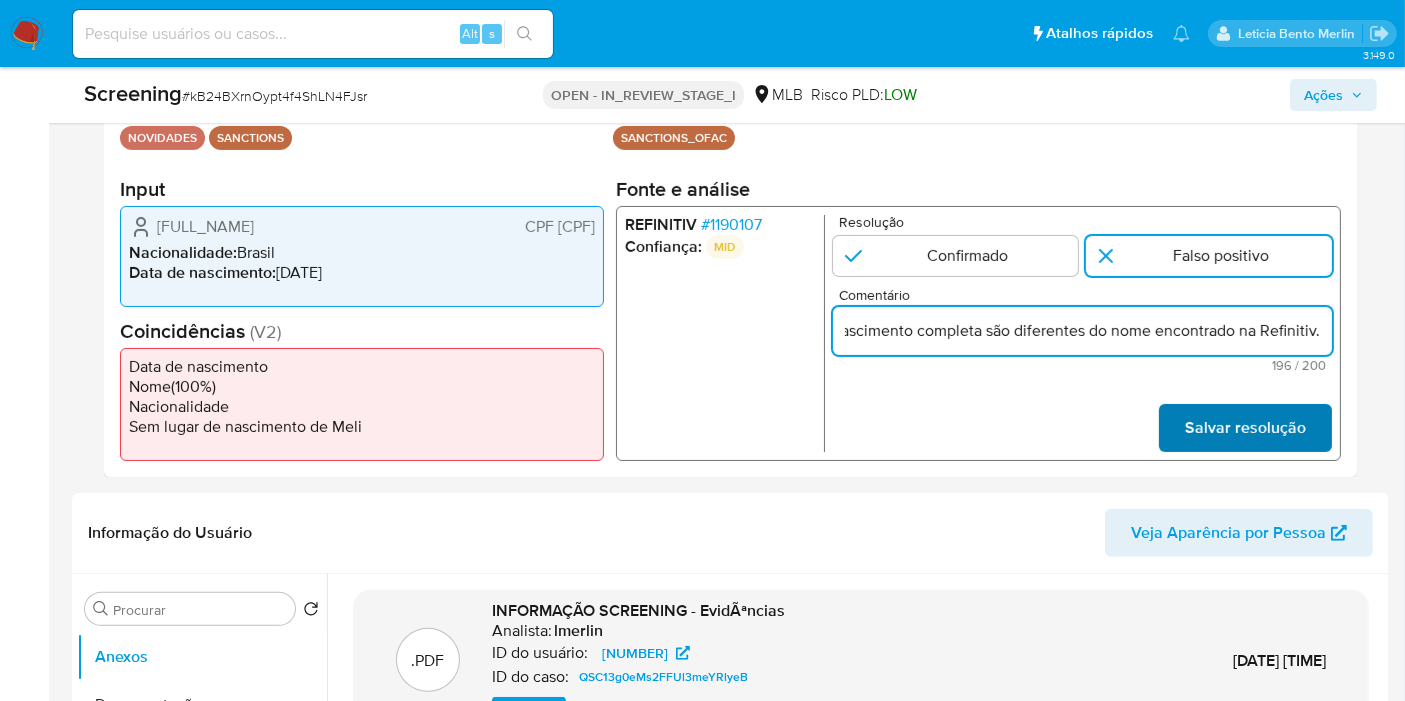 click on "Salvar resolução" at bounding box center (1245, 428) 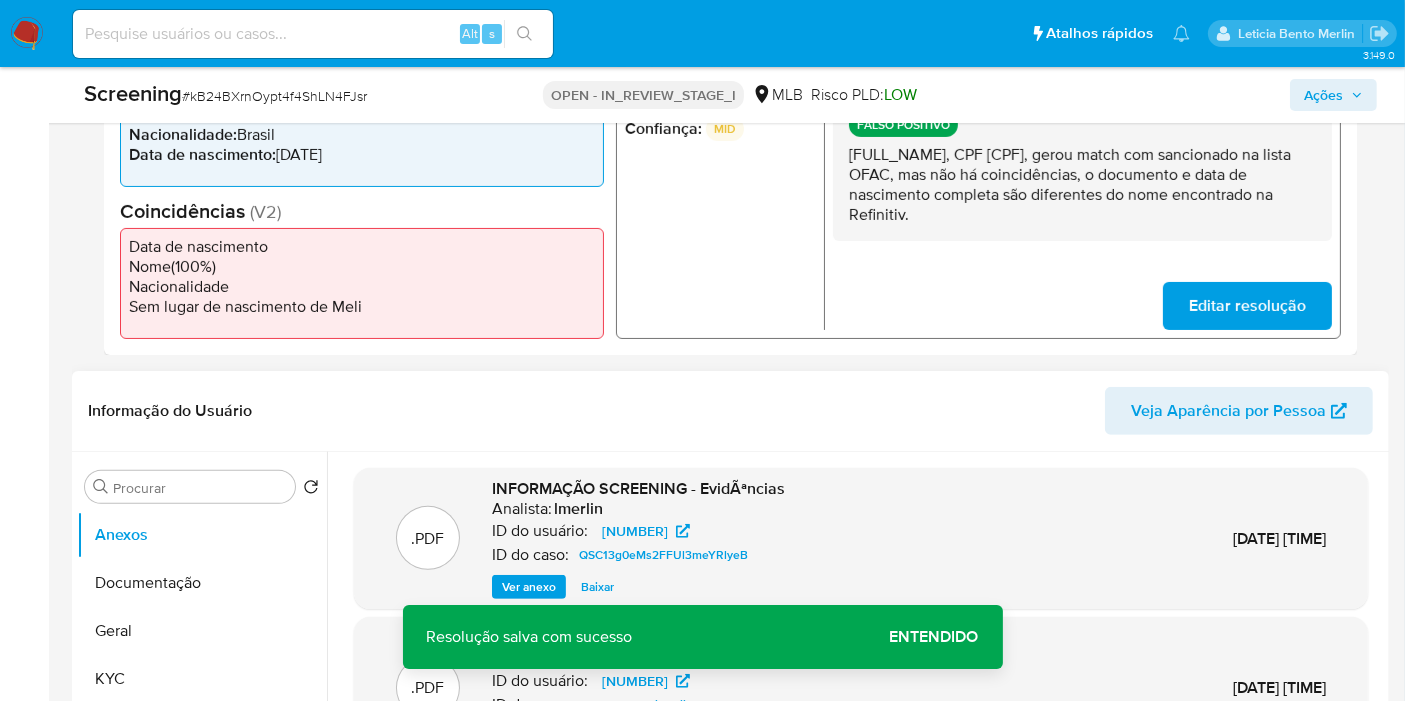 scroll, scrollTop: 666, scrollLeft: 0, axis: vertical 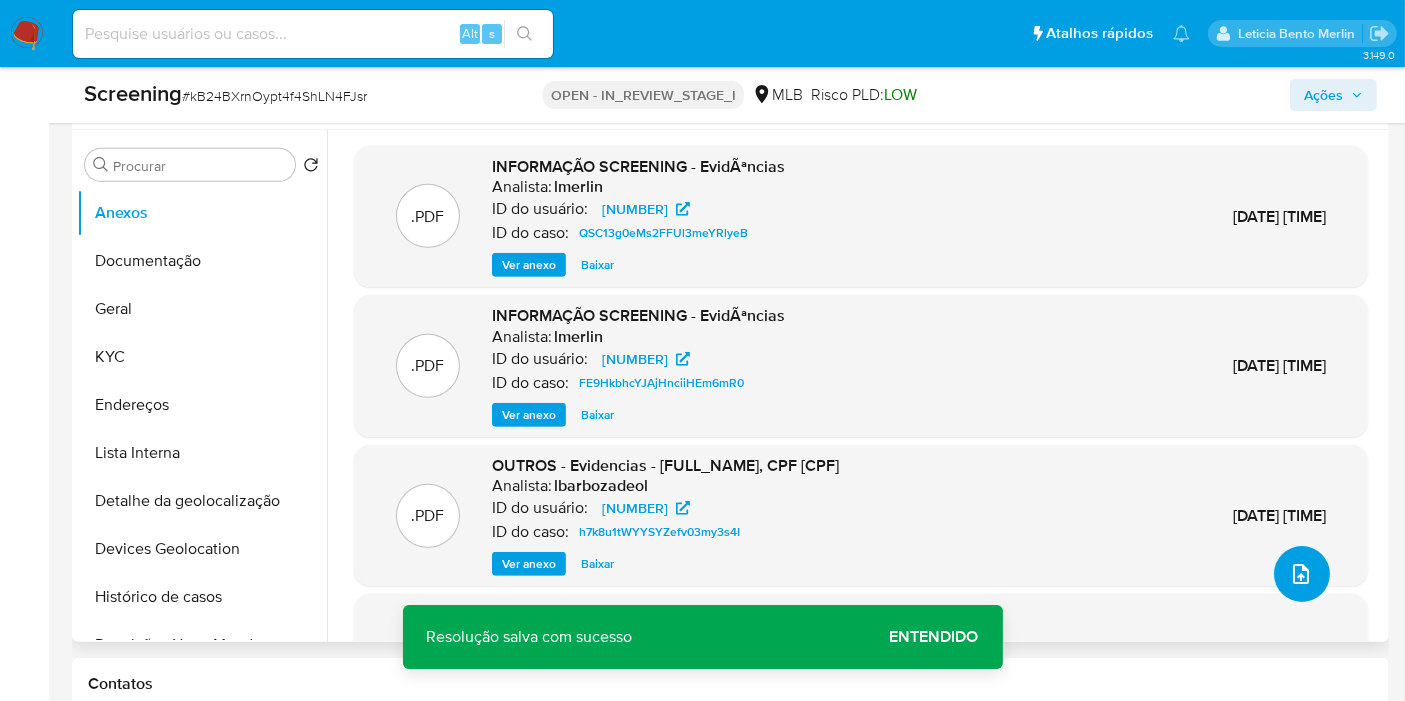 click at bounding box center [1302, 574] 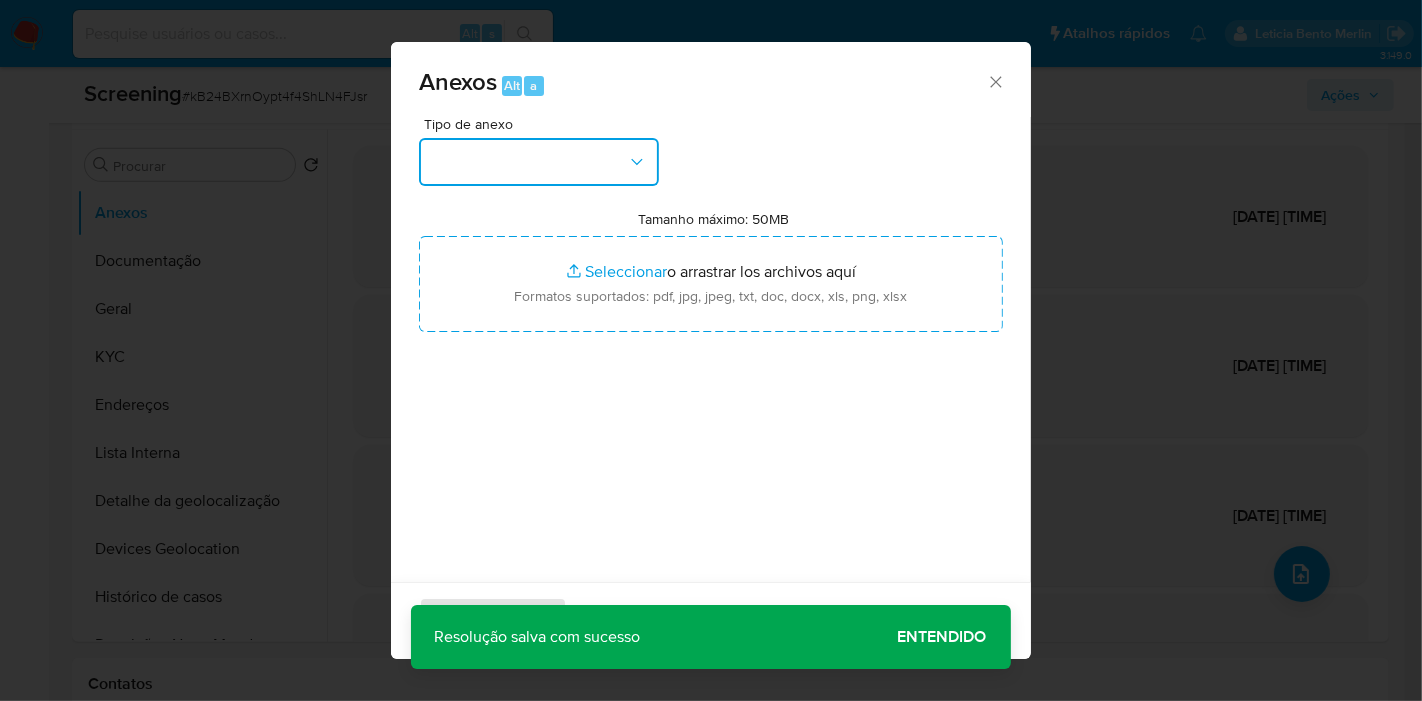 click at bounding box center [539, 162] 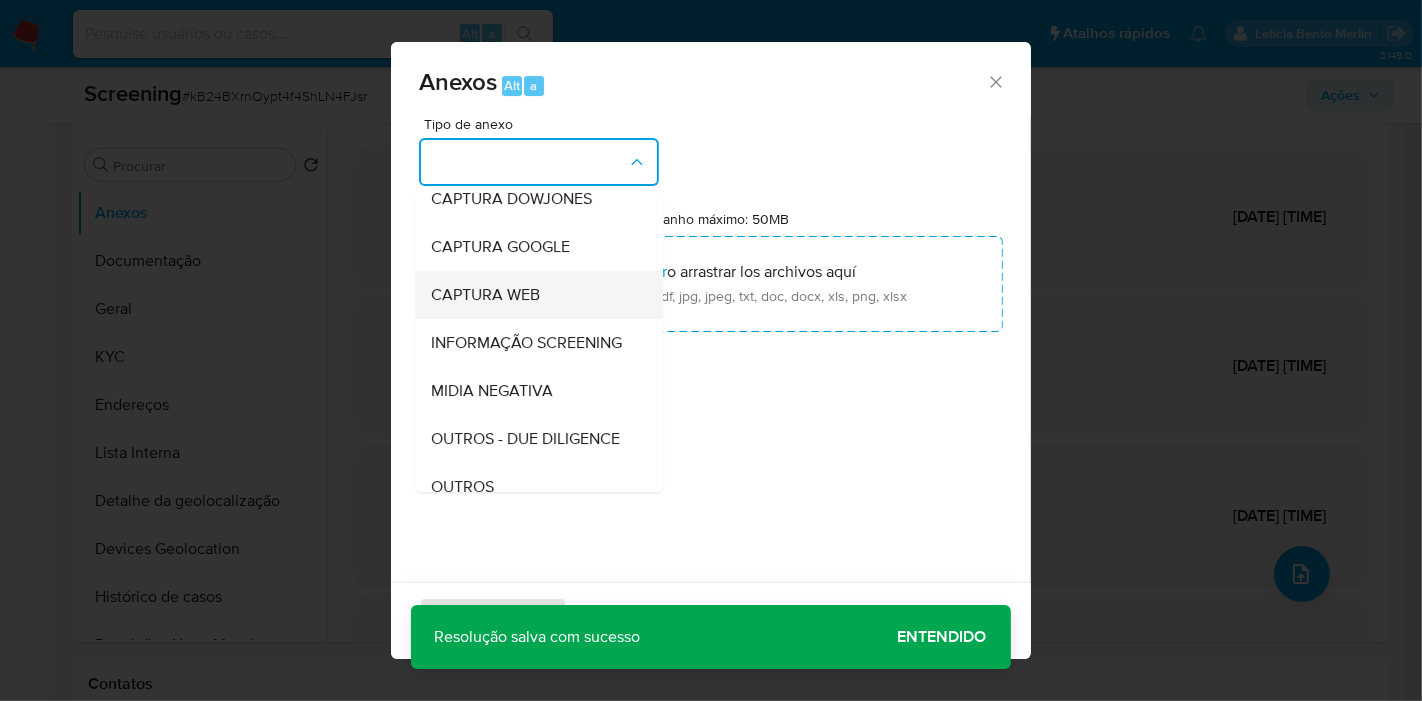 scroll, scrollTop: 111, scrollLeft: 0, axis: vertical 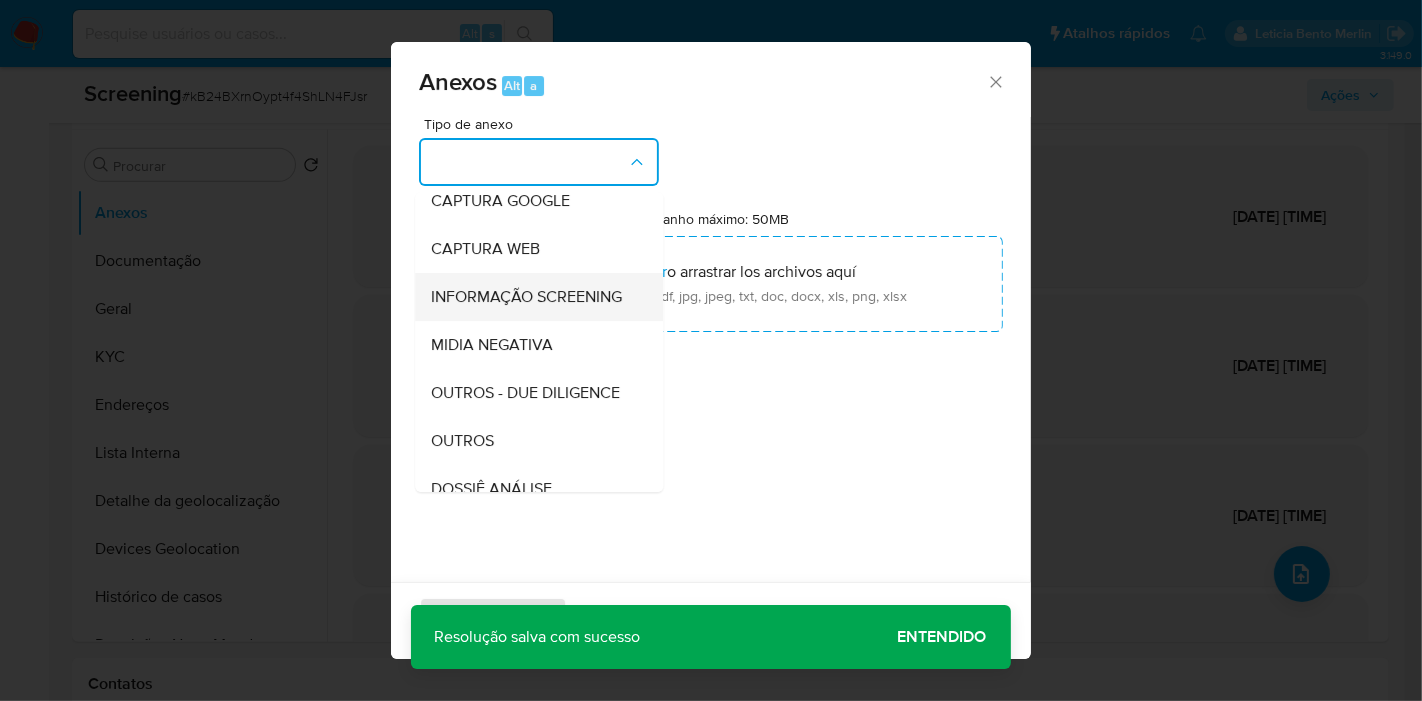 click on "INFORMAÇÃO SCREENING" at bounding box center [526, 297] 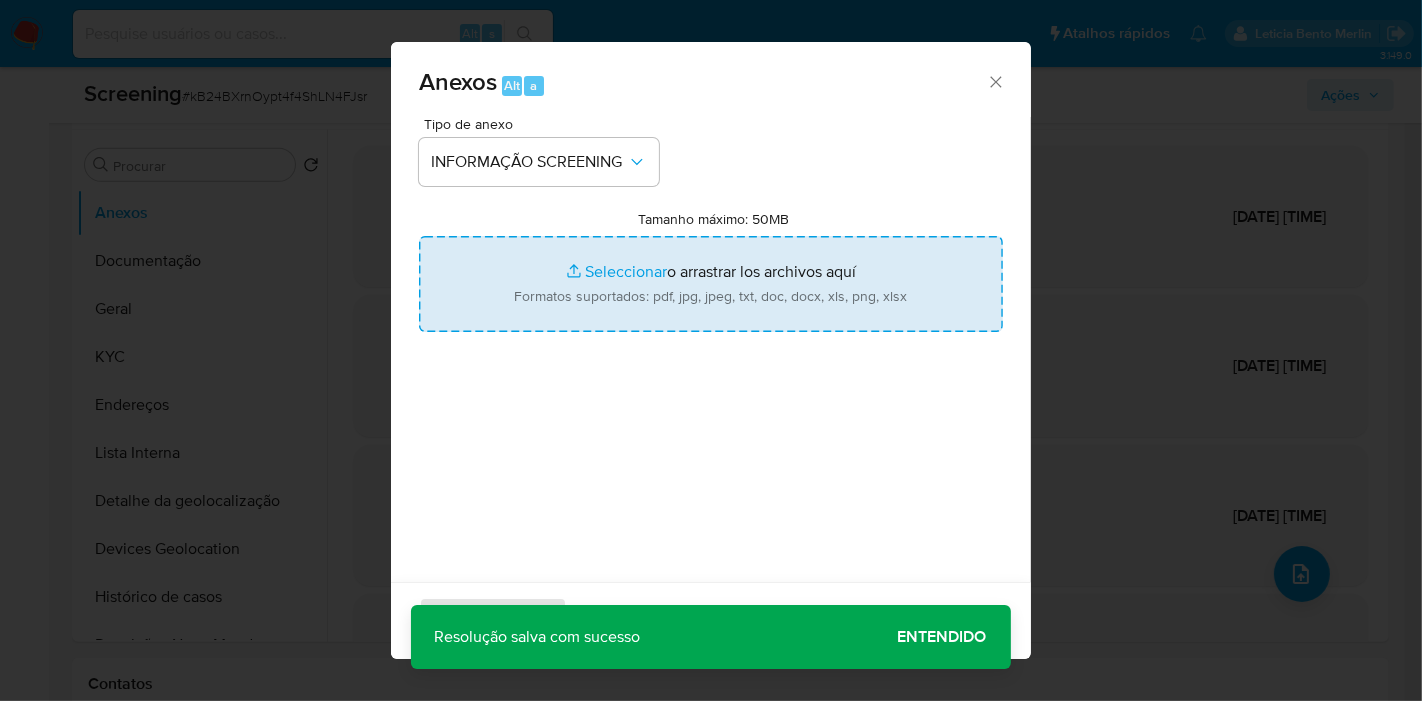 click on "Tamanho máximo: 50MB Seleccionar archivos" at bounding box center [711, 284] 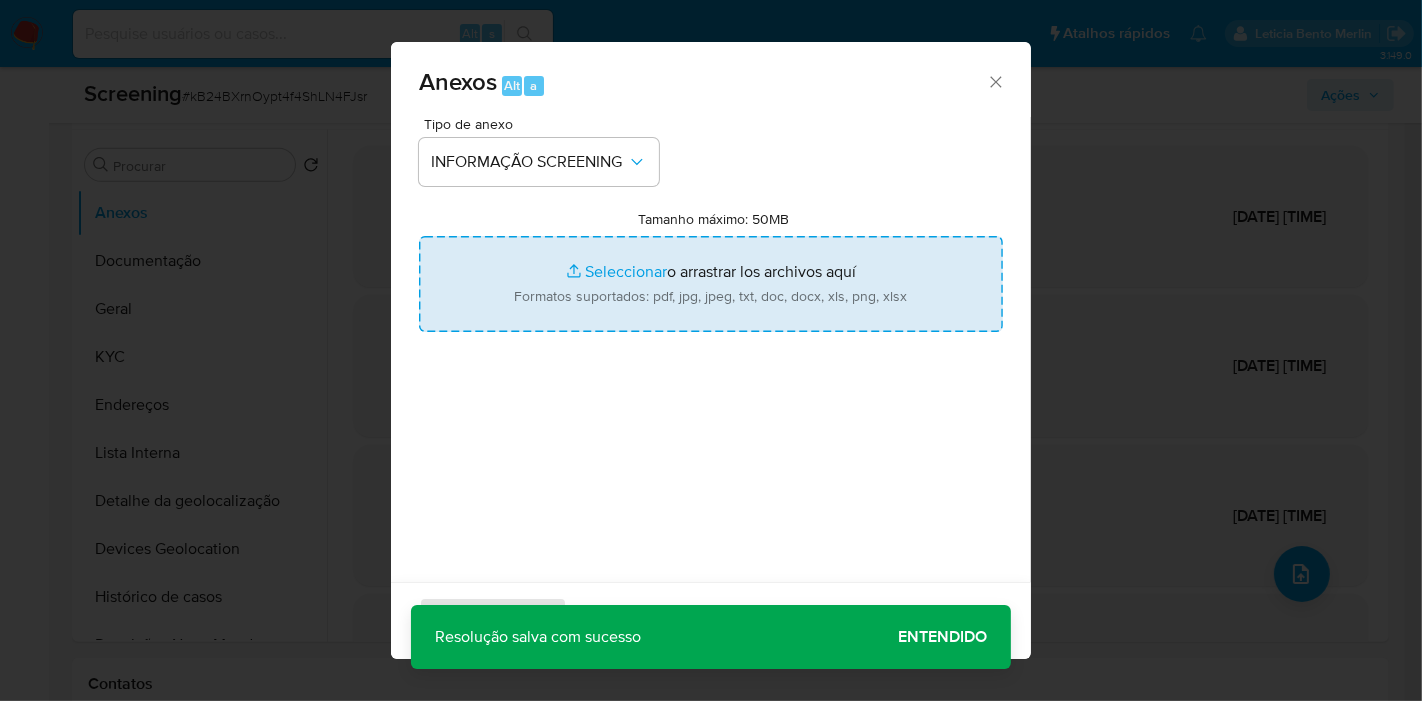 type on "C:\fakepath\Evidências.pdf" 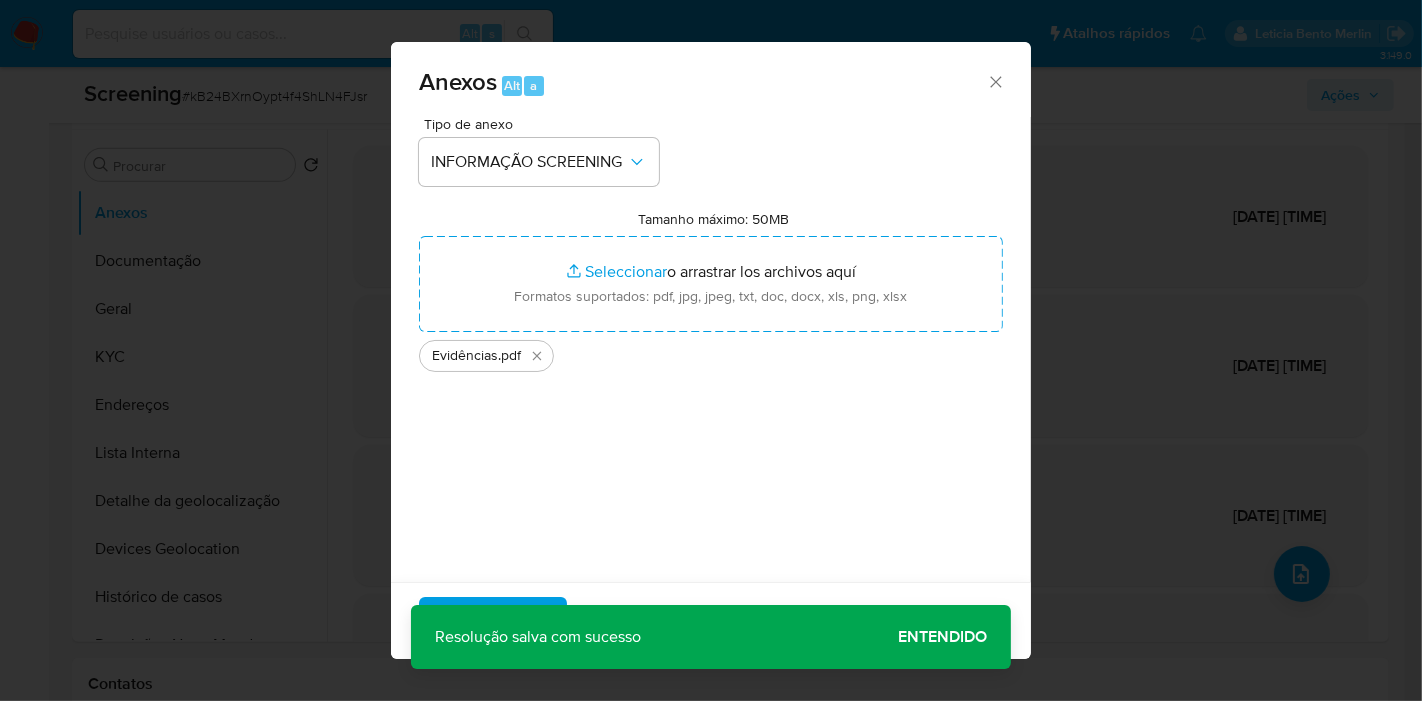 click on "Subir arquivo Cancelar" at bounding box center (711, 620) 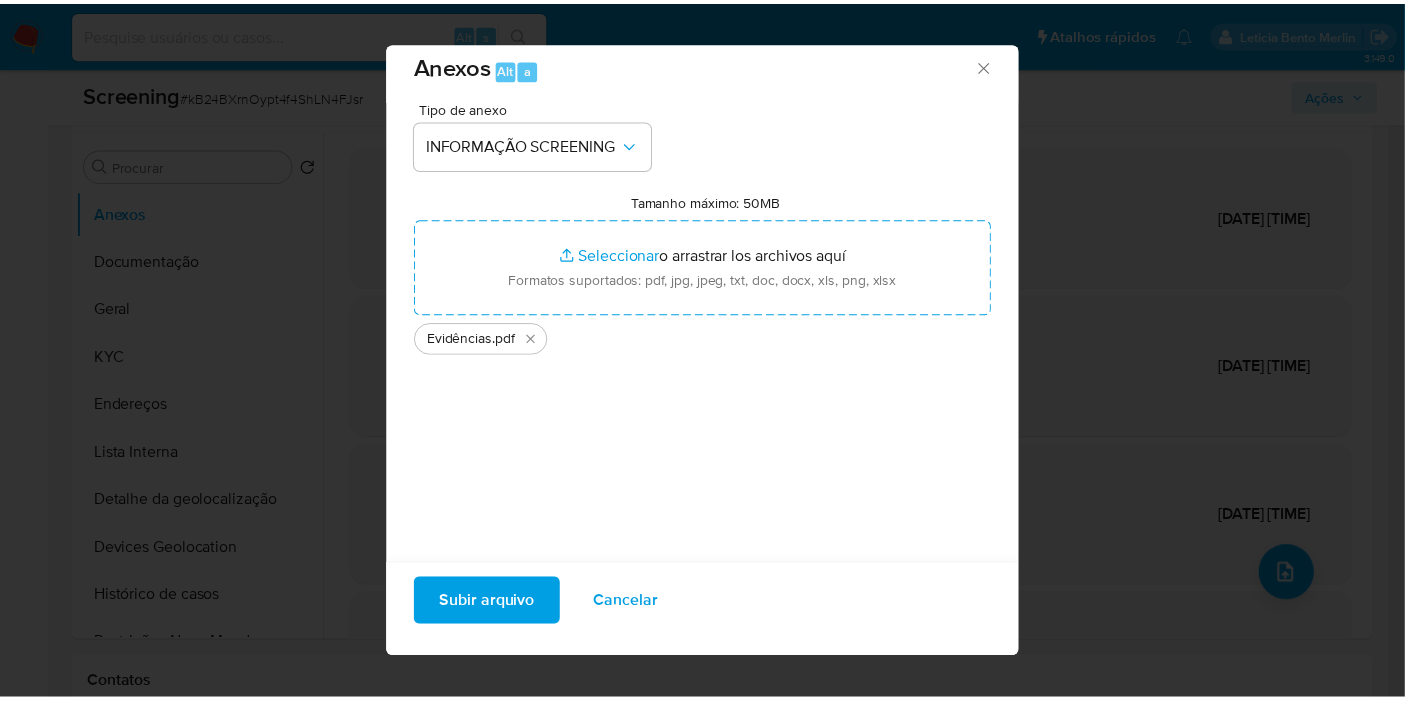 scroll, scrollTop: 22, scrollLeft: 0, axis: vertical 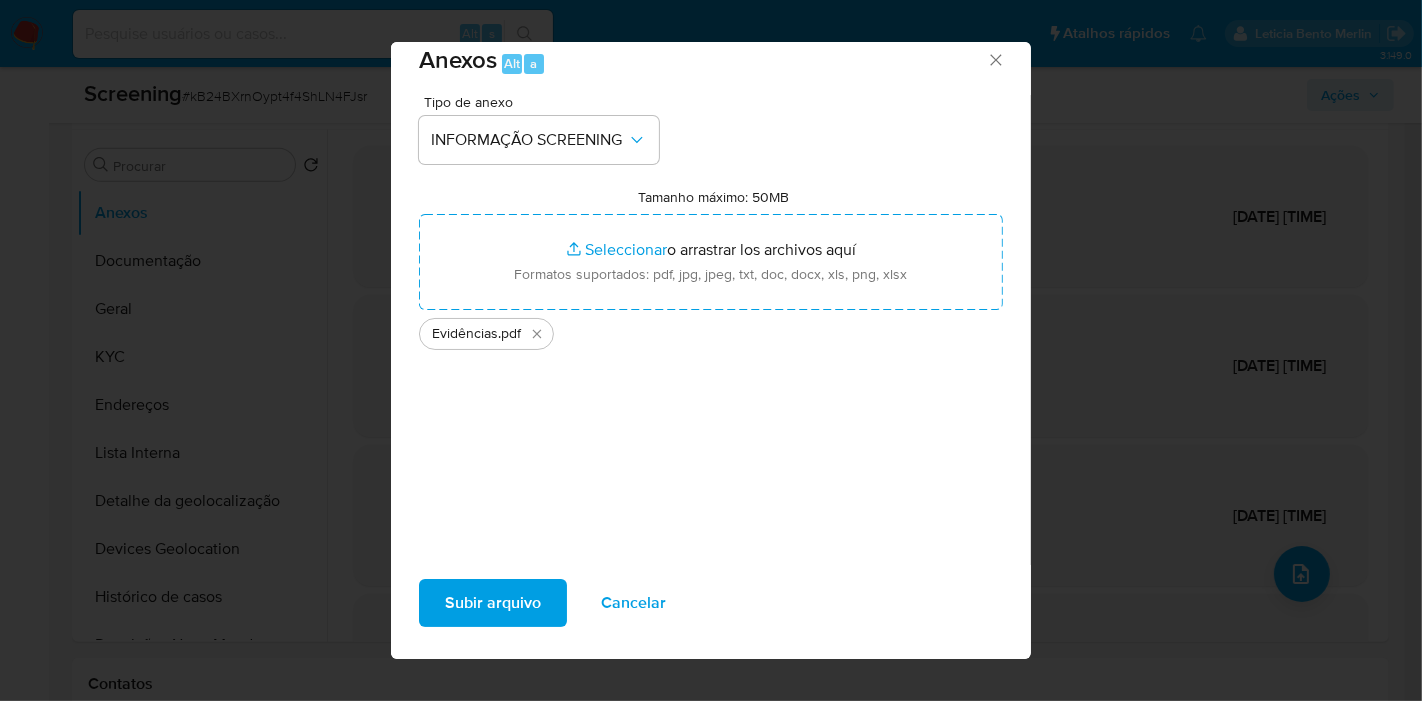 click on "Subir arquivo" at bounding box center (493, 603) 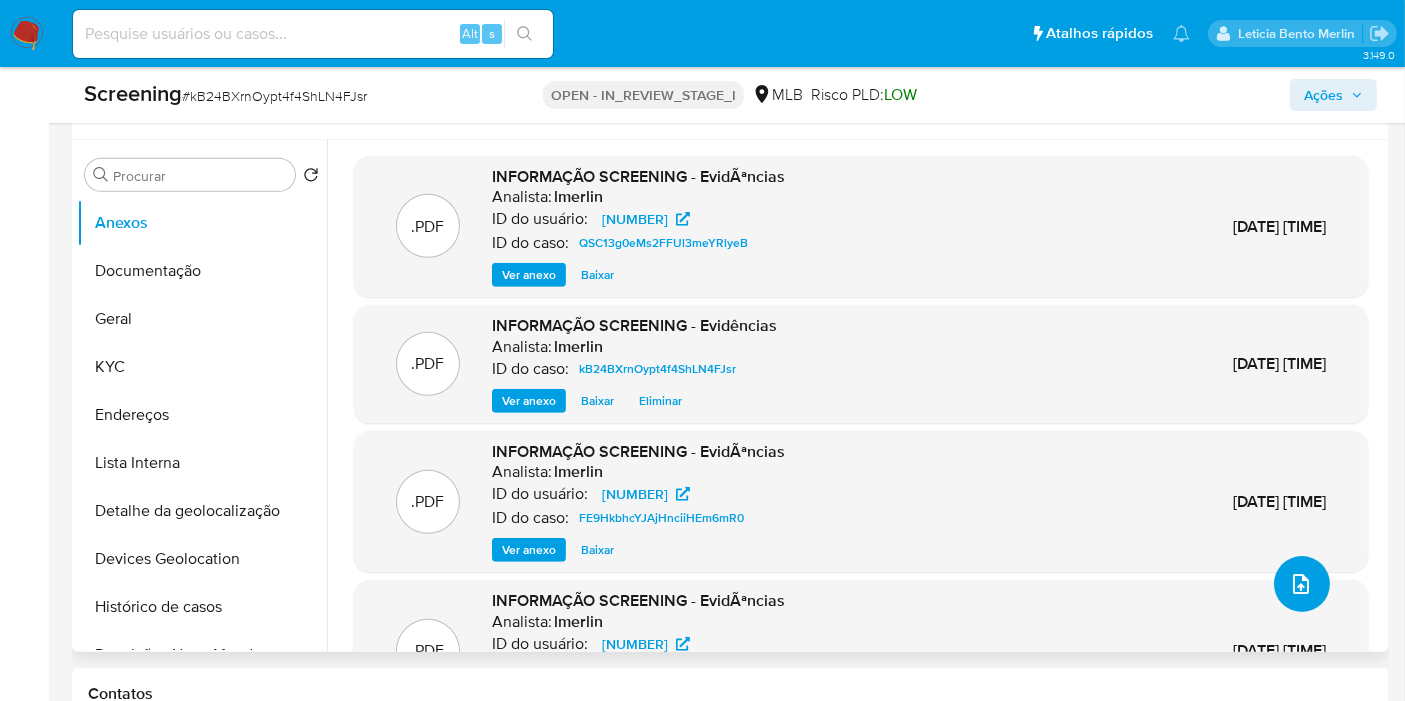 scroll, scrollTop: 444, scrollLeft: 0, axis: vertical 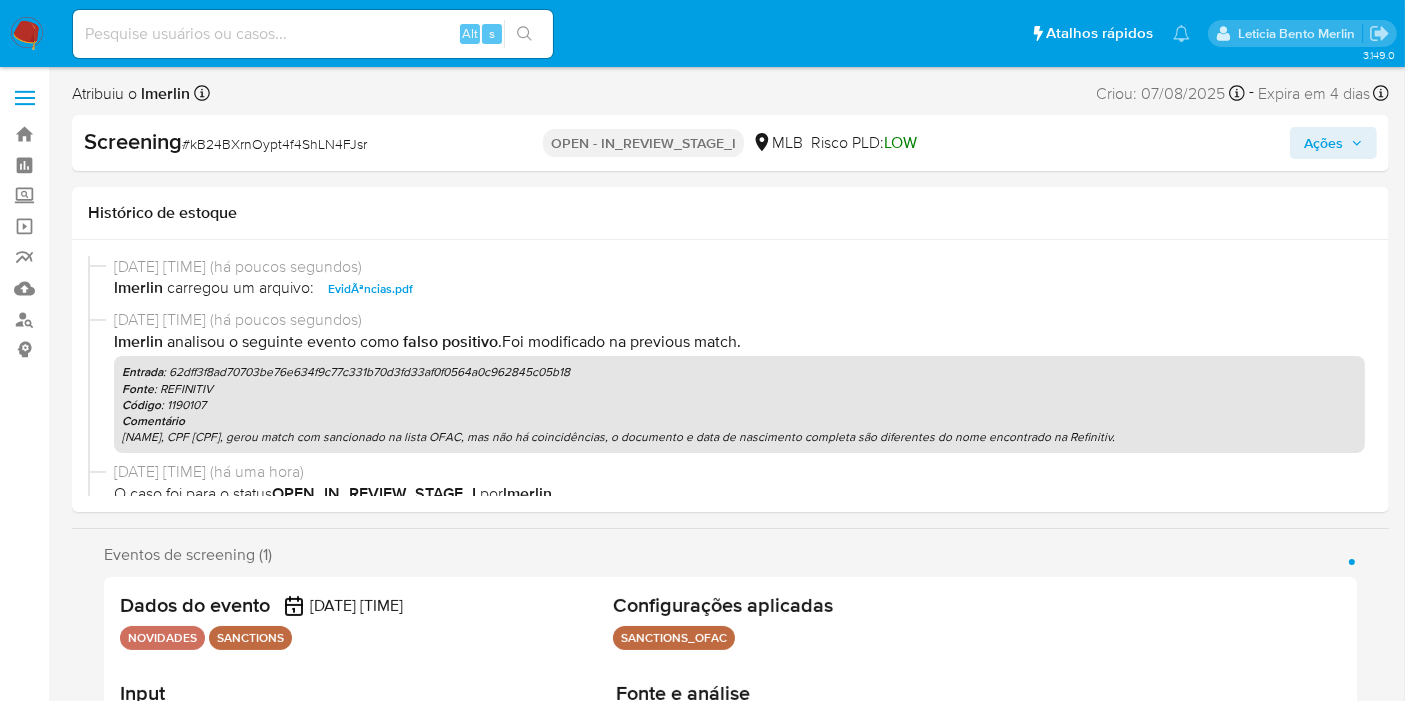 select on "10" 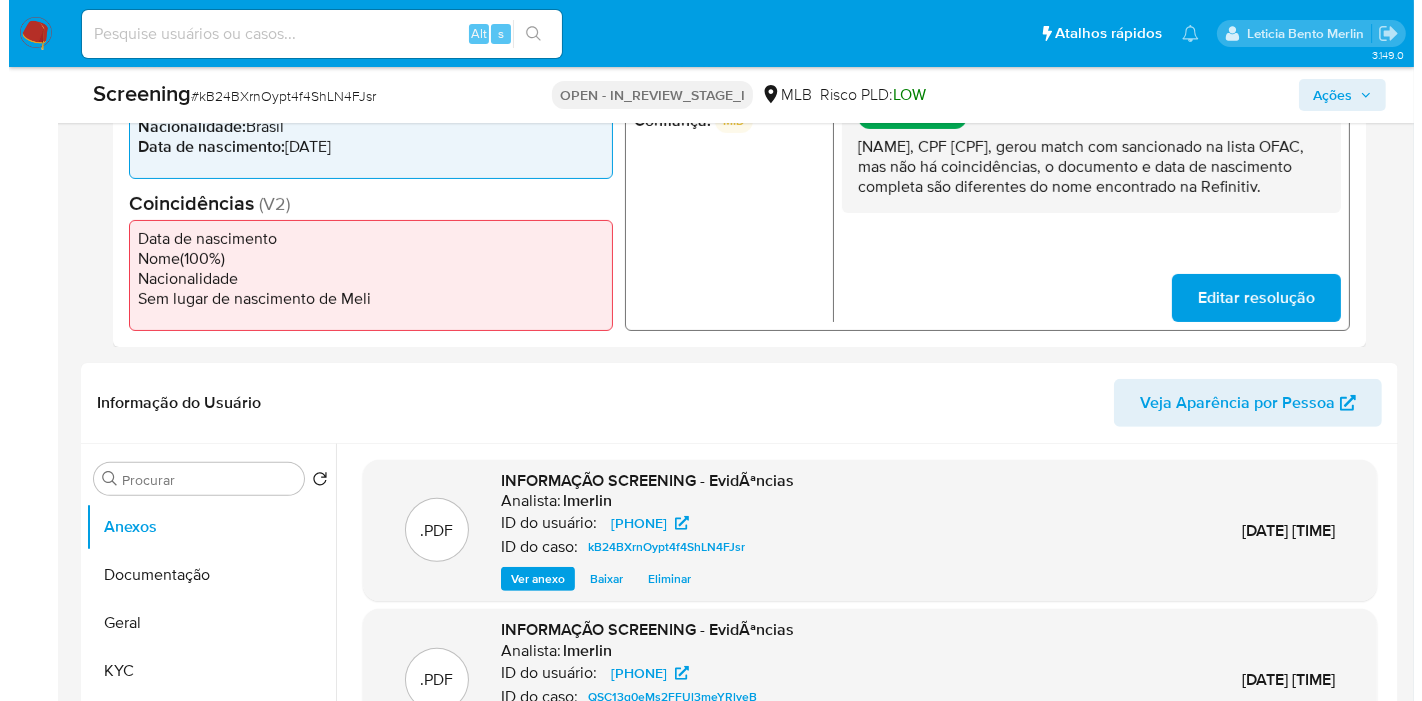 scroll, scrollTop: 777, scrollLeft: 0, axis: vertical 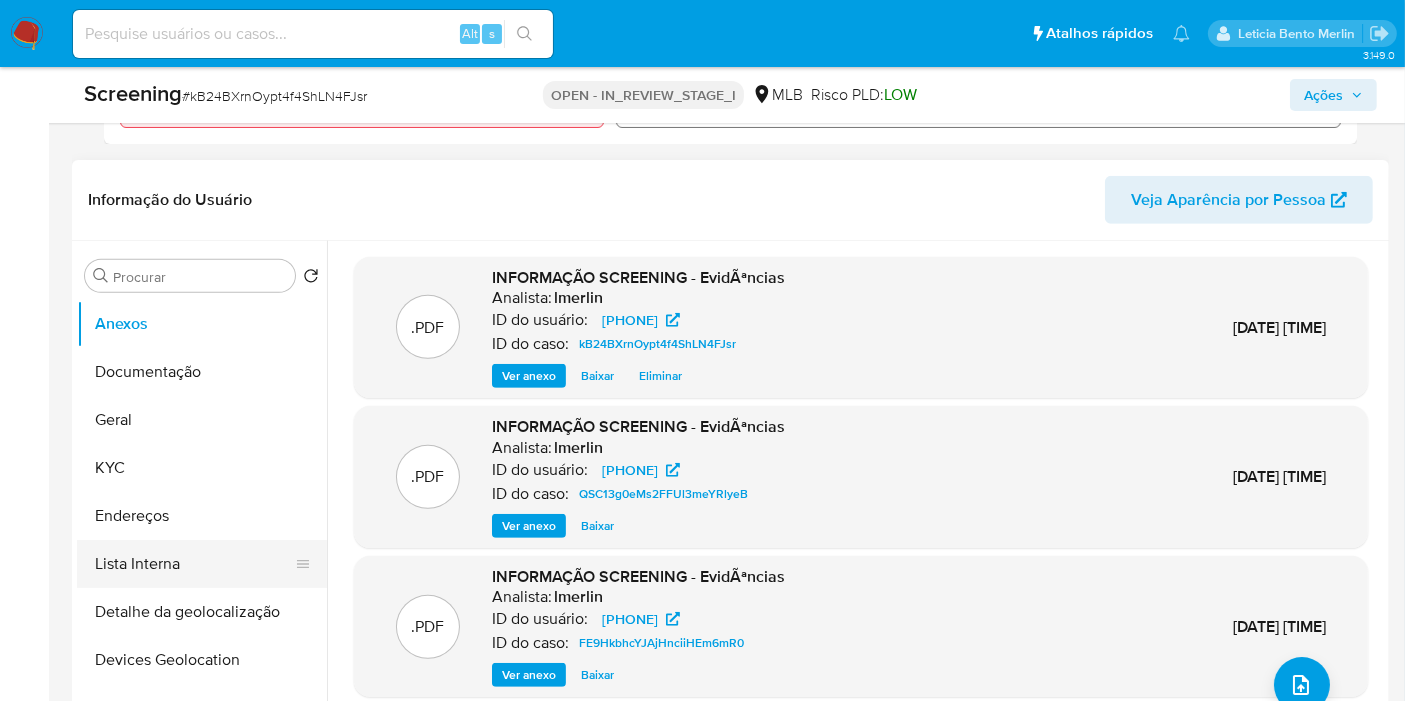 click on "Lista Interna" at bounding box center (194, 564) 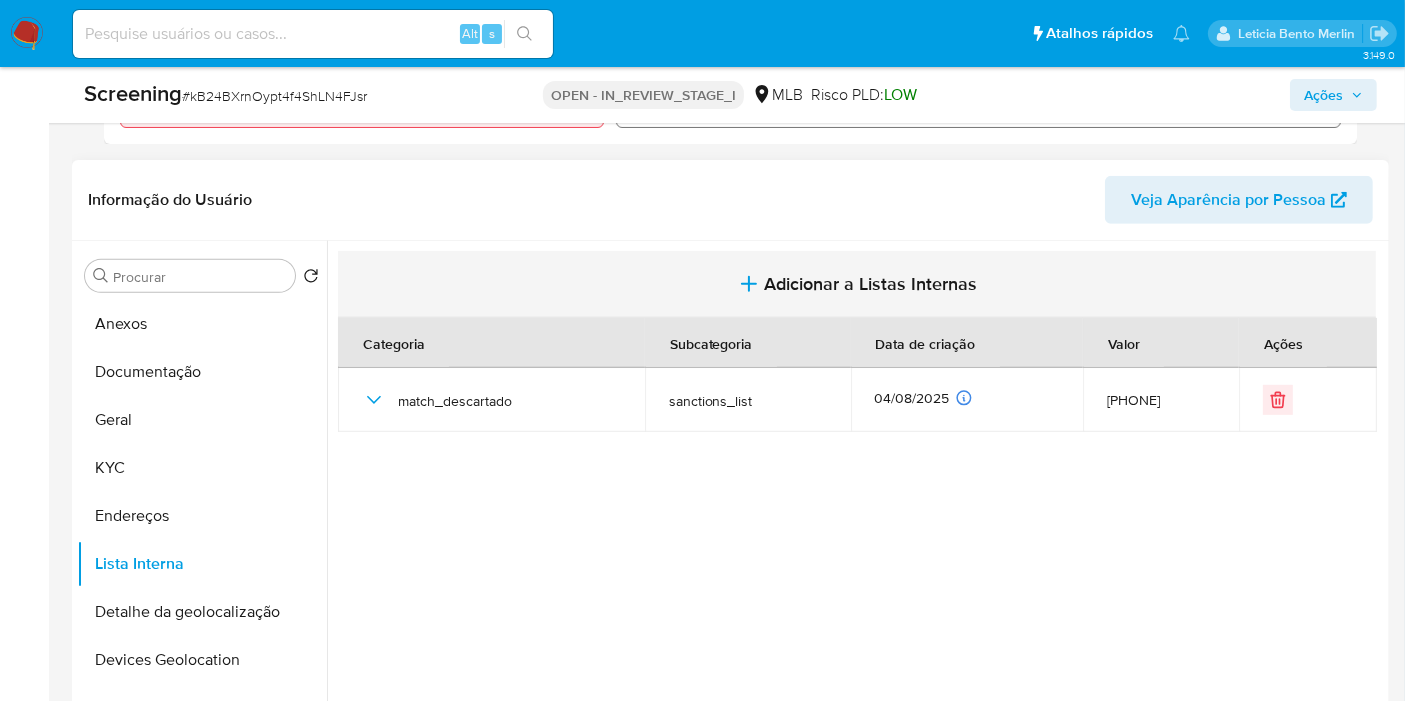 click on "Adicionar a Listas Internas" at bounding box center [871, 284] 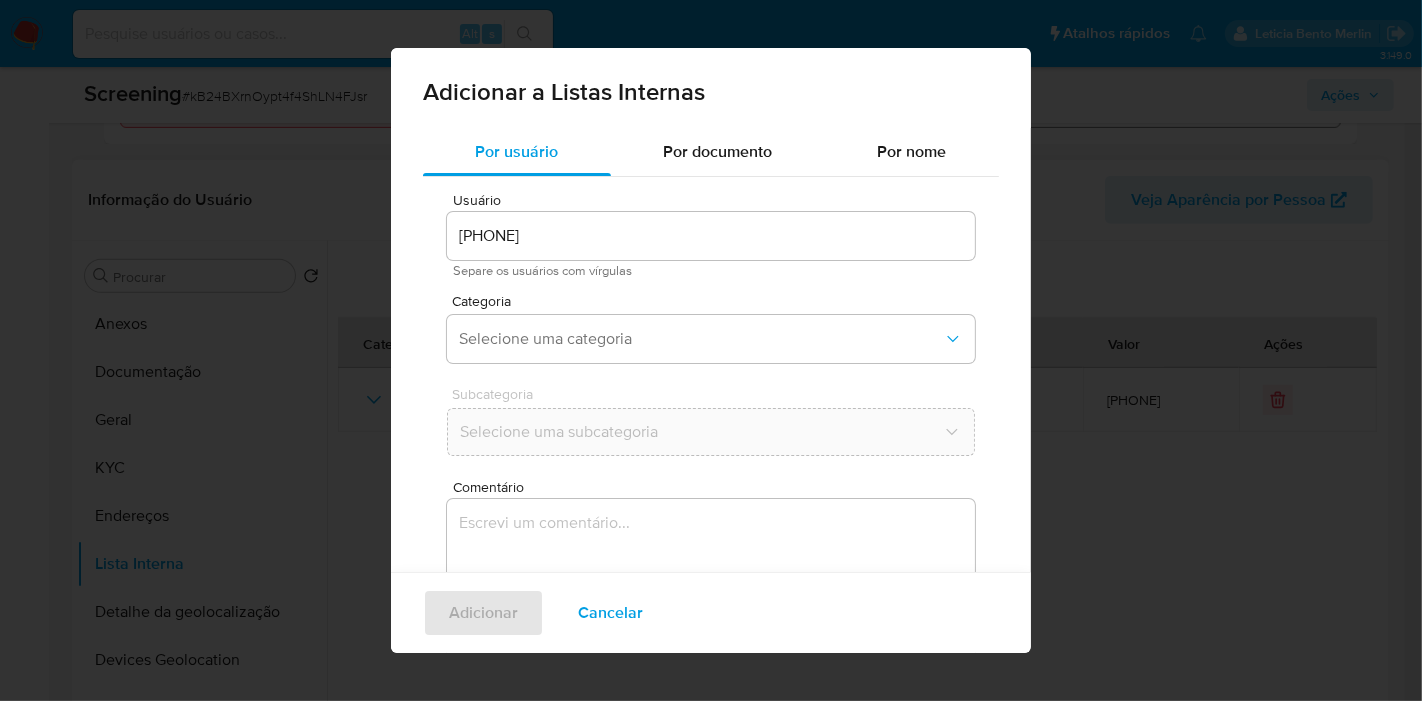 click on "Categoria" at bounding box center (716, 301) 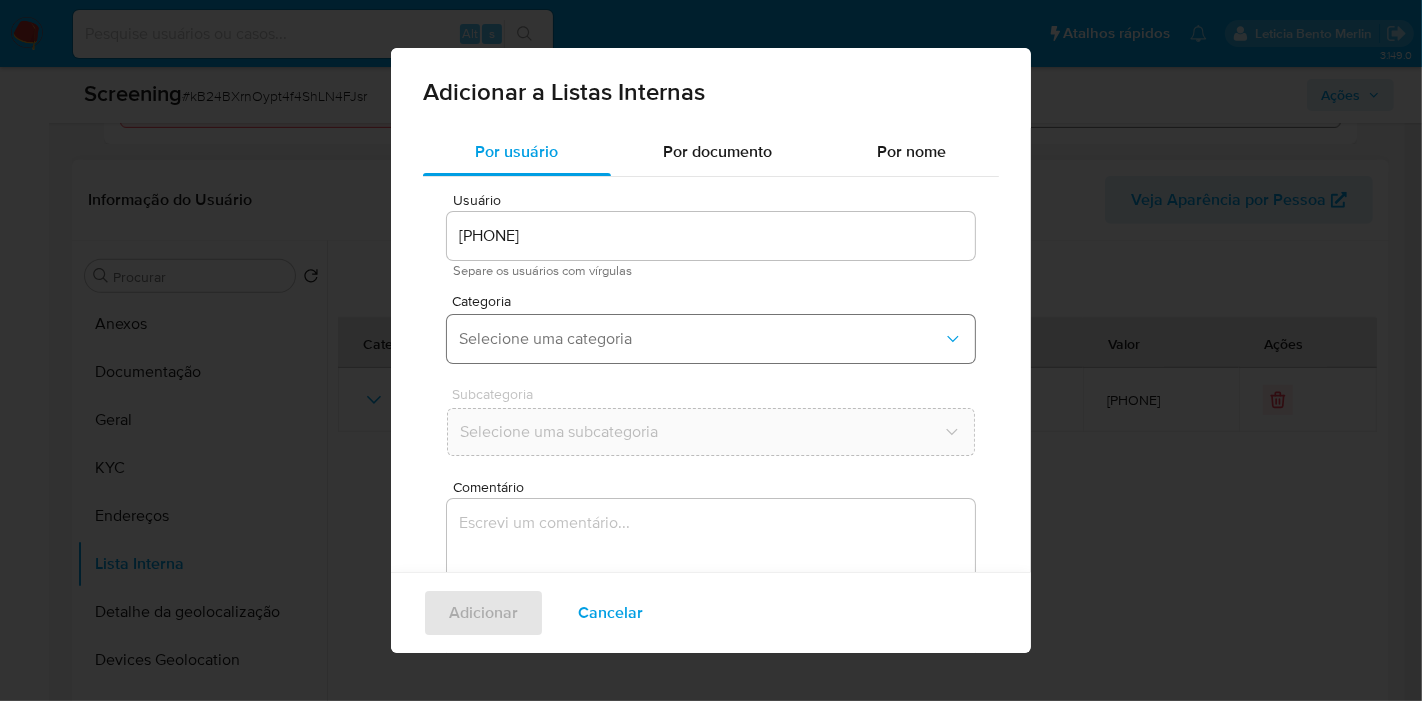 click on "Selecione uma categoria" at bounding box center [701, 339] 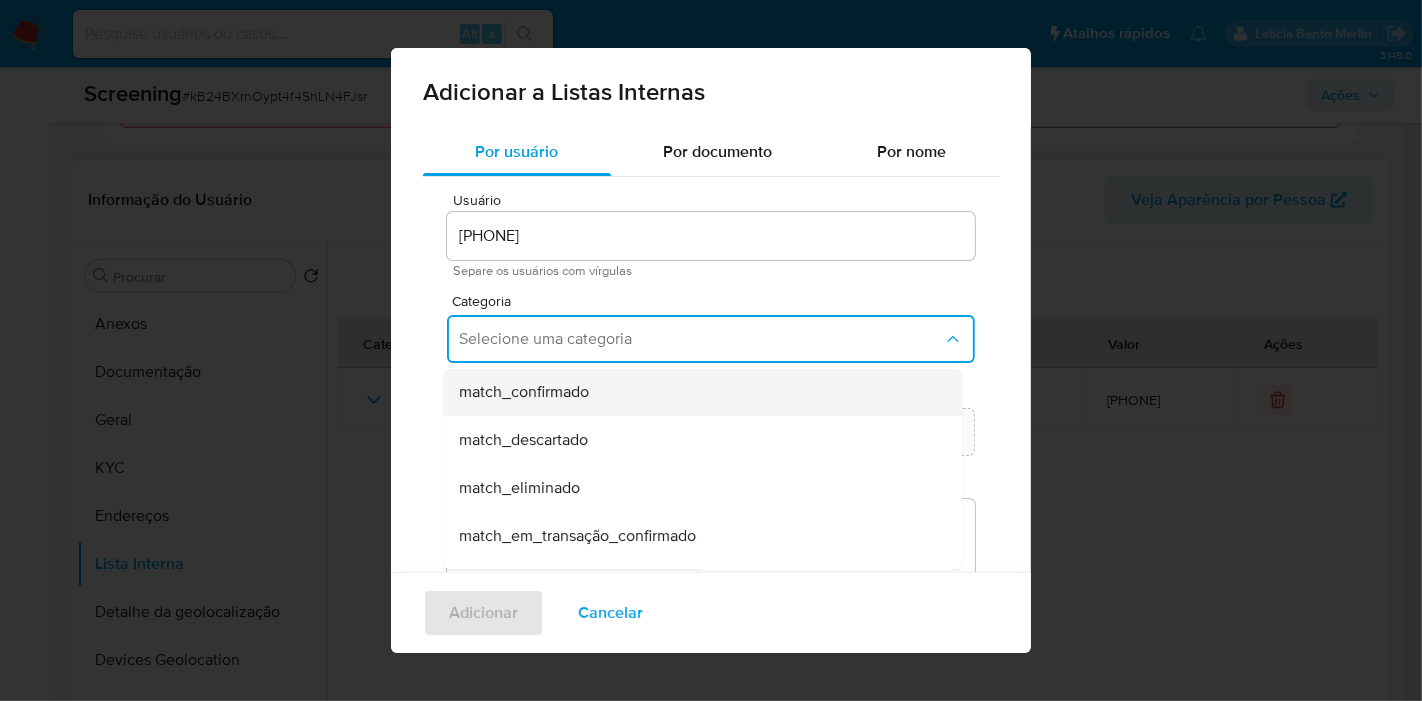 scroll, scrollTop: 111, scrollLeft: 0, axis: vertical 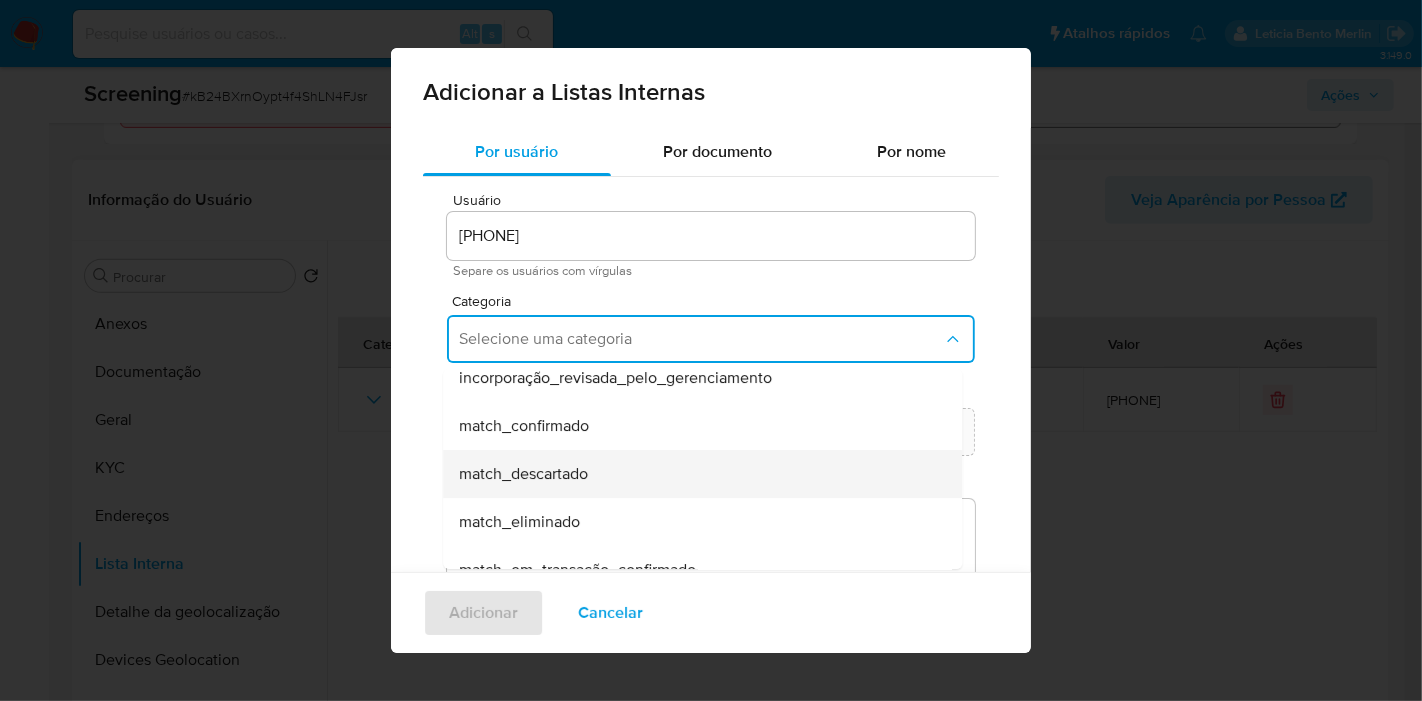 click on "match_descartado" at bounding box center (696, 474) 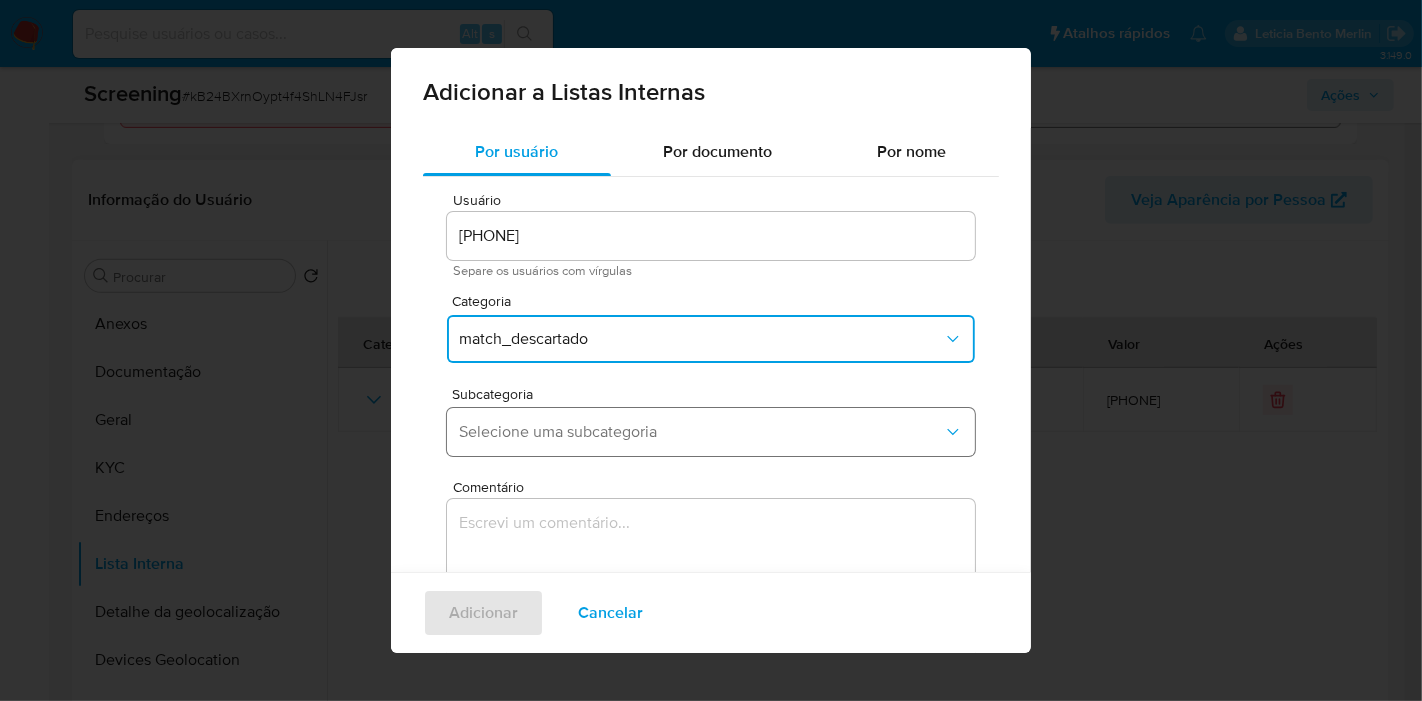 click on "Selecione uma subcategoria" at bounding box center [711, 432] 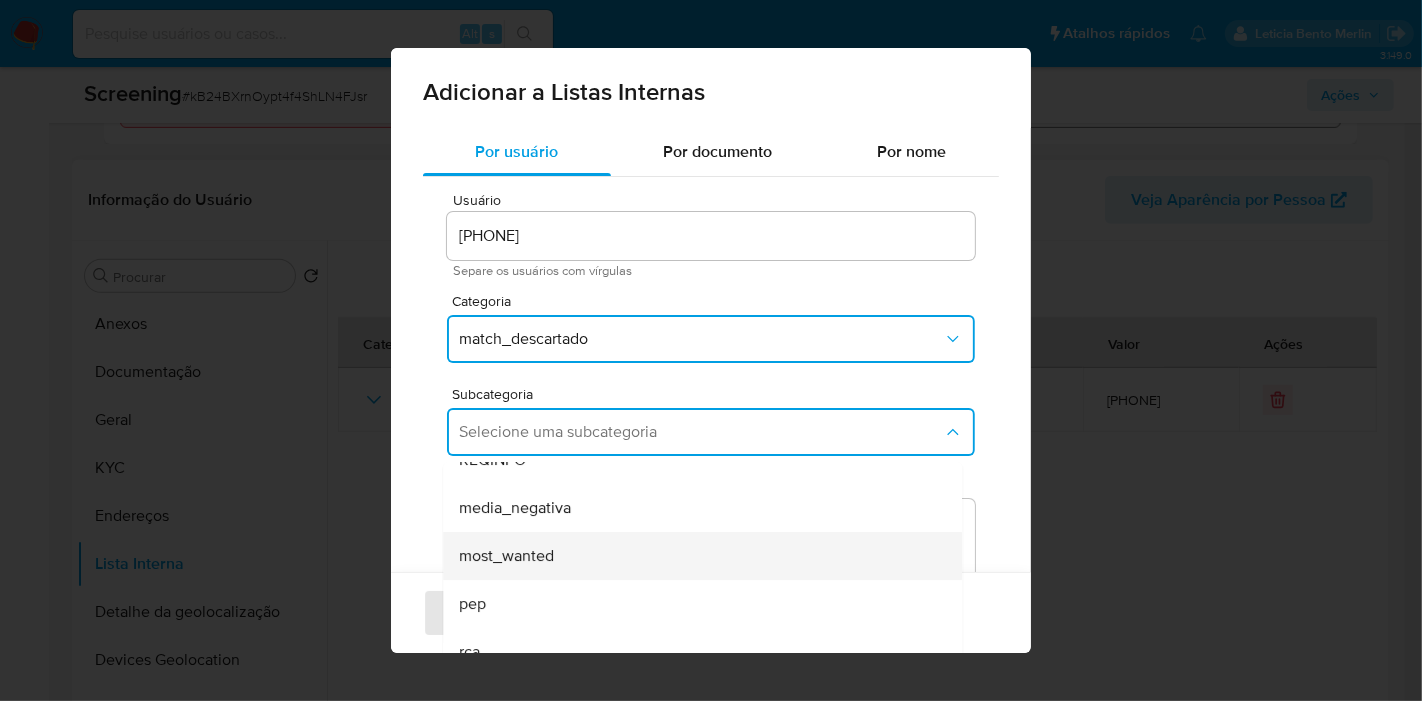 scroll, scrollTop: 135, scrollLeft: 0, axis: vertical 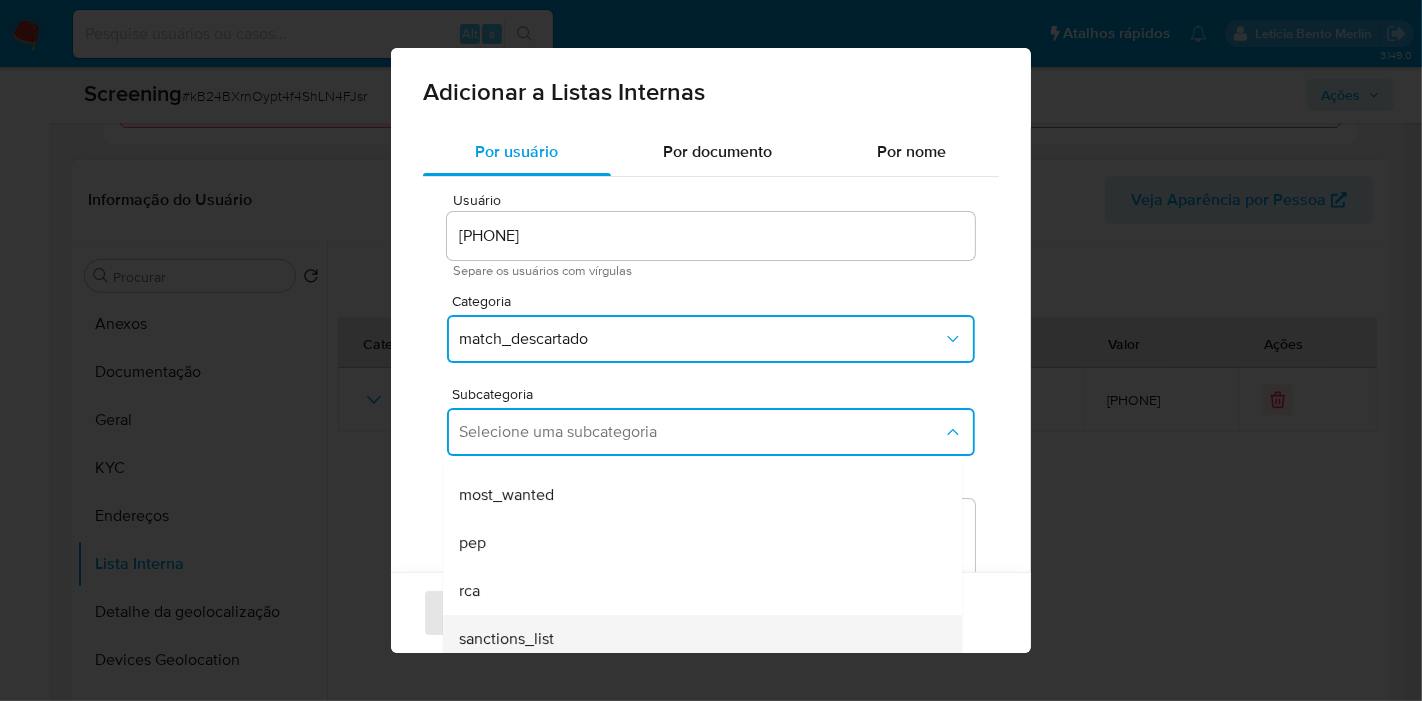 click on "sanctions_list" at bounding box center [696, 639] 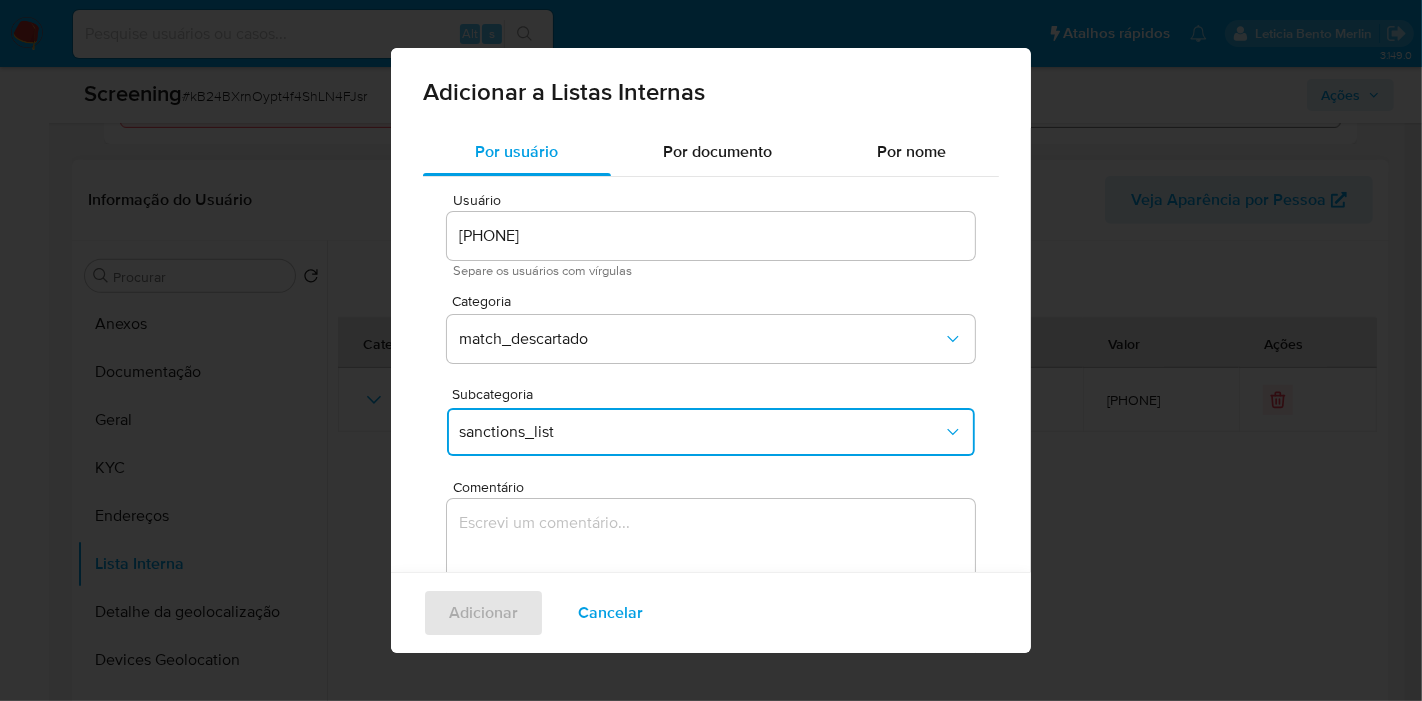click at bounding box center (711, 595) 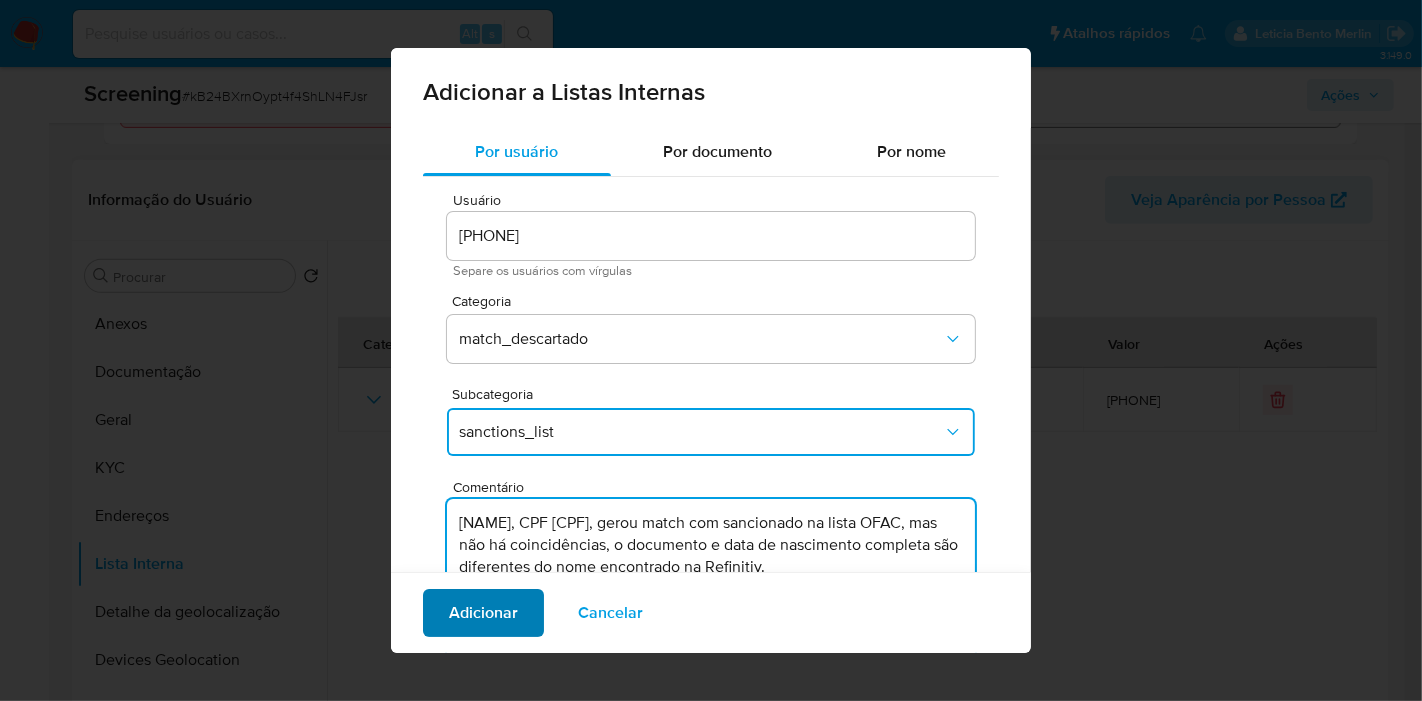 type on "[NAME], CPF [CPF], gerou match com sancionado na lista OFAC, mas não há coincidências, o documento e data de nascimento completa são diferentes do nome encontrado na Refinitiv." 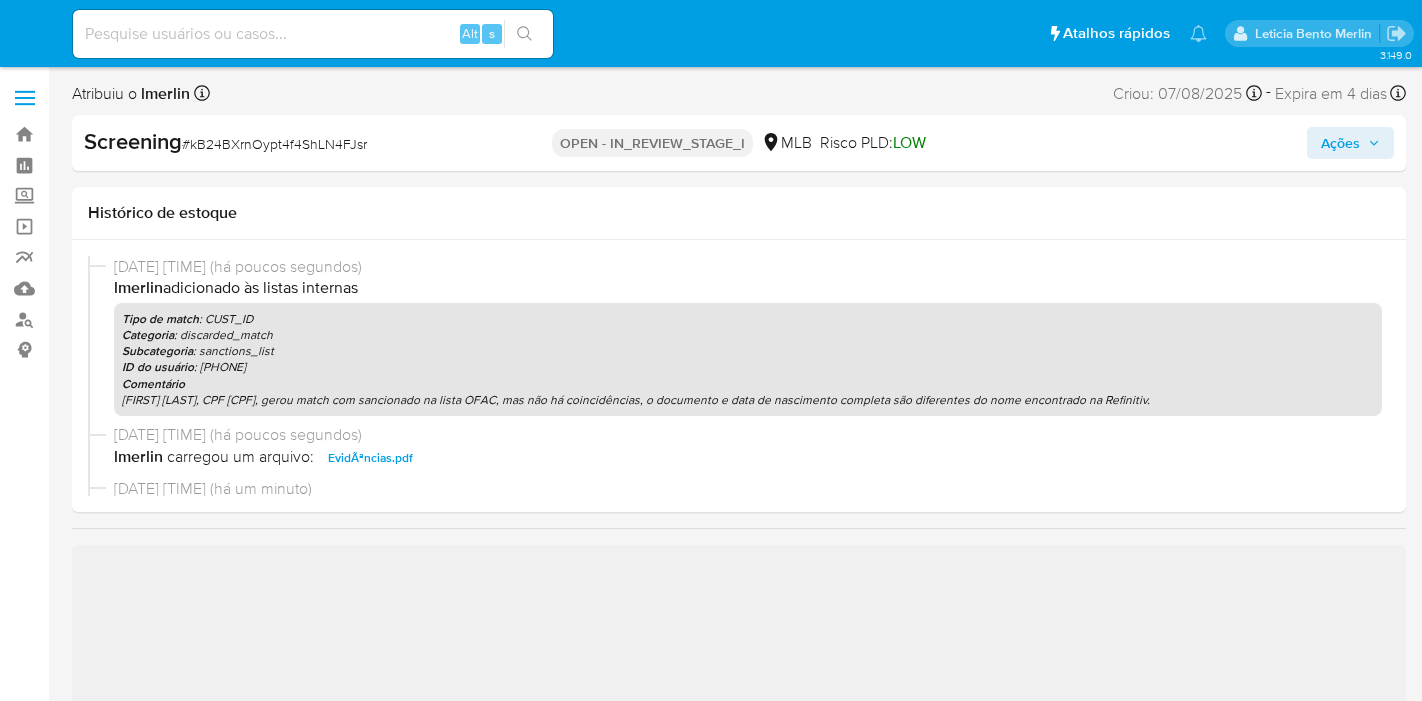 select on "10" 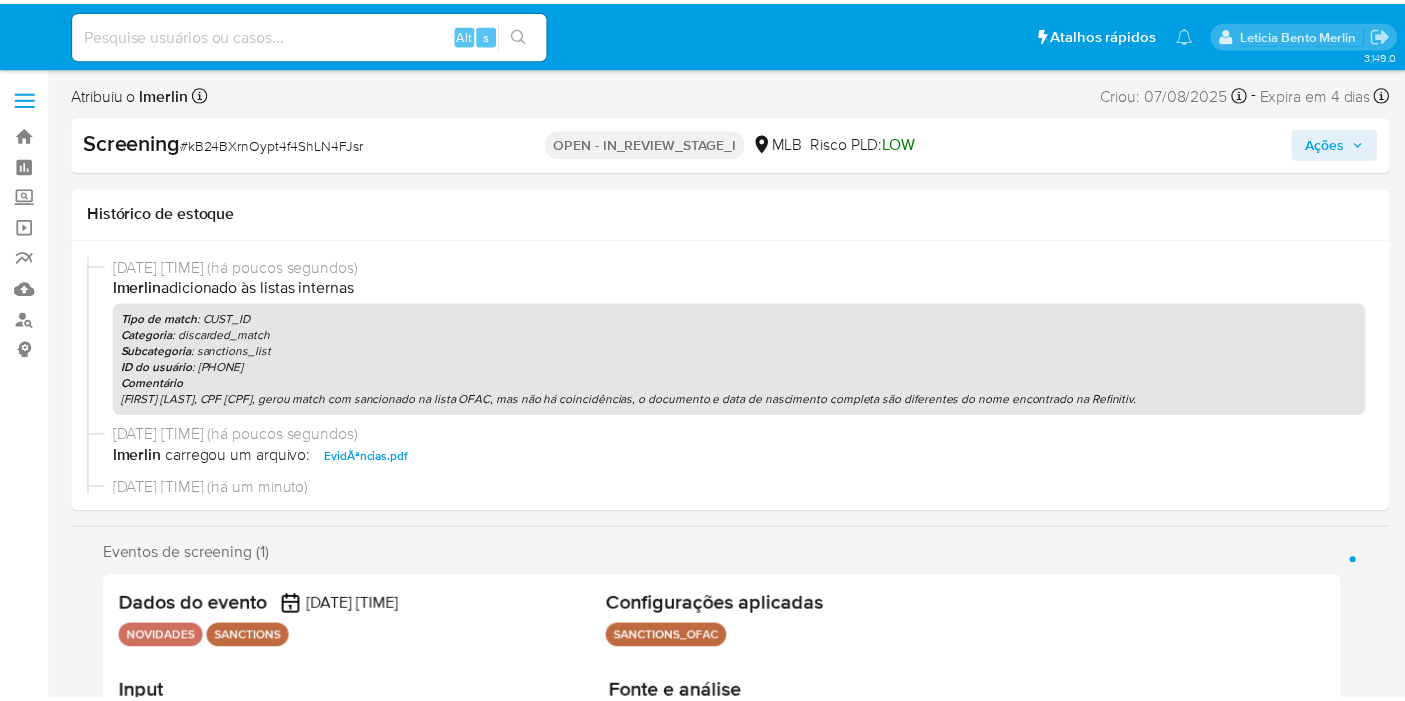 scroll, scrollTop: 0, scrollLeft: 0, axis: both 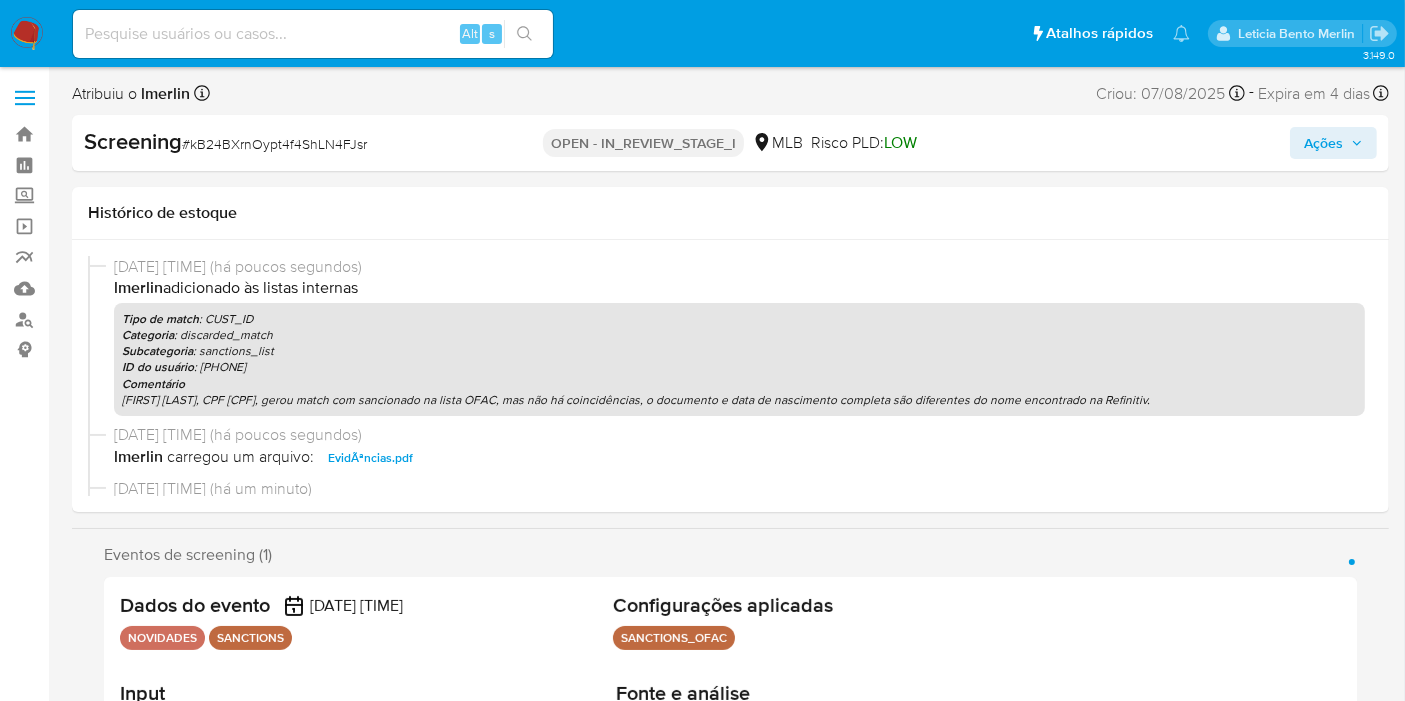 click 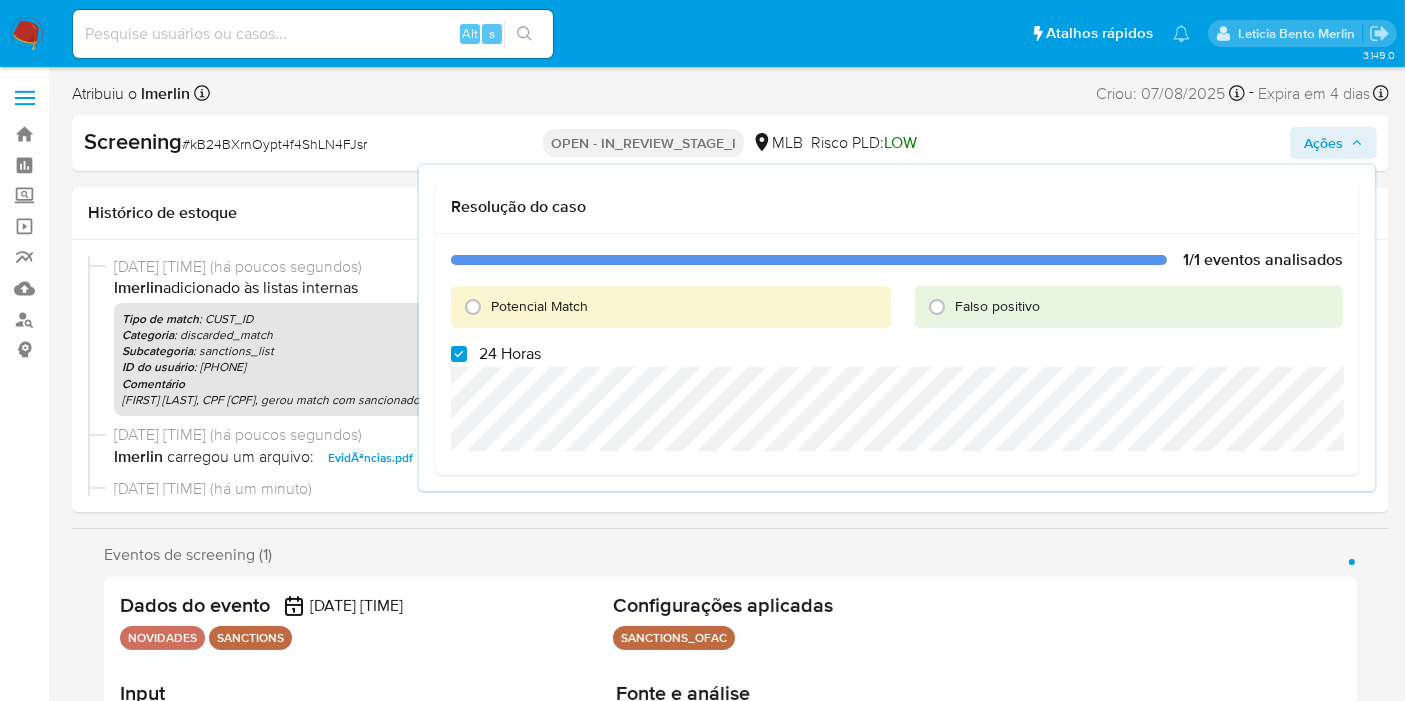 click on "Falso positivo" at bounding box center [997, 306] 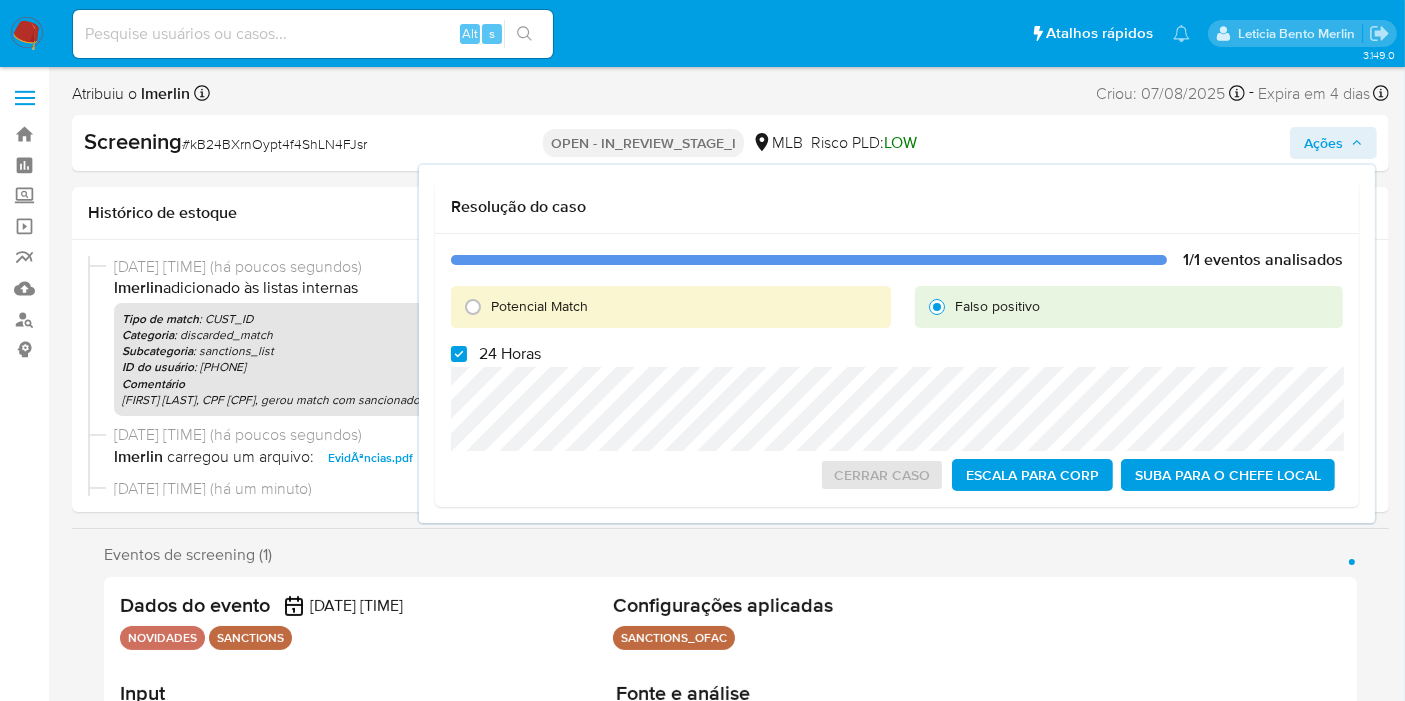 click on "24 Horas" at bounding box center [510, 354] 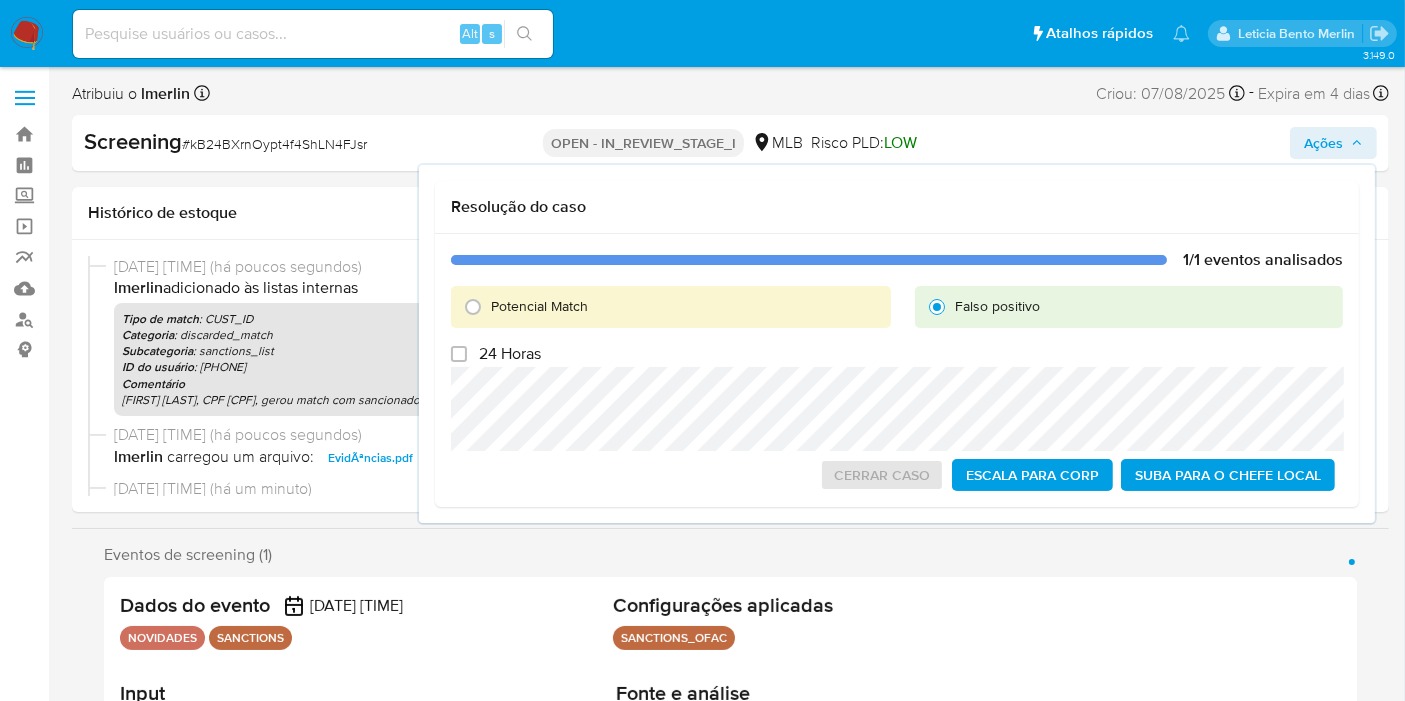 checkbox on "false" 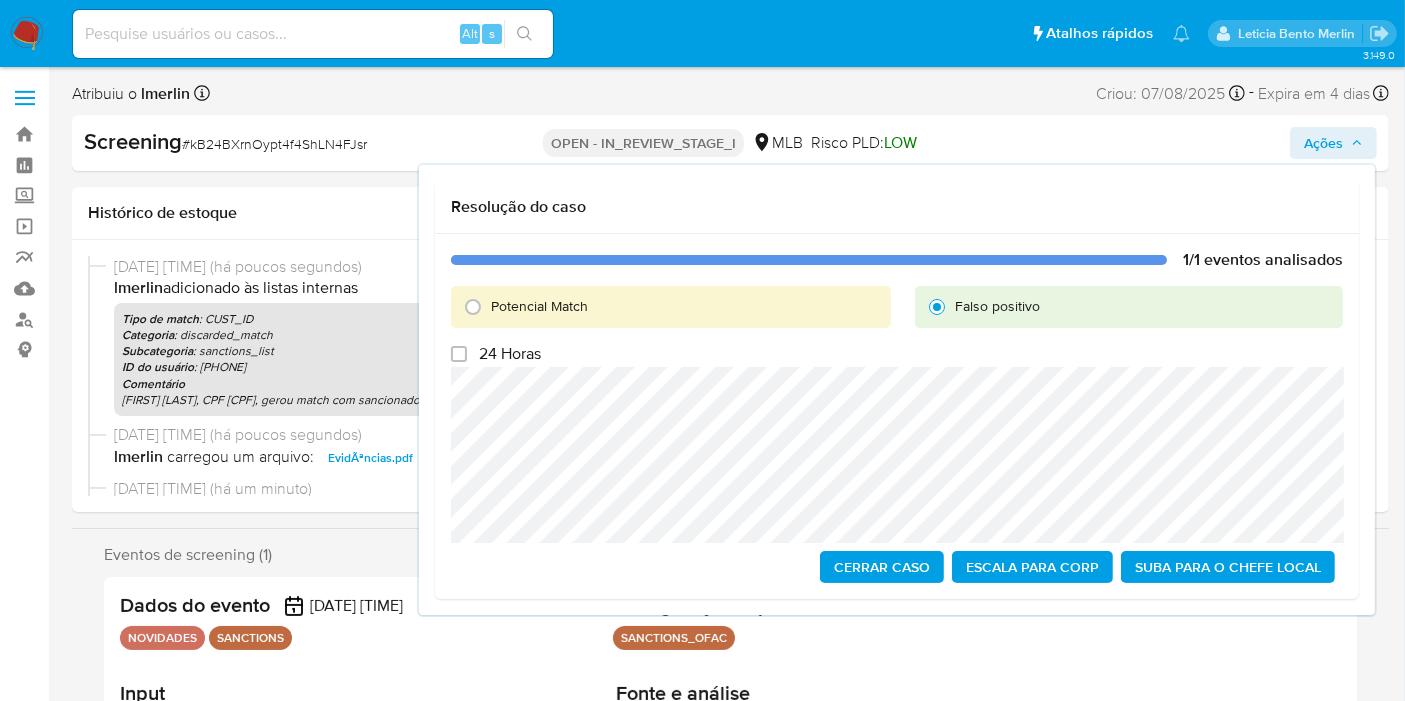 click on "Cerrar caso" at bounding box center (882, 567) 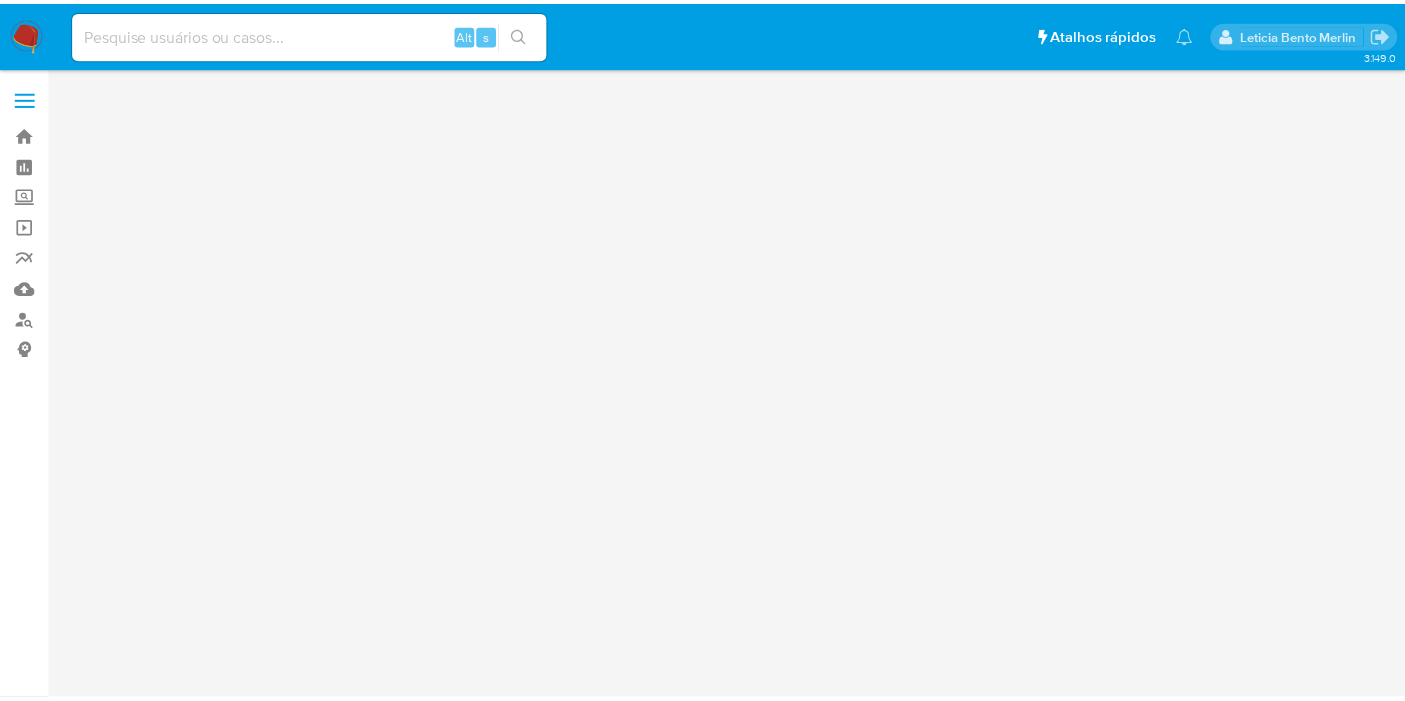 scroll, scrollTop: 0, scrollLeft: 0, axis: both 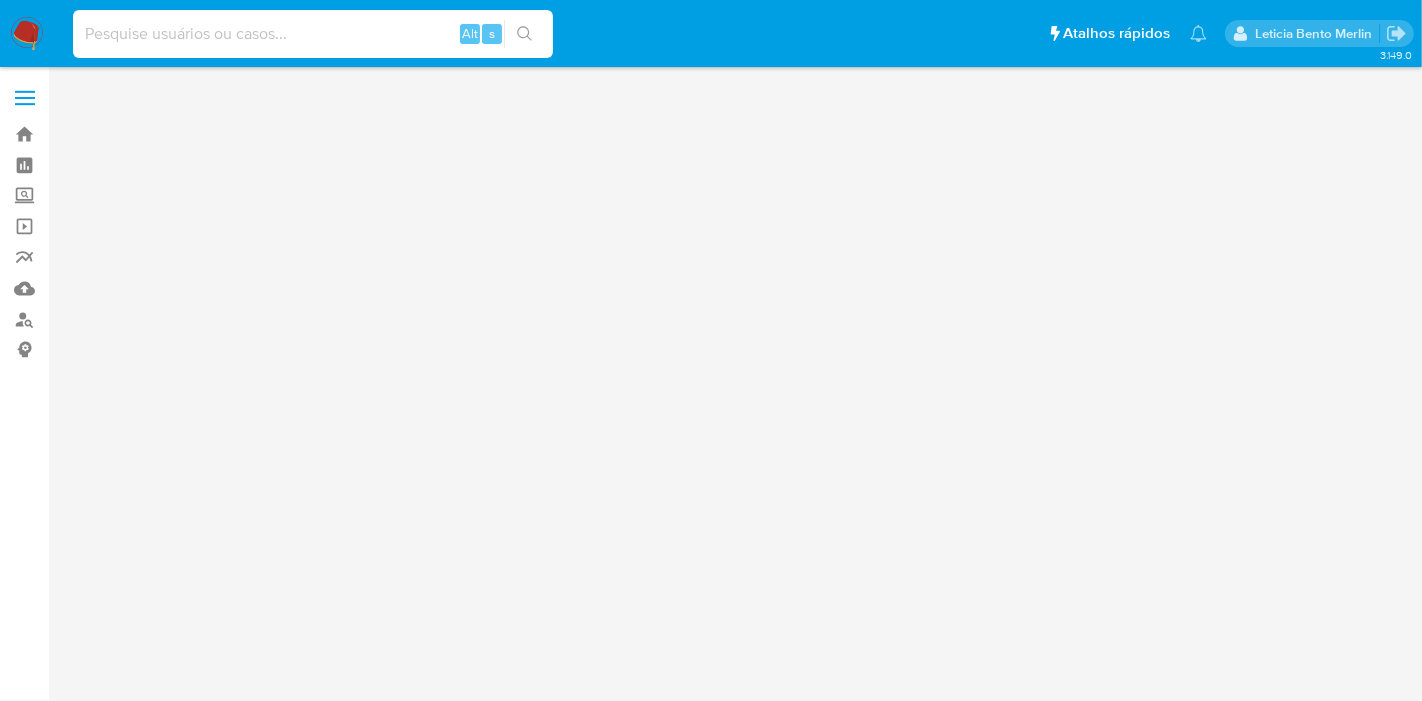 click at bounding box center [313, 34] 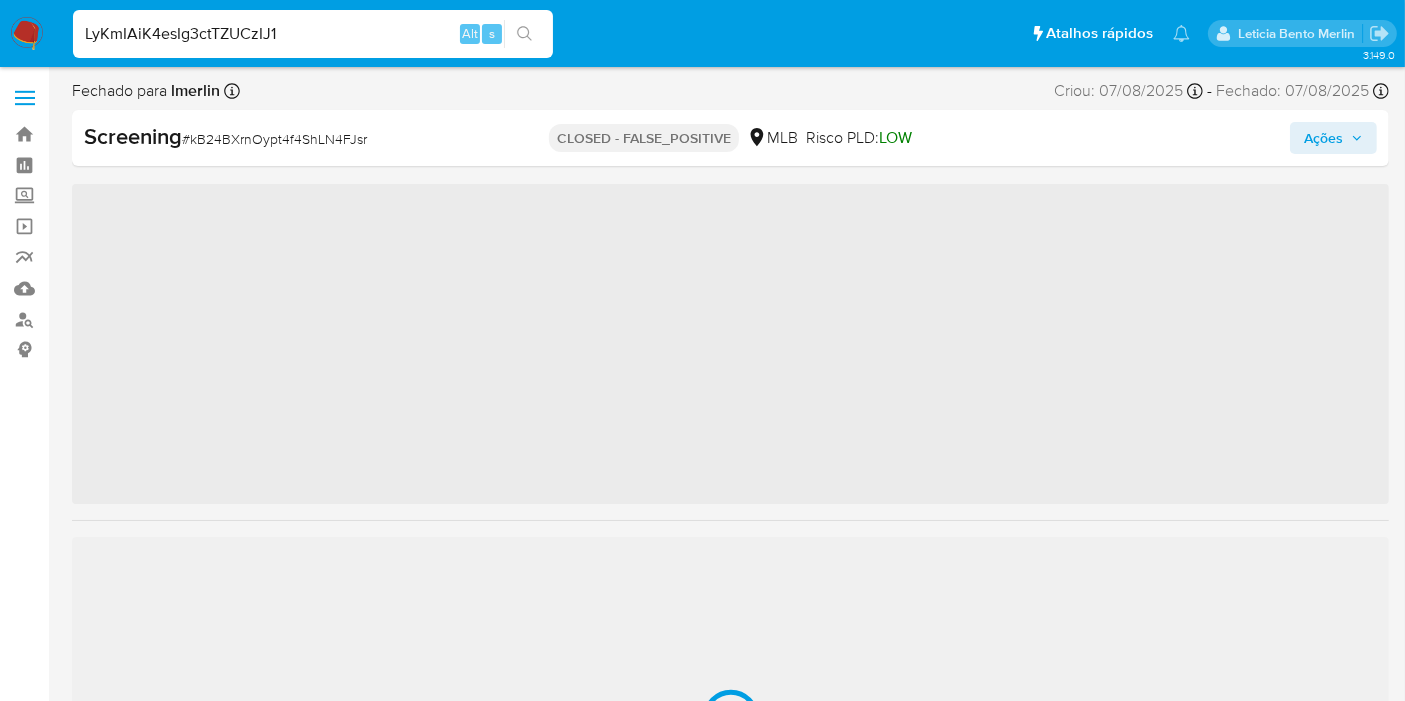 type on "LyKmIAiK4esIg3ctTZUCzIJ1" 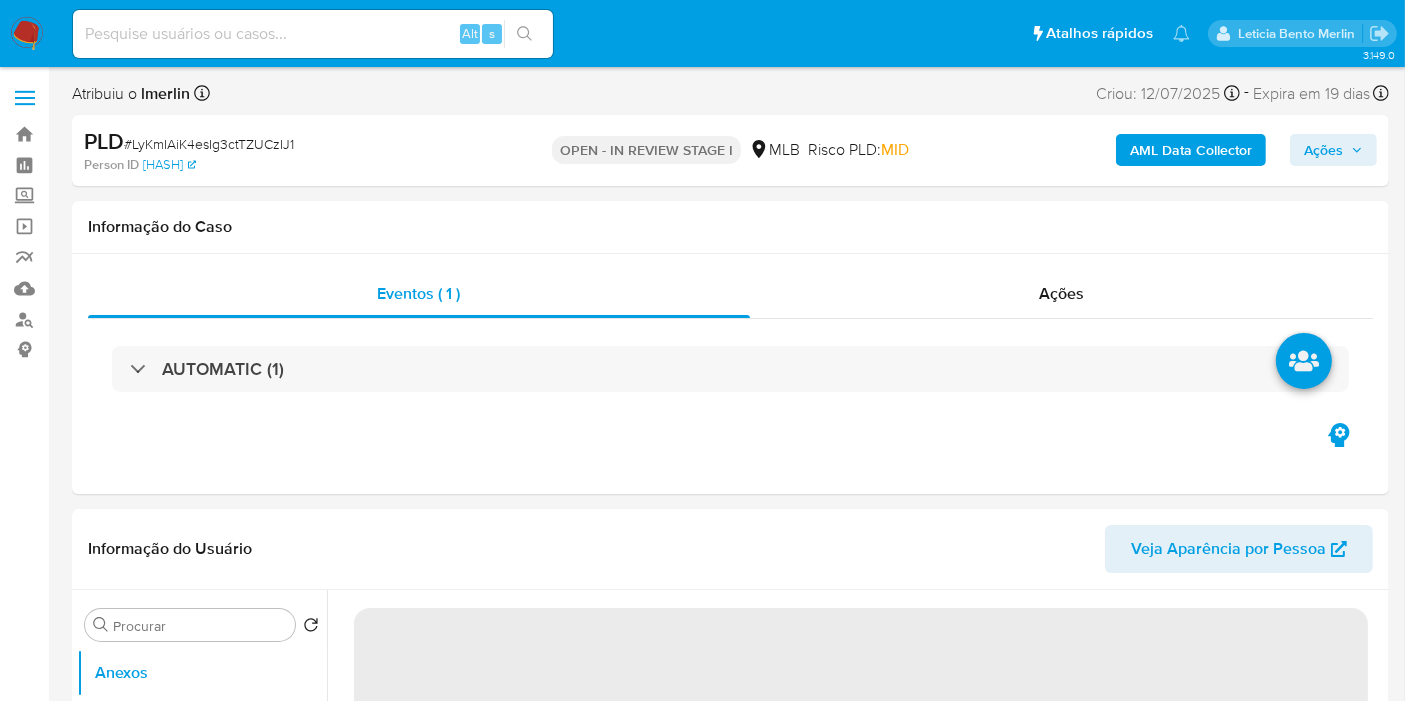 select on "10" 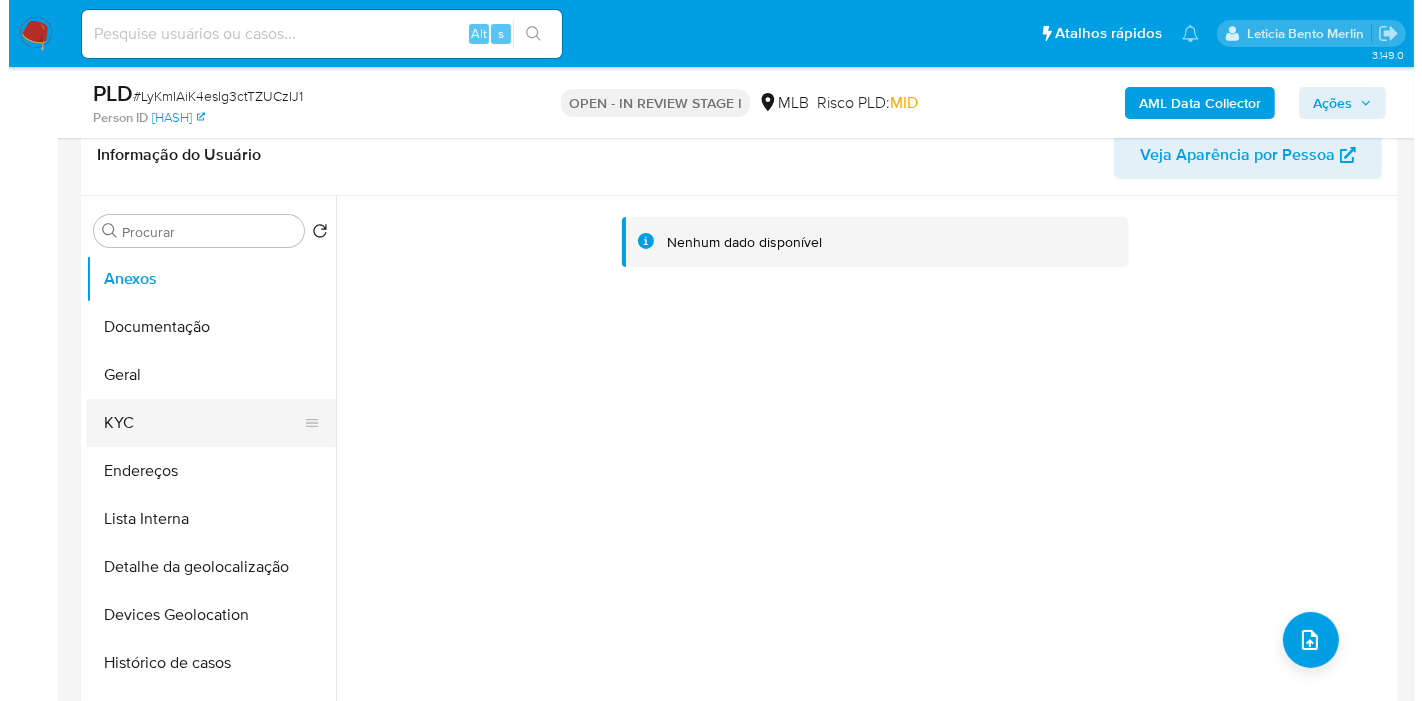 scroll, scrollTop: 333, scrollLeft: 0, axis: vertical 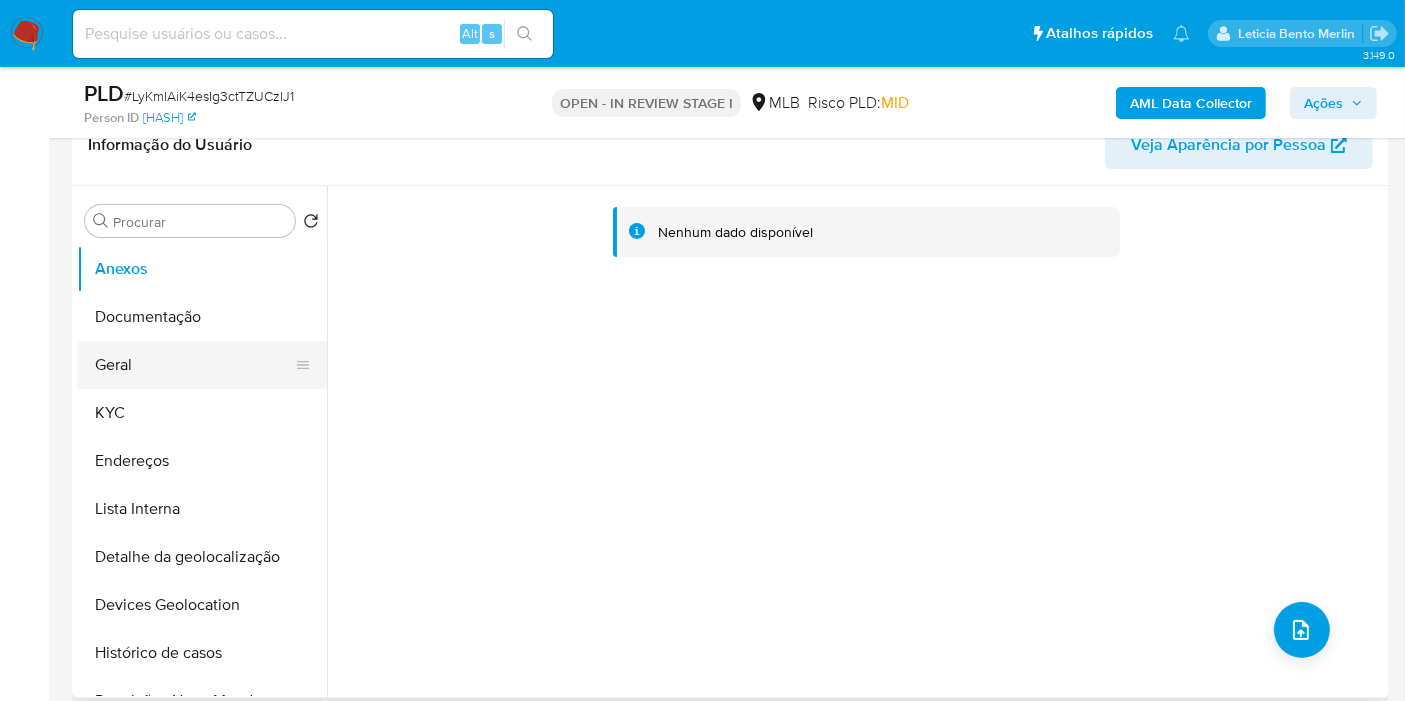 click on "Geral" at bounding box center [194, 365] 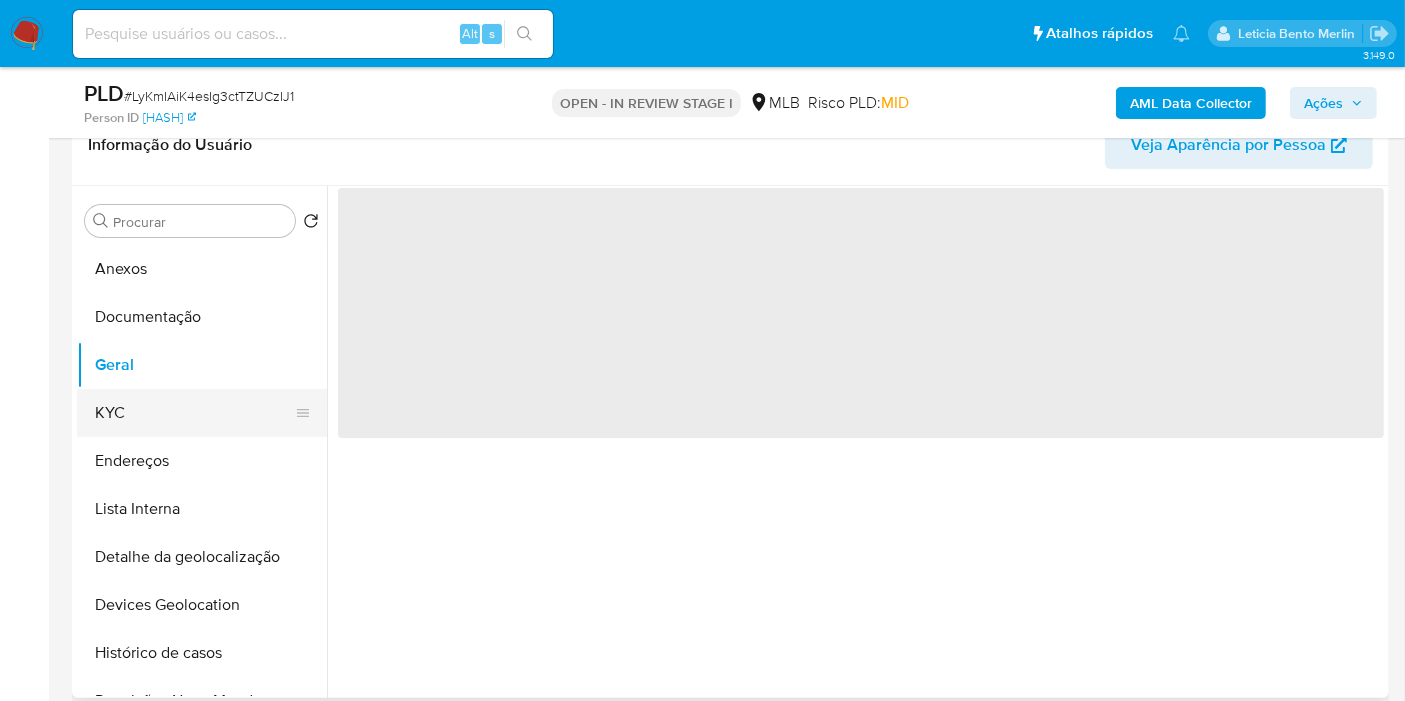 click on "KYC" at bounding box center [194, 413] 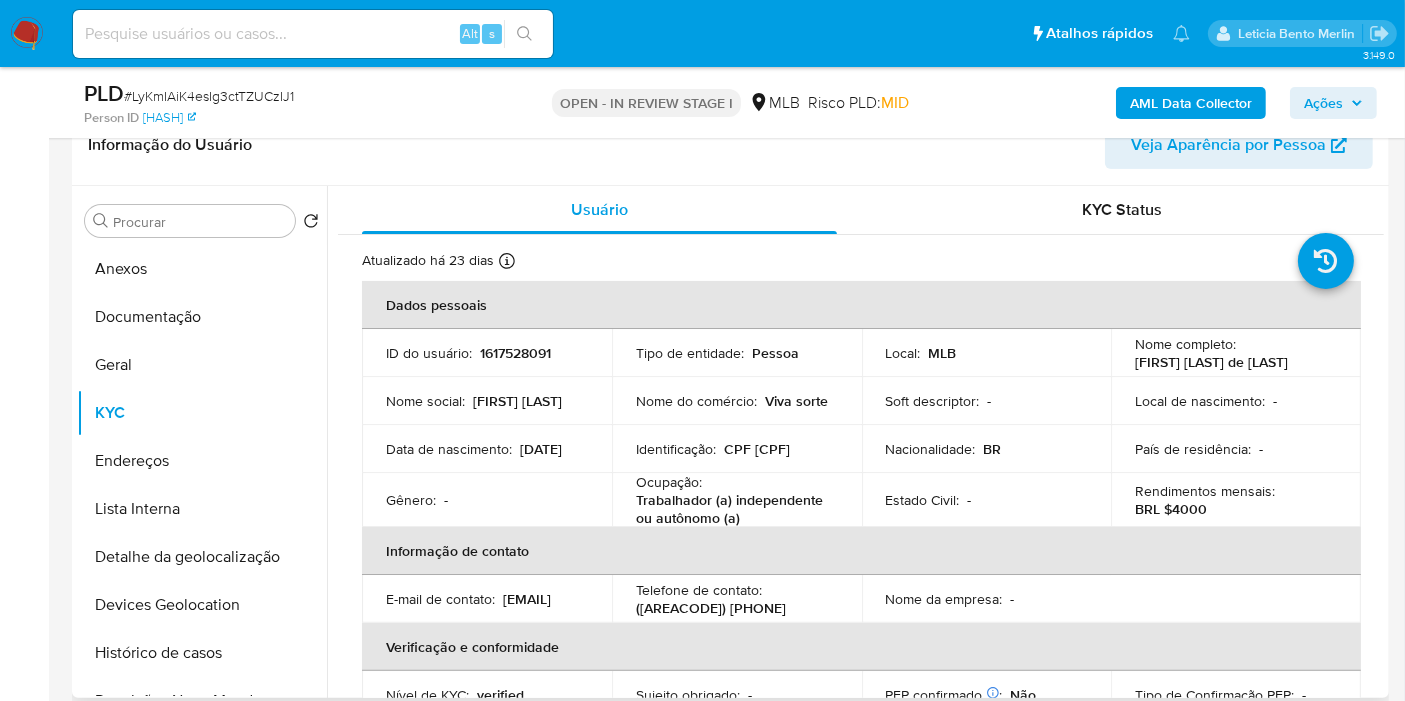 click on "CPF 59564810809" at bounding box center (757, 449) 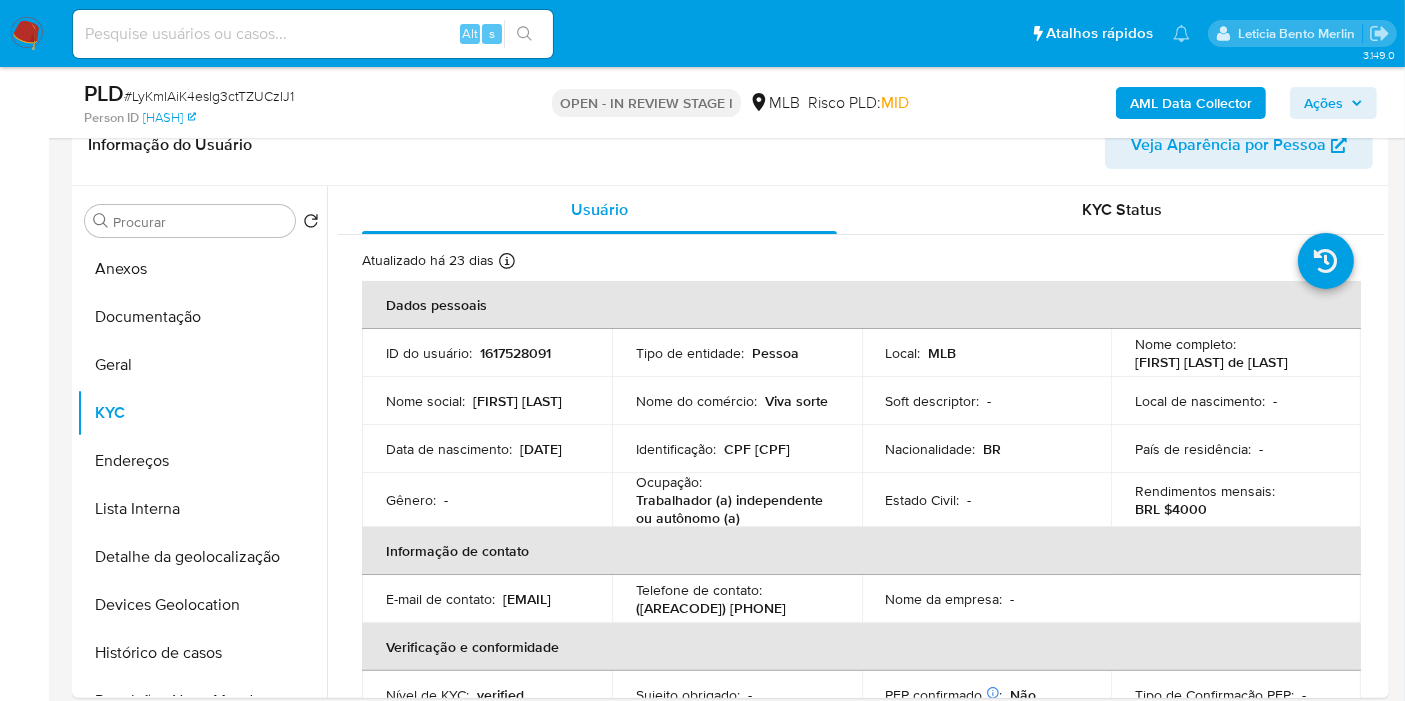 copy on "59564810809" 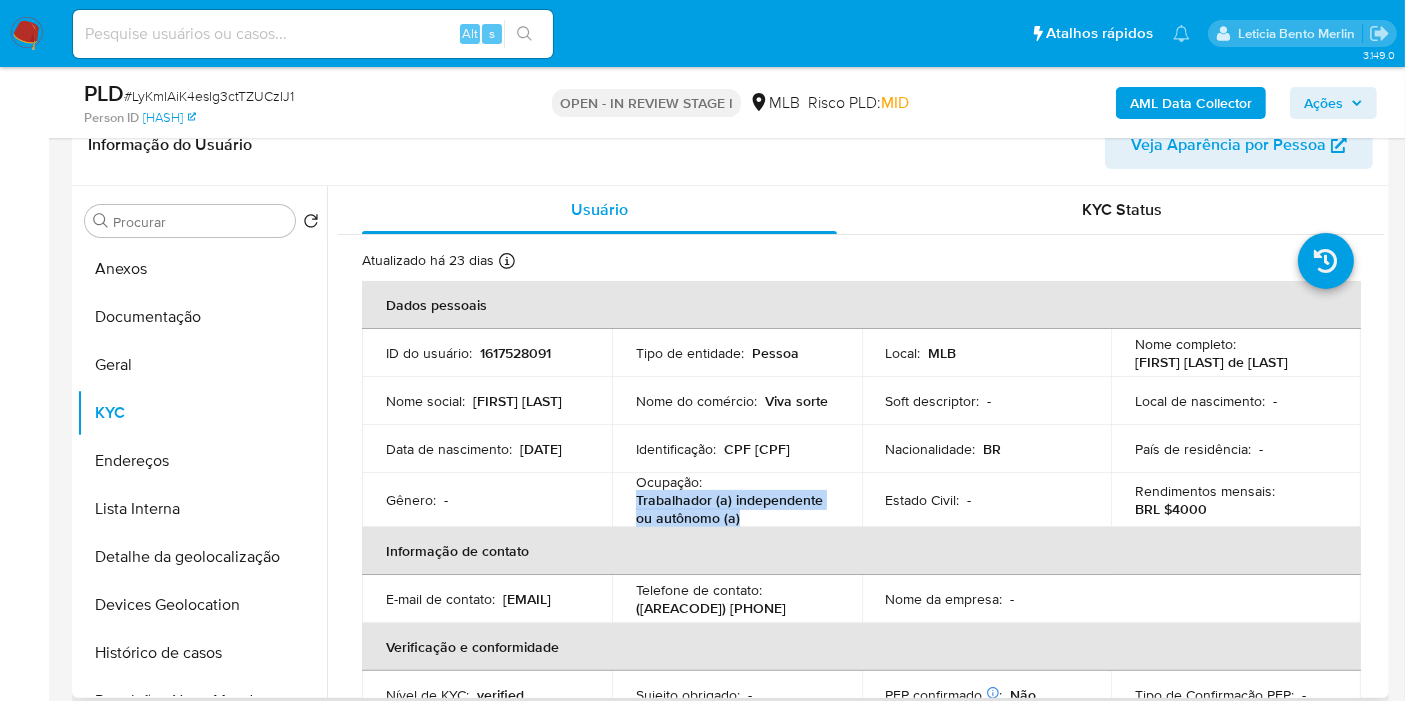 drag, startPoint x: 632, startPoint y: 505, endPoint x: 787, endPoint y: 522, distance: 155.92947 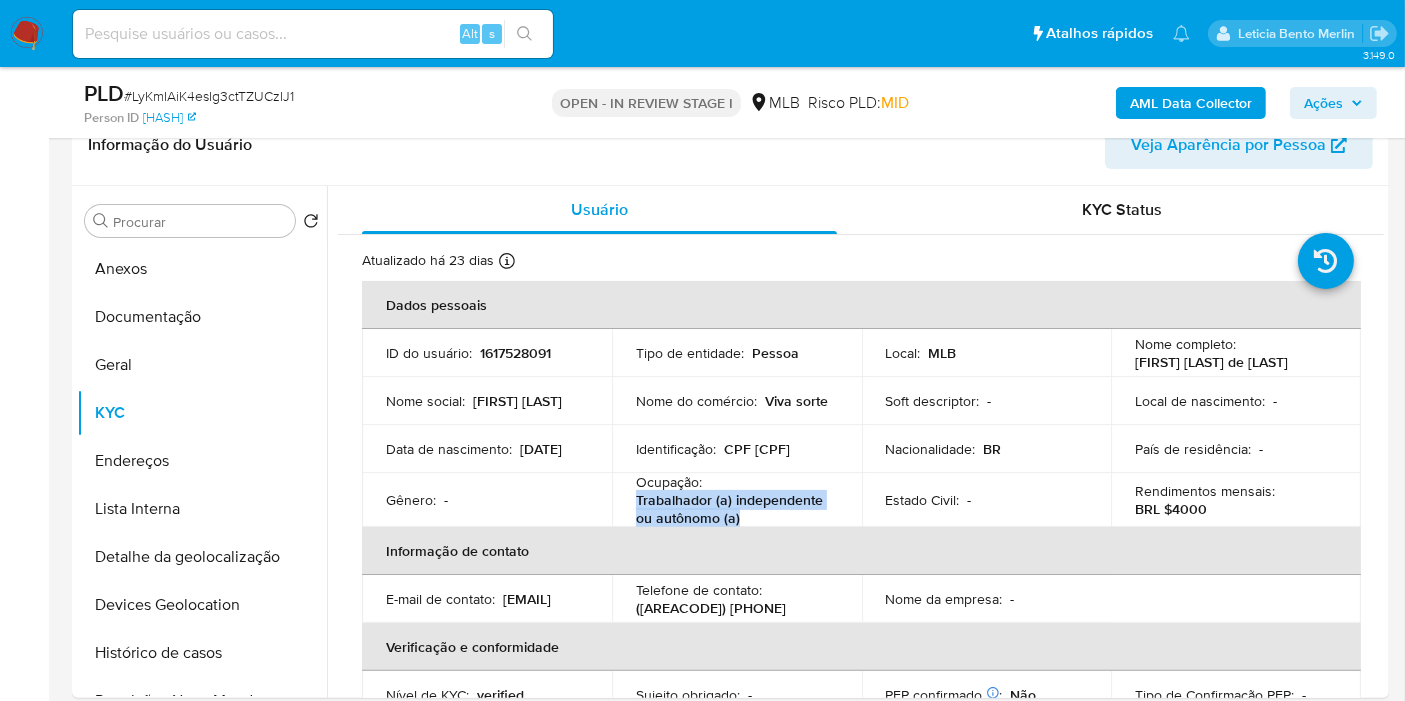 copy on "Trabalhador (a) independente ou autônomo (a)" 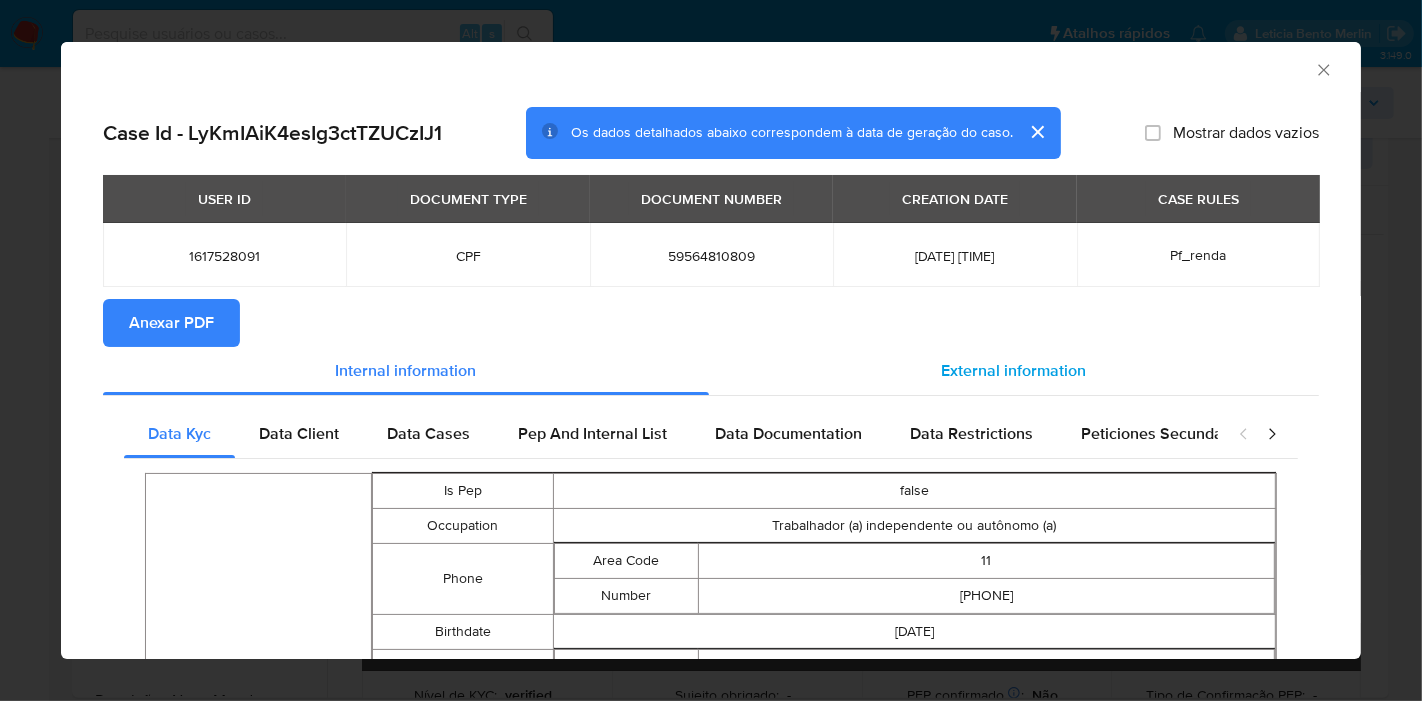 click on "External information" at bounding box center (1014, 370) 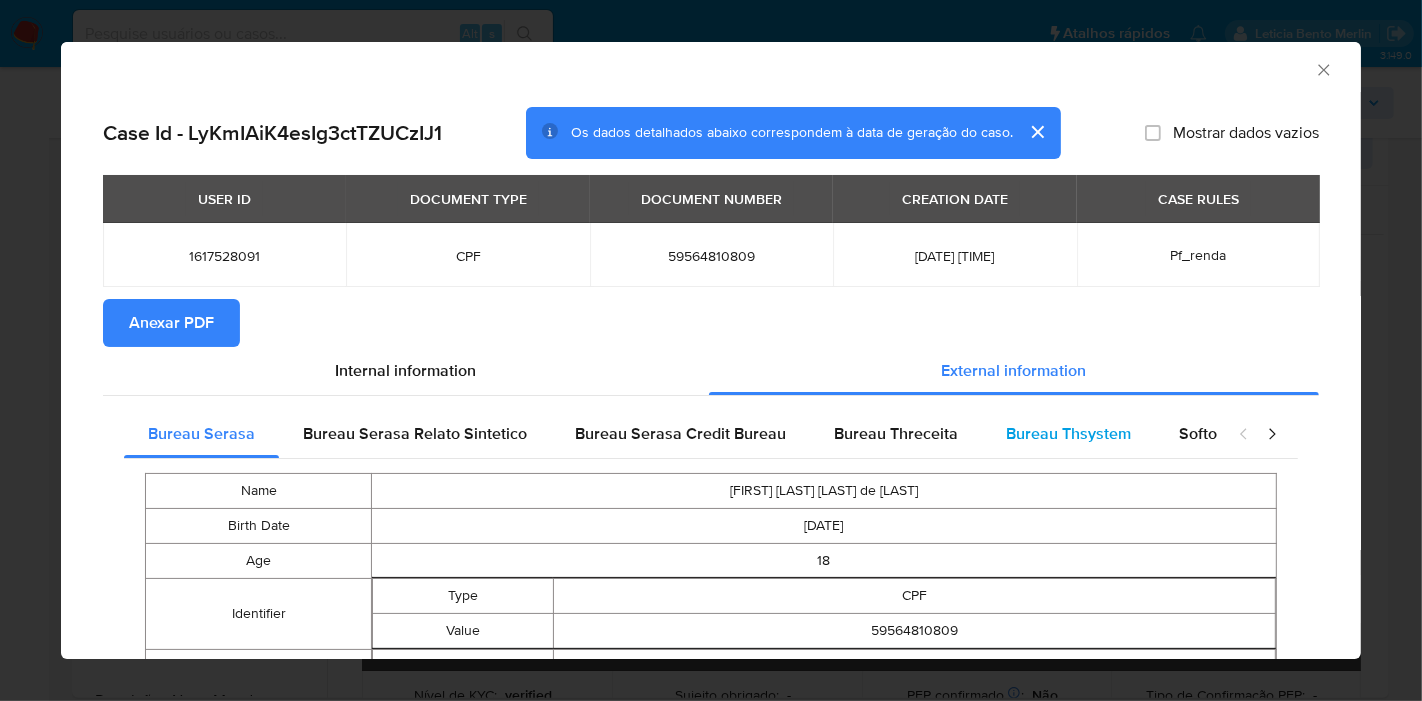 click on "Bureau Thsystem" at bounding box center (1068, 433) 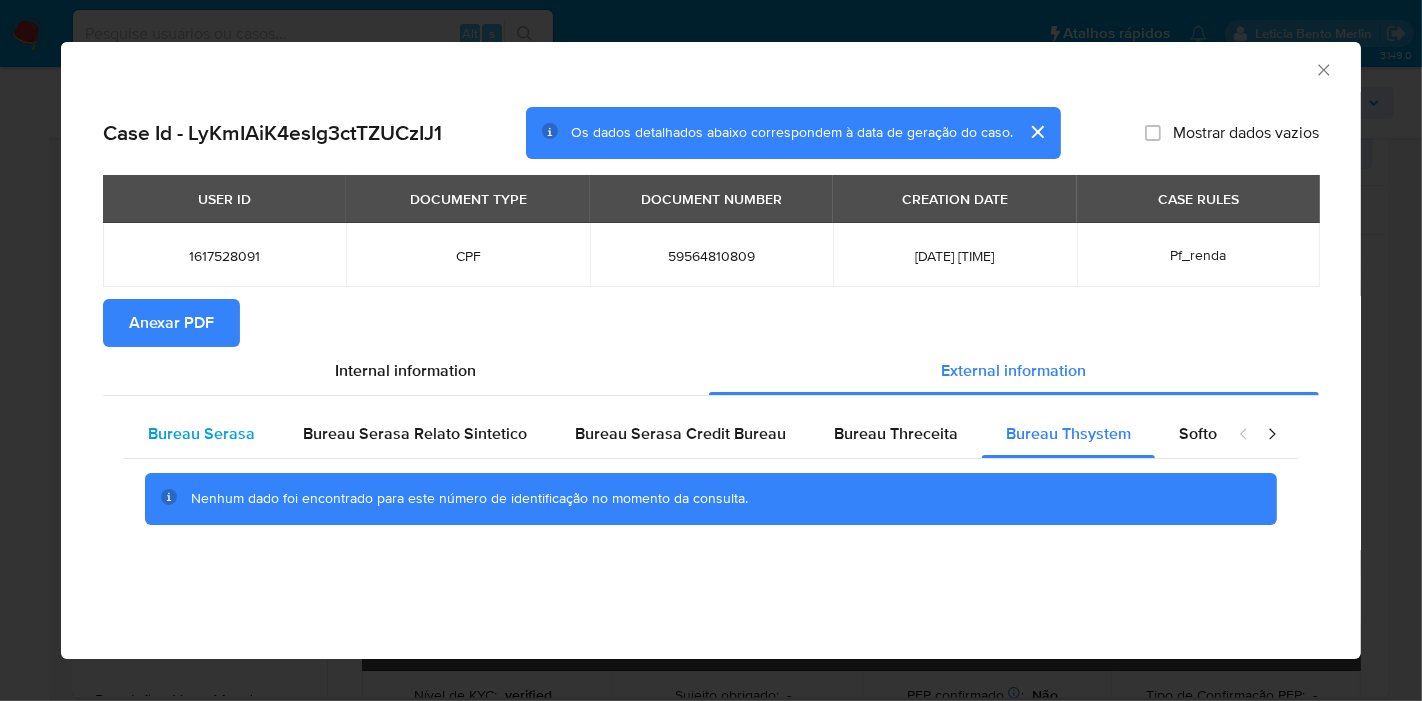 click on "Bureau Serasa" at bounding box center (201, 434) 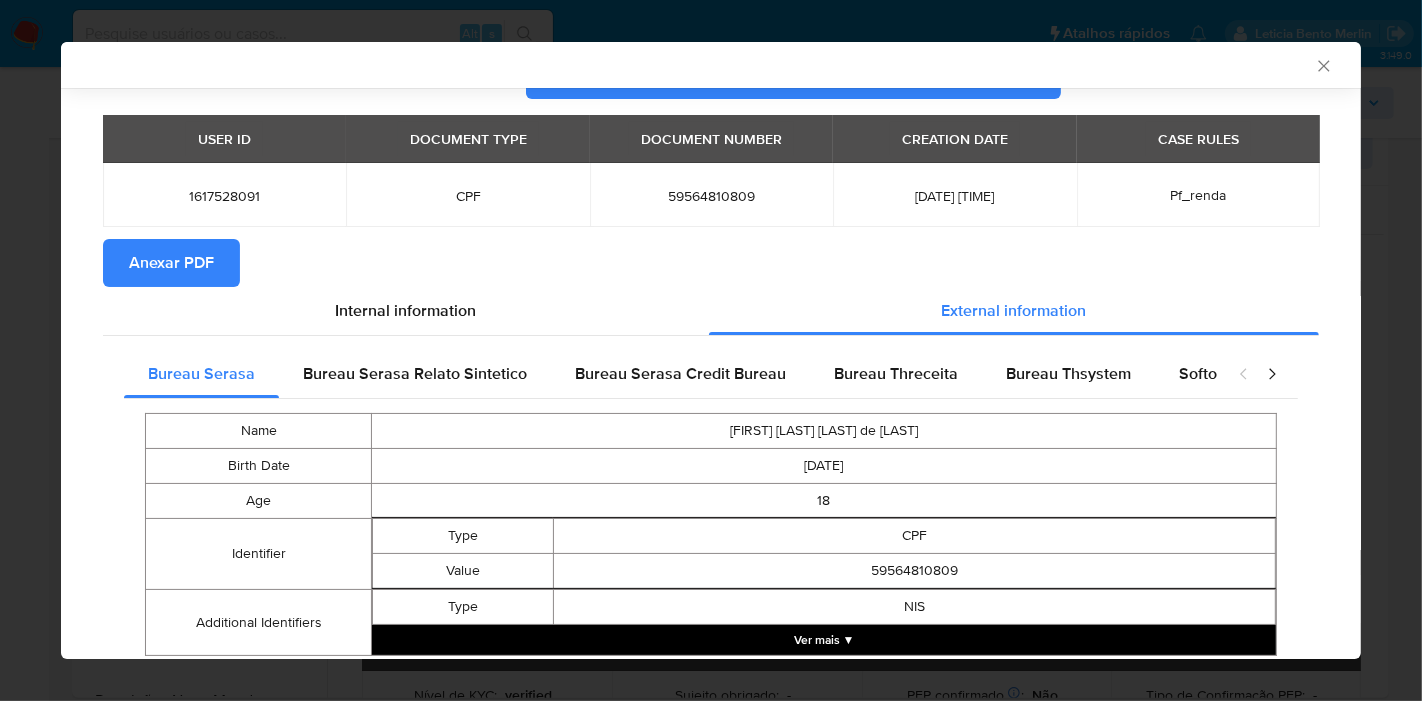 scroll, scrollTop: 122, scrollLeft: 0, axis: vertical 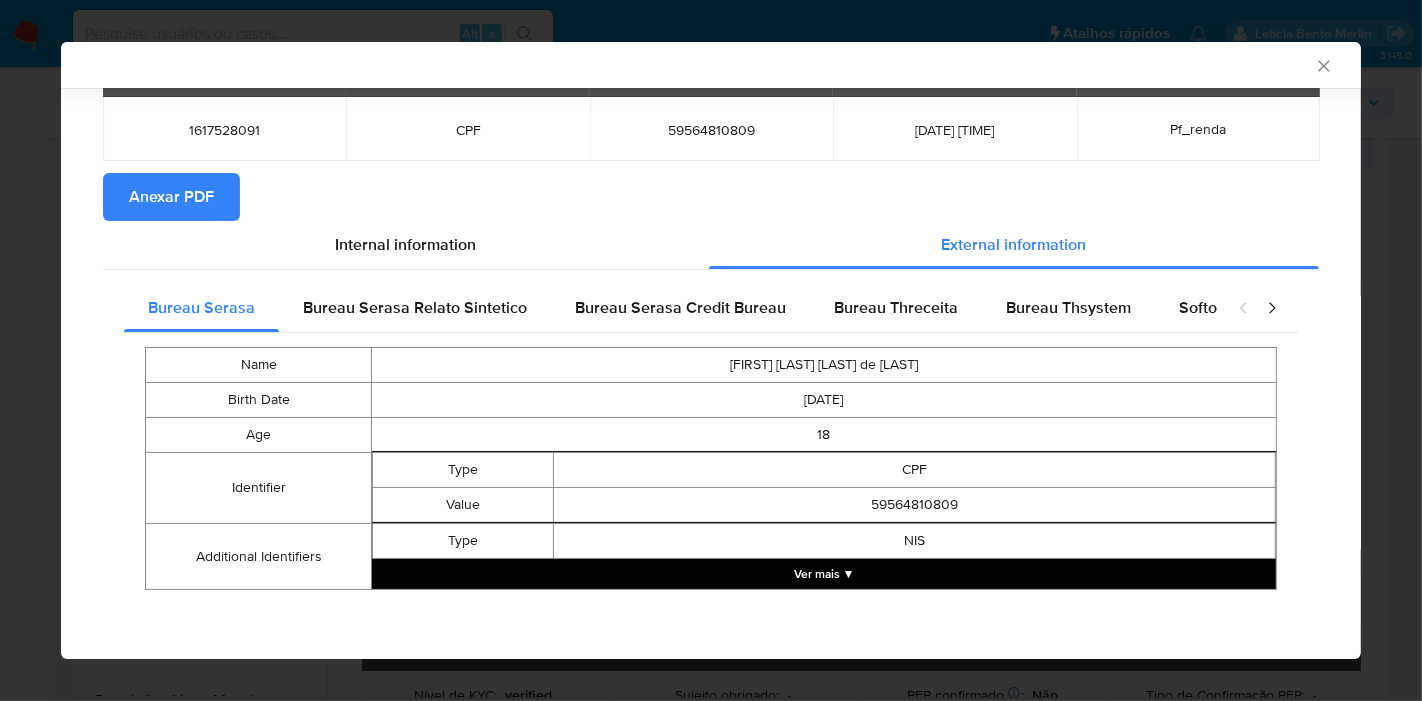 click on "Name KAUAN CRISTIAN FONSECA DE FARIA Birth Date 2006-11-25 Age 18 Identifier Type CPF Value 59564810809 Additional Identifiers Type NIS Ver mais ▼" at bounding box center (711, 468) 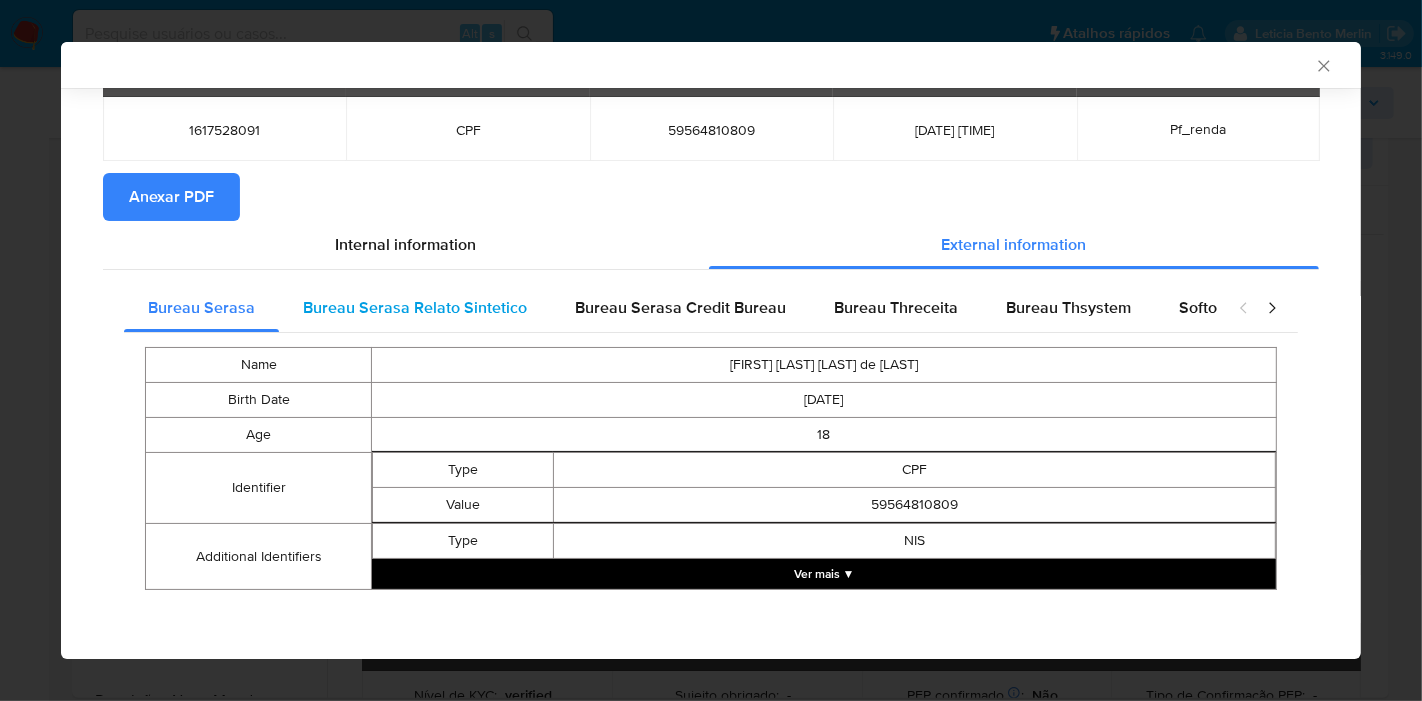 click on "Bureau Serasa Relato Sintetico" at bounding box center (415, 308) 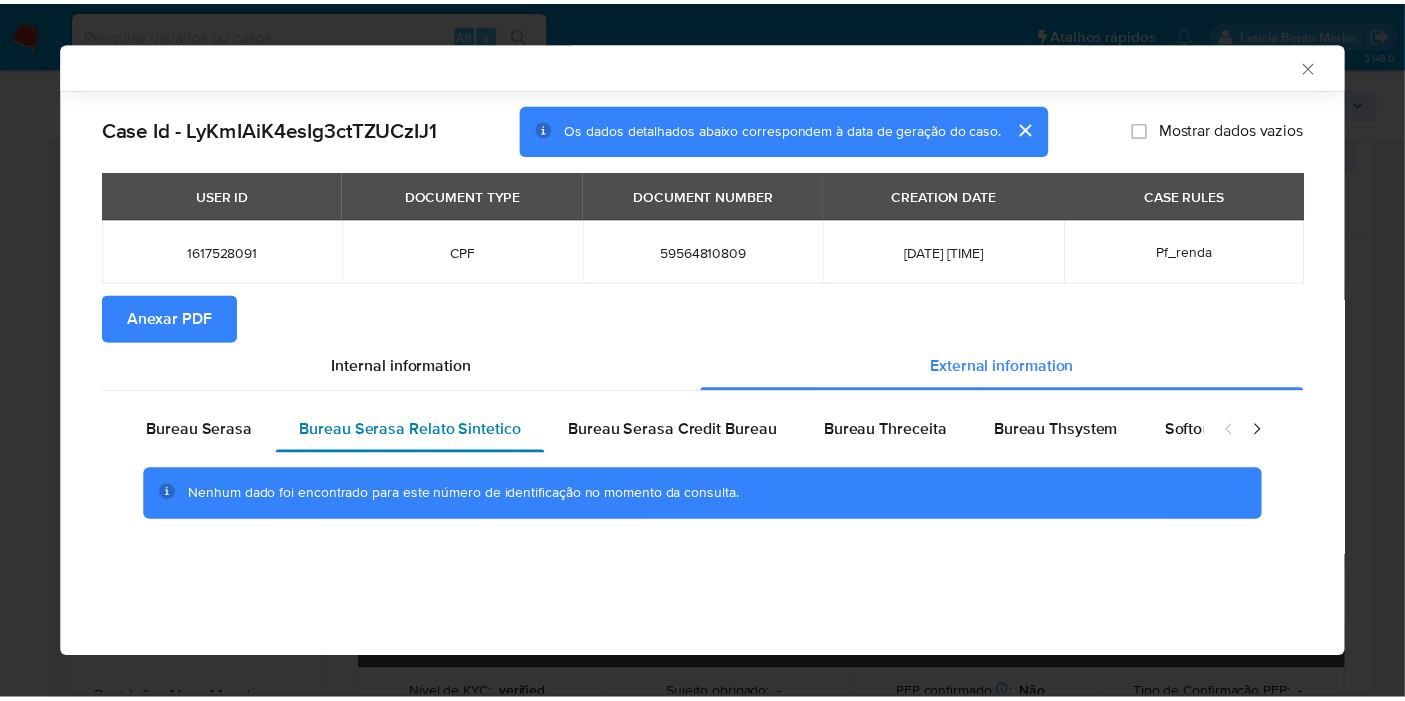 scroll, scrollTop: 0, scrollLeft: 0, axis: both 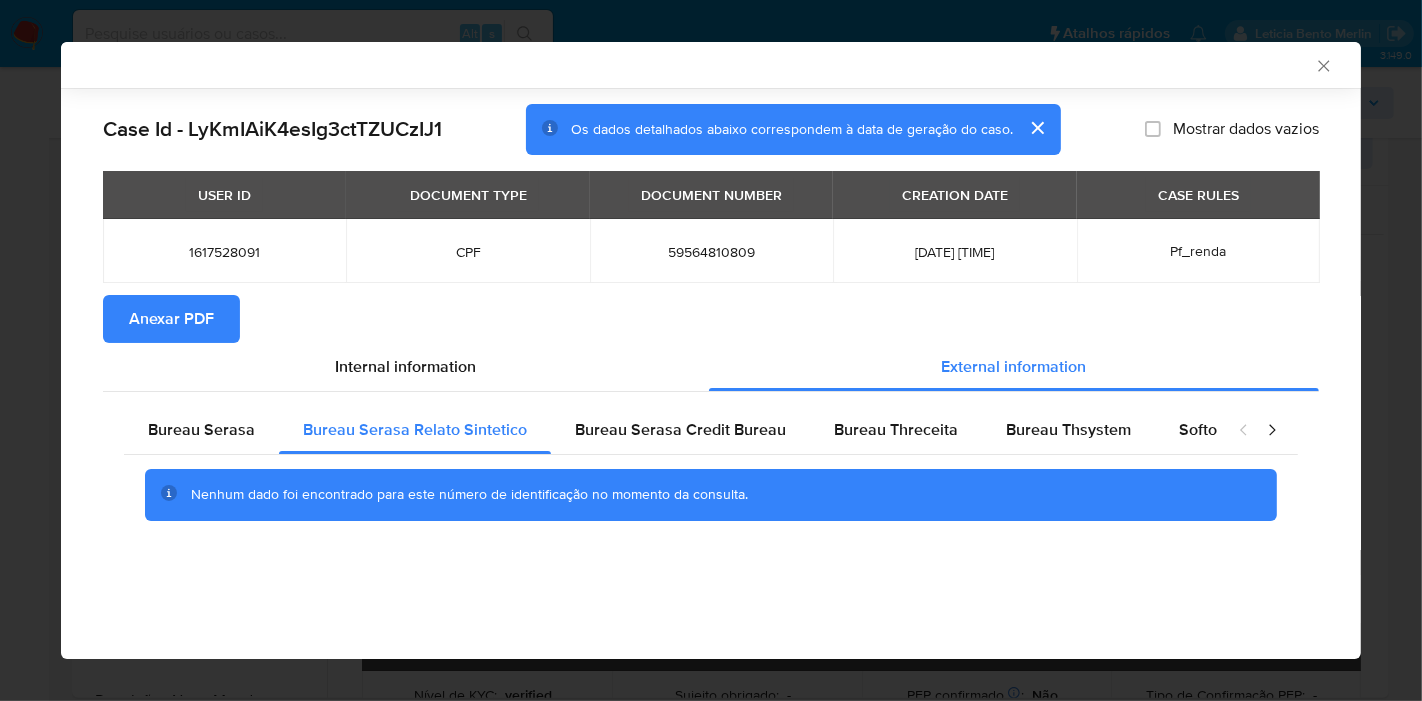 click 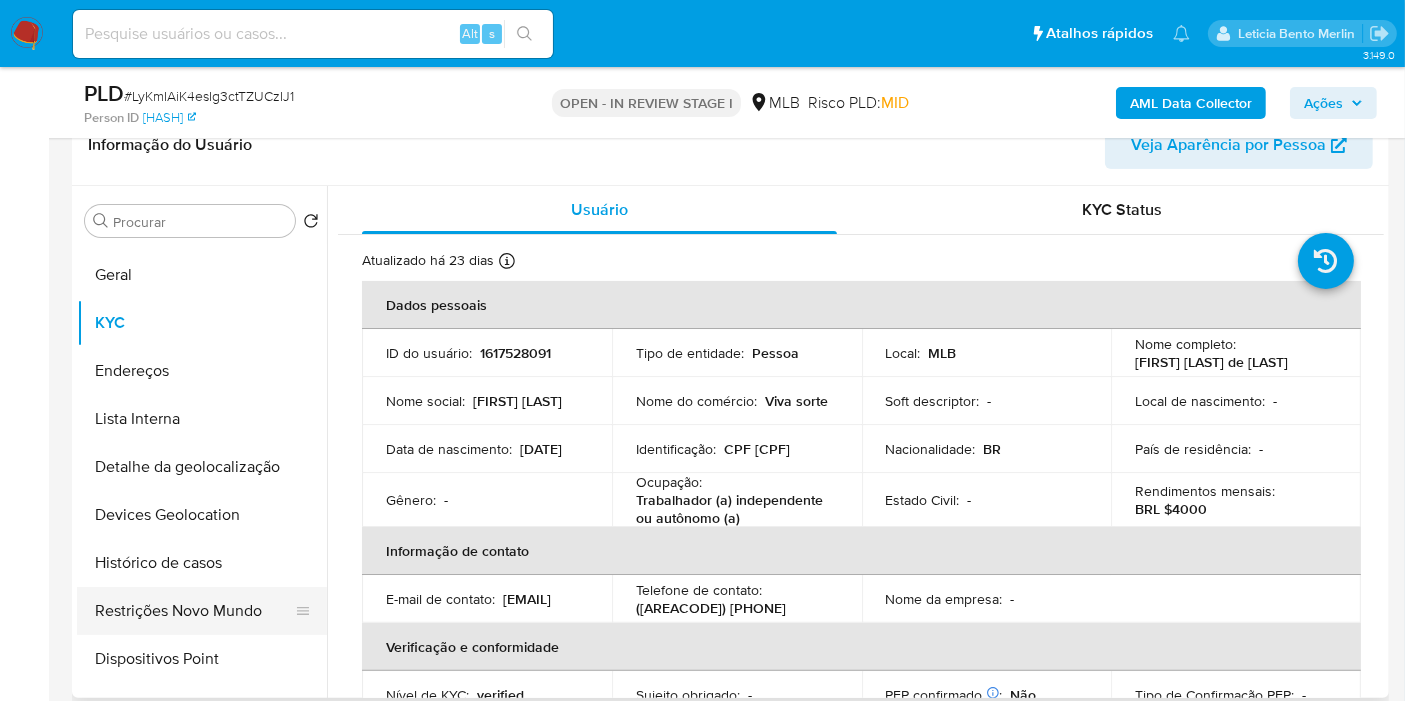 scroll, scrollTop: 111, scrollLeft: 0, axis: vertical 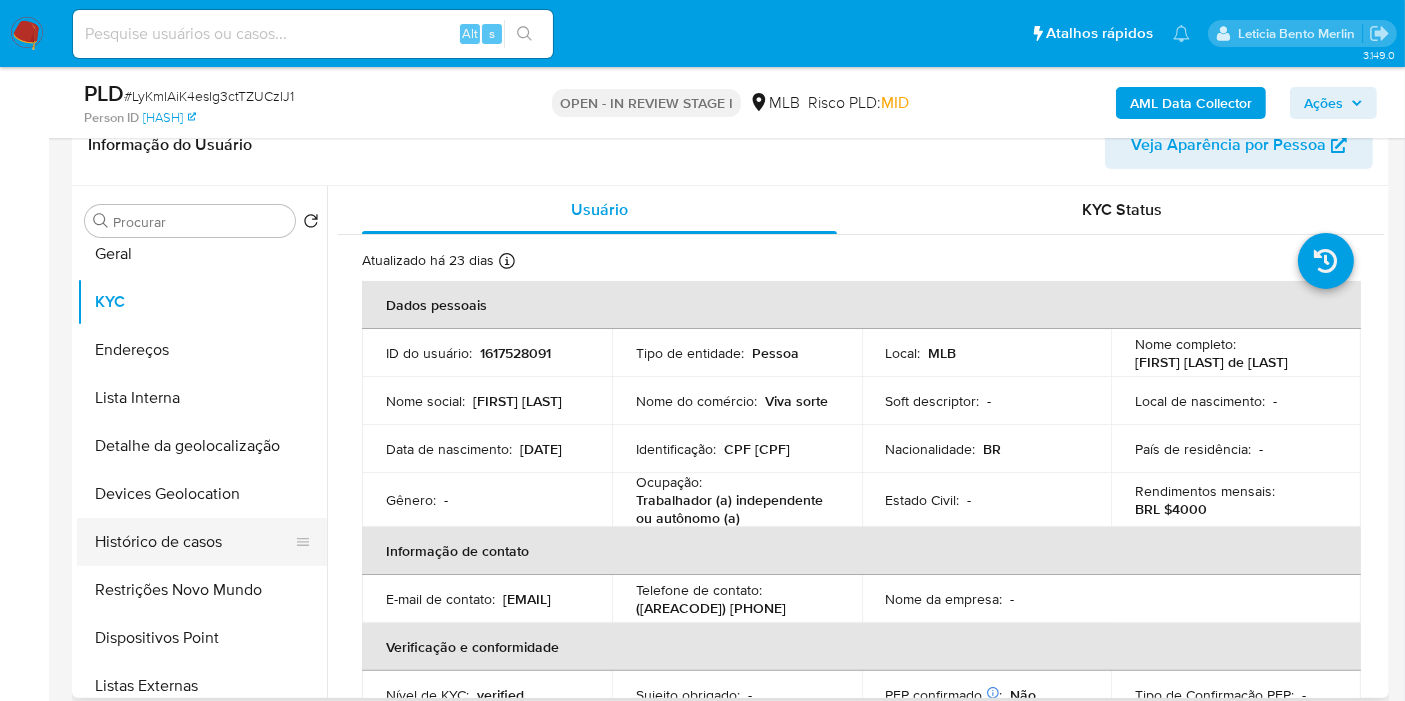 click on "Restrições Novo Mundo" at bounding box center [202, 590] 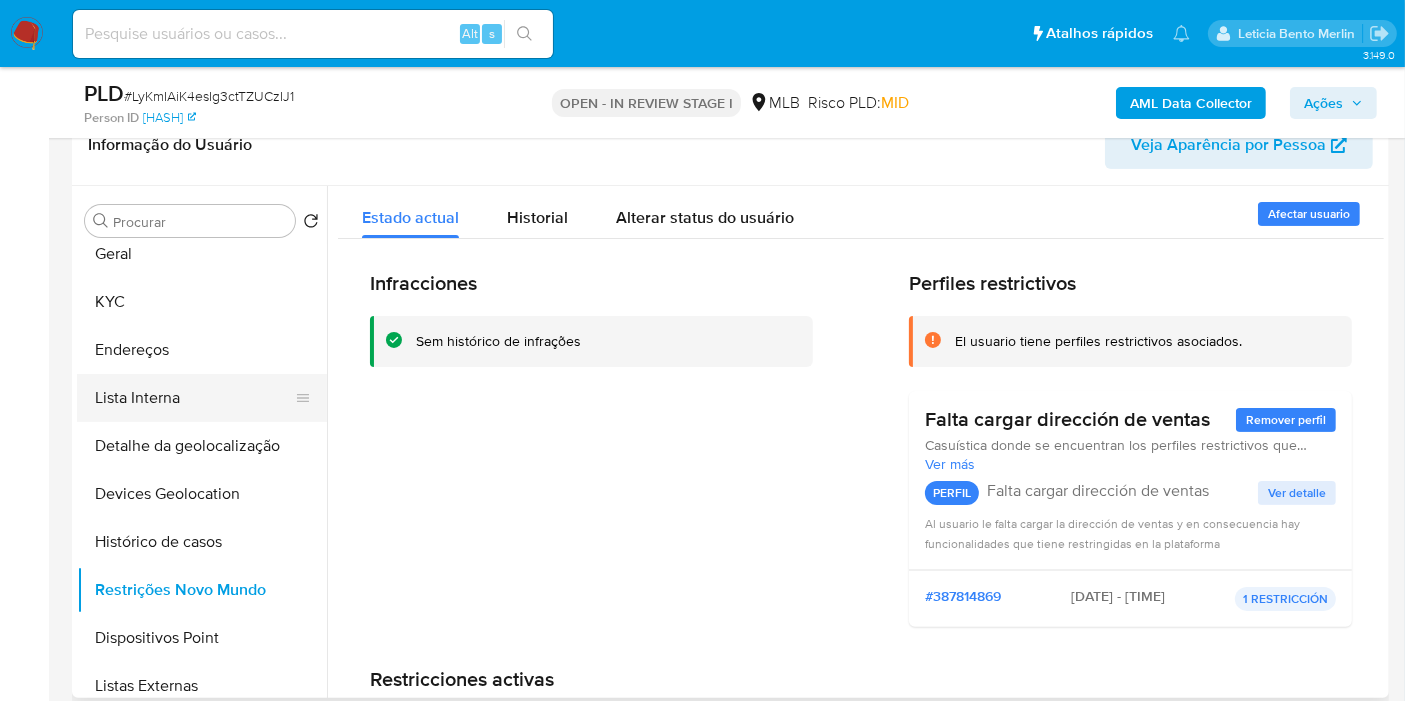 scroll, scrollTop: 0, scrollLeft: 0, axis: both 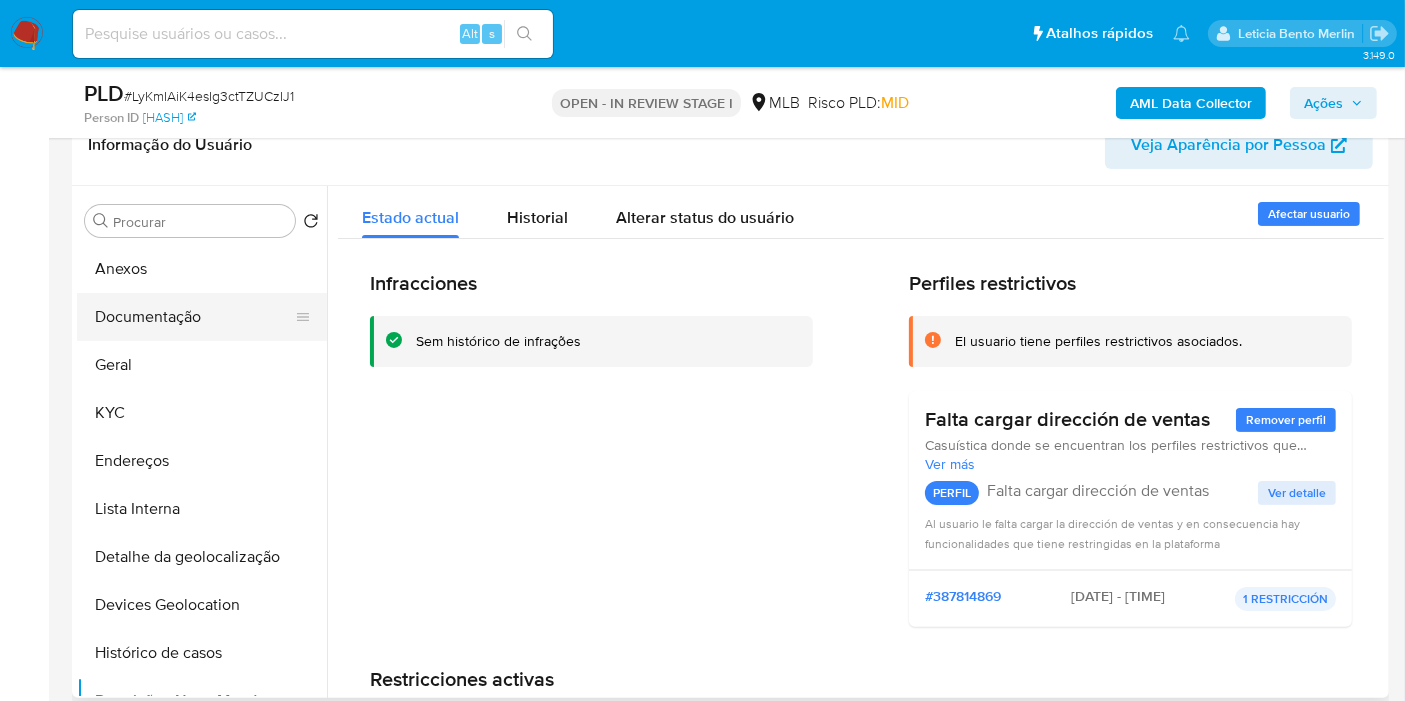 click on "Documentação" at bounding box center (194, 317) 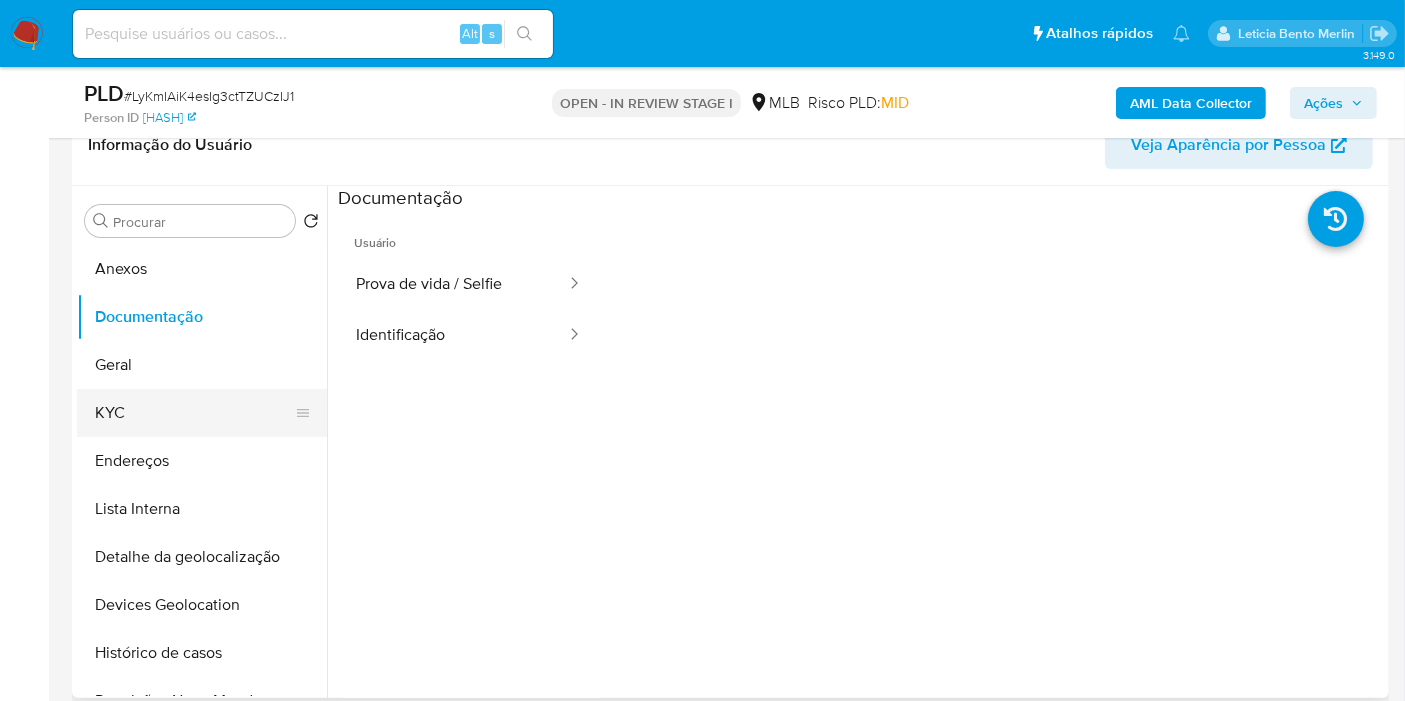 click on "KYC" at bounding box center (194, 413) 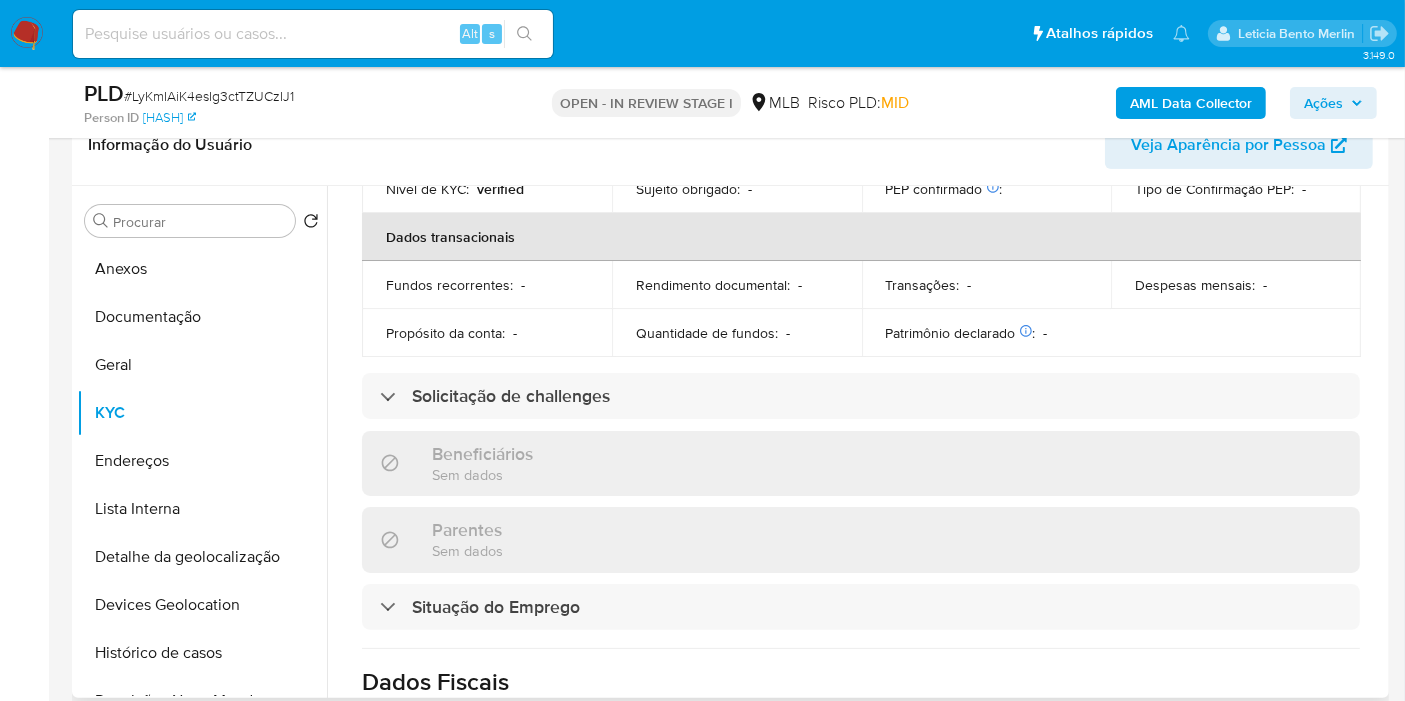 scroll, scrollTop: 888, scrollLeft: 0, axis: vertical 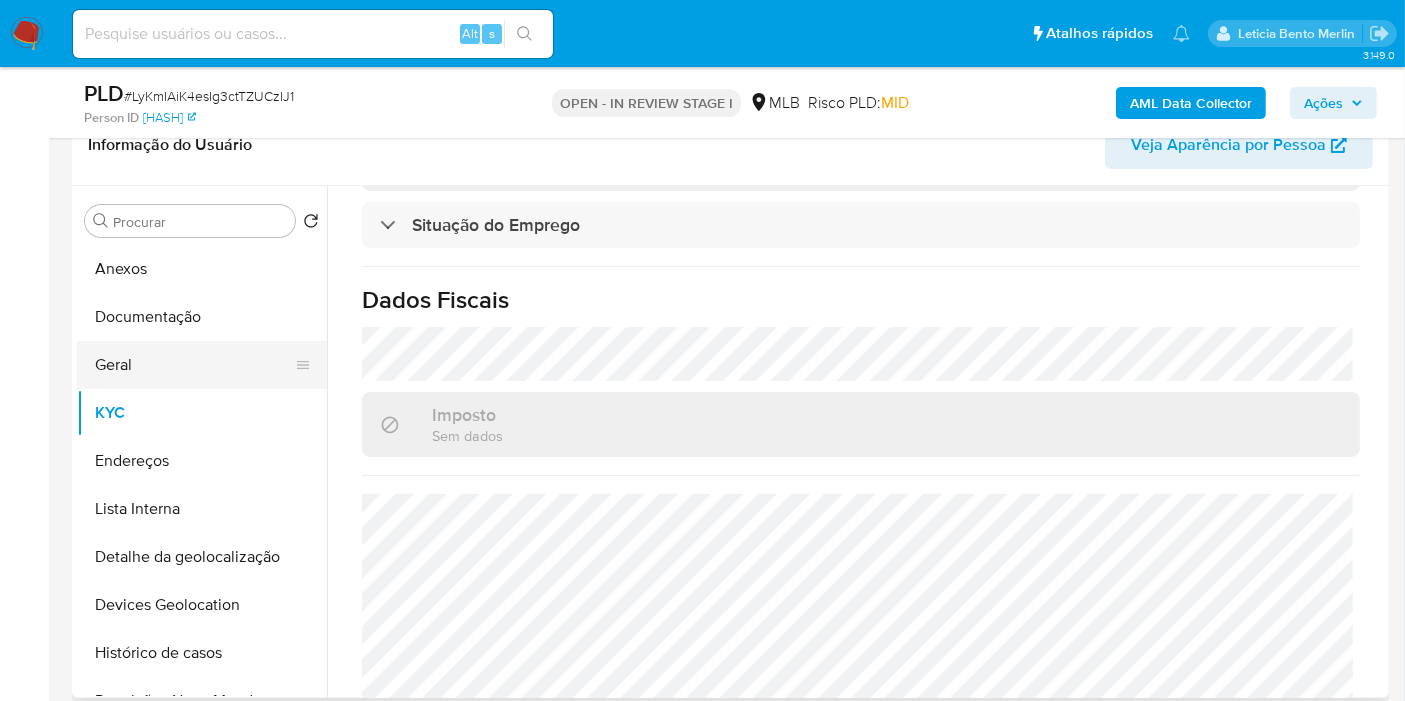 click on "Geral" at bounding box center [194, 365] 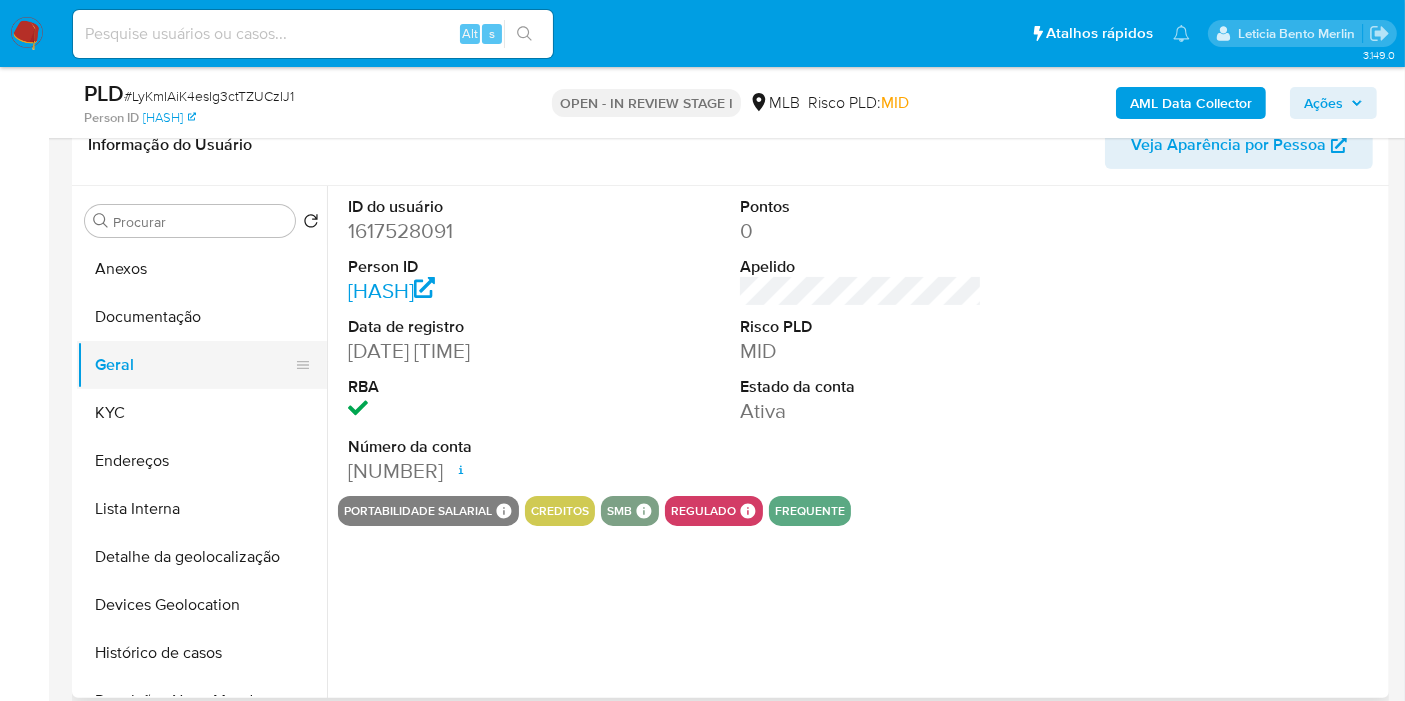 type 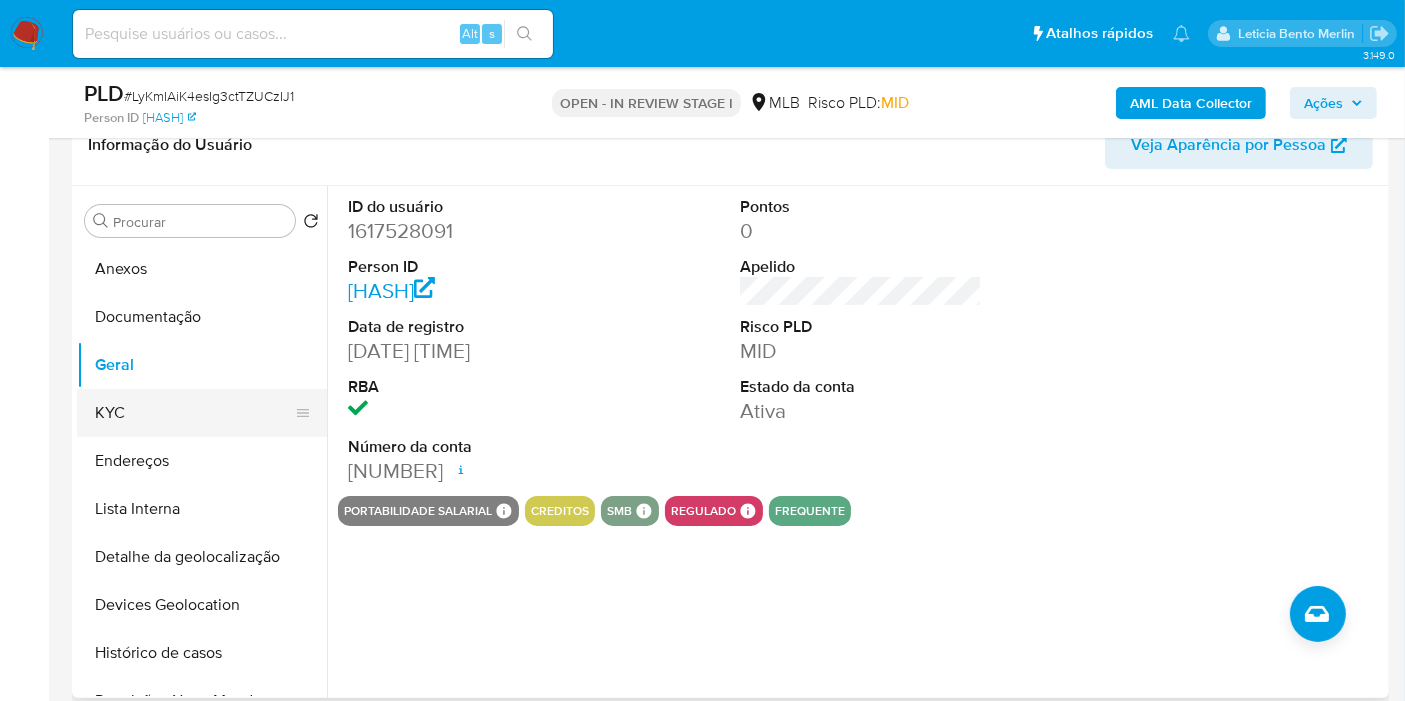click on "KYC" at bounding box center (194, 413) 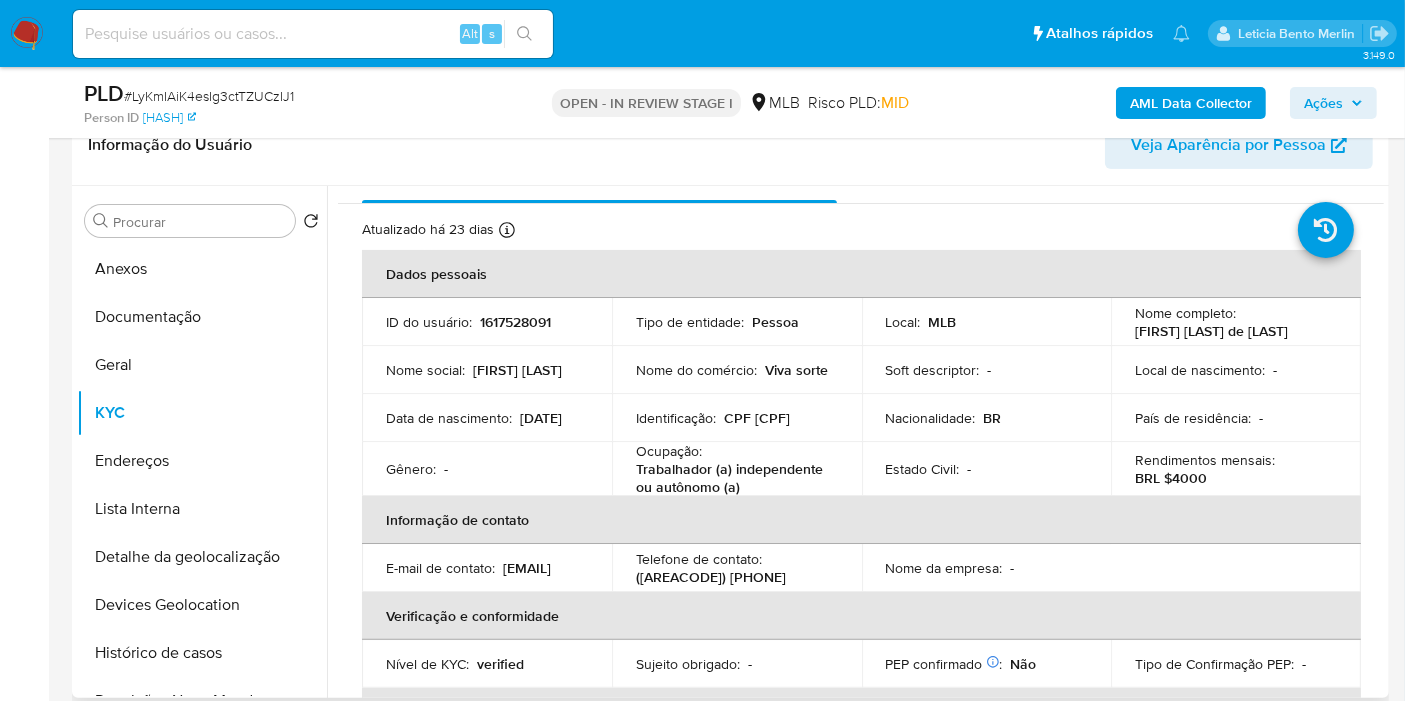 scroll, scrollTop: 20, scrollLeft: 0, axis: vertical 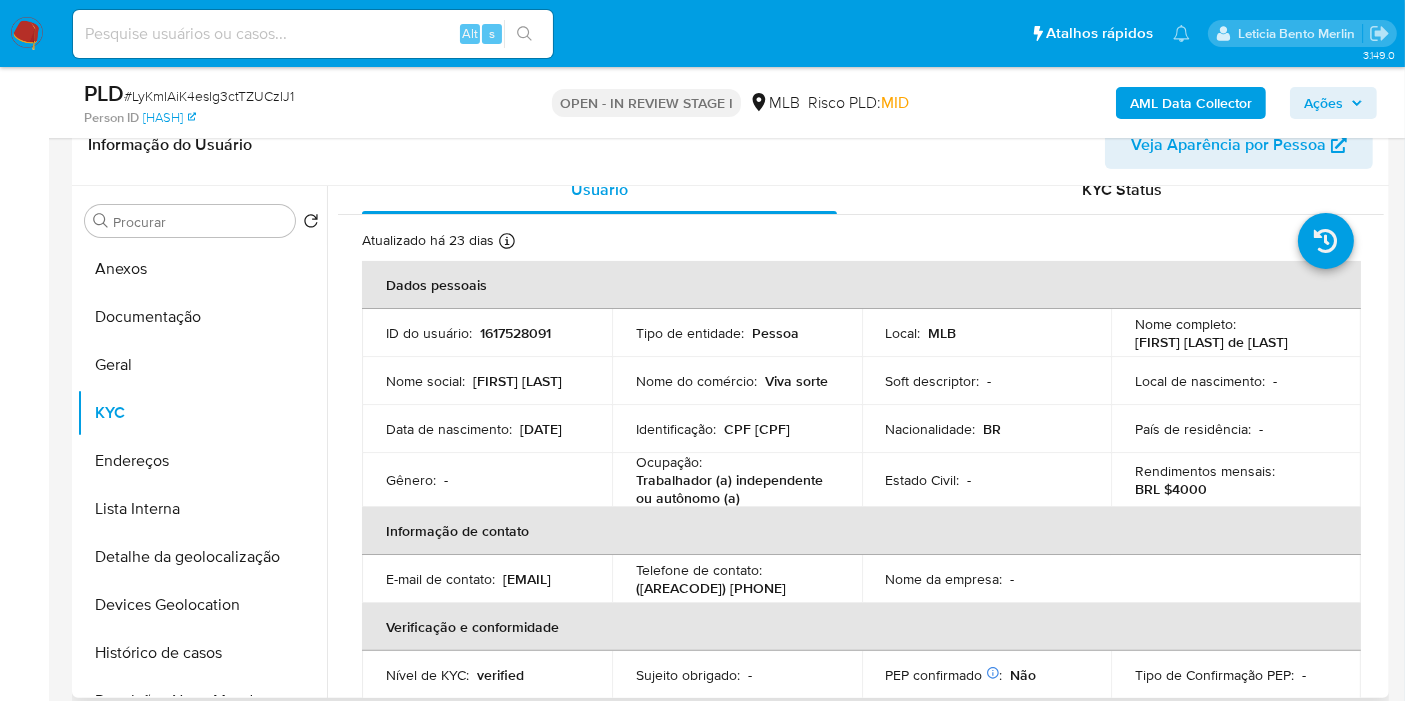 type 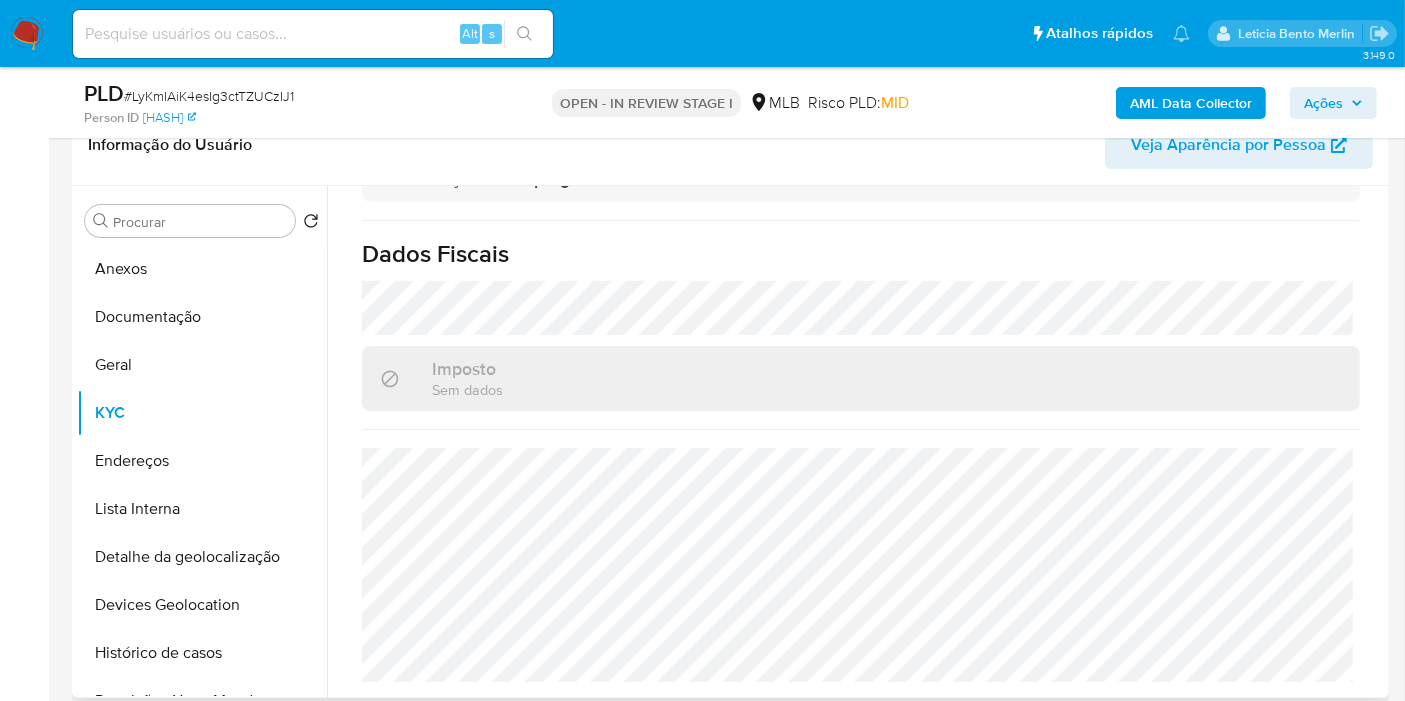 scroll, scrollTop: 940, scrollLeft: 0, axis: vertical 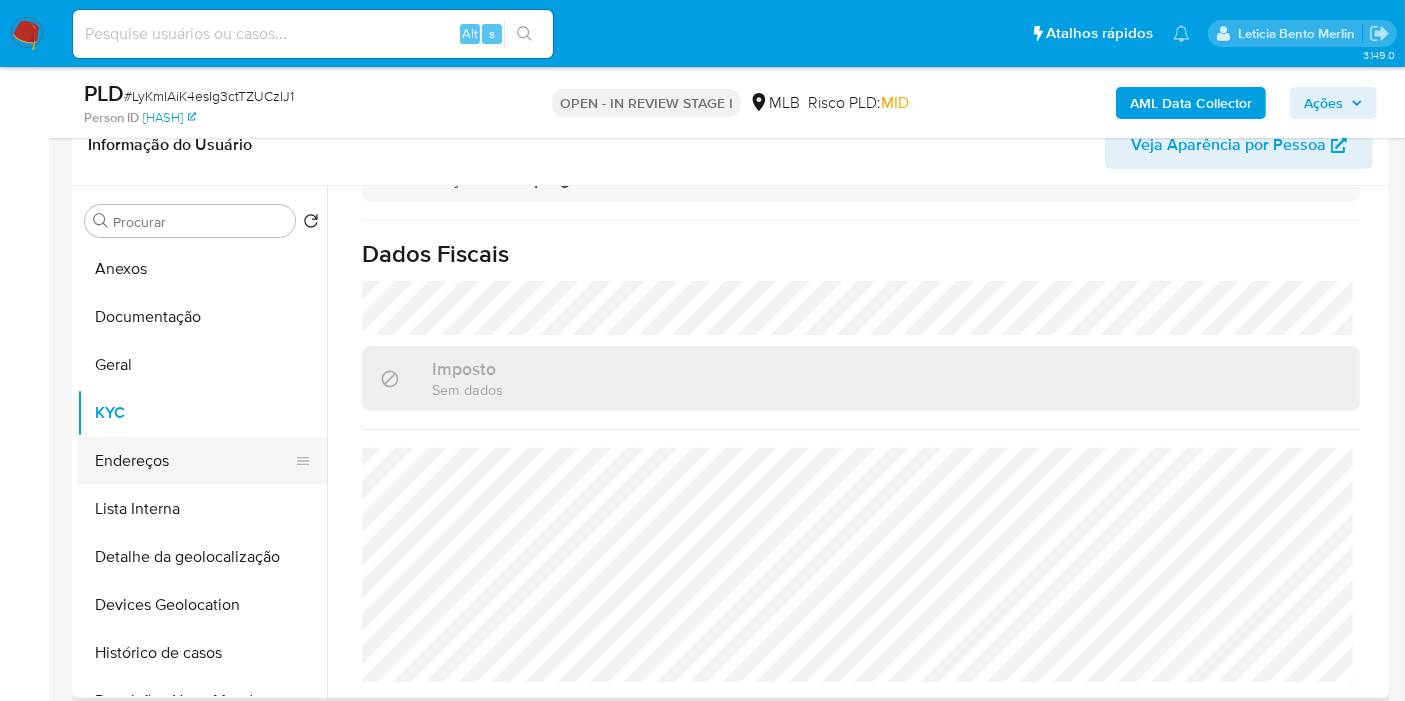 click on "Endereços" at bounding box center (194, 461) 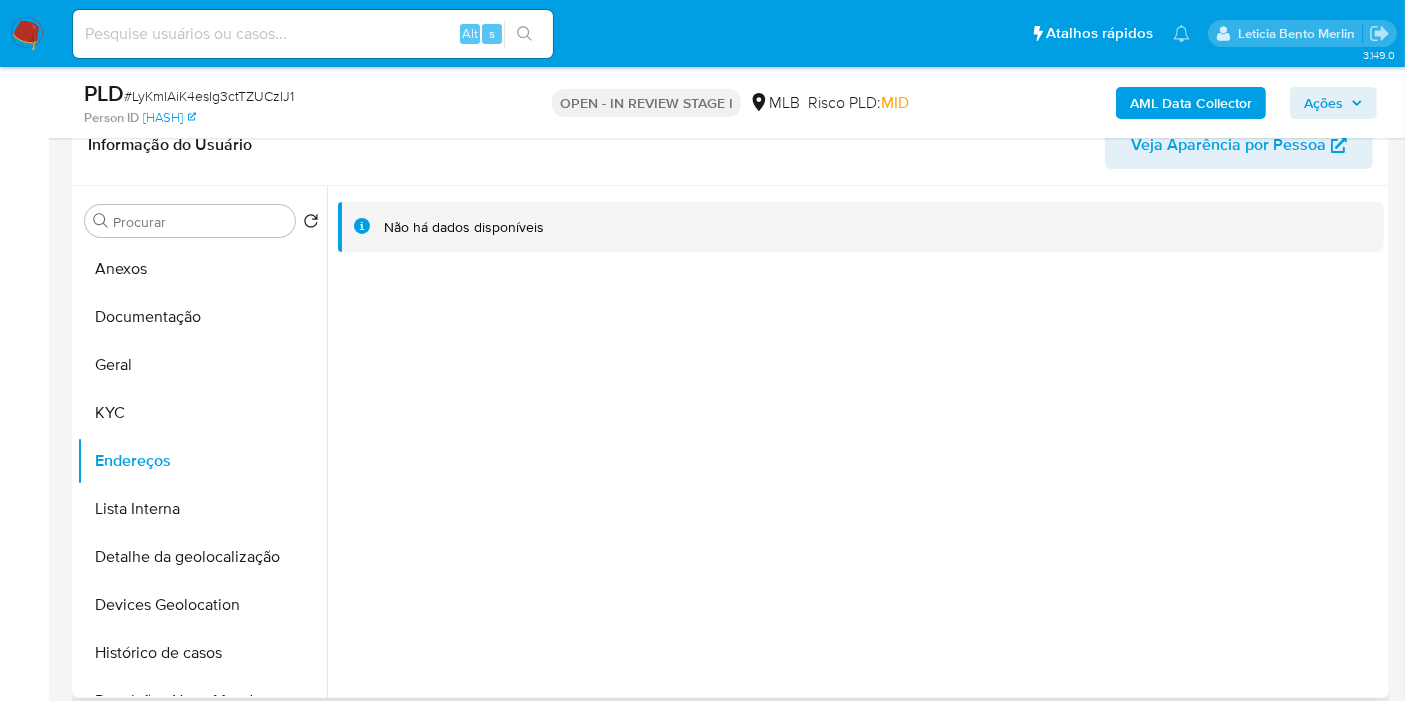 type 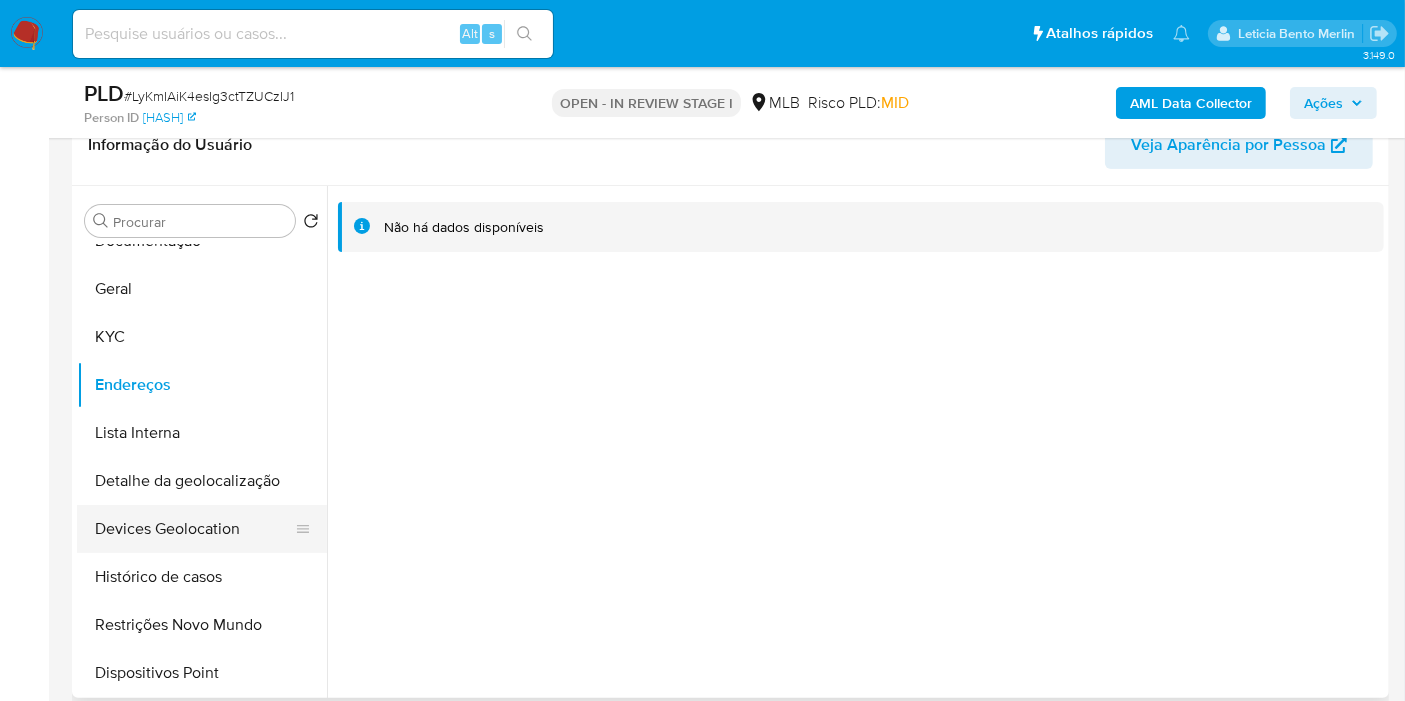 scroll, scrollTop: 111, scrollLeft: 0, axis: vertical 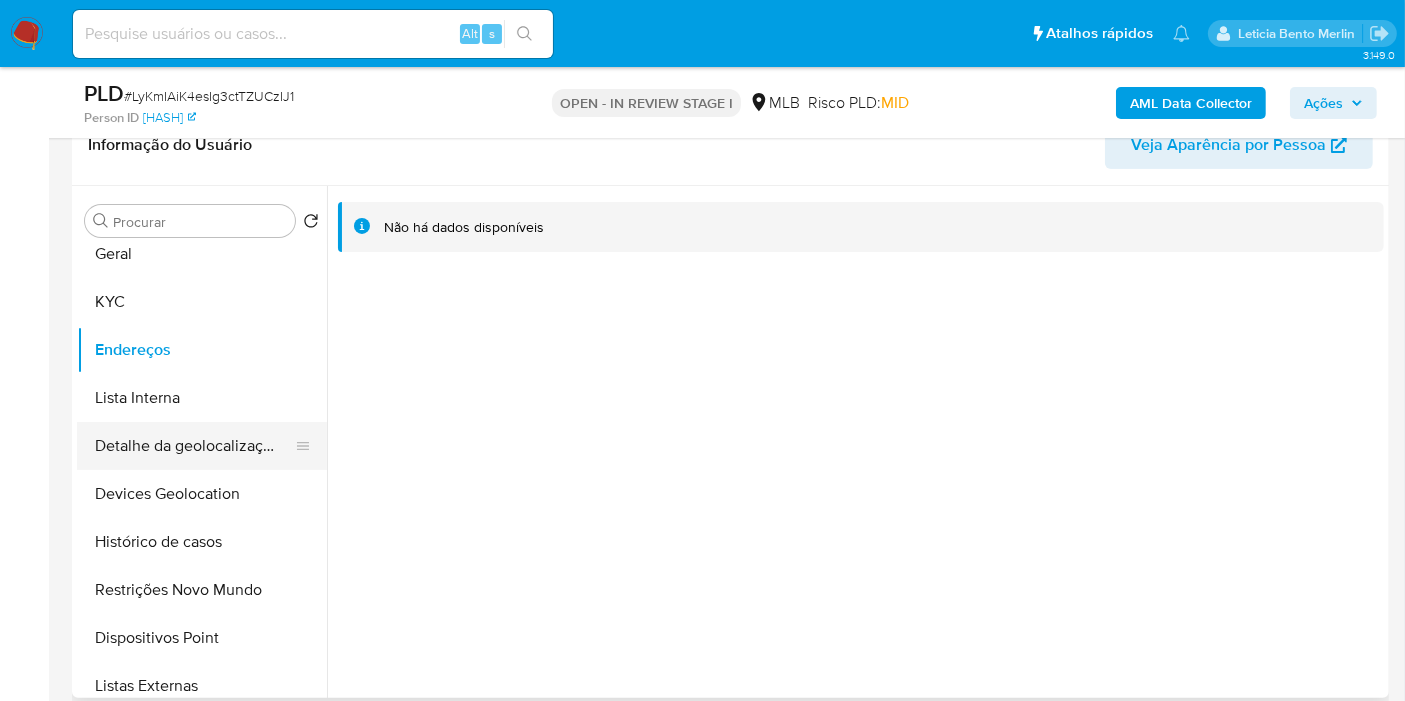 click on "Detalhe da geolocalização" at bounding box center [194, 446] 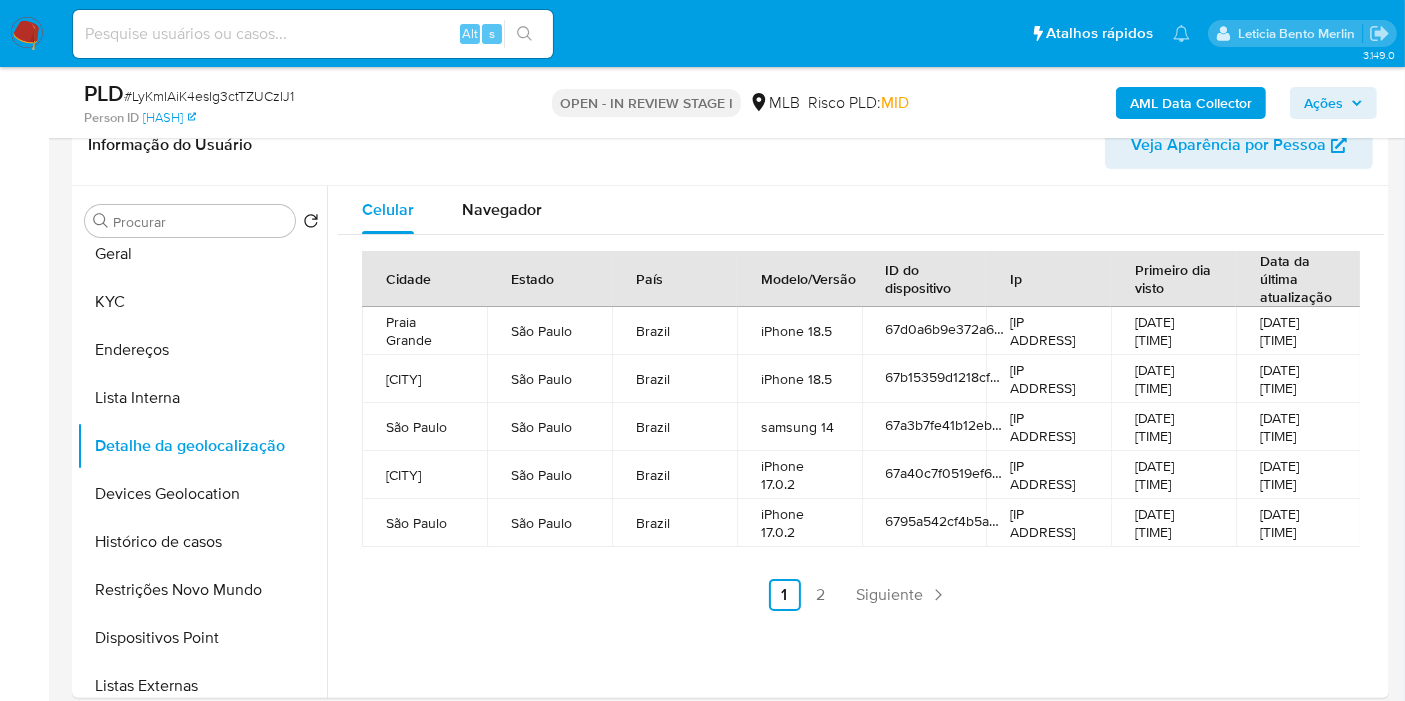 type 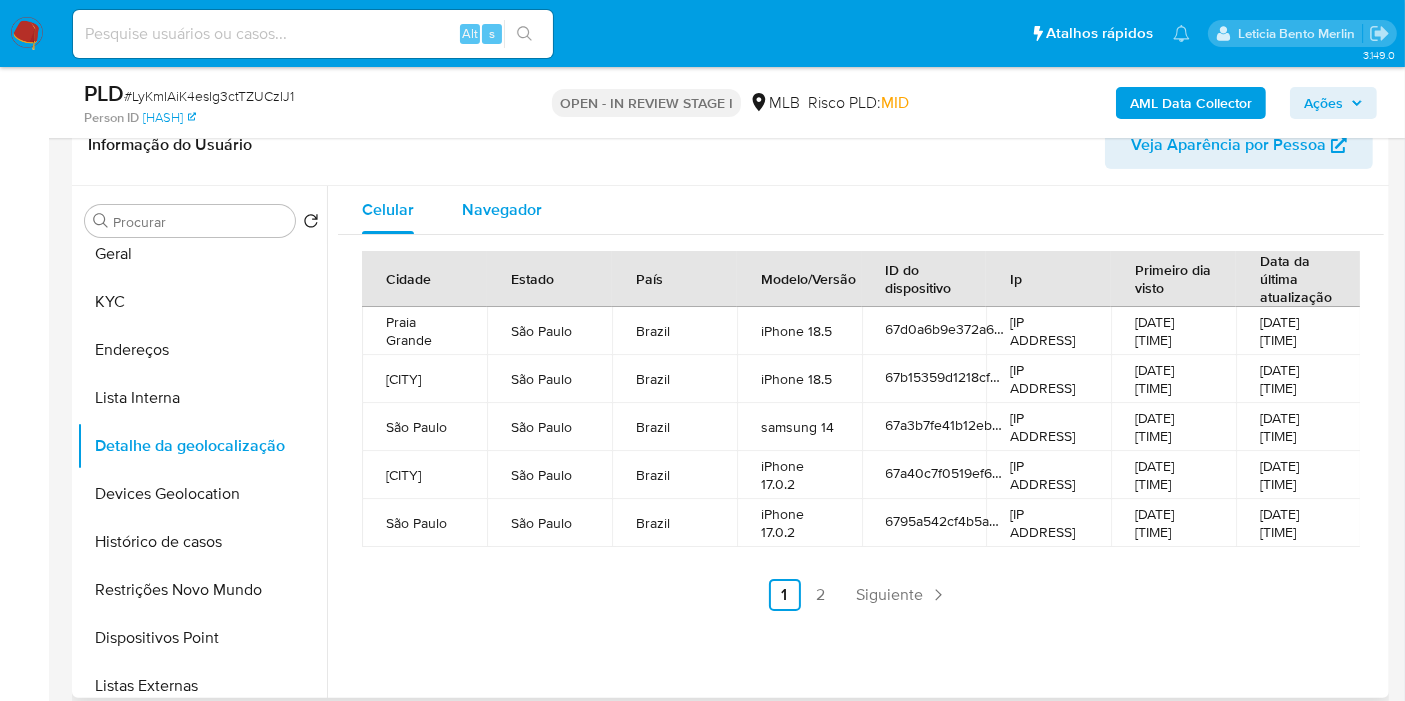 click on "Navegador" at bounding box center [502, 210] 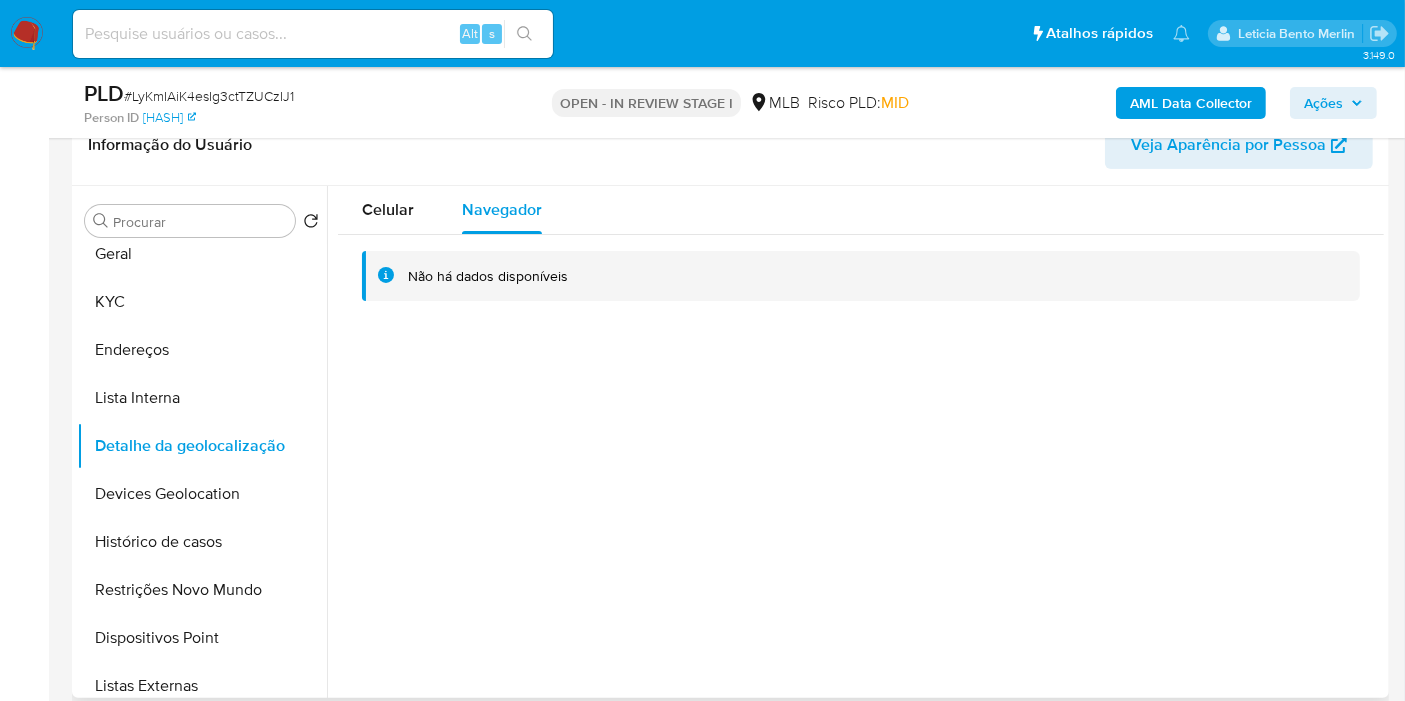 type 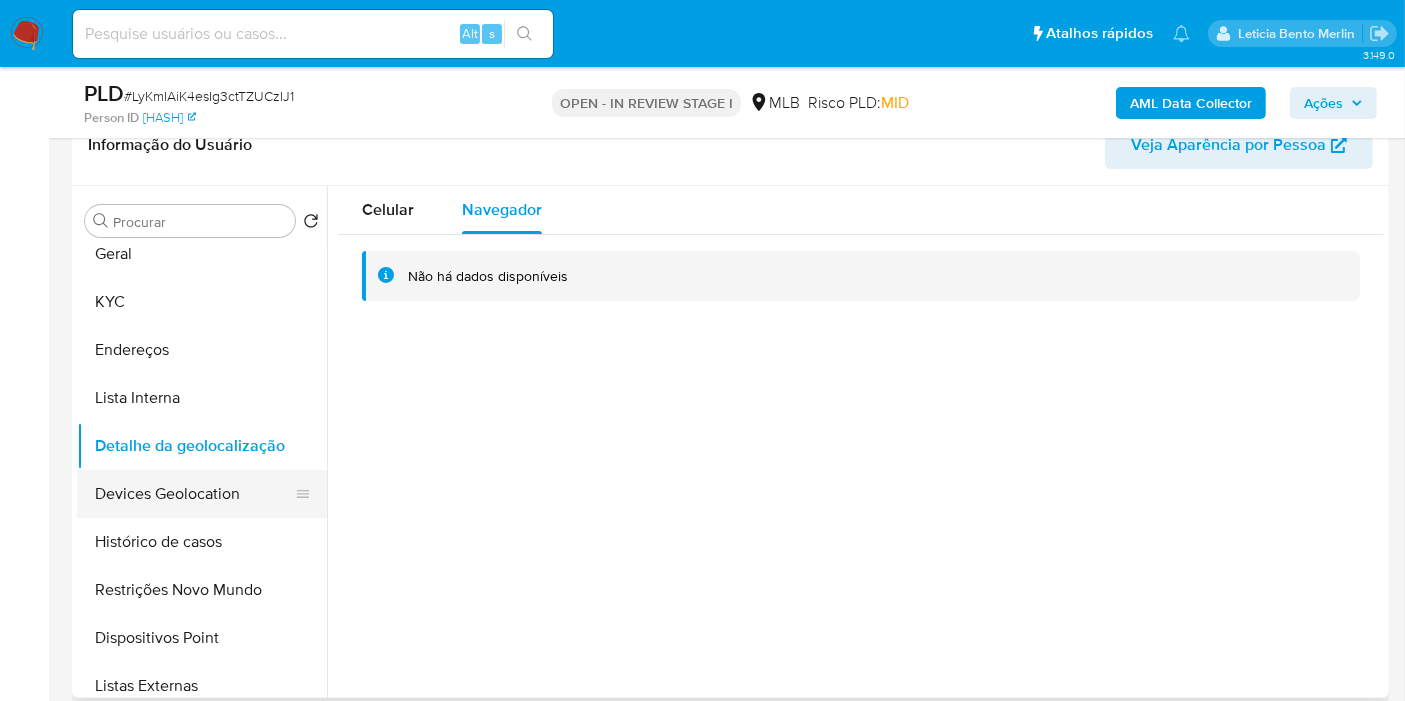click on "Devices Geolocation" at bounding box center (194, 494) 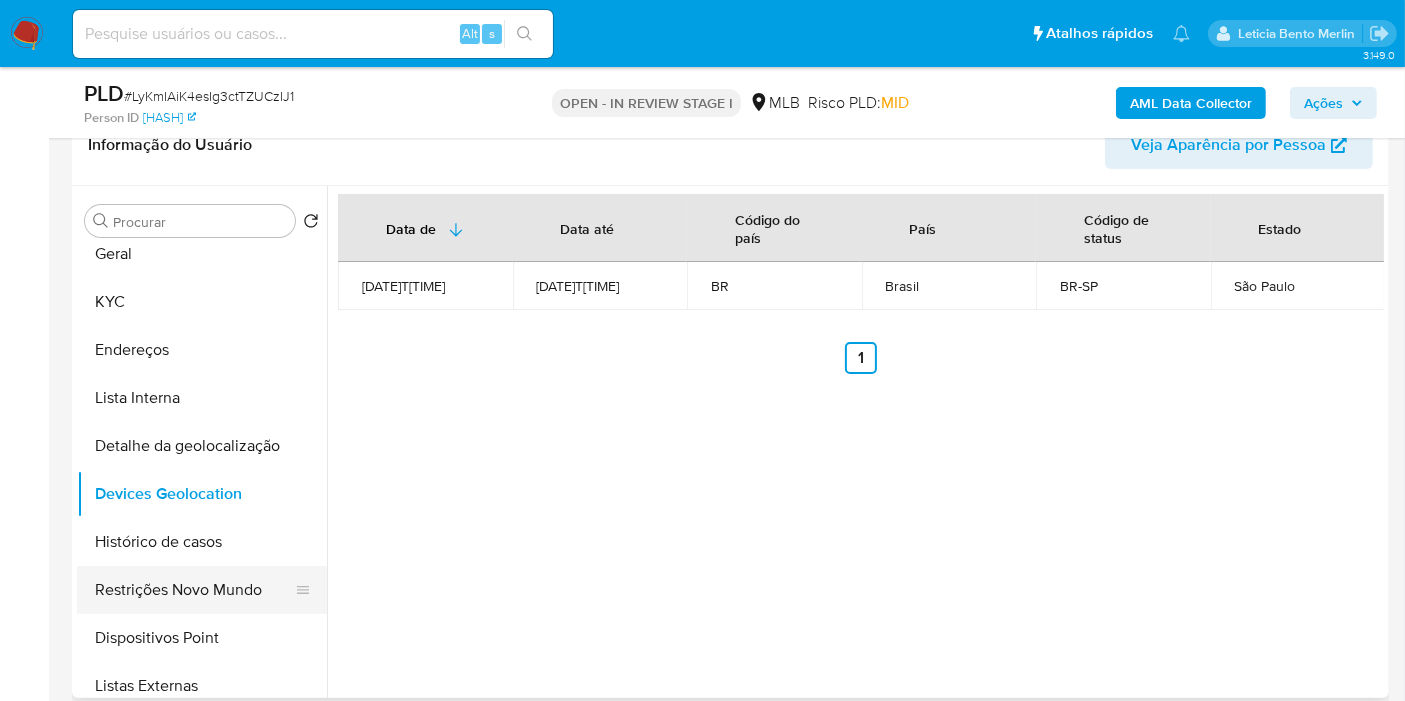 click on "Restrições Novo Mundo" at bounding box center [194, 590] 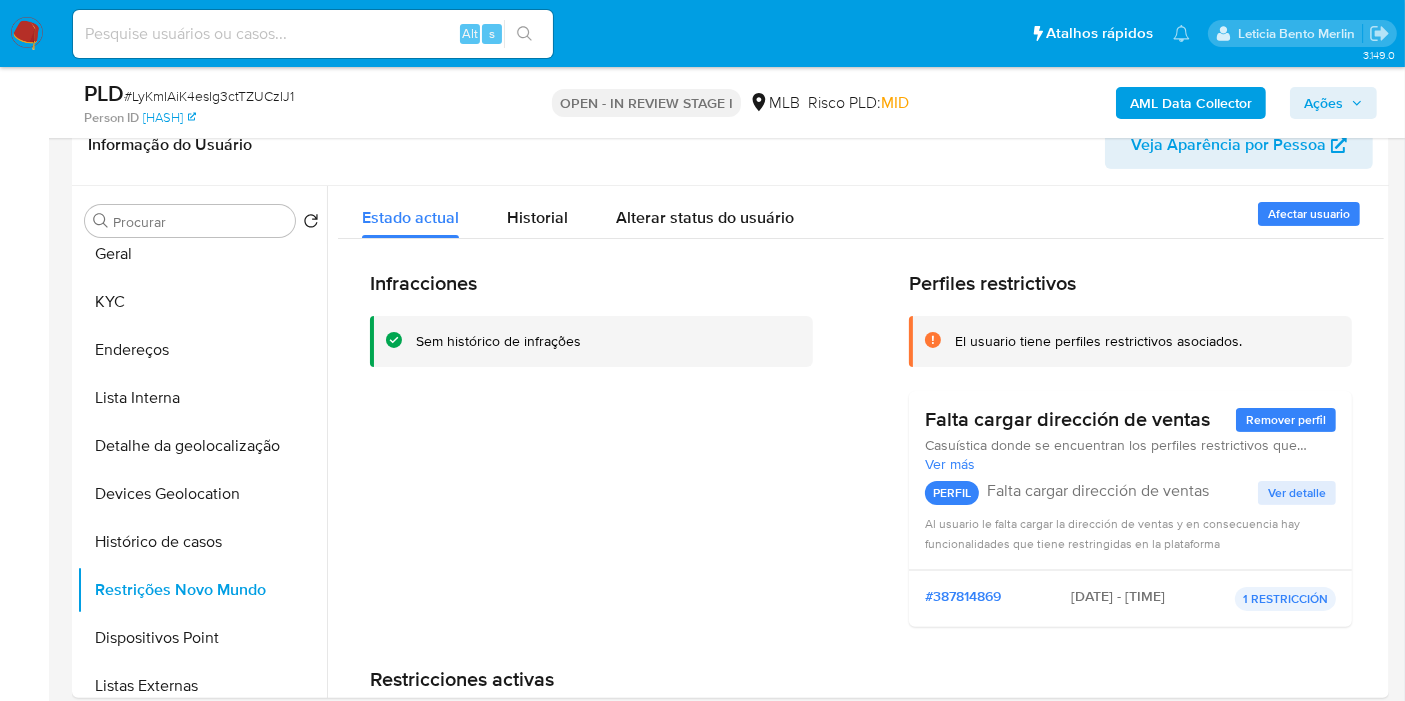 type 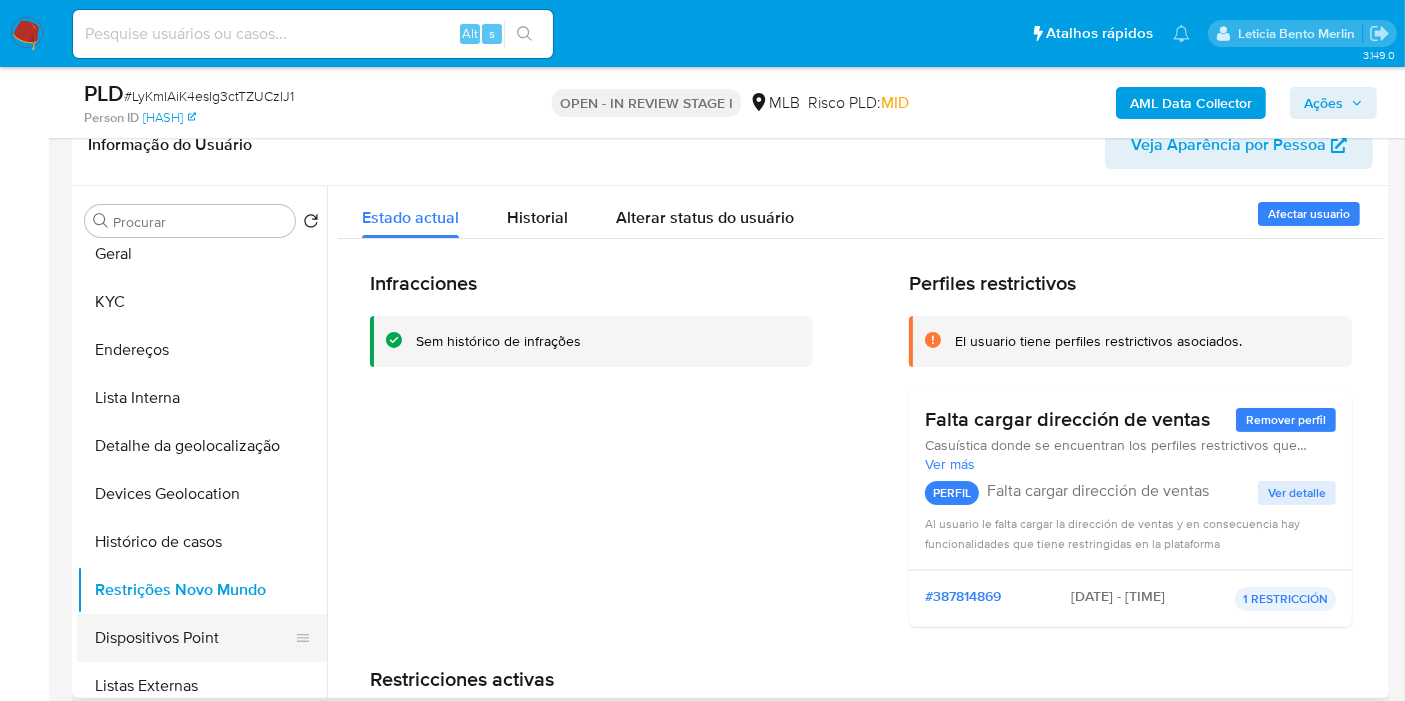click on "Dispositivos Point" at bounding box center (194, 638) 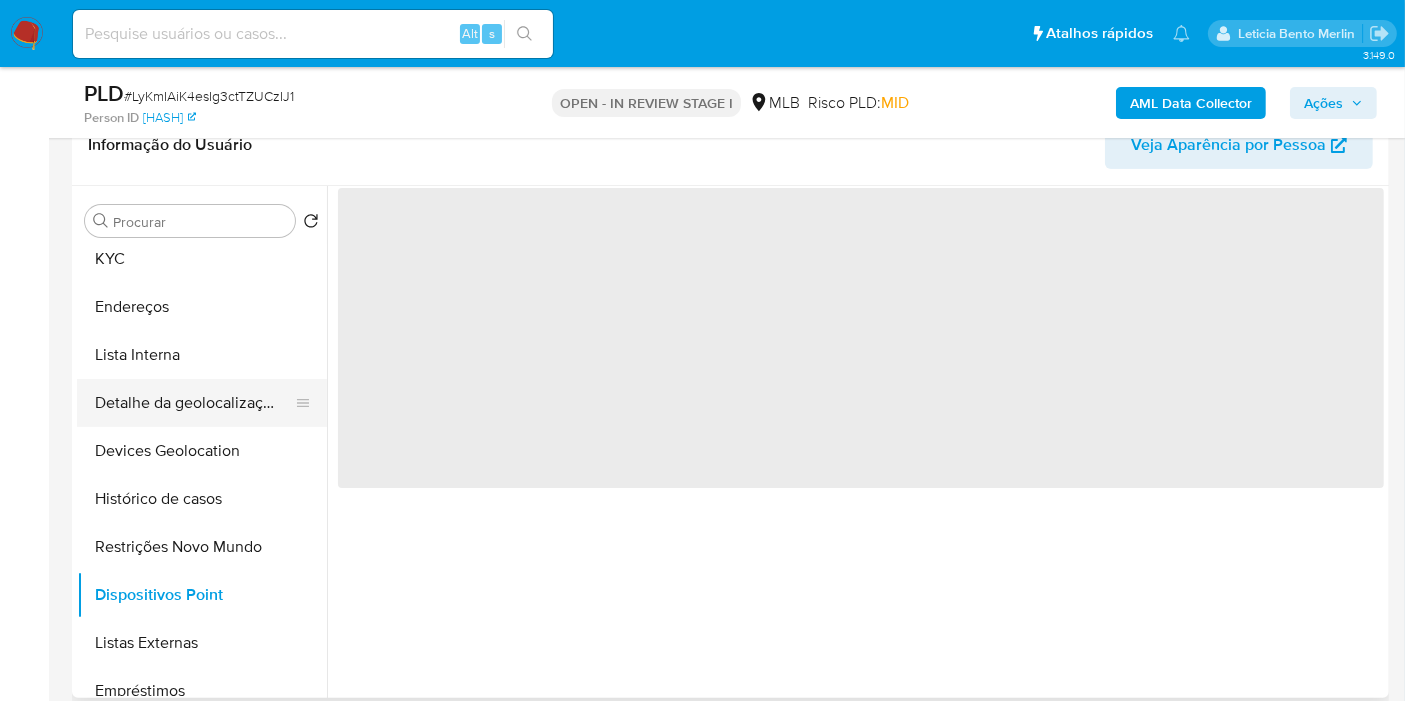 scroll, scrollTop: 222, scrollLeft: 0, axis: vertical 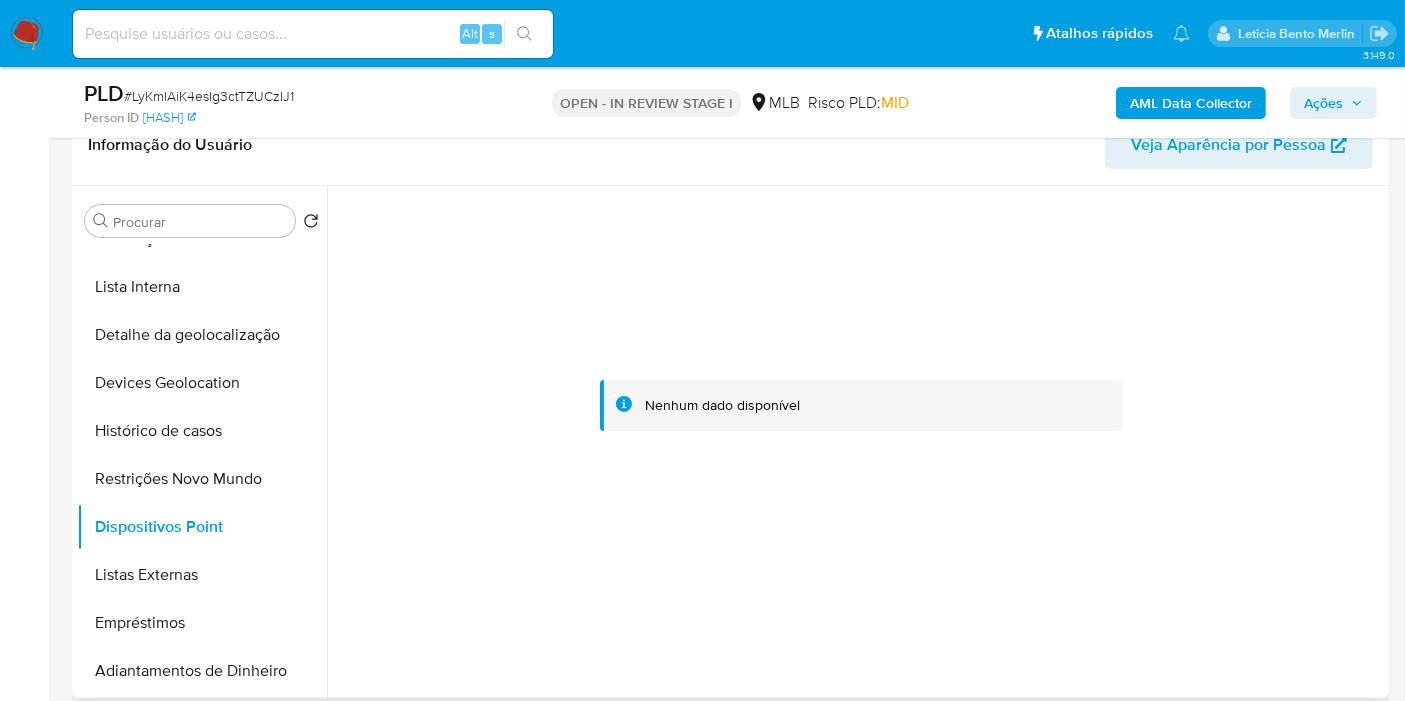 type 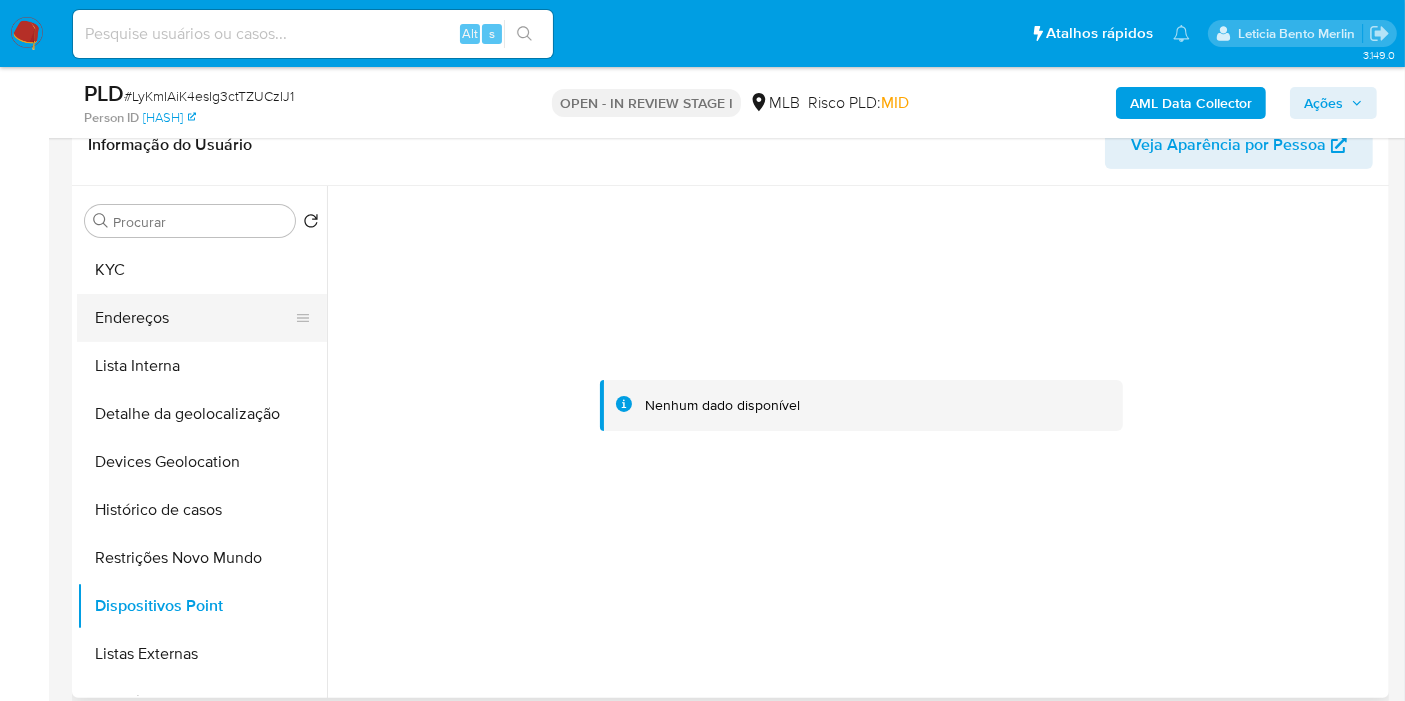 scroll, scrollTop: 111, scrollLeft: 0, axis: vertical 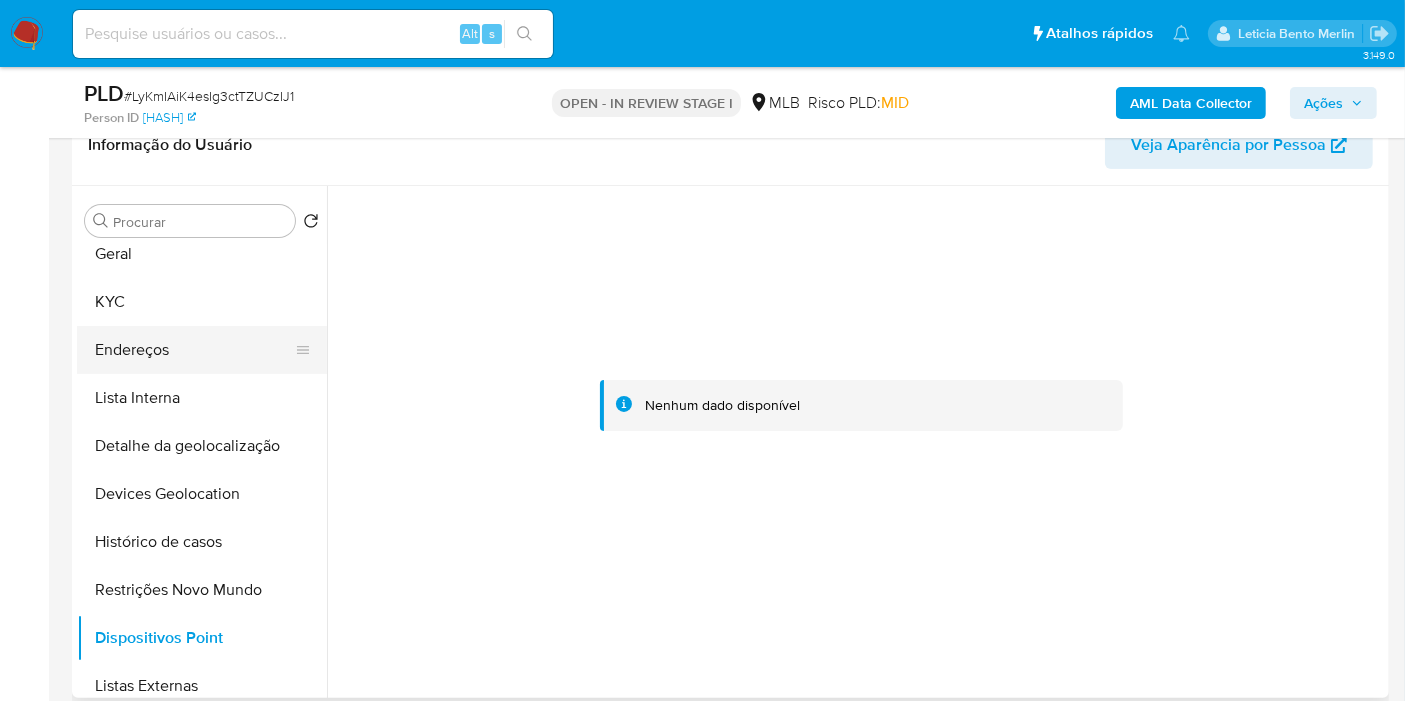 click on "Endereços" at bounding box center [194, 350] 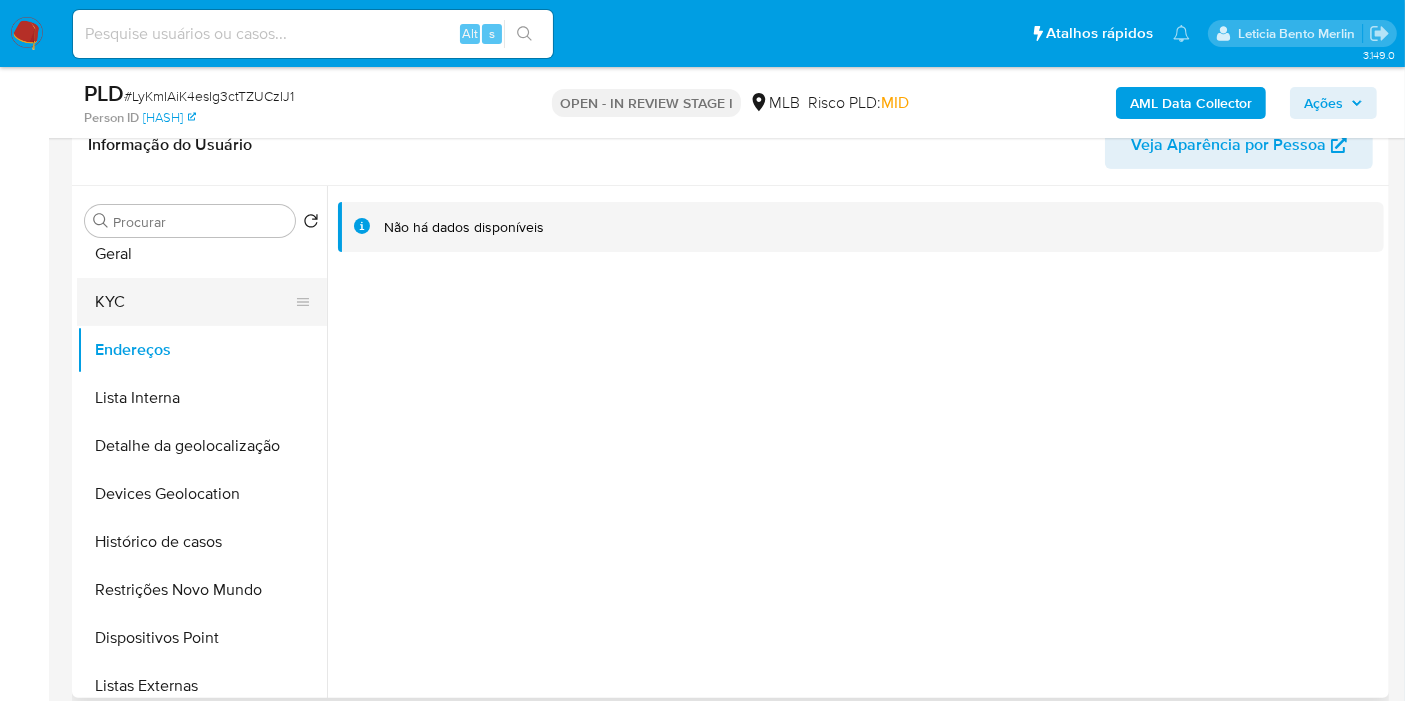click on "KYC" at bounding box center [194, 302] 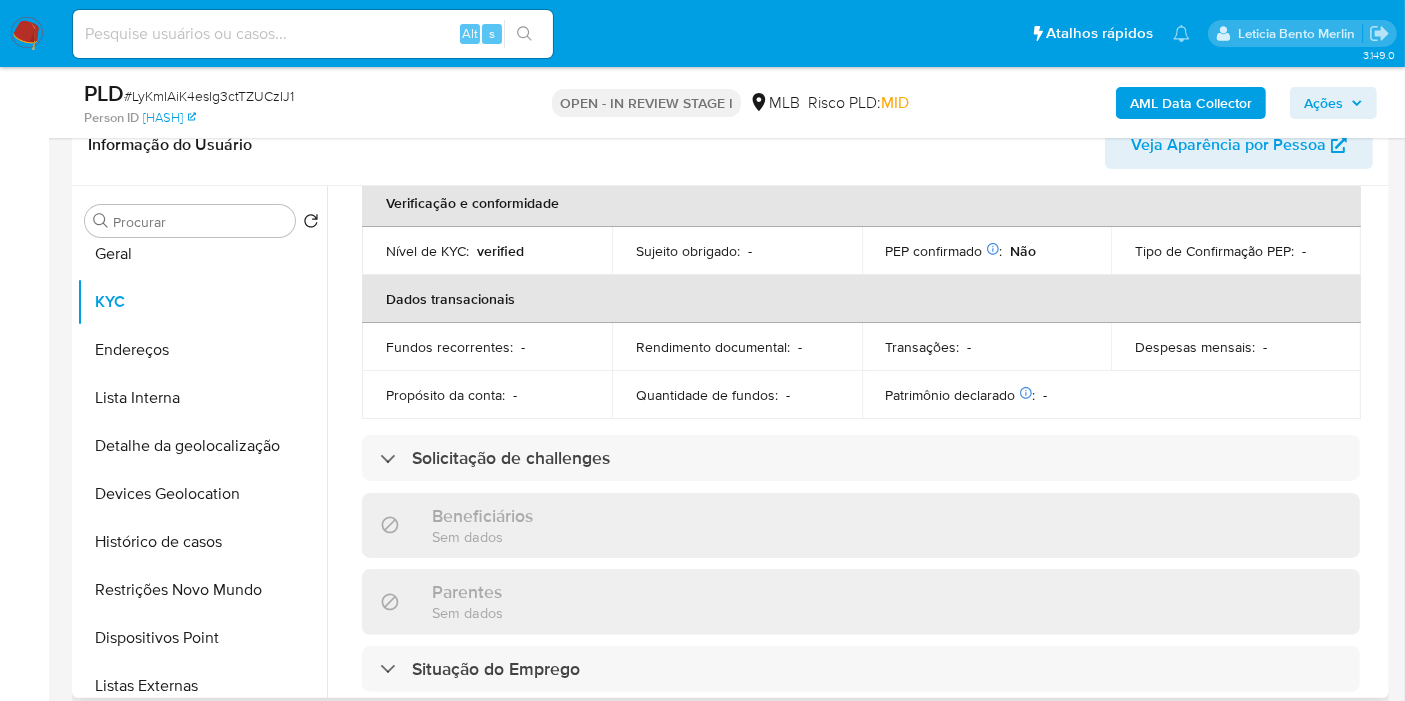 scroll, scrollTop: 111, scrollLeft: 0, axis: vertical 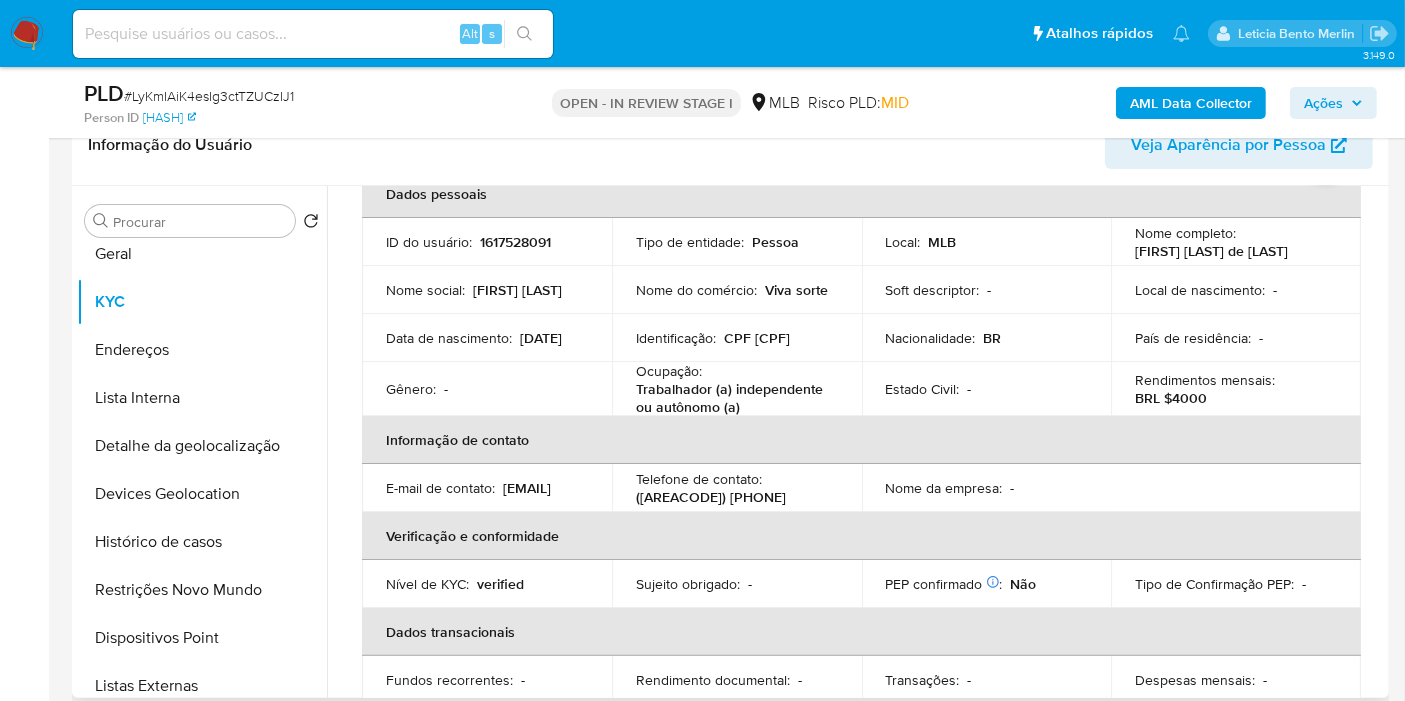 click on "CPF 59564810809" at bounding box center [757, 338] 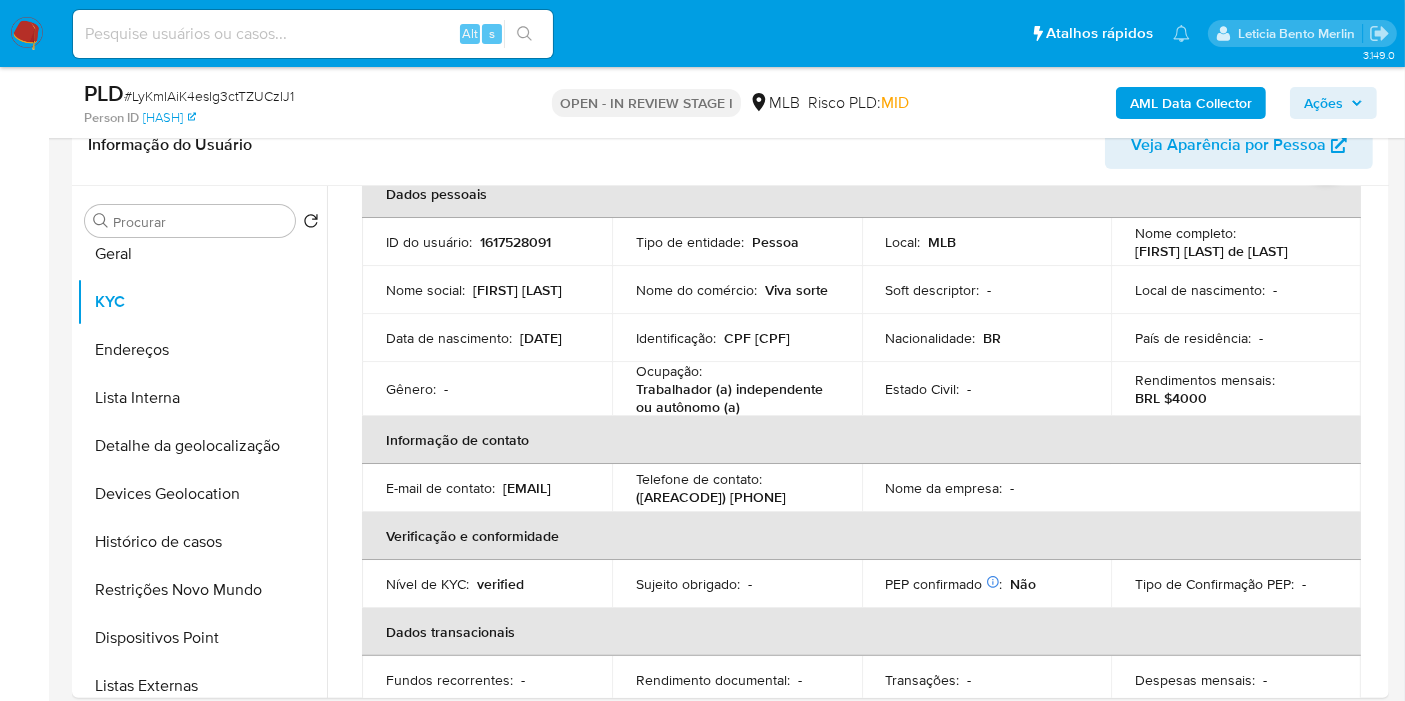 copy on "59564810809" 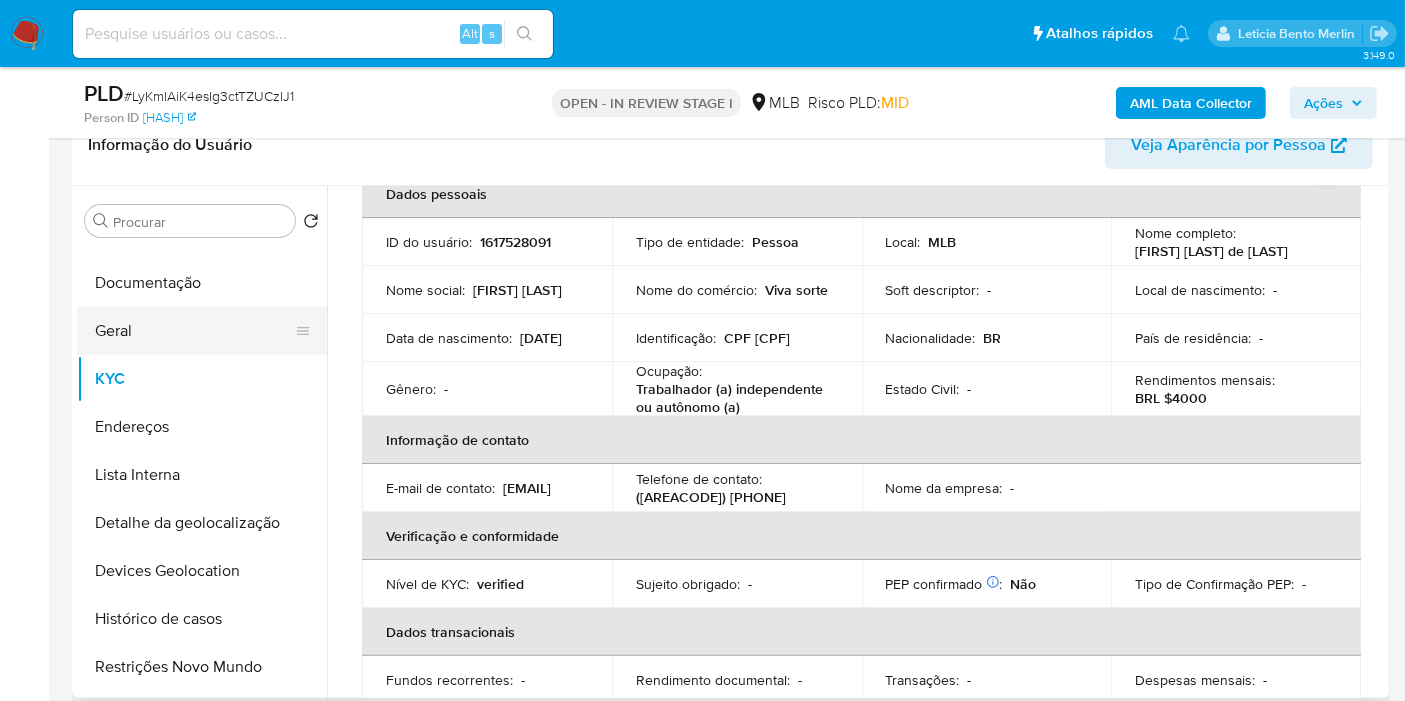 scroll, scrollTop: 0, scrollLeft: 0, axis: both 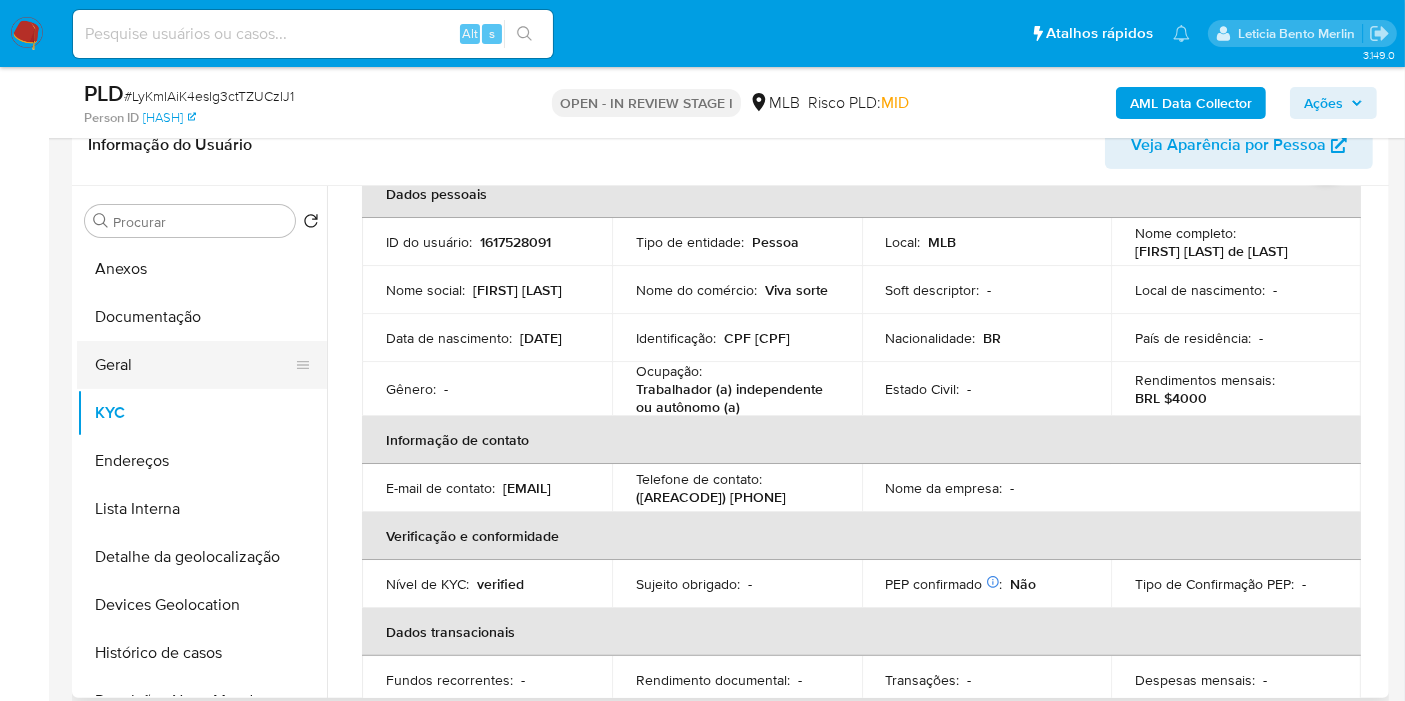click on "Anexos" at bounding box center (202, 269) 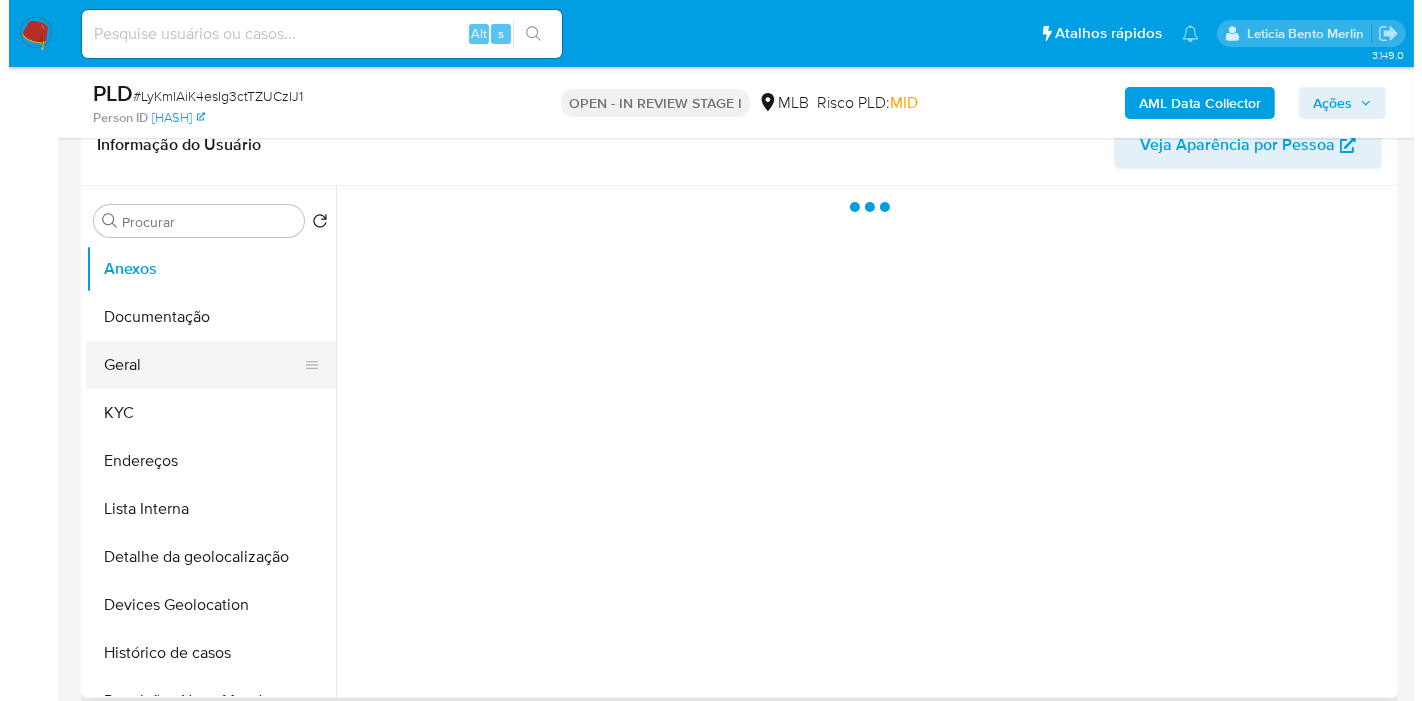scroll, scrollTop: 0, scrollLeft: 0, axis: both 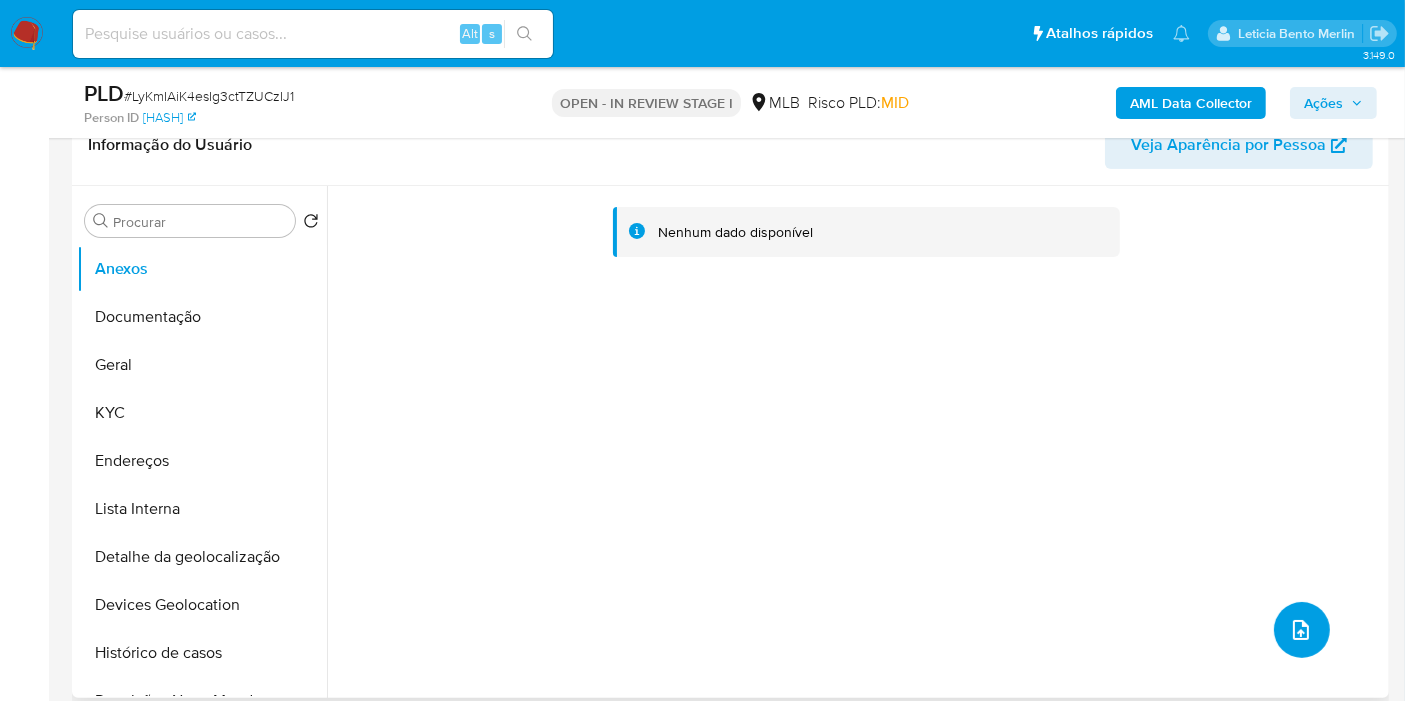 click 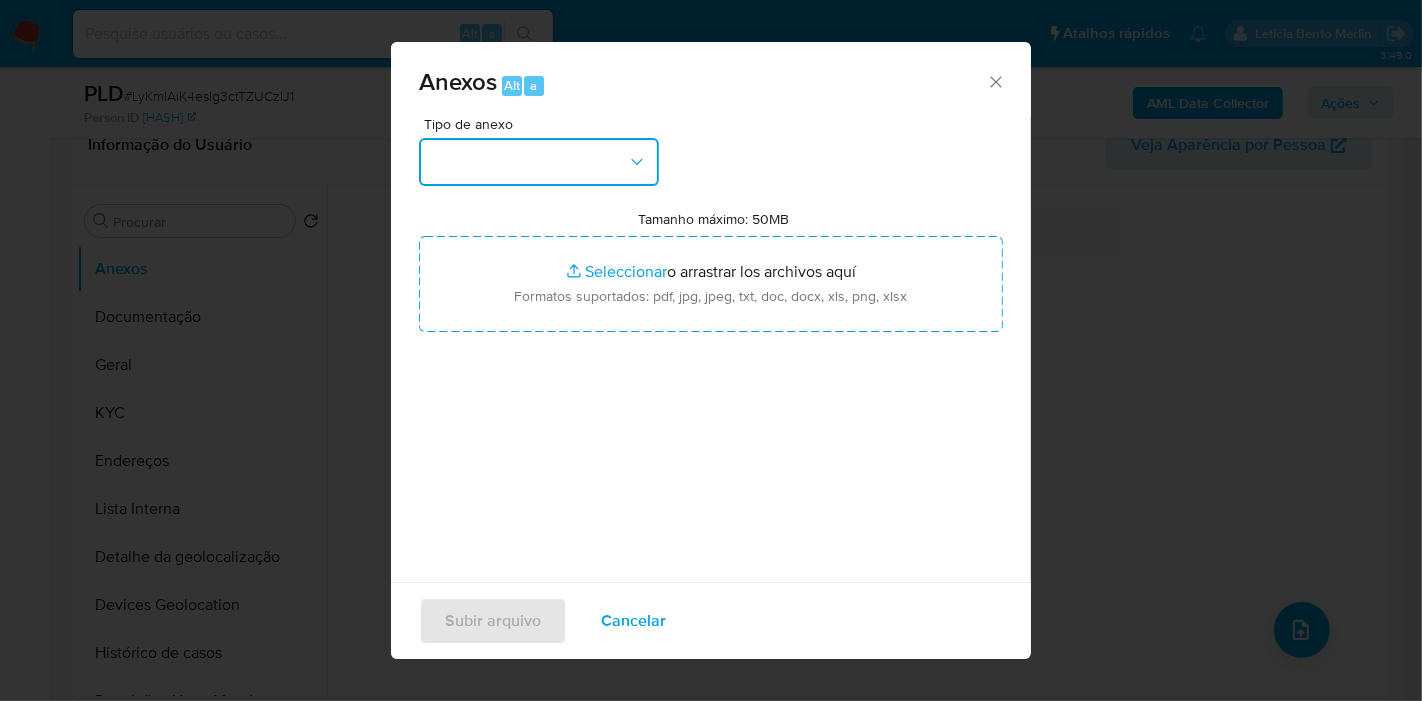 click at bounding box center (539, 162) 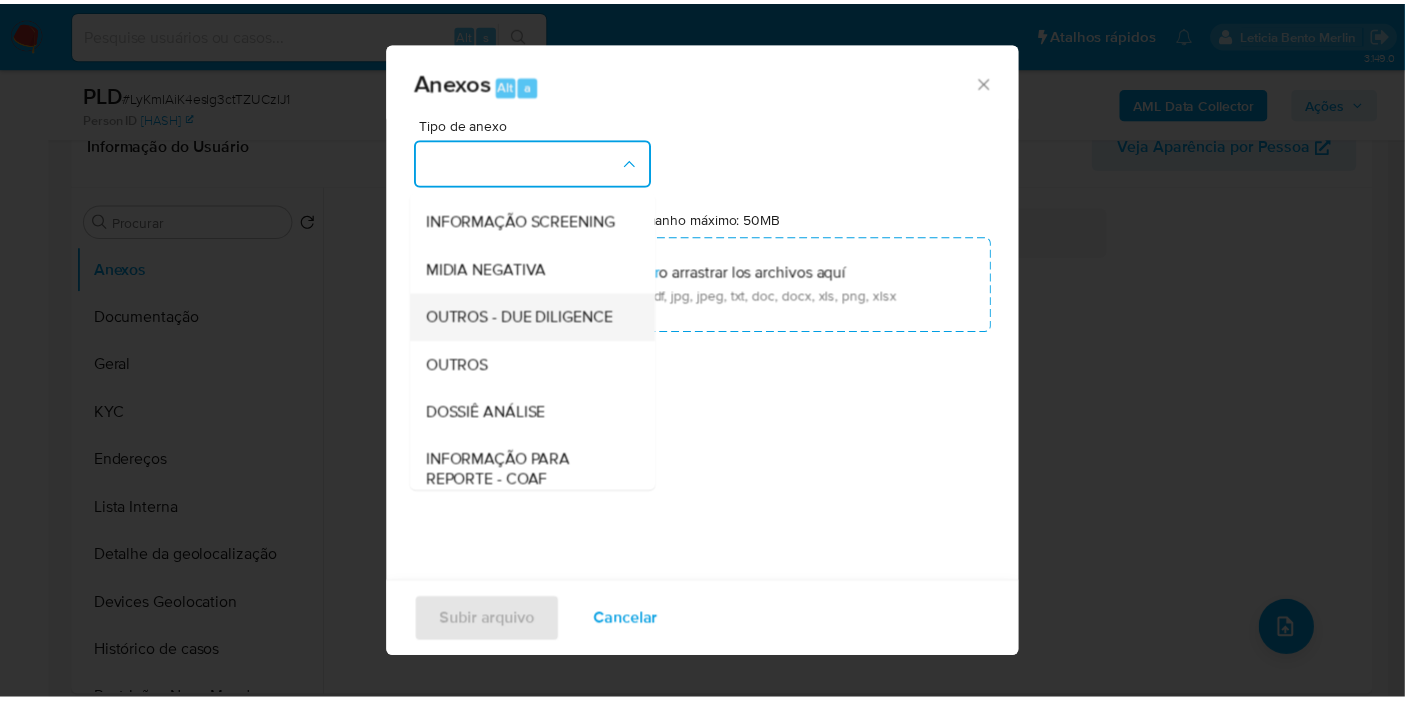 scroll, scrollTop: 222, scrollLeft: 0, axis: vertical 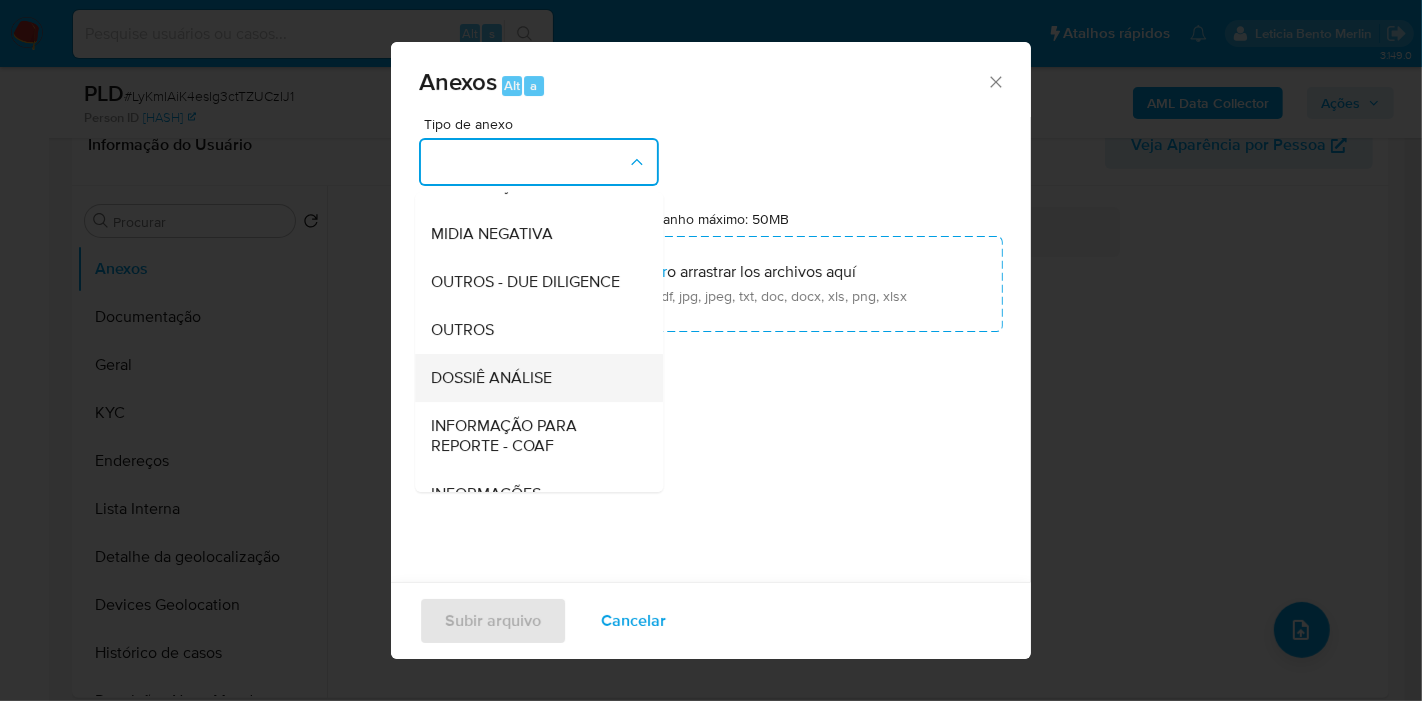 click on "DOSSIÊ ANÁLISE" at bounding box center [533, 378] 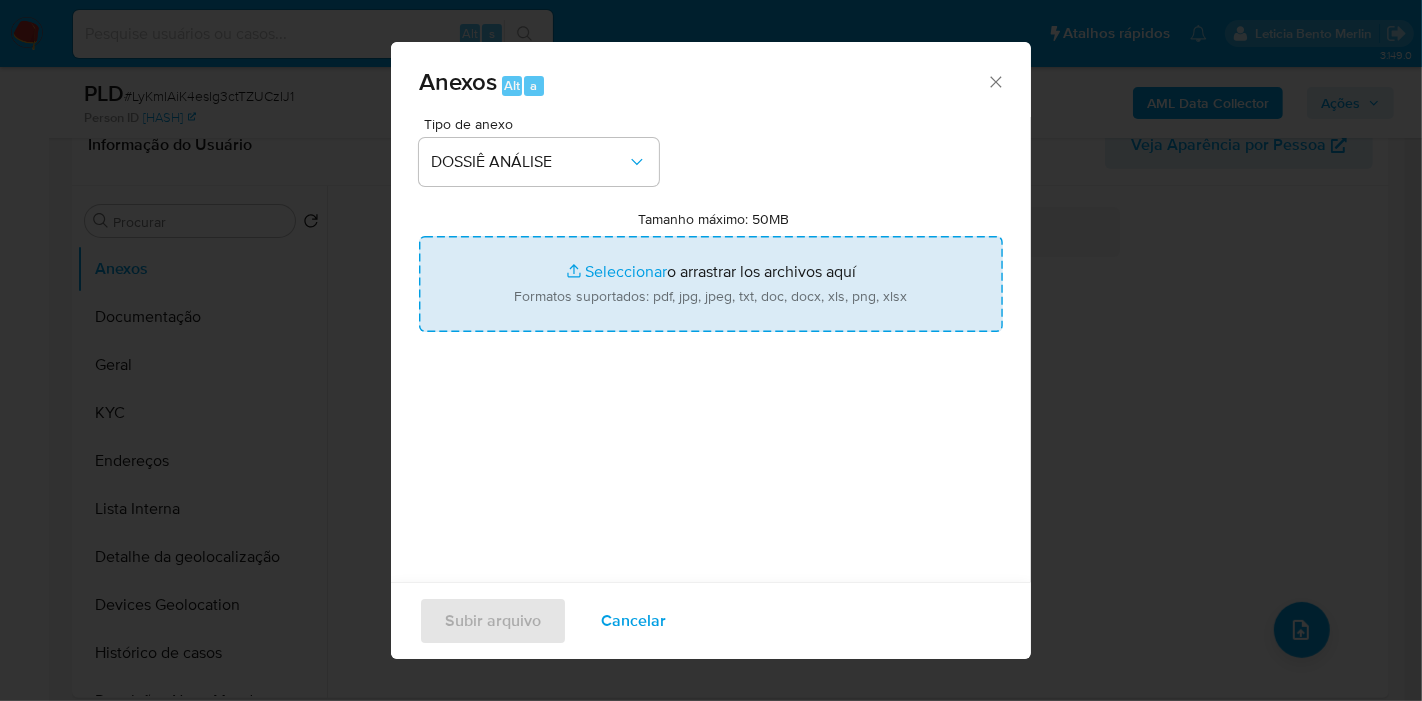 click on "Tamanho máximo: 50MB Seleccionar archivos" at bounding box center [711, 284] 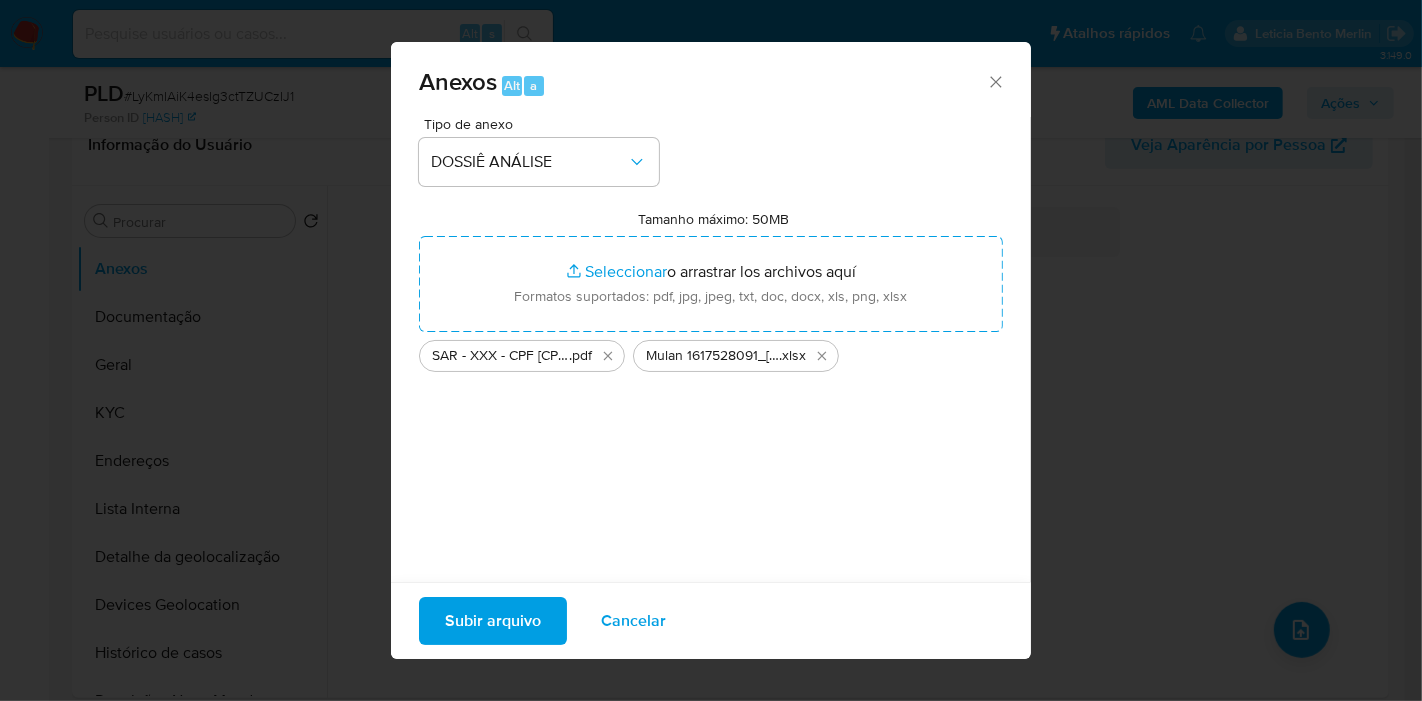 click on "Subir arquivo" at bounding box center (493, 621) 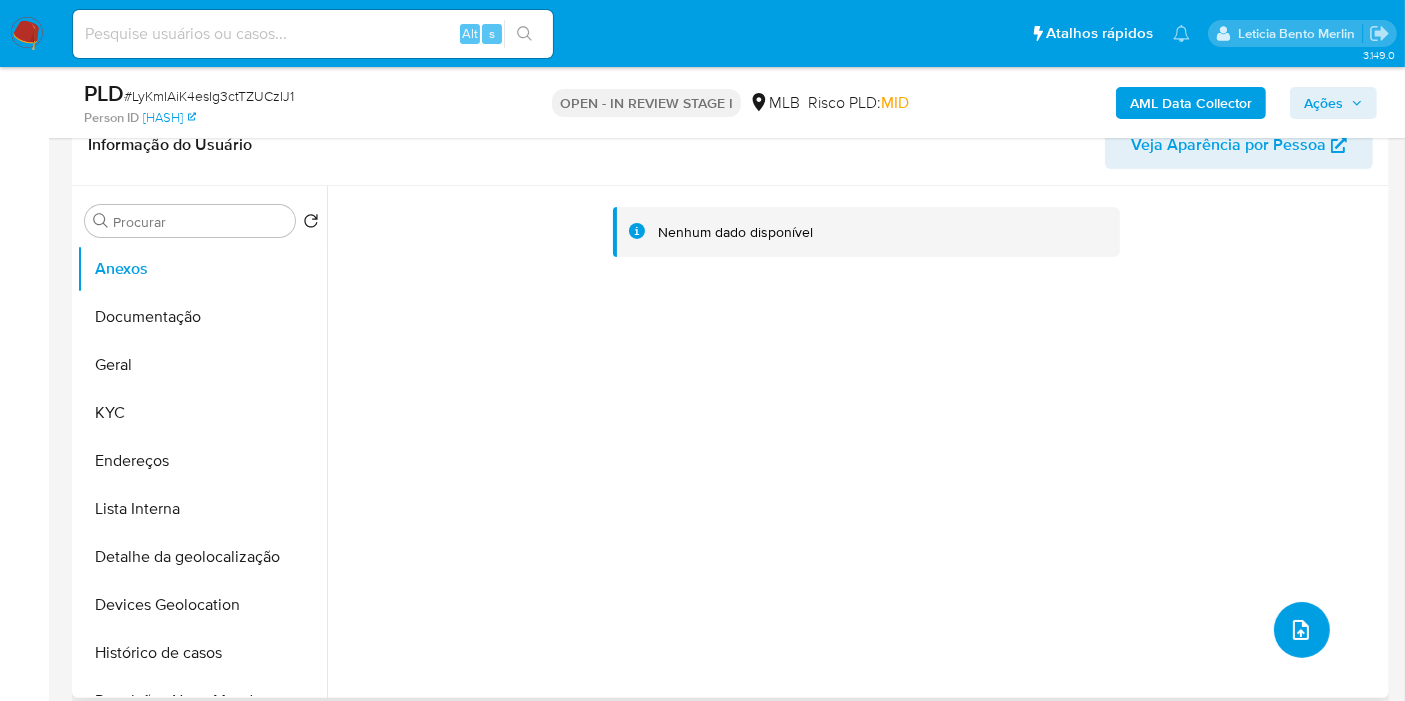 scroll, scrollTop: 0, scrollLeft: 0, axis: both 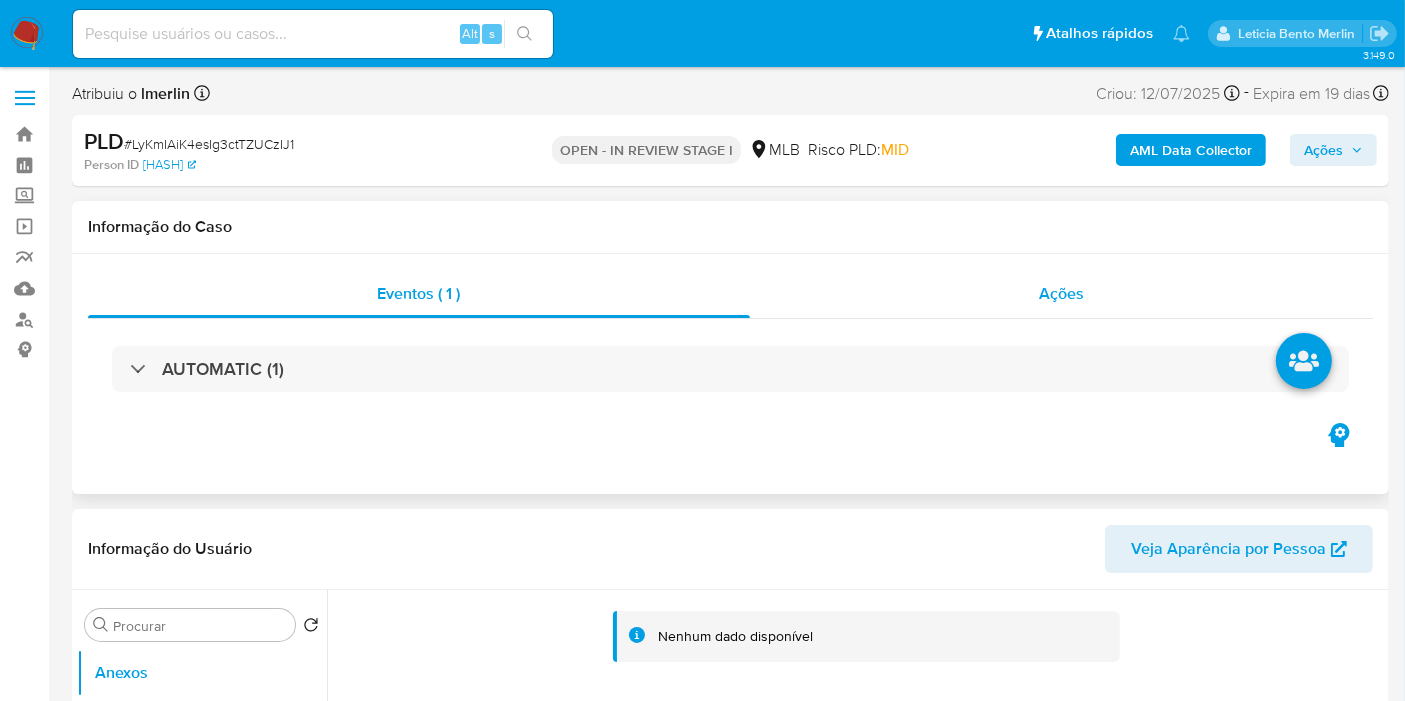 click on "Ações" at bounding box center [1062, 294] 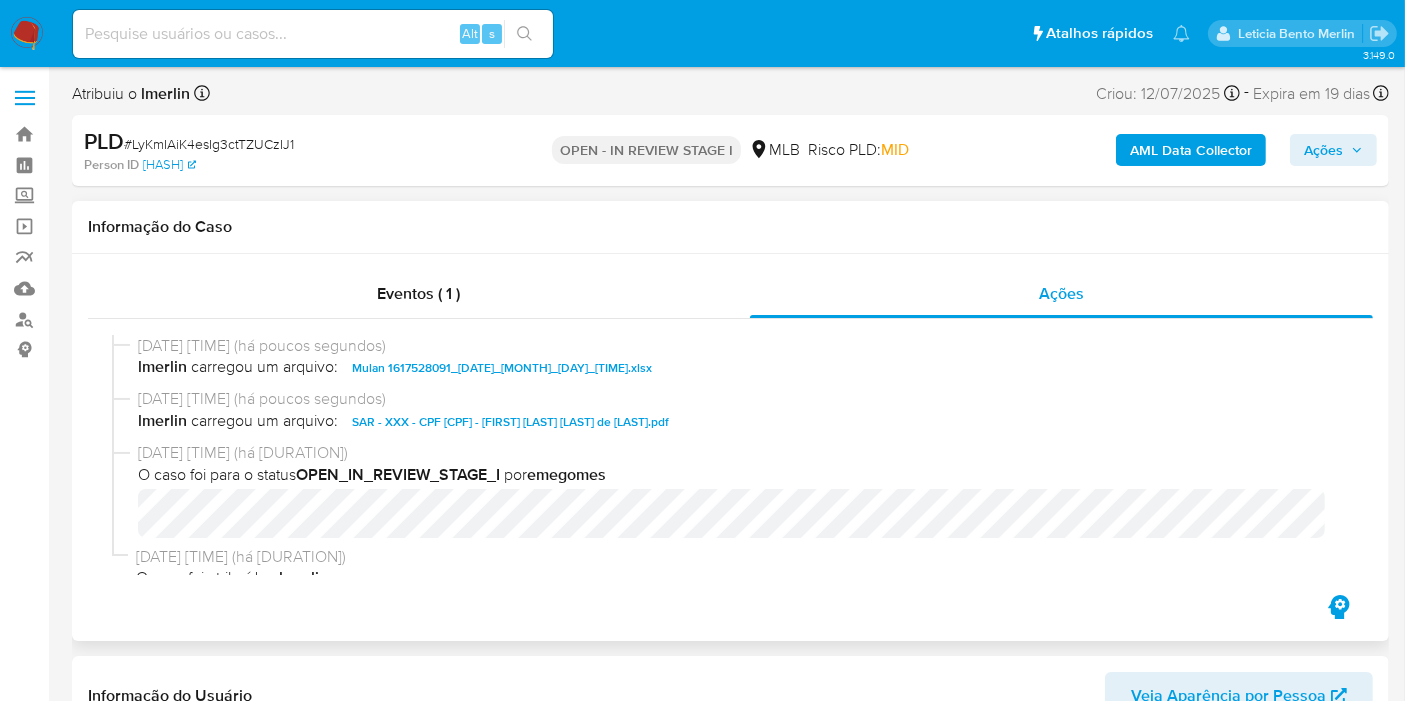 click on "Informação do Caso" at bounding box center [730, 227] 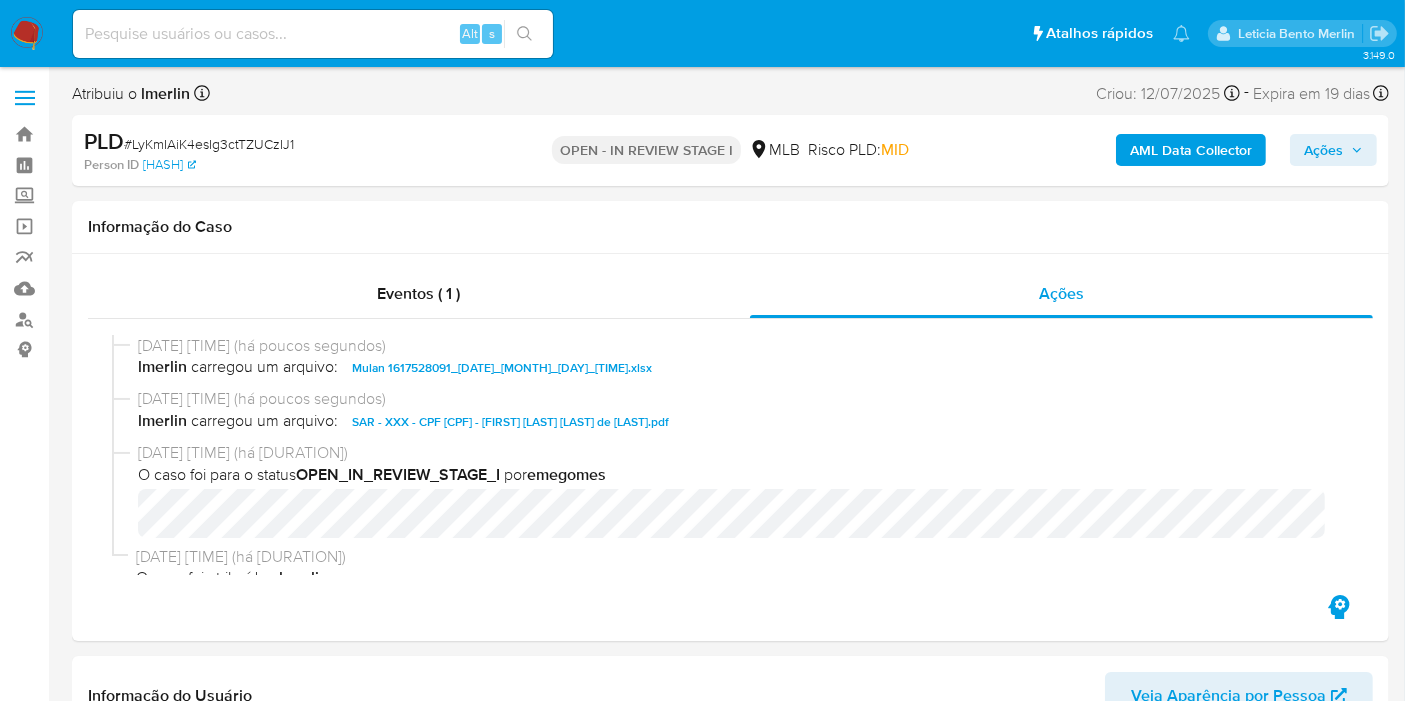 click on "Ações" at bounding box center [1323, 150] 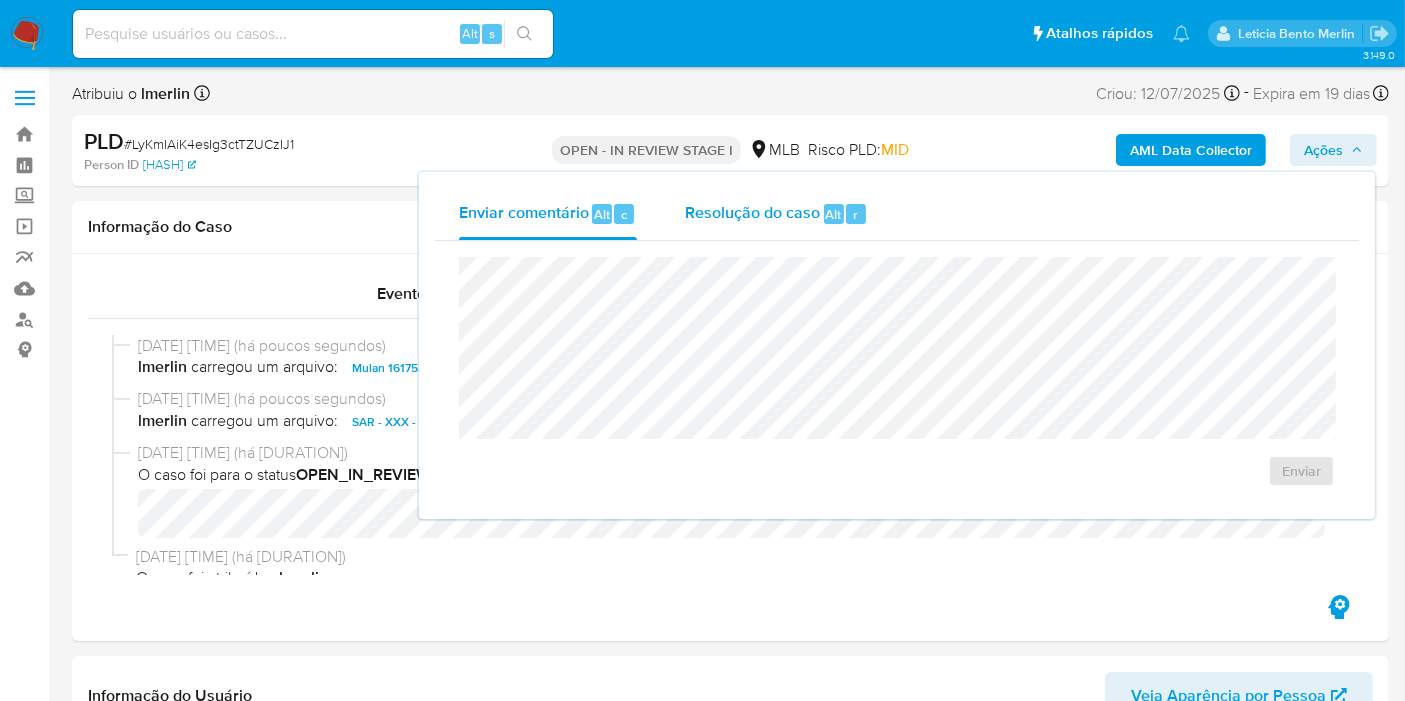 click on "Resolução do caso" at bounding box center [752, 213] 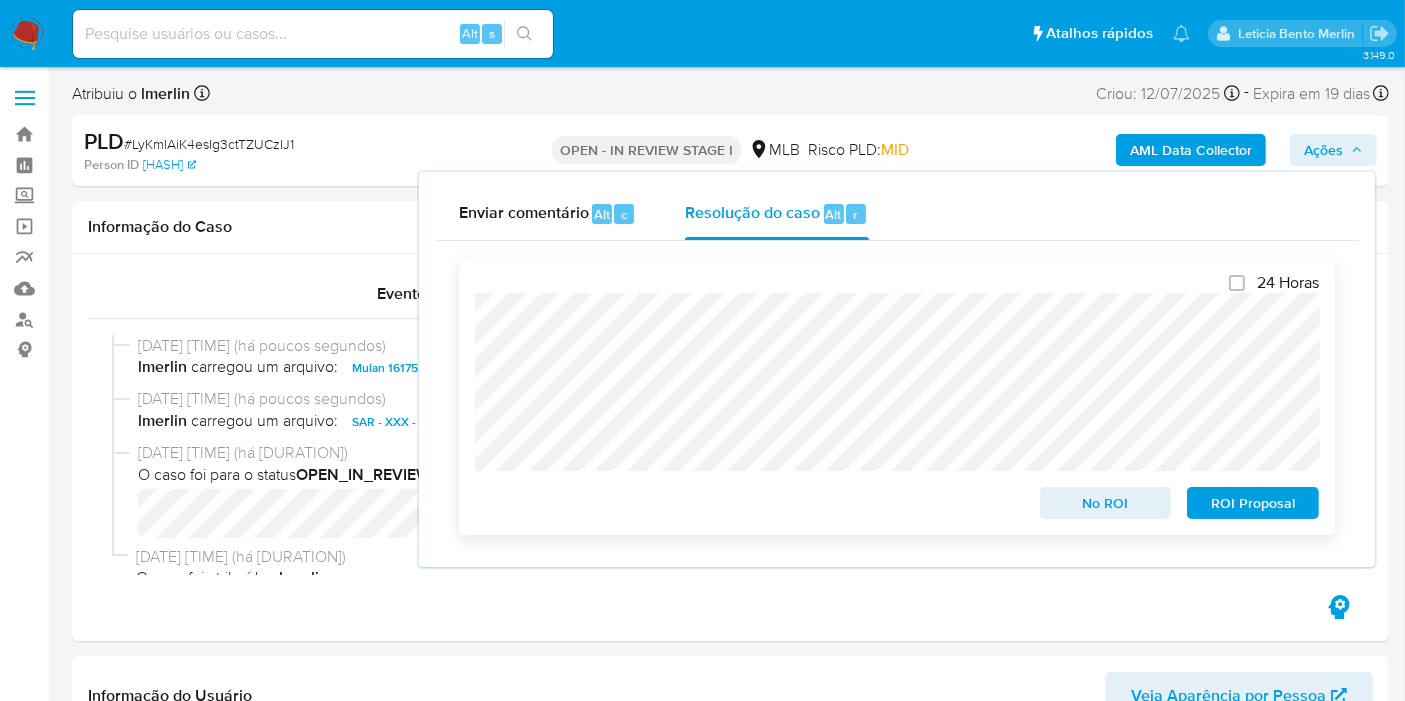 click on "ROI Proposal" at bounding box center (1253, 503) 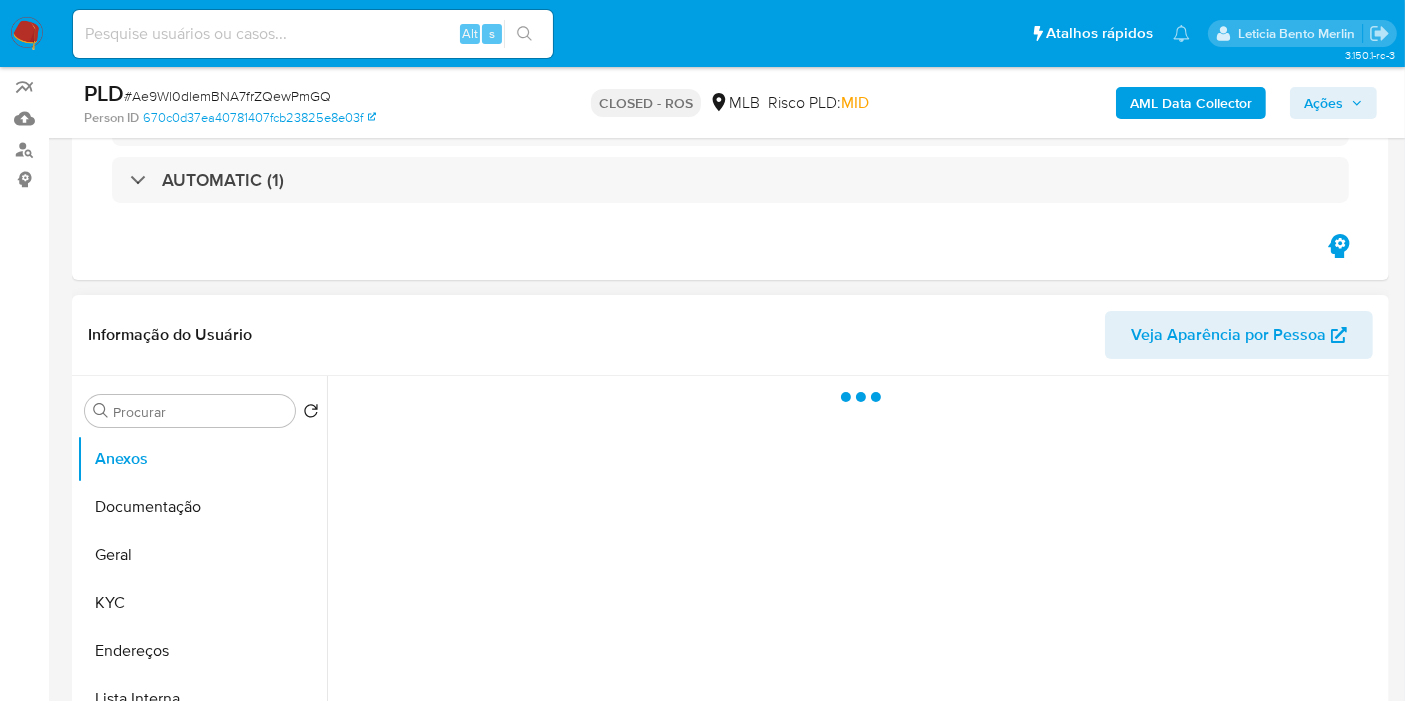 scroll, scrollTop: 444, scrollLeft: 0, axis: vertical 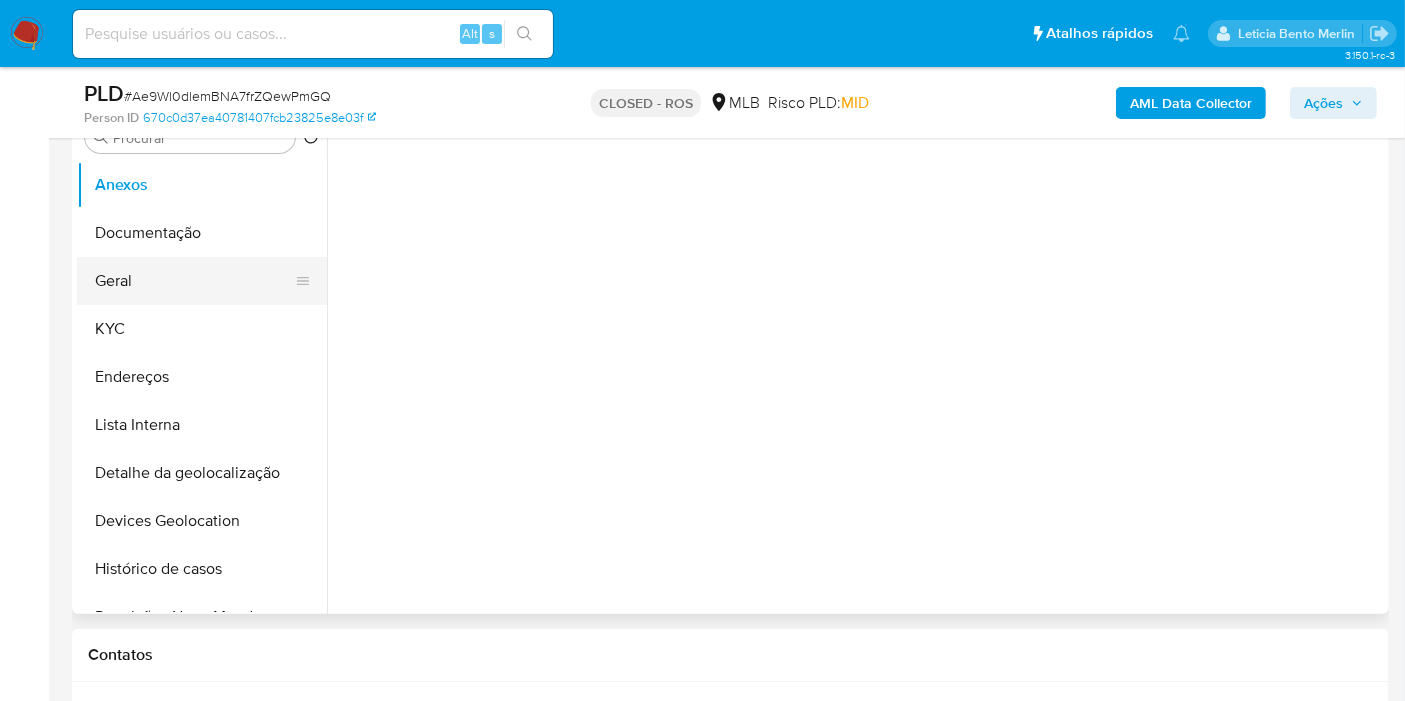 click on "Geral" at bounding box center (194, 281) 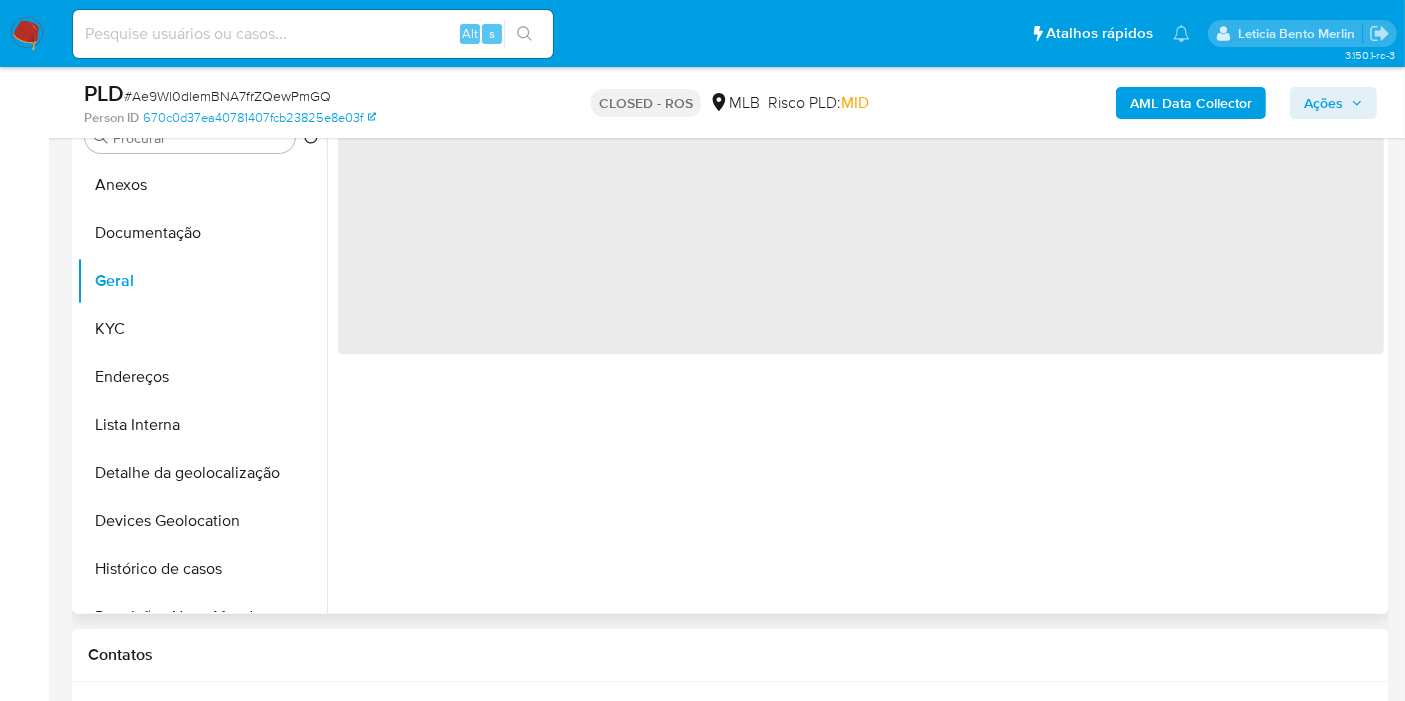 select on "10" 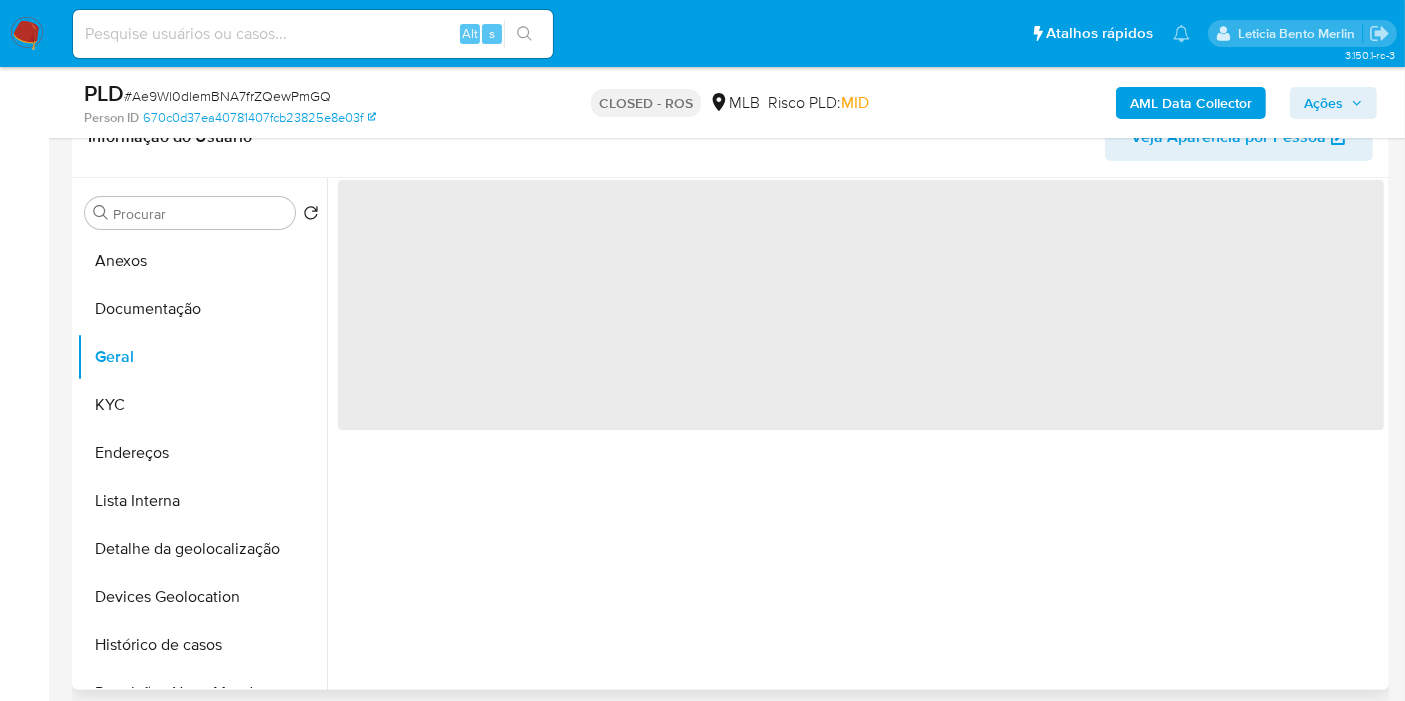 scroll, scrollTop: 333, scrollLeft: 0, axis: vertical 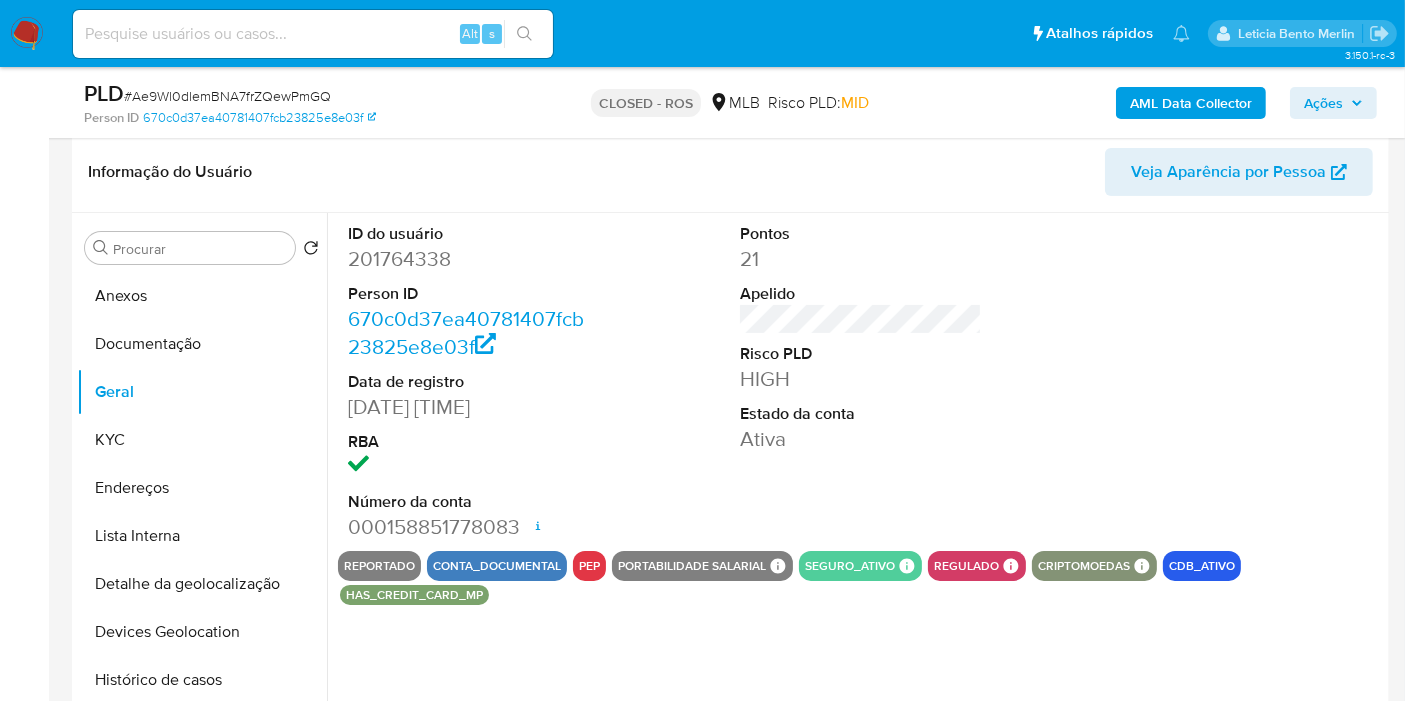 type 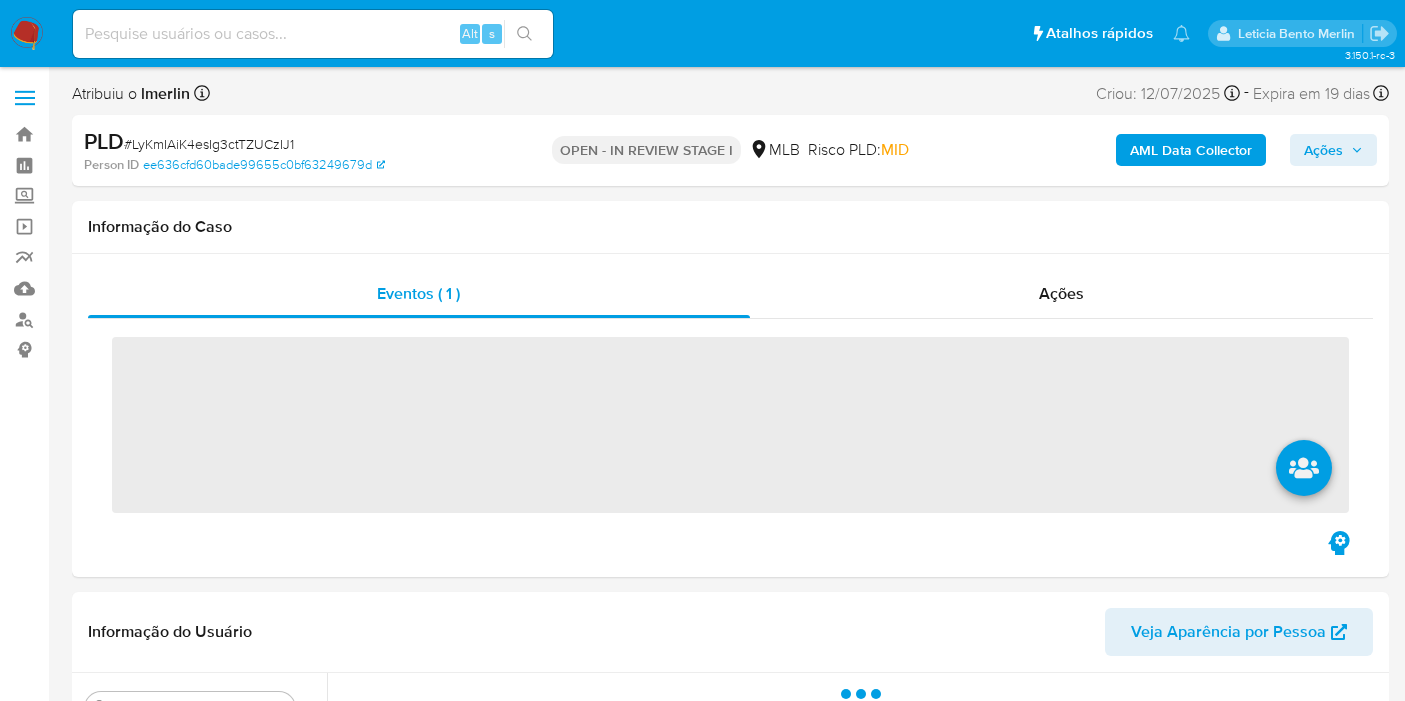 scroll, scrollTop: 0, scrollLeft: 0, axis: both 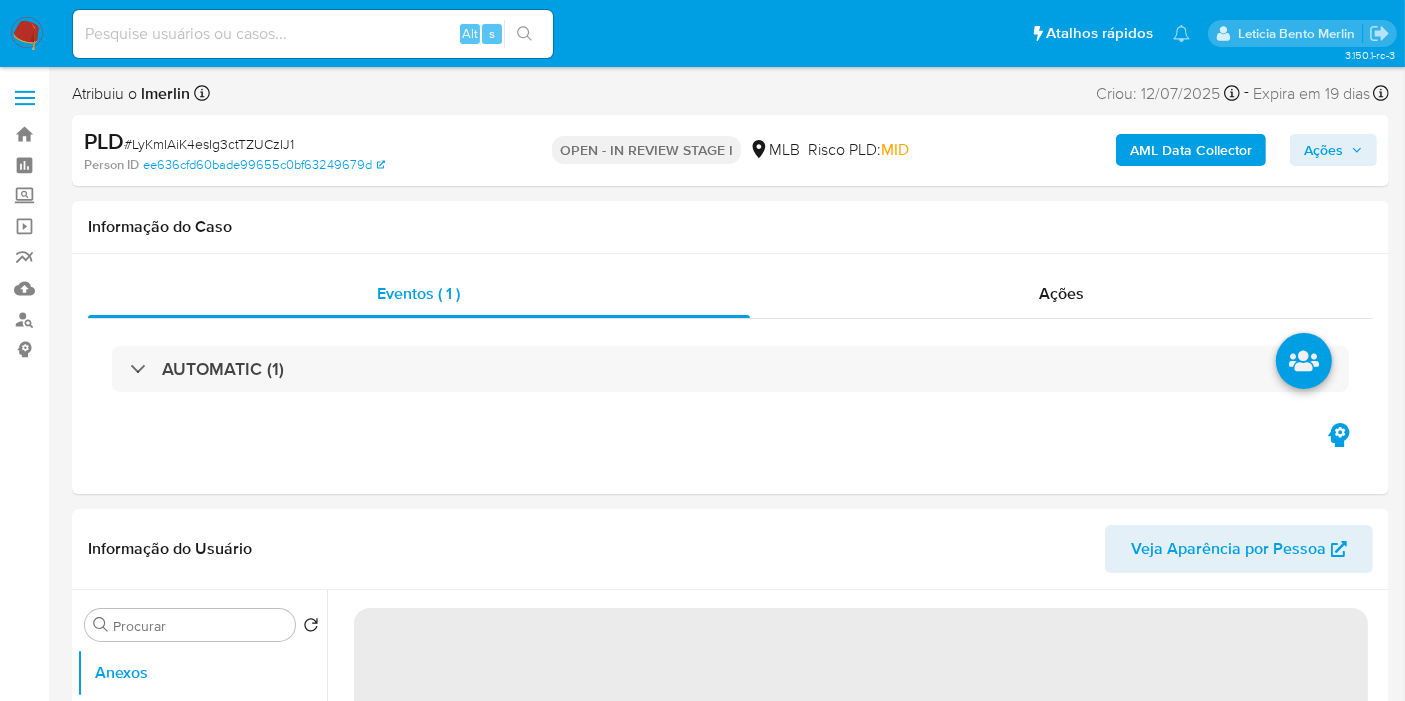 select on "10" 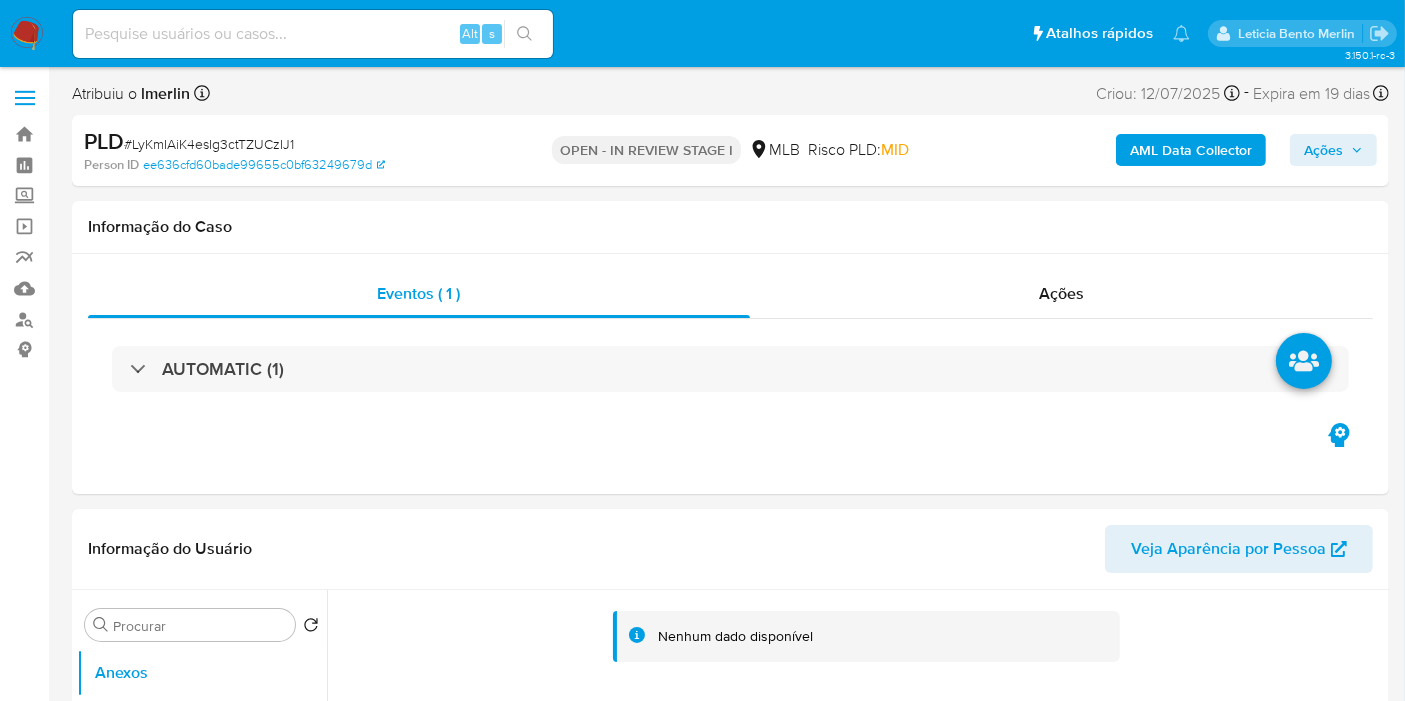 click at bounding box center (313, 34) 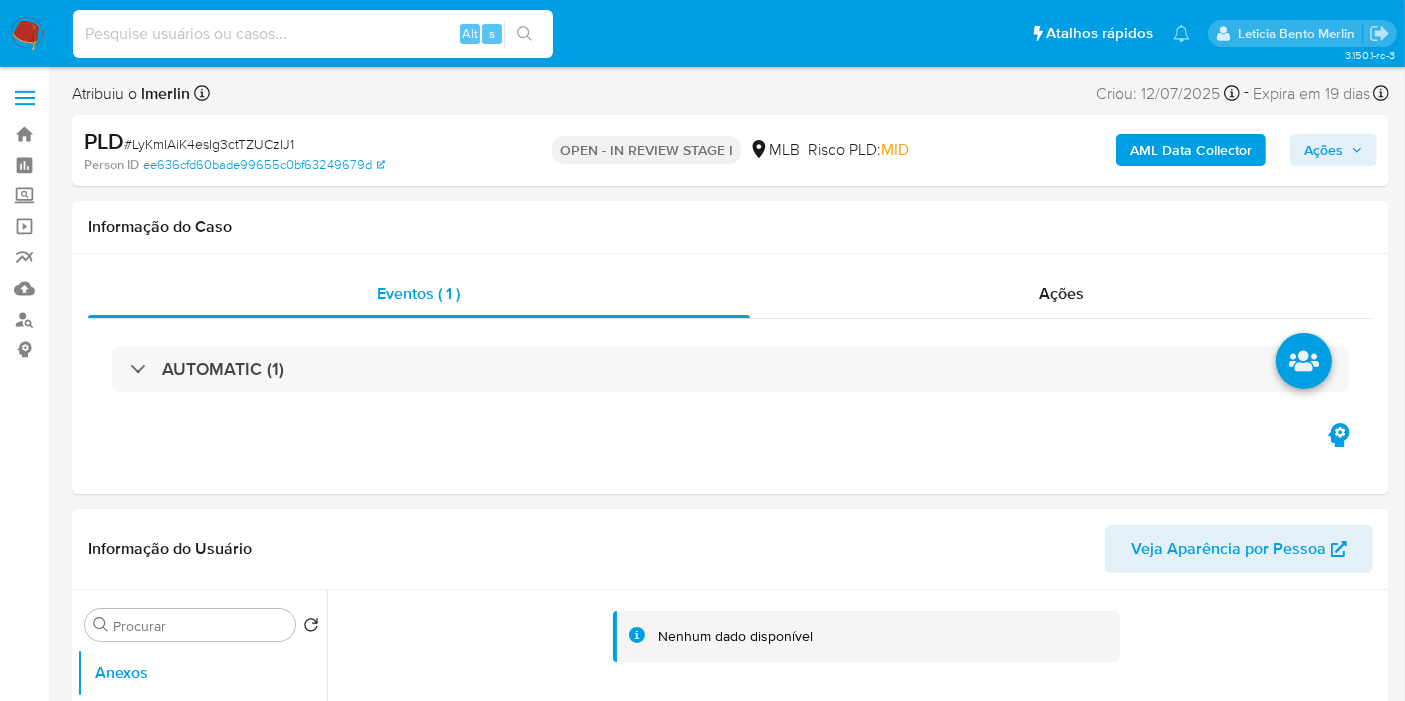 paste on "[NUMBER]" 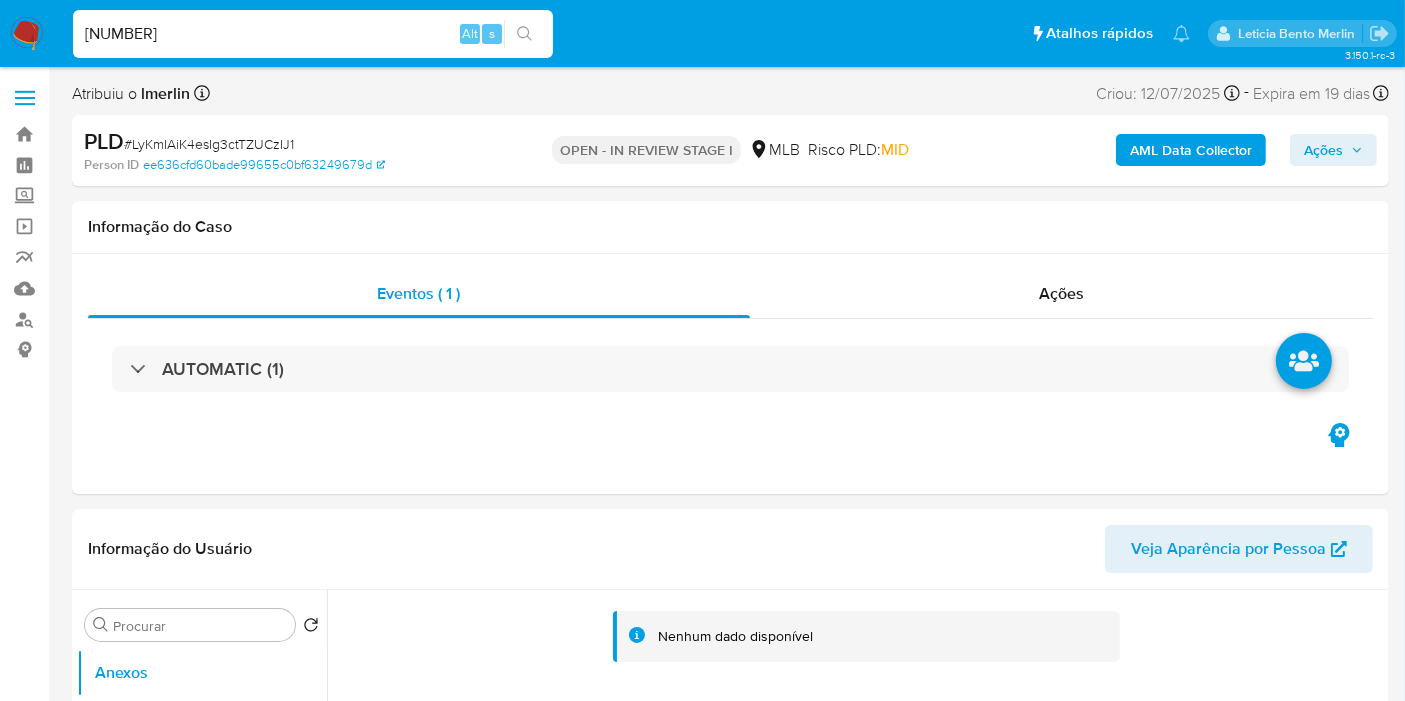 type on "[NUMBER]" 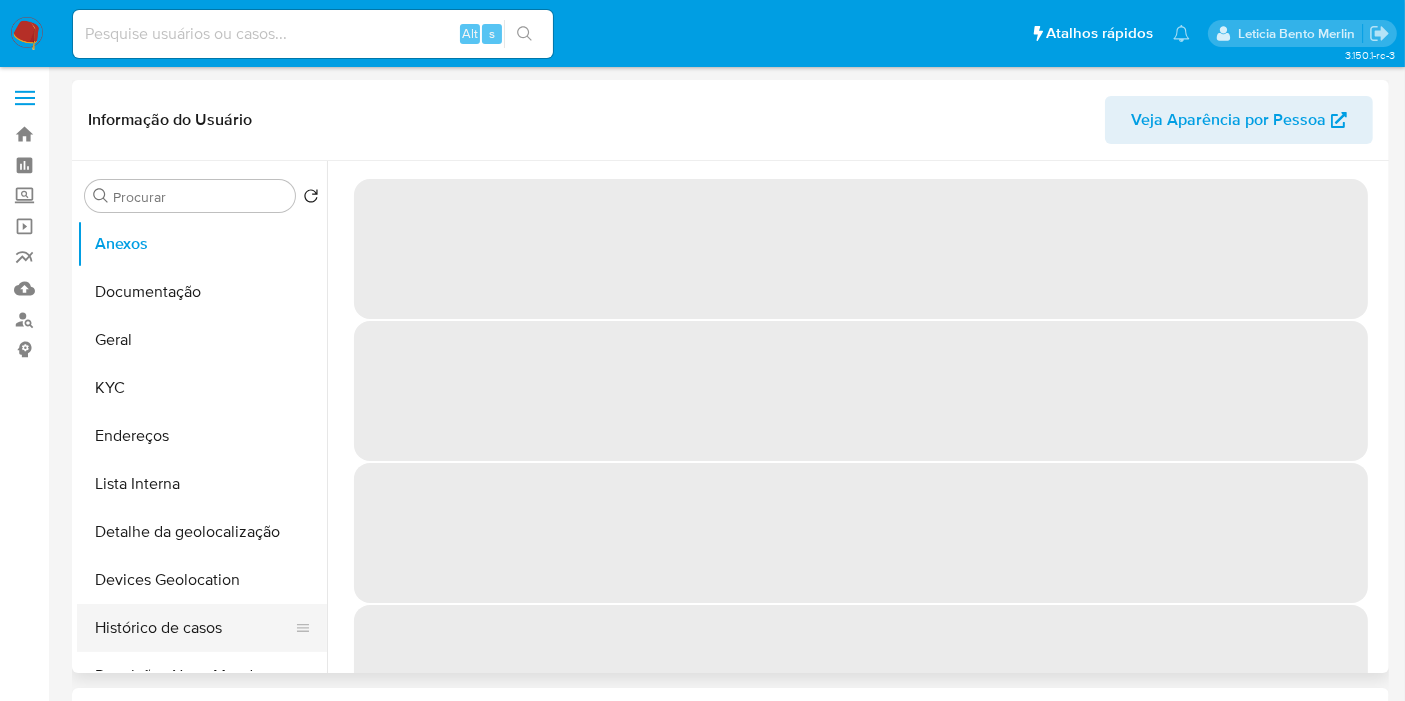 click on "Histórico de casos" at bounding box center (194, 628) 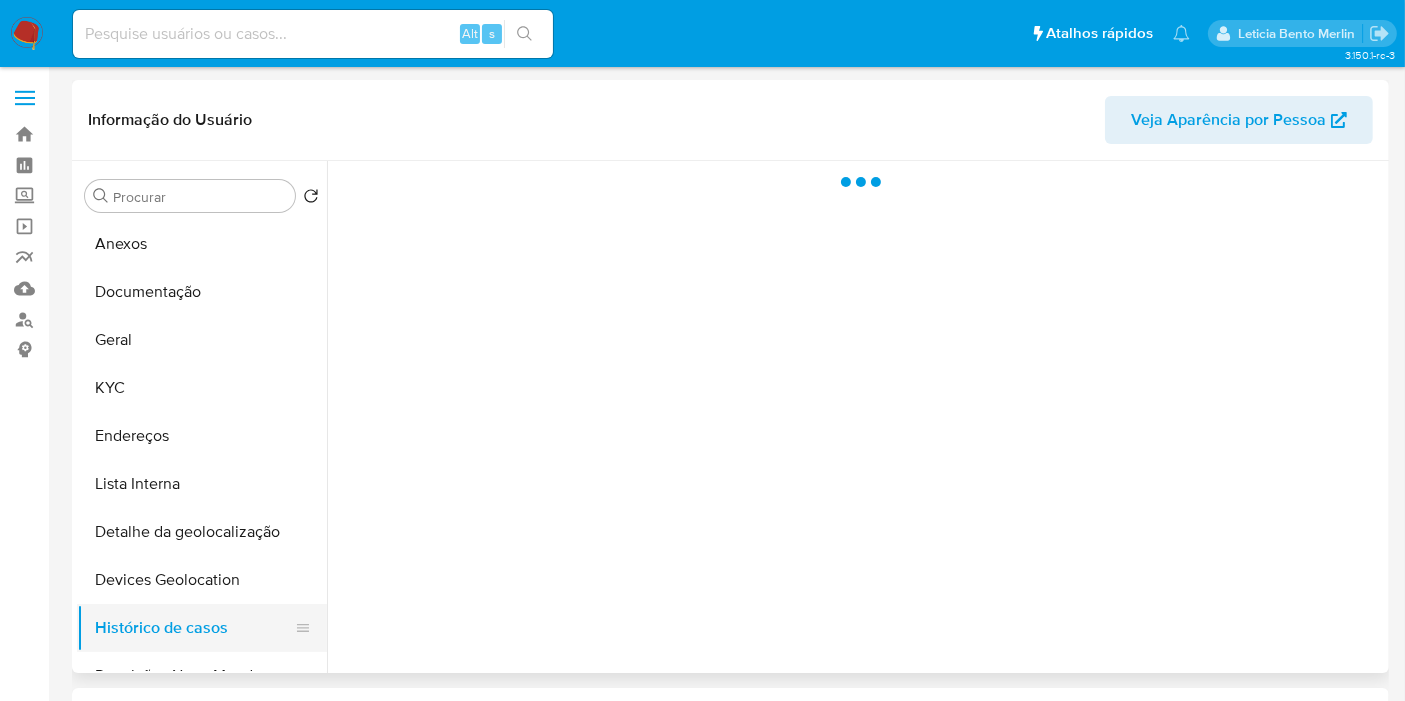 select on "10" 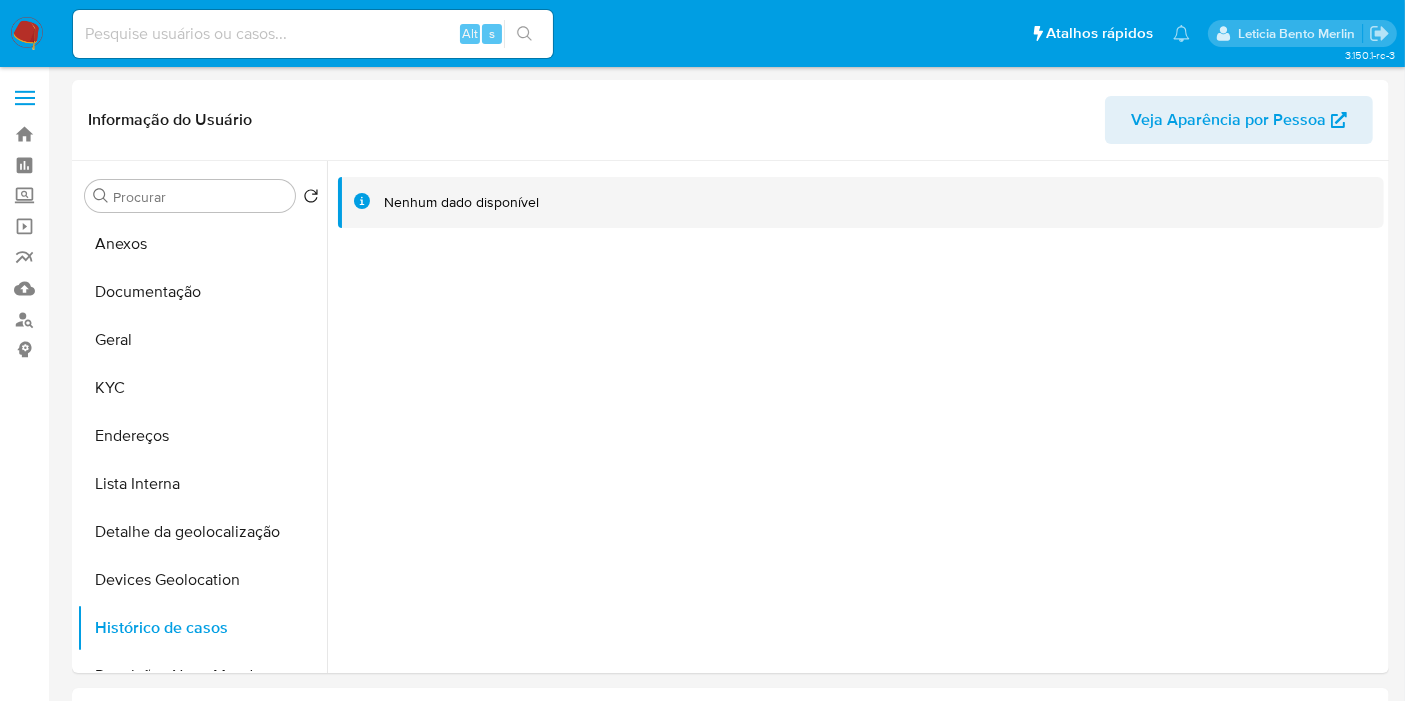 click at bounding box center [313, 34] 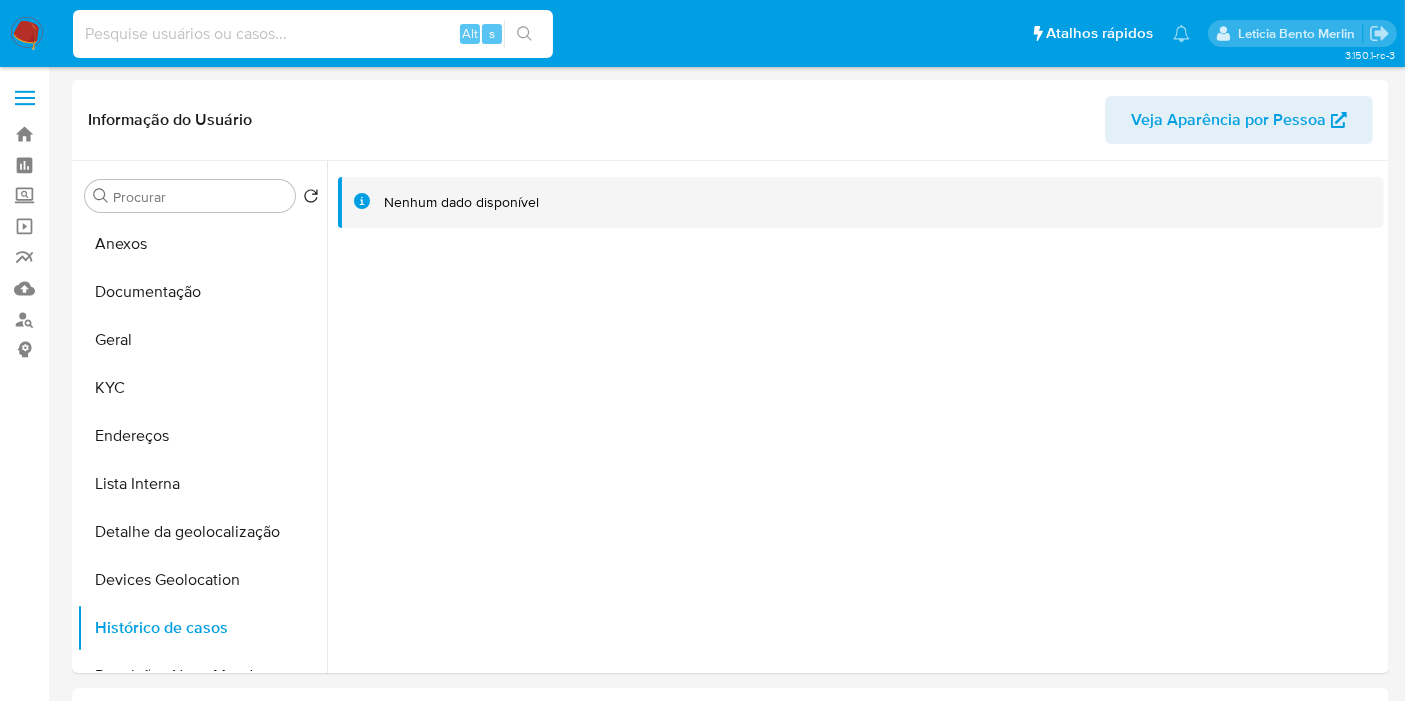 paste on "[NUMBER]" 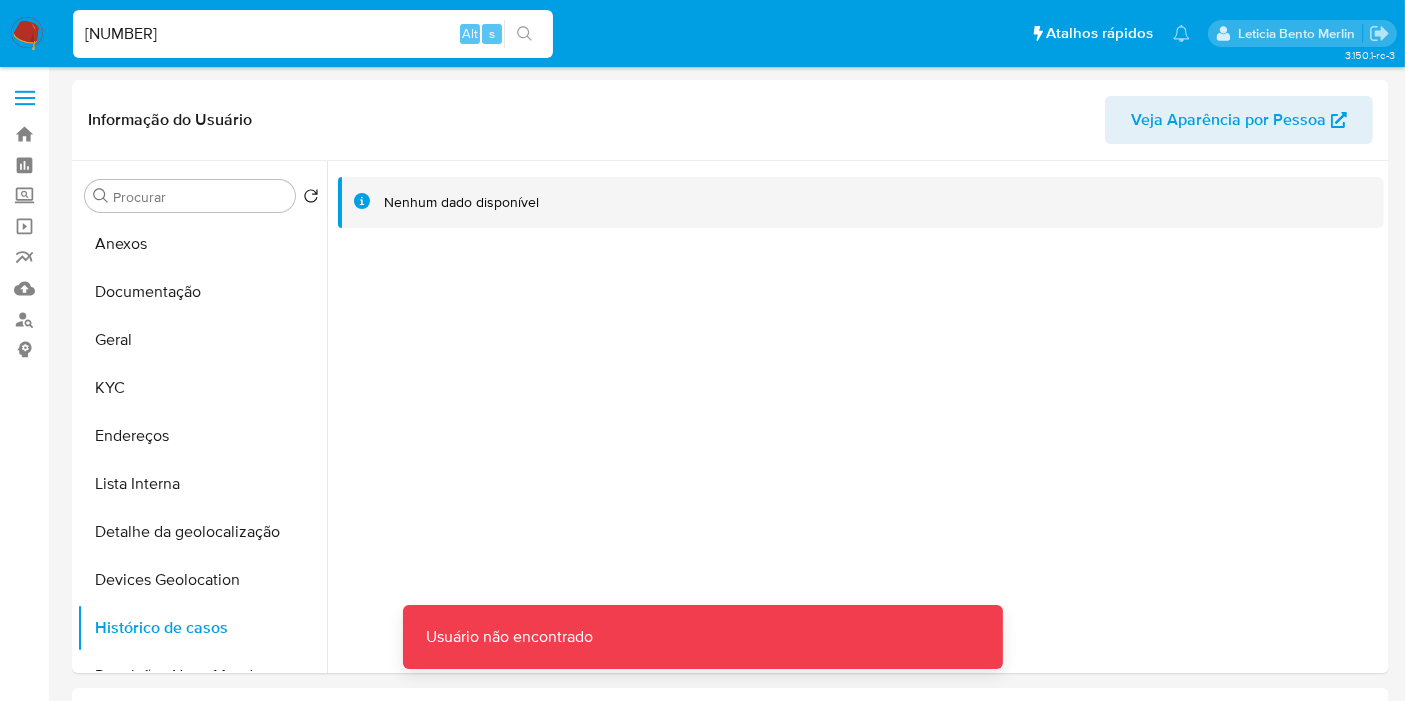 click on "[NUMBER]" at bounding box center [313, 34] 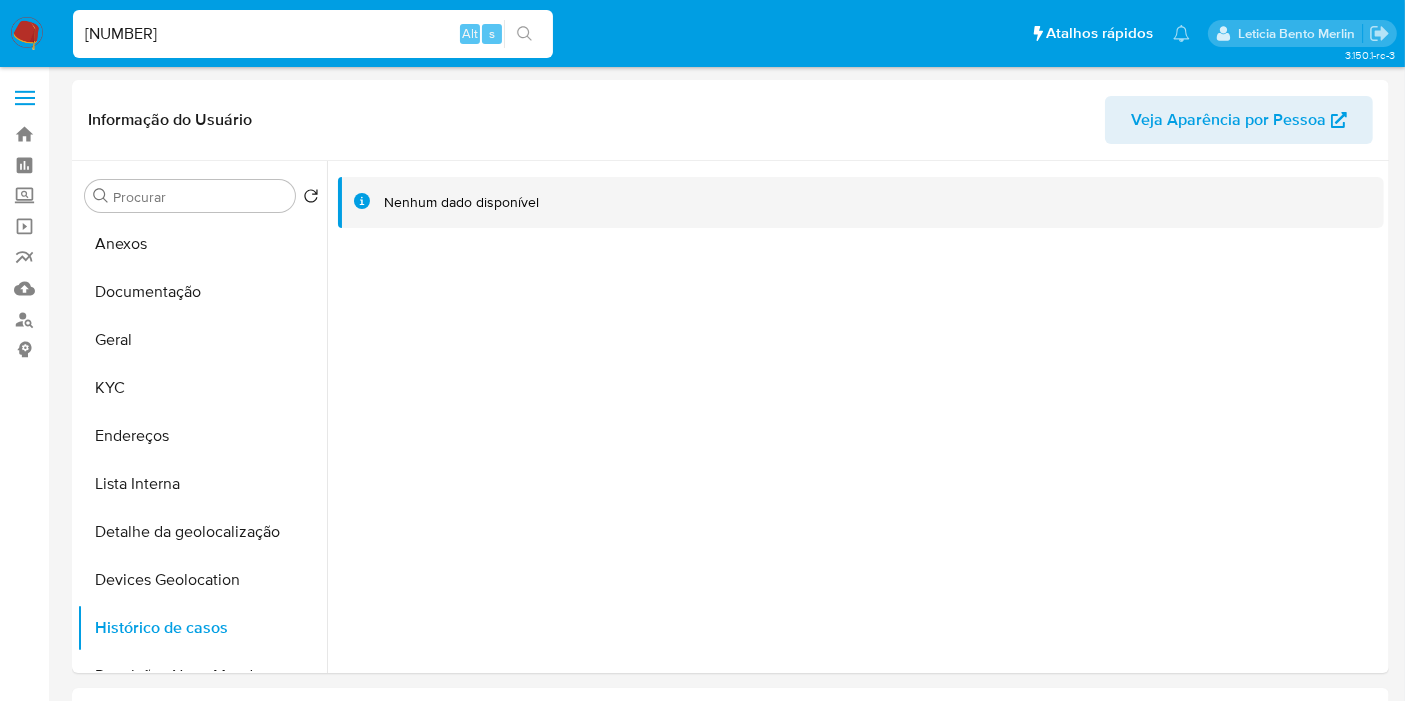 type on "[NUMBER]" 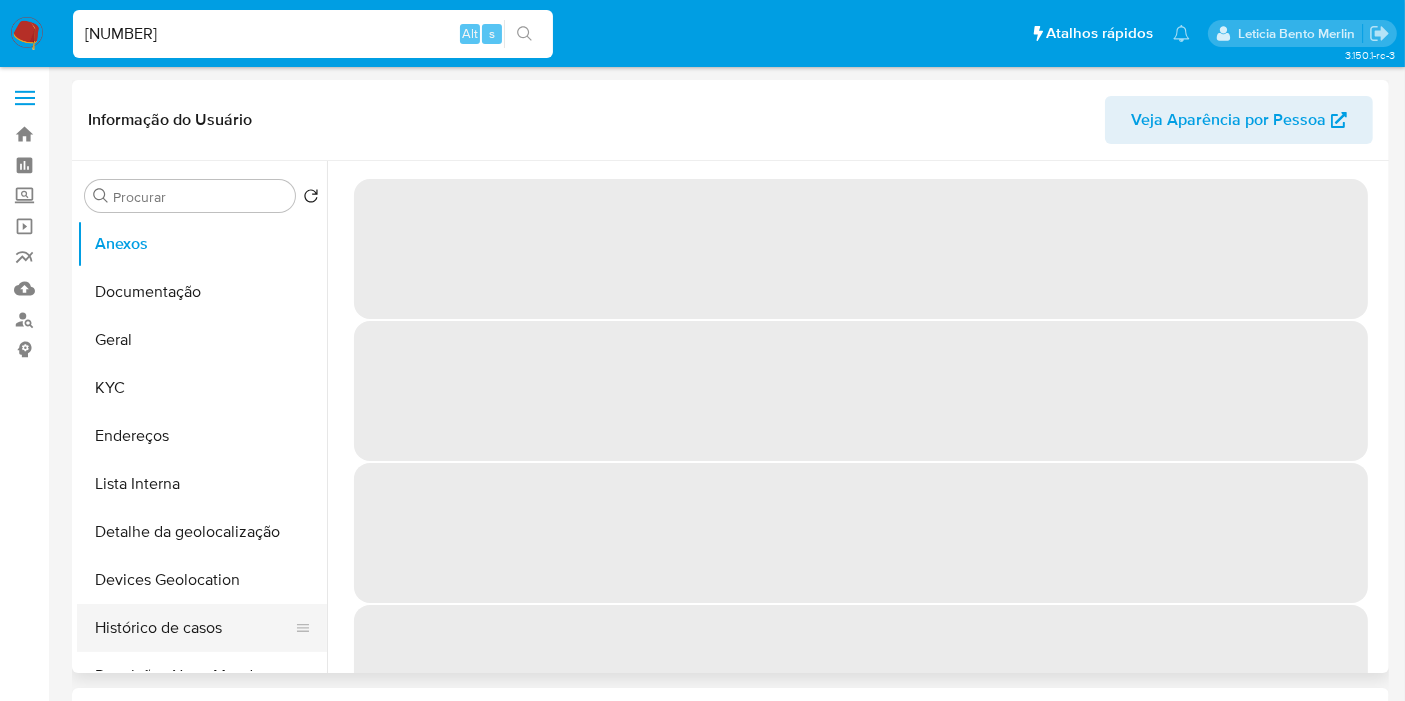 click on "Histórico de casos" at bounding box center [194, 628] 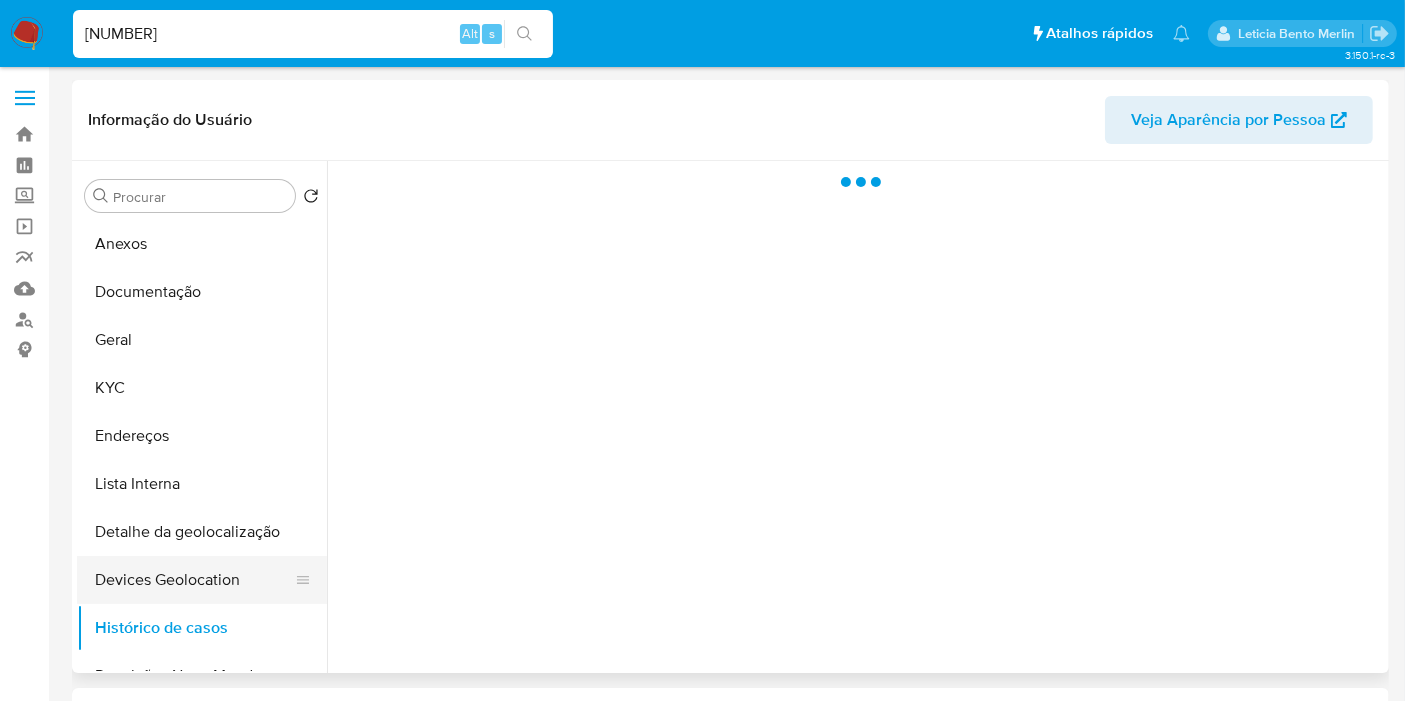 select on "10" 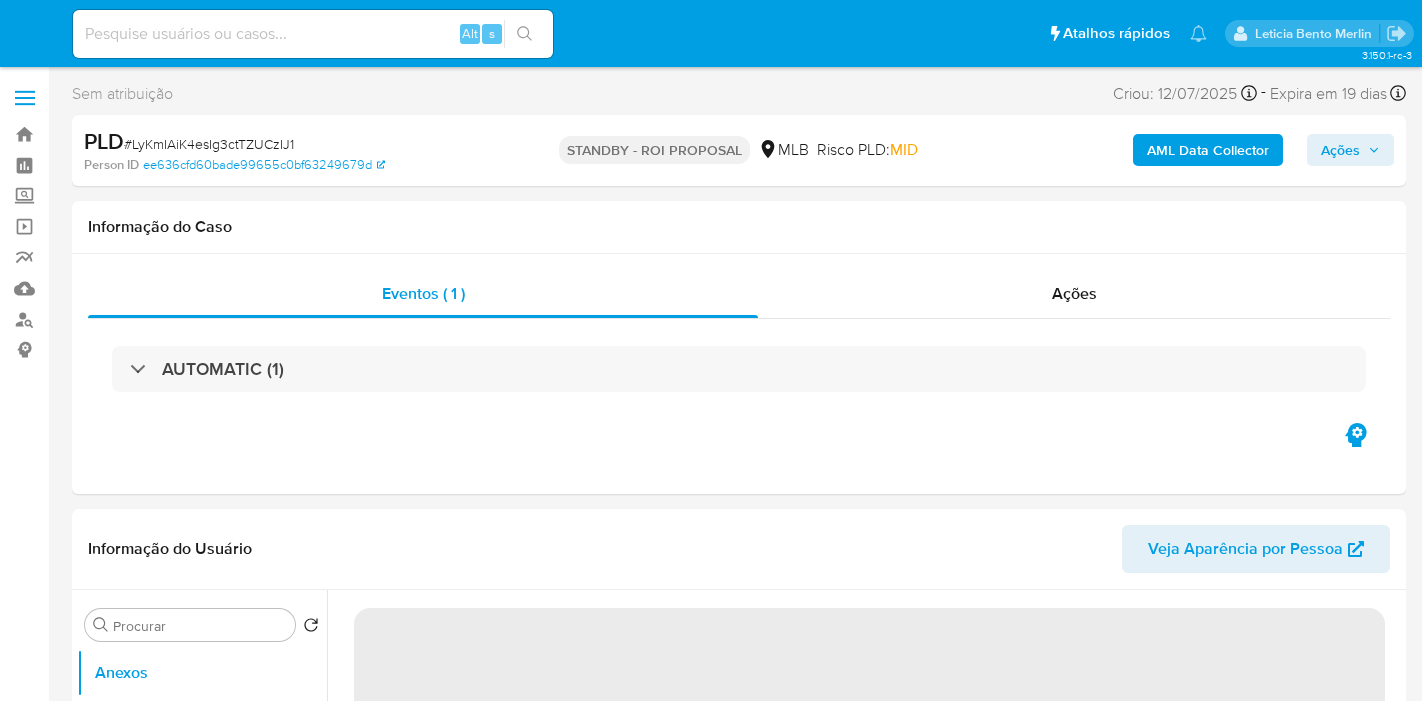 select on "10" 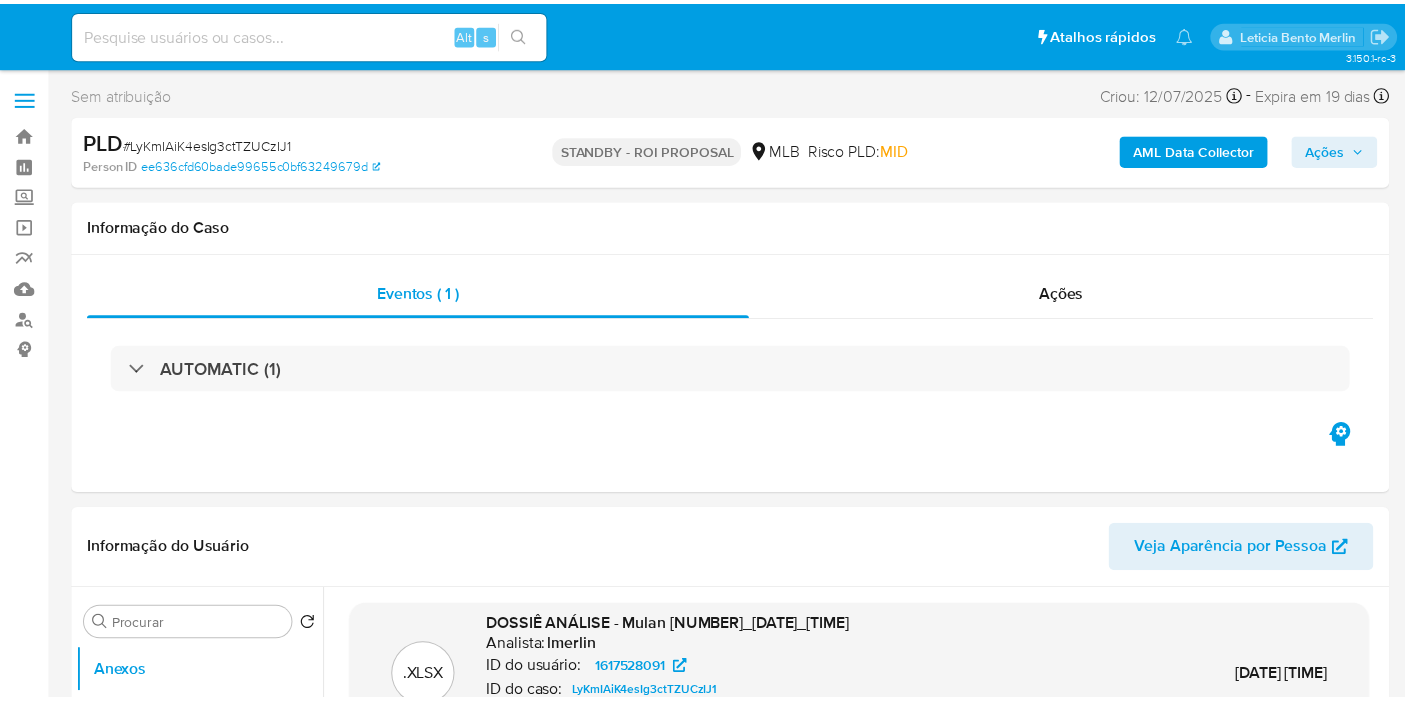 scroll, scrollTop: 0, scrollLeft: 0, axis: both 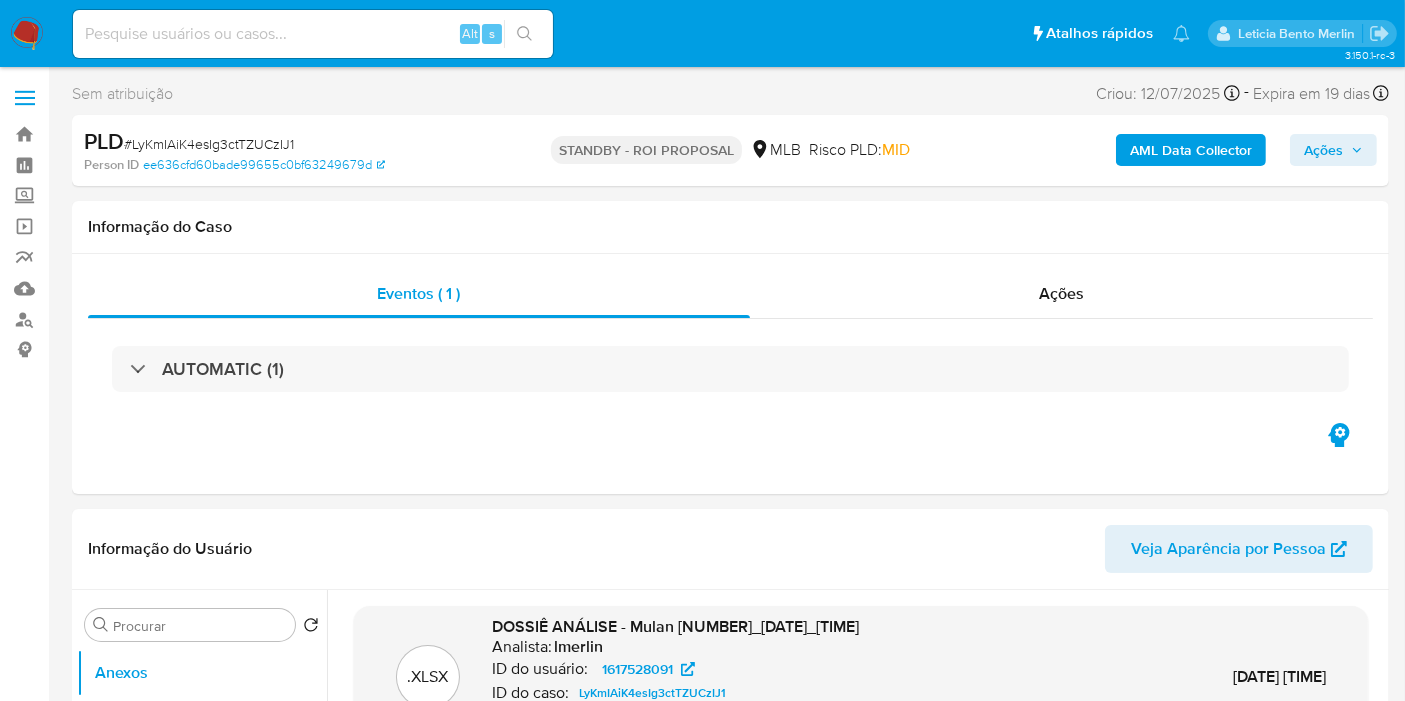 click at bounding box center [27, 34] 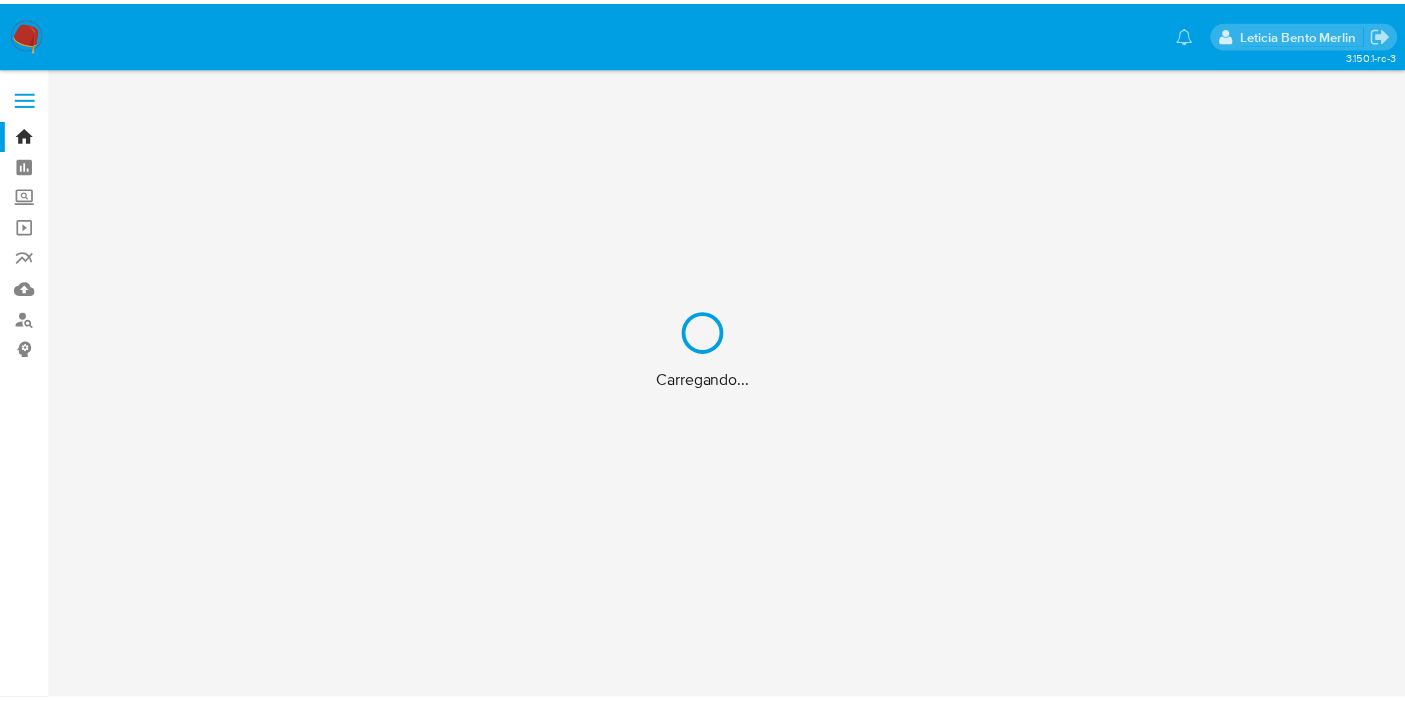 scroll, scrollTop: 0, scrollLeft: 0, axis: both 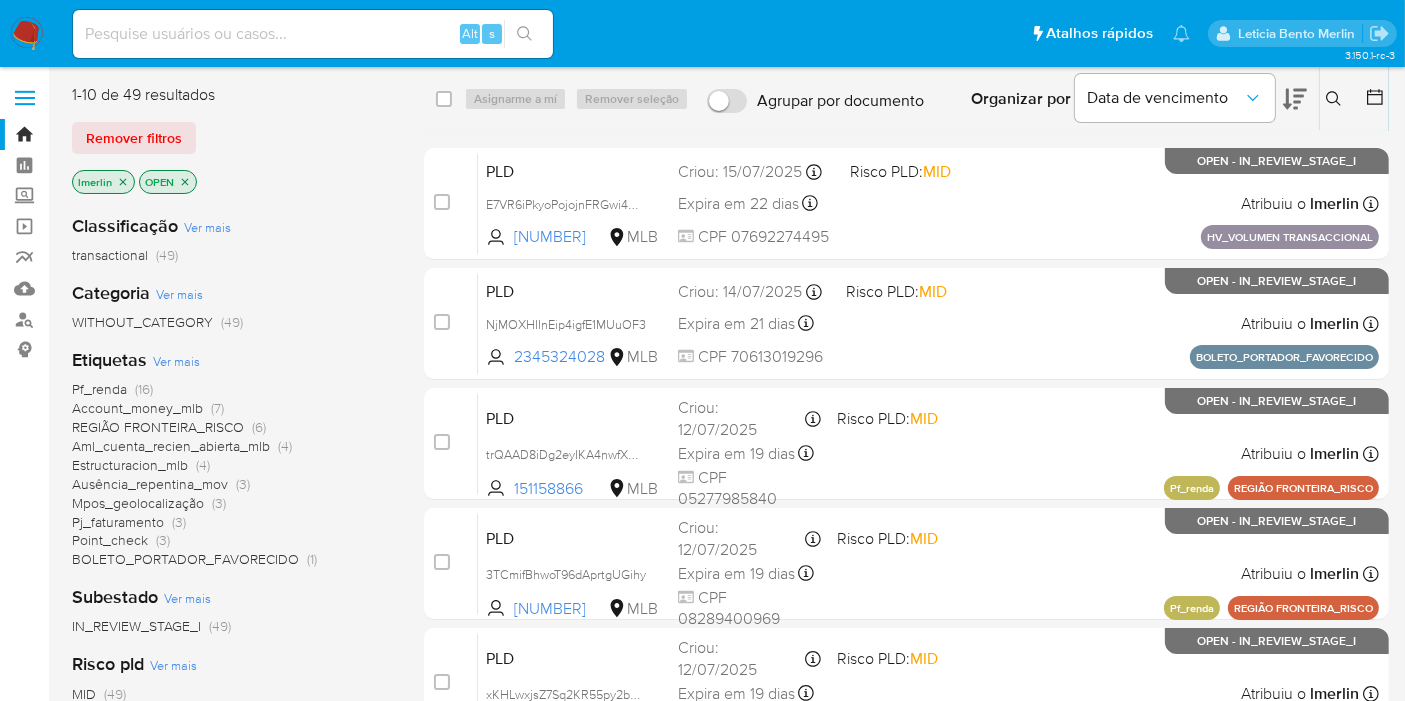 click on "lmerlin" at bounding box center [103, 182] 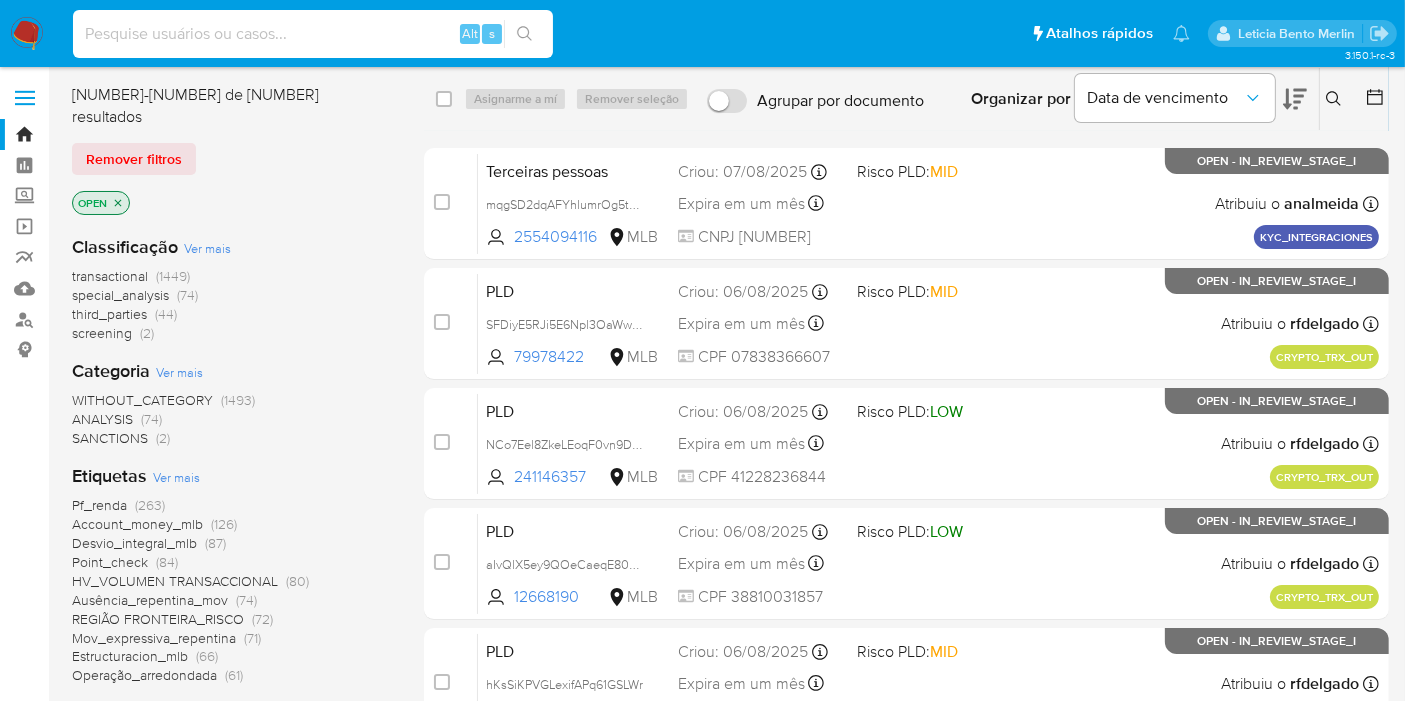 click at bounding box center [313, 34] 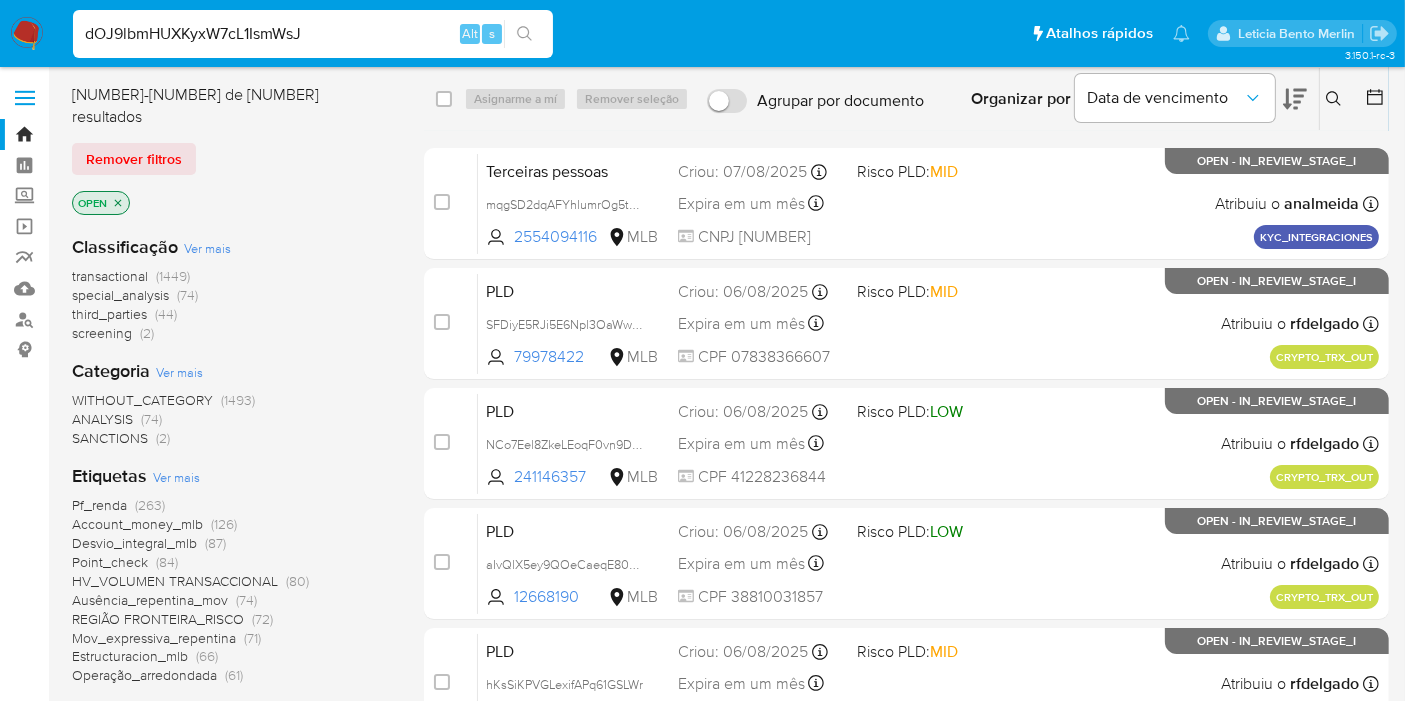 type on "dOJ9lbmHUXKyxW7cL1IsmWsJ" 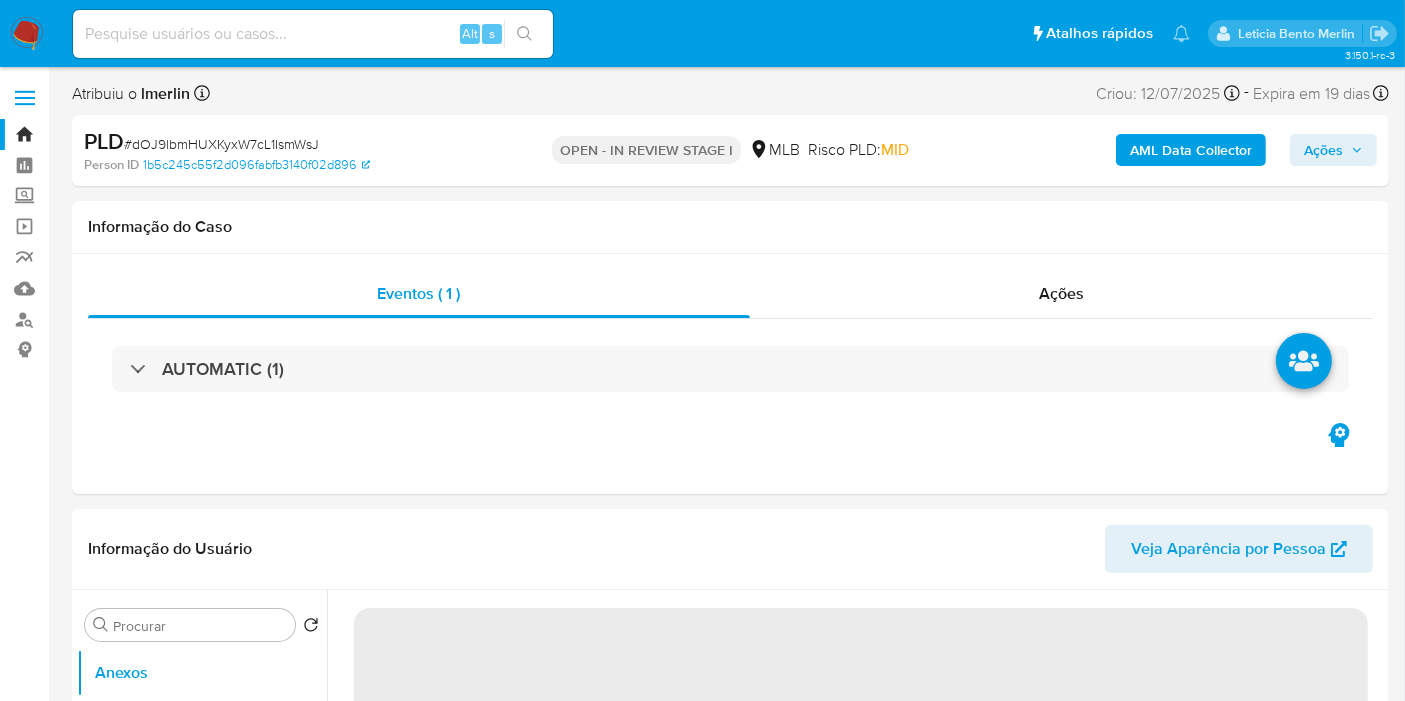 click at bounding box center (27, 34) 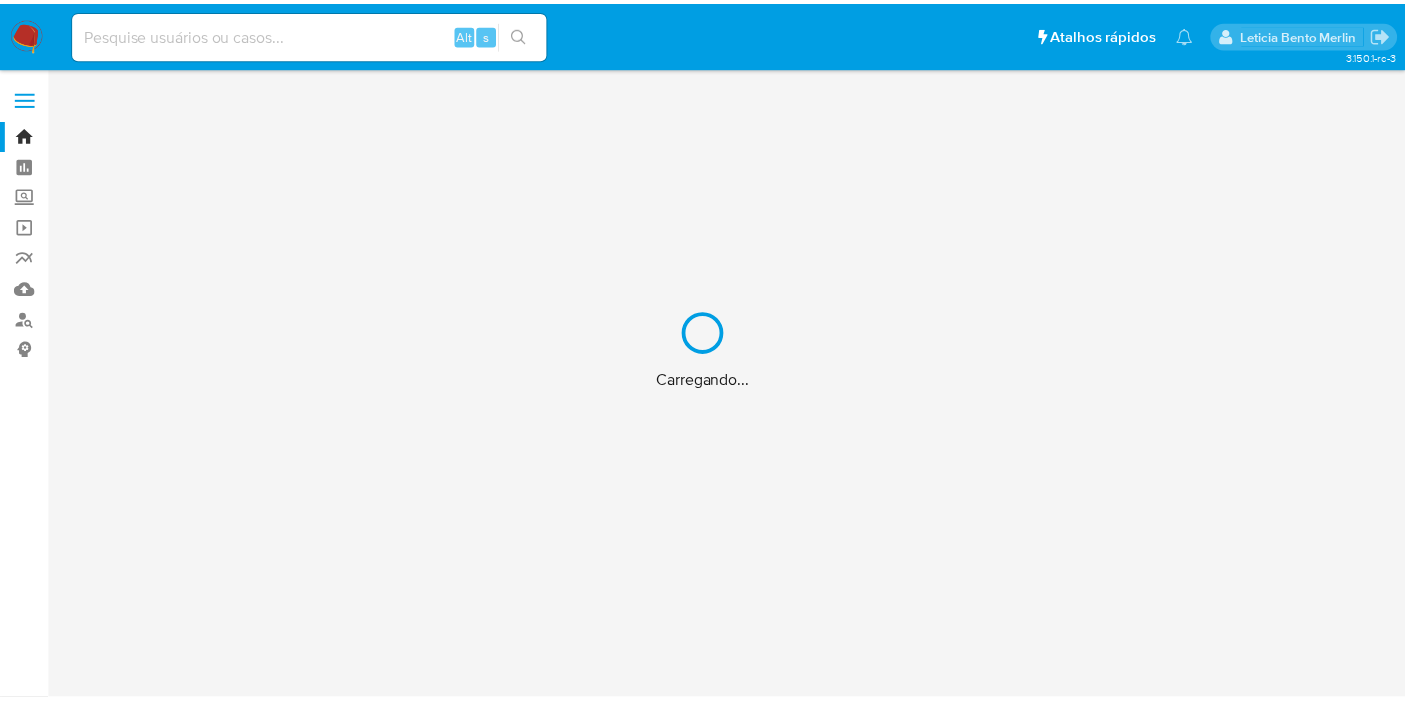 scroll, scrollTop: 0, scrollLeft: 0, axis: both 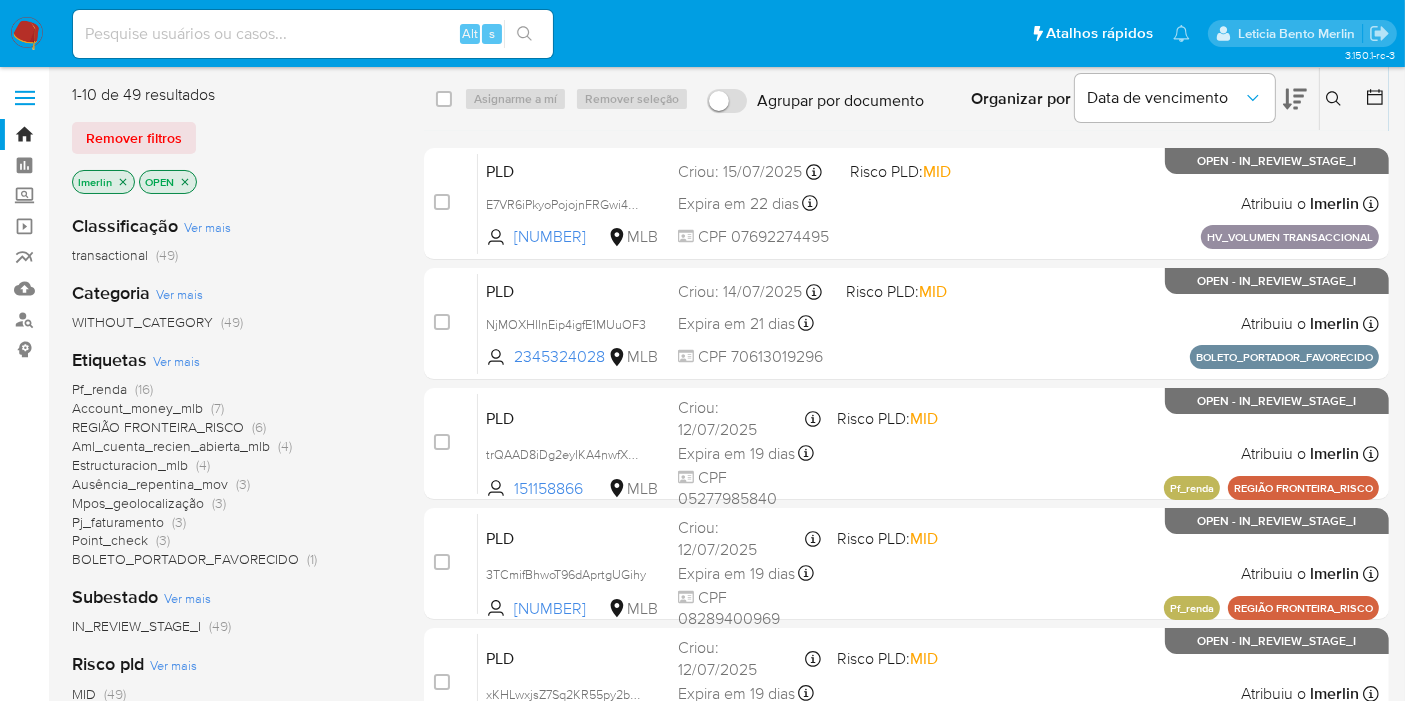 click 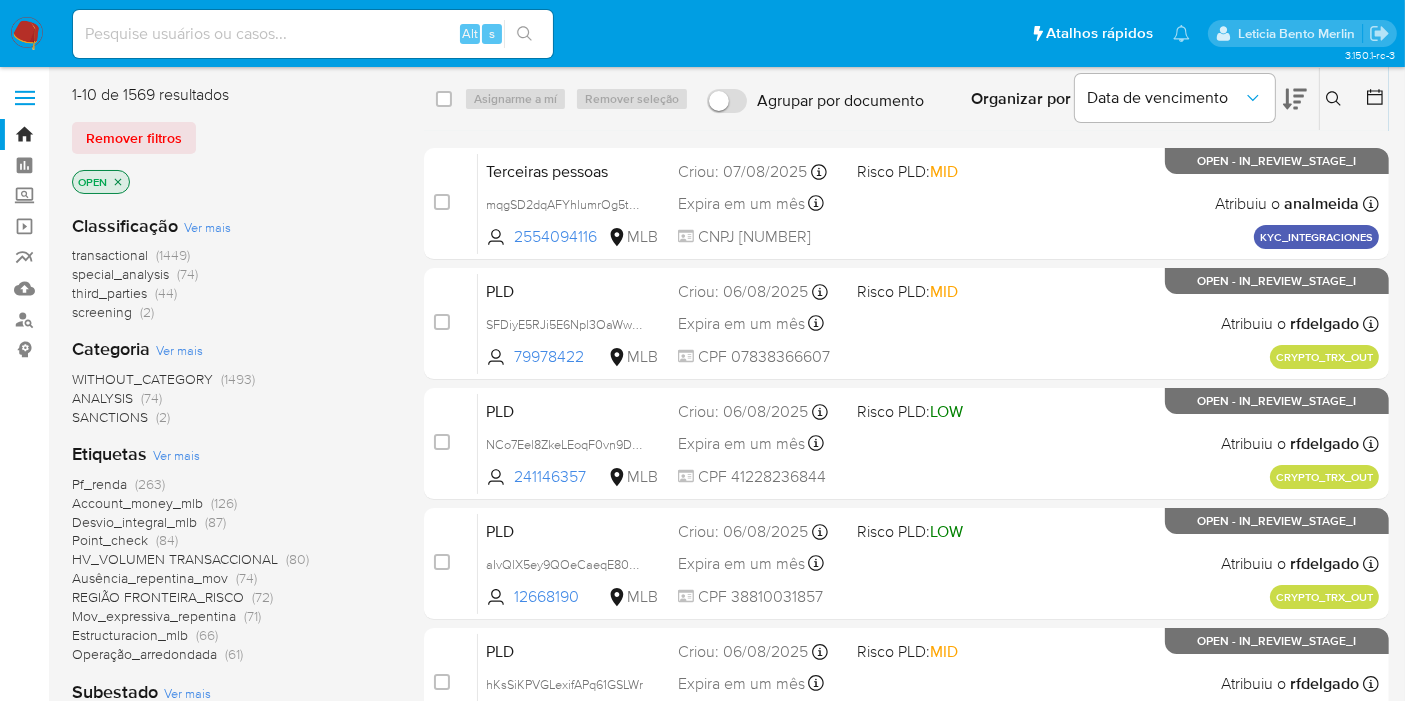 click on "screening" at bounding box center [102, 312] 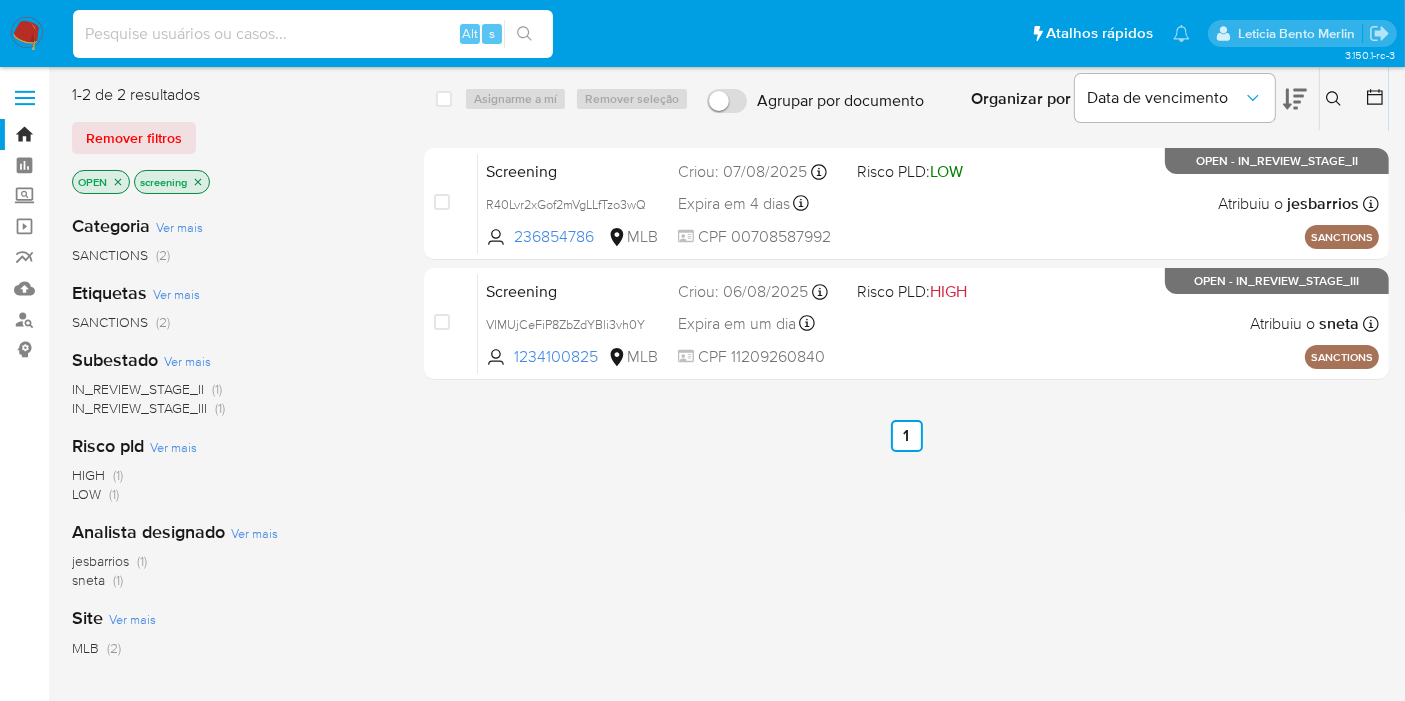 click at bounding box center (313, 34) 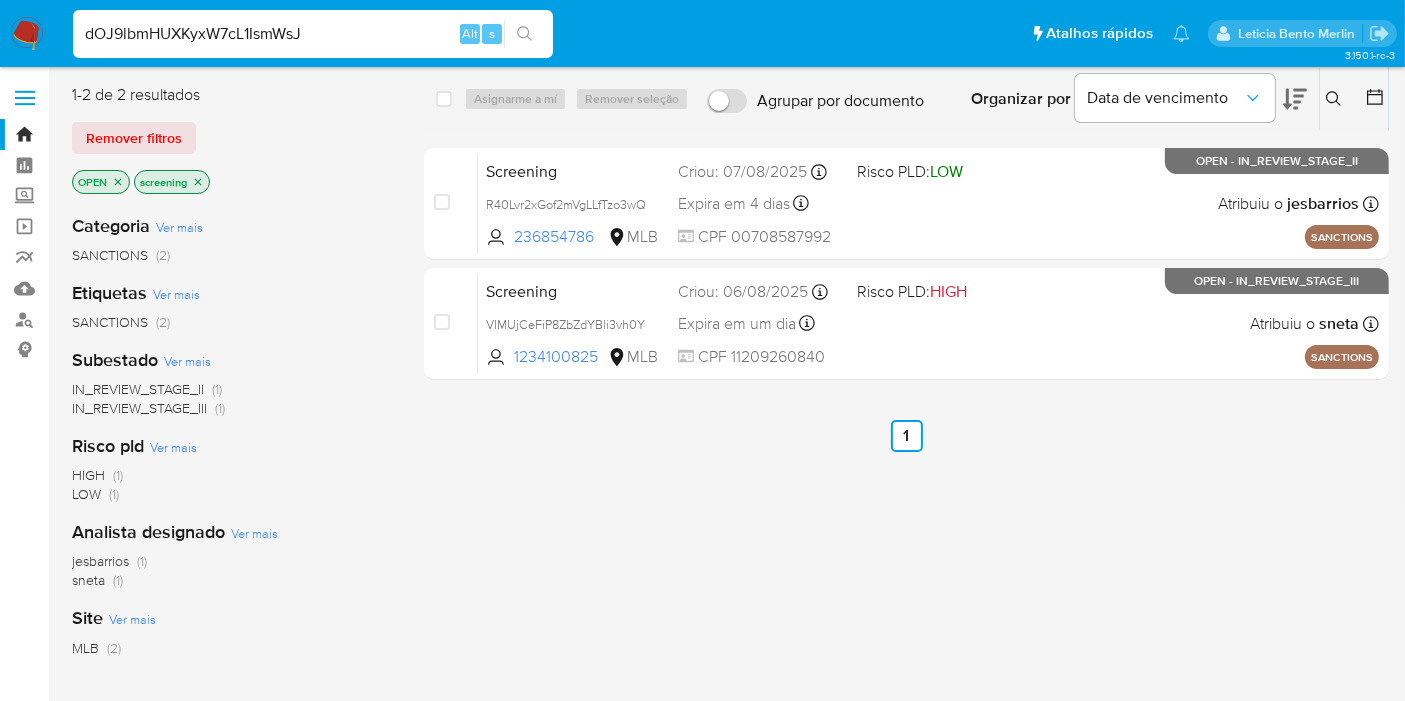 type on "dOJ9lbmHUXKyxW7cL1IsmWsJ" 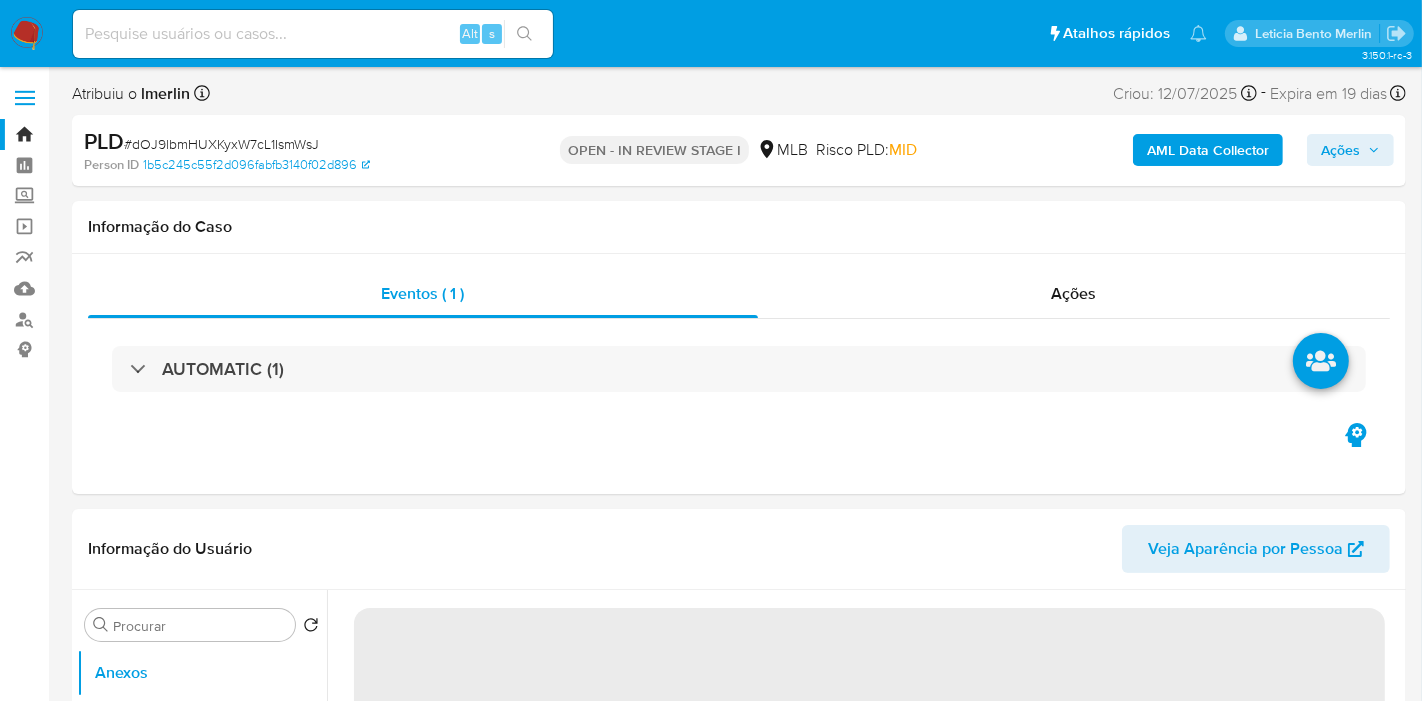 select on "10" 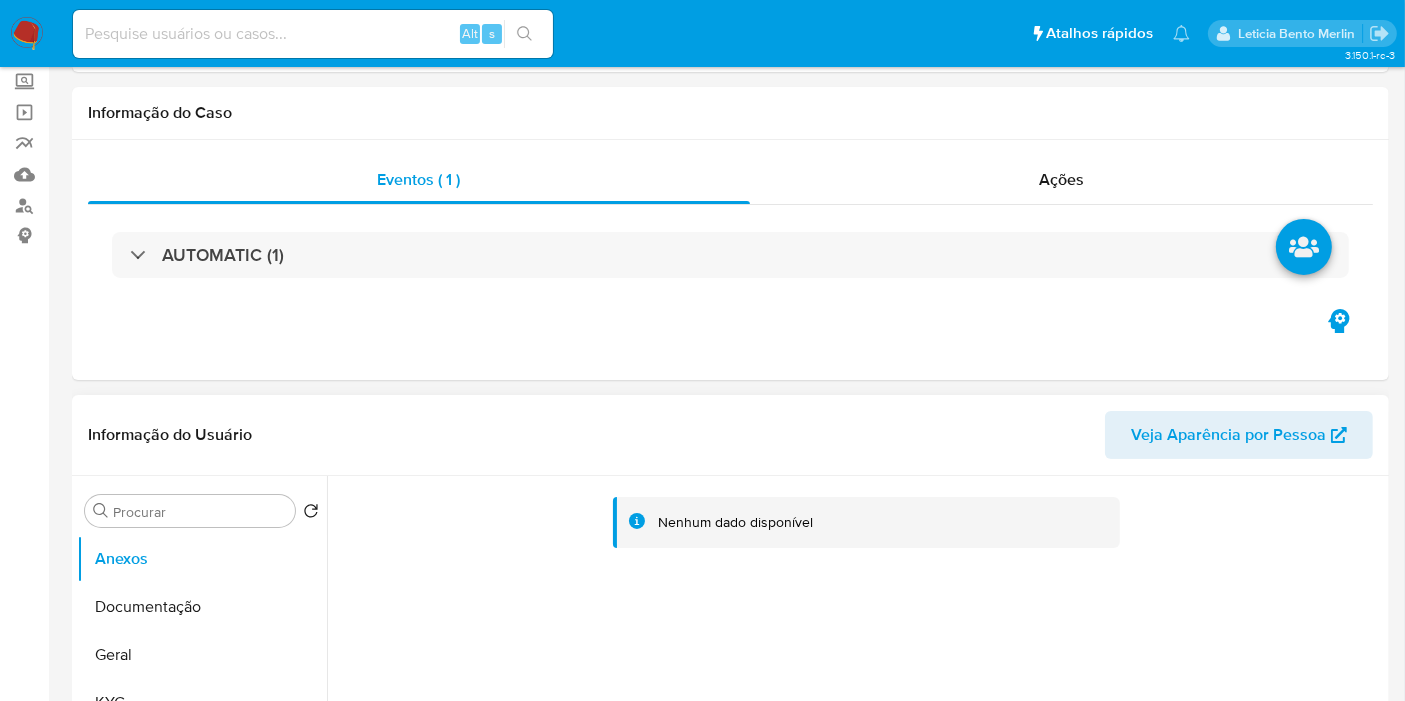 scroll, scrollTop: 333, scrollLeft: 0, axis: vertical 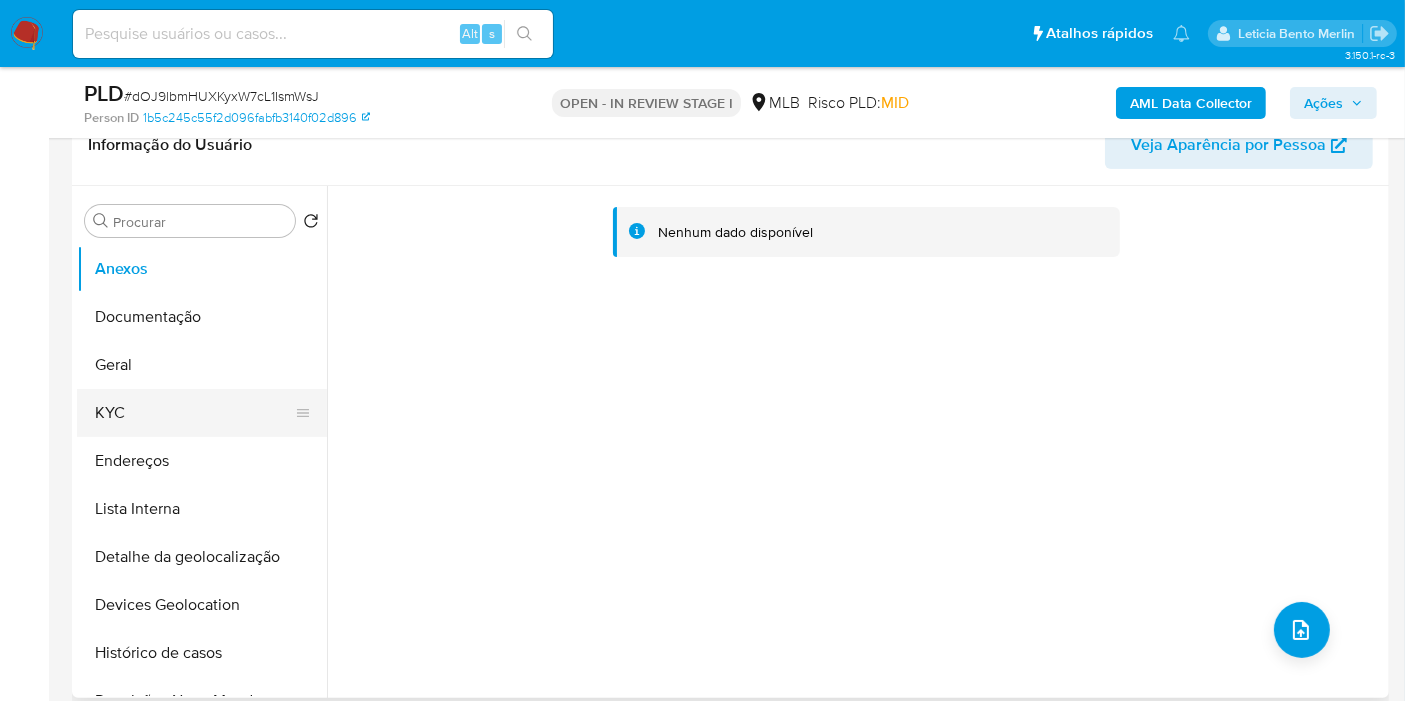 click on "KYC" at bounding box center (194, 413) 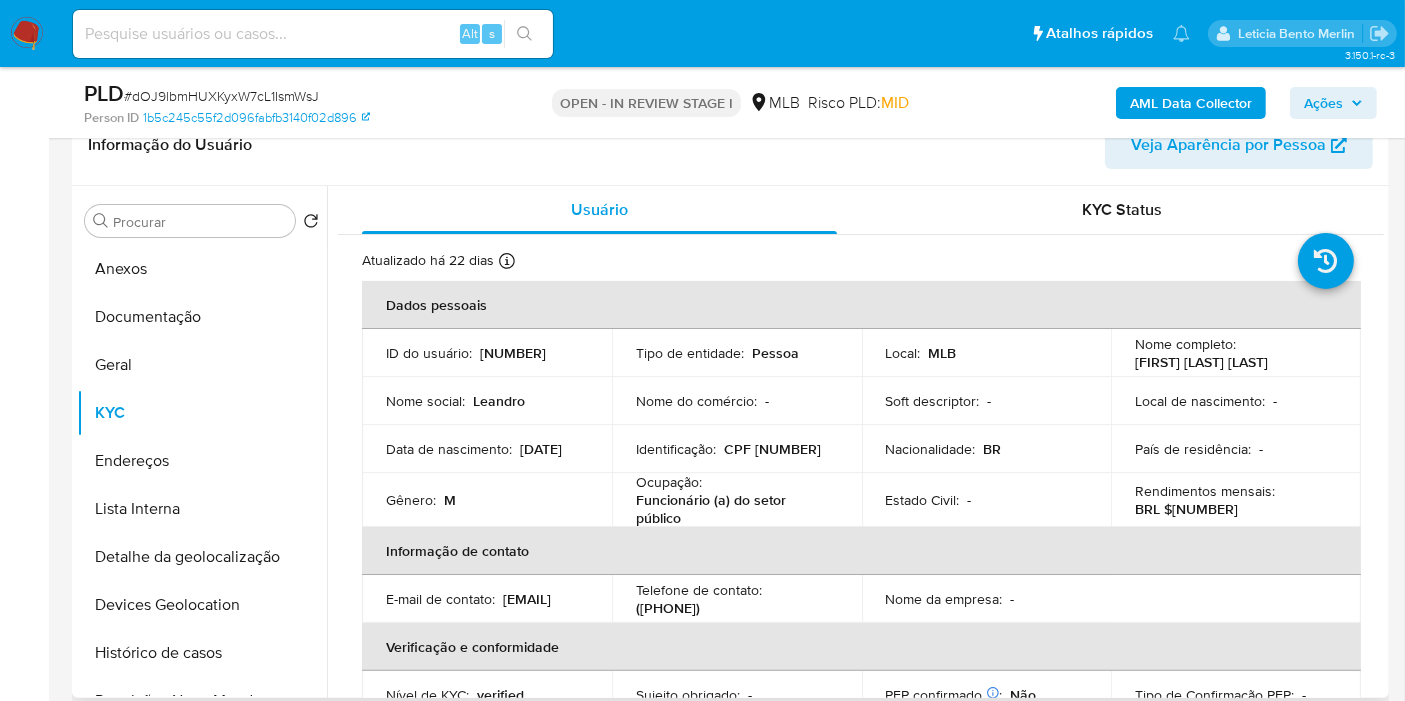 click on "CPF [NUMBER]" at bounding box center (772, 449) 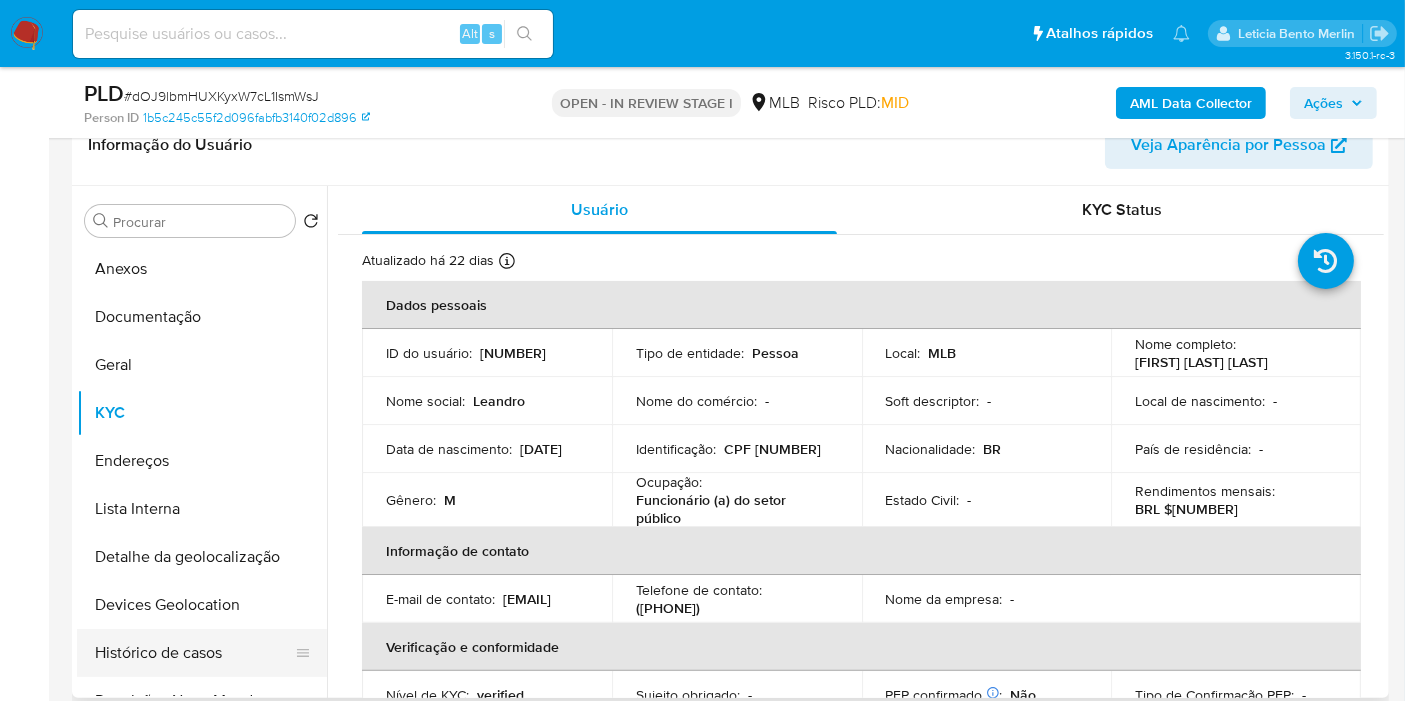 click on "Histórico de casos" at bounding box center (194, 653) 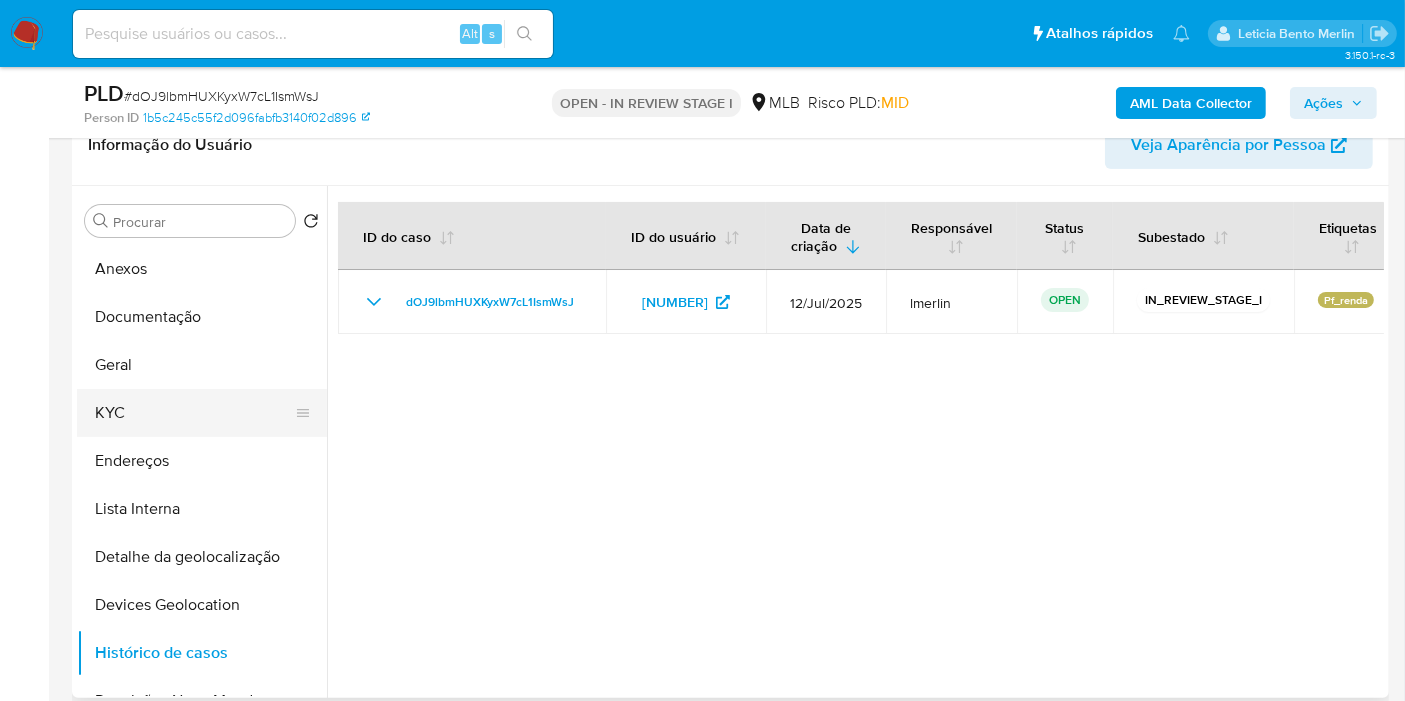 click on "KYC" at bounding box center (194, 413) 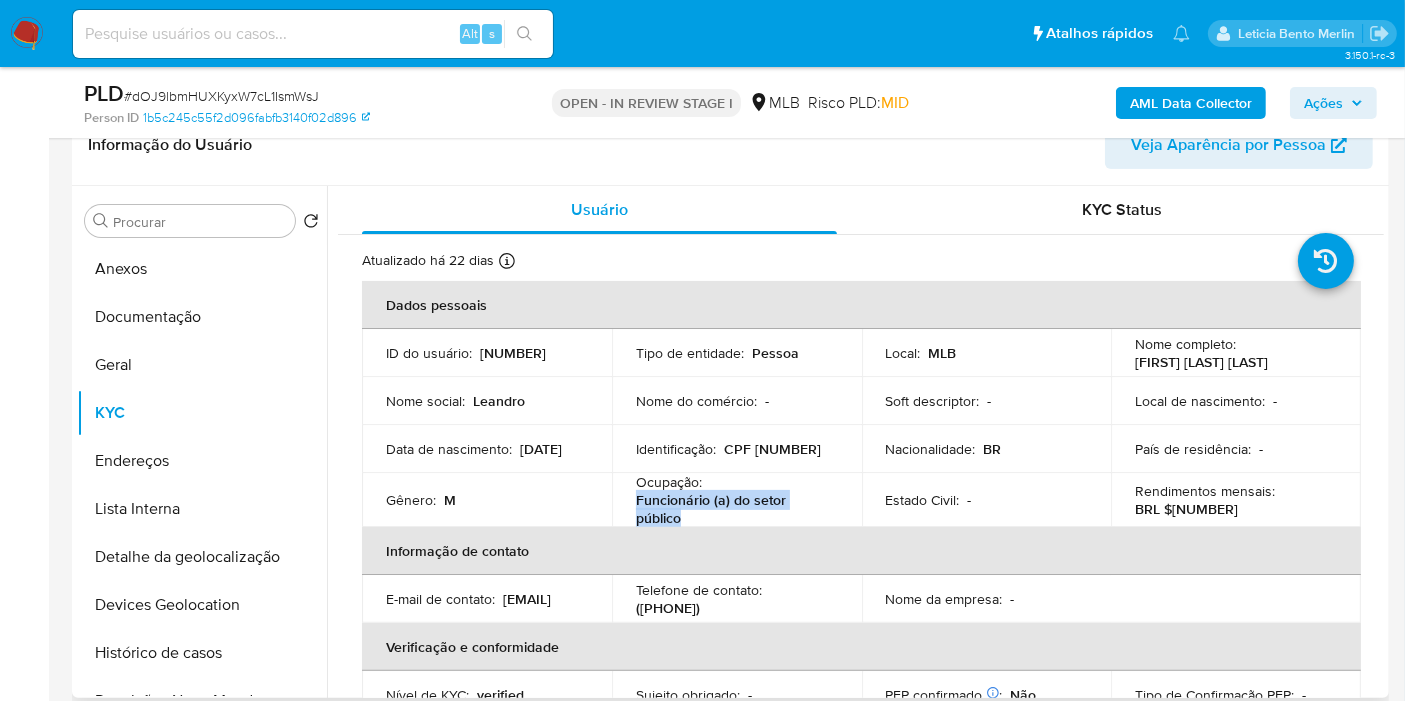 drag, startPoint x: 683, startPoint y: 519, endPoint x: 632, endPoint y: 504, distance: 53.160137 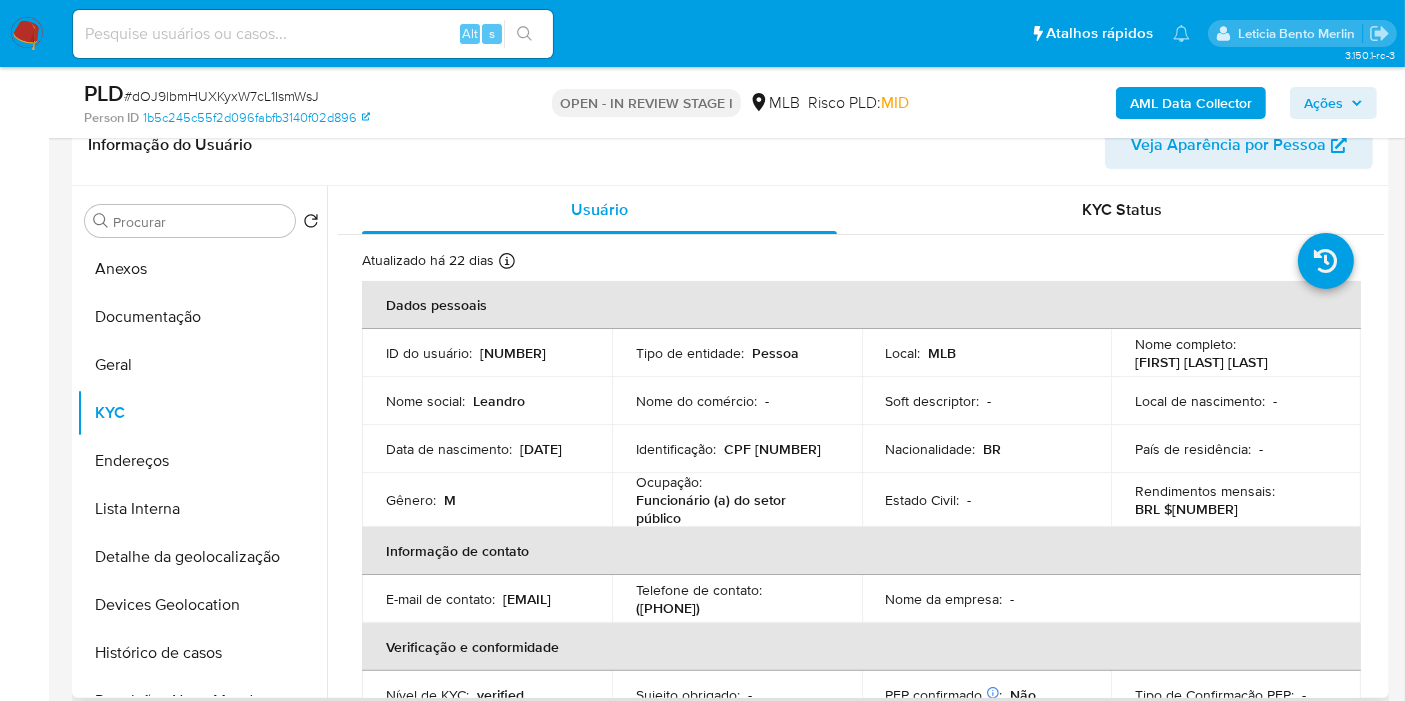 click on "BRL $[NUMBER]" at bounding box center (1186, 509) 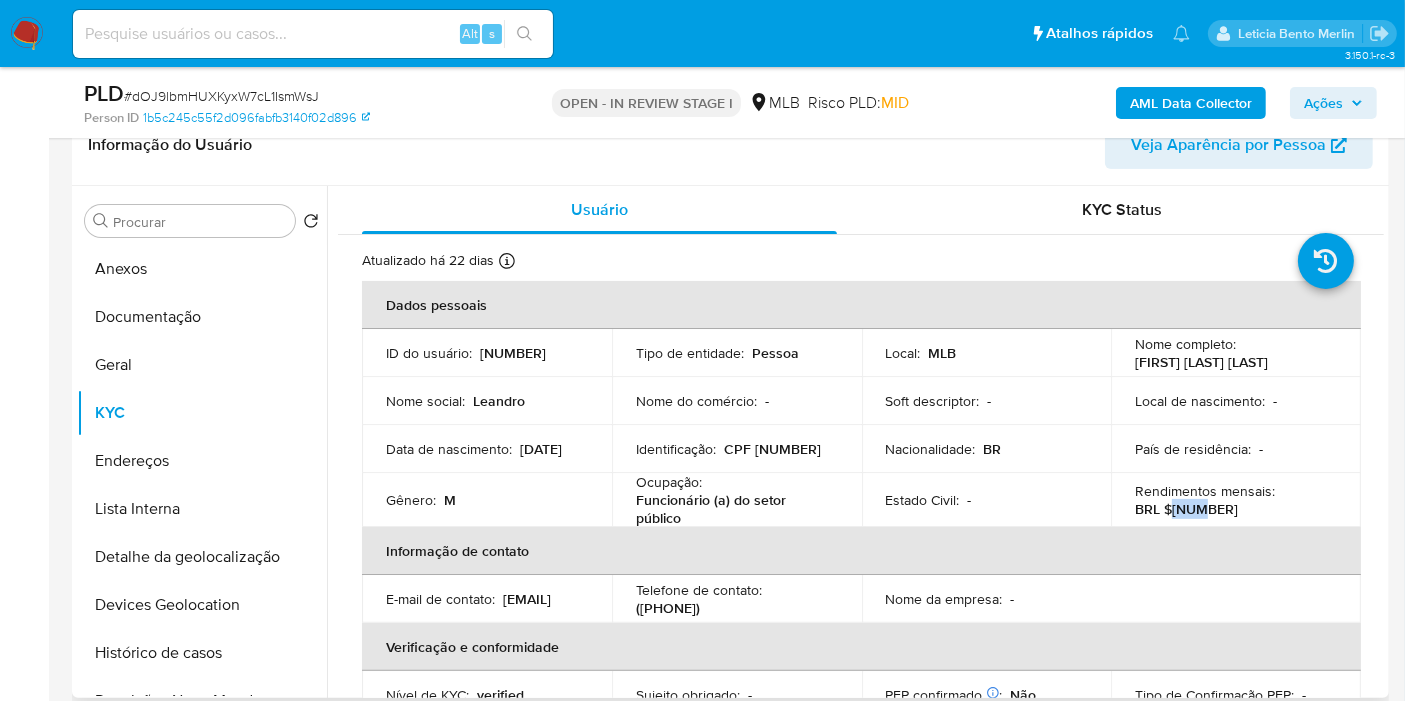 click on "BRL $[NUMBER]" at bounding box center [1186, 509] 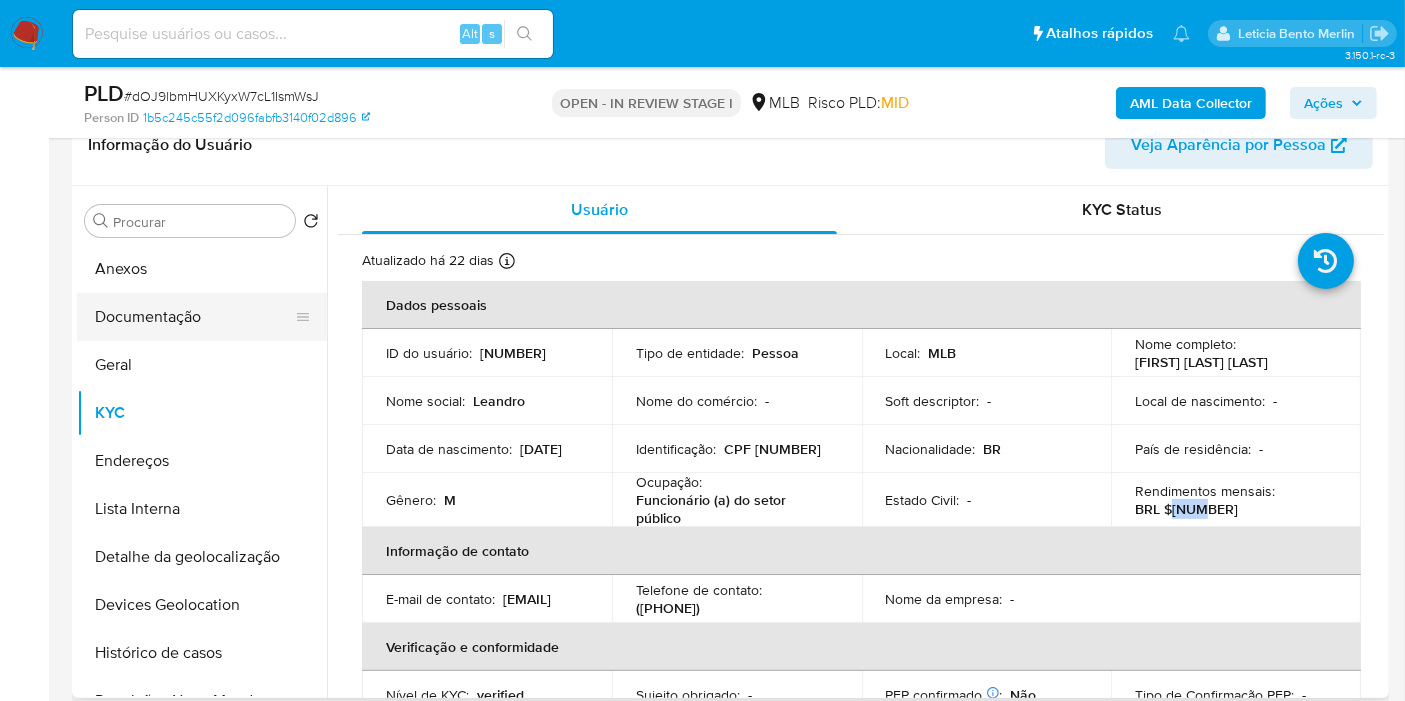 click on "Documentação" at bounding box center (194, 317) 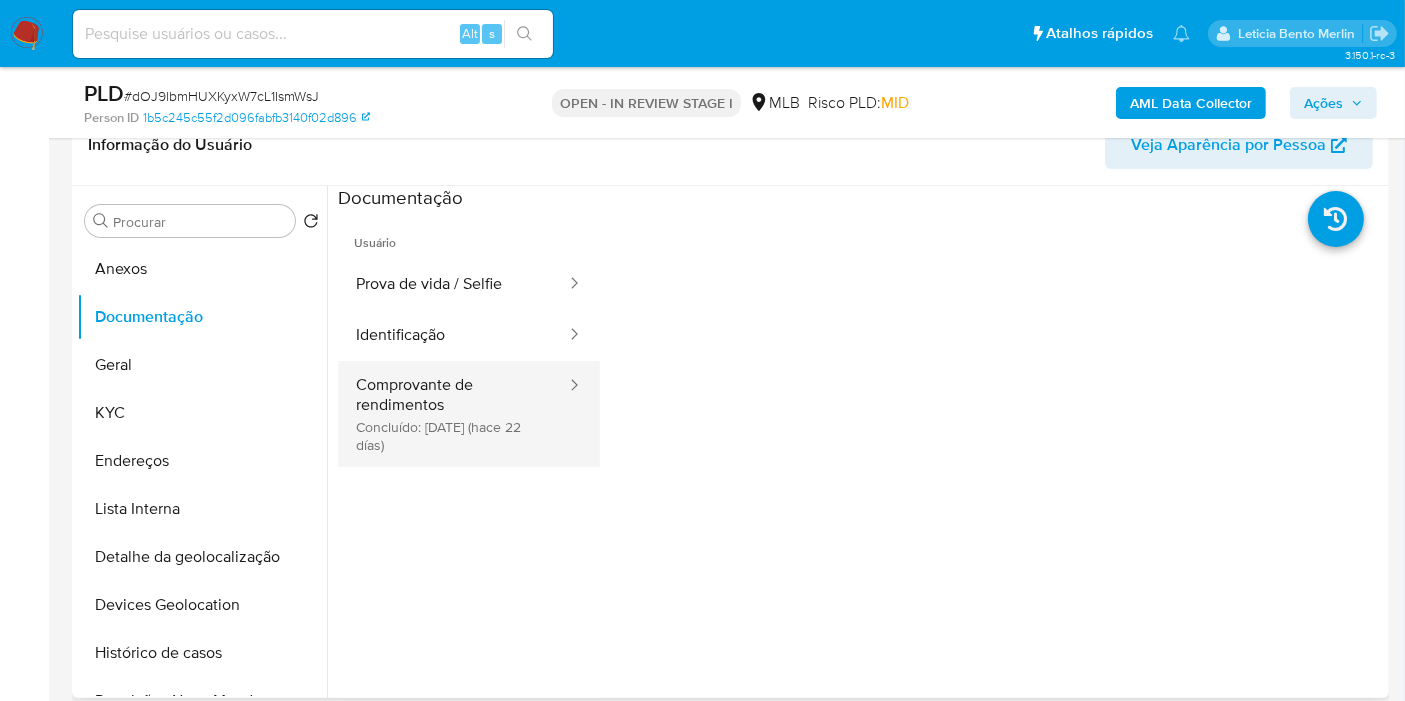 click on "Concluído: [DATE] (hace 22 días)" at bounding box center (453, 414) 